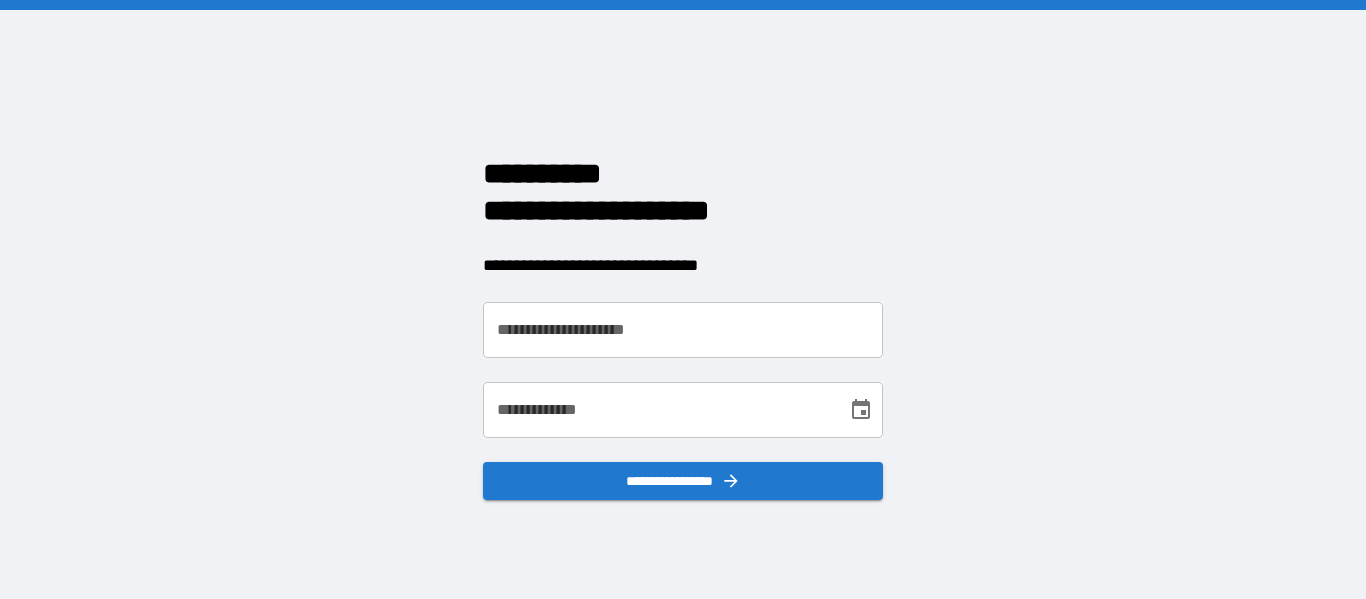 scroll, scrollTop: 0, scrollLeft: 0, axis: both 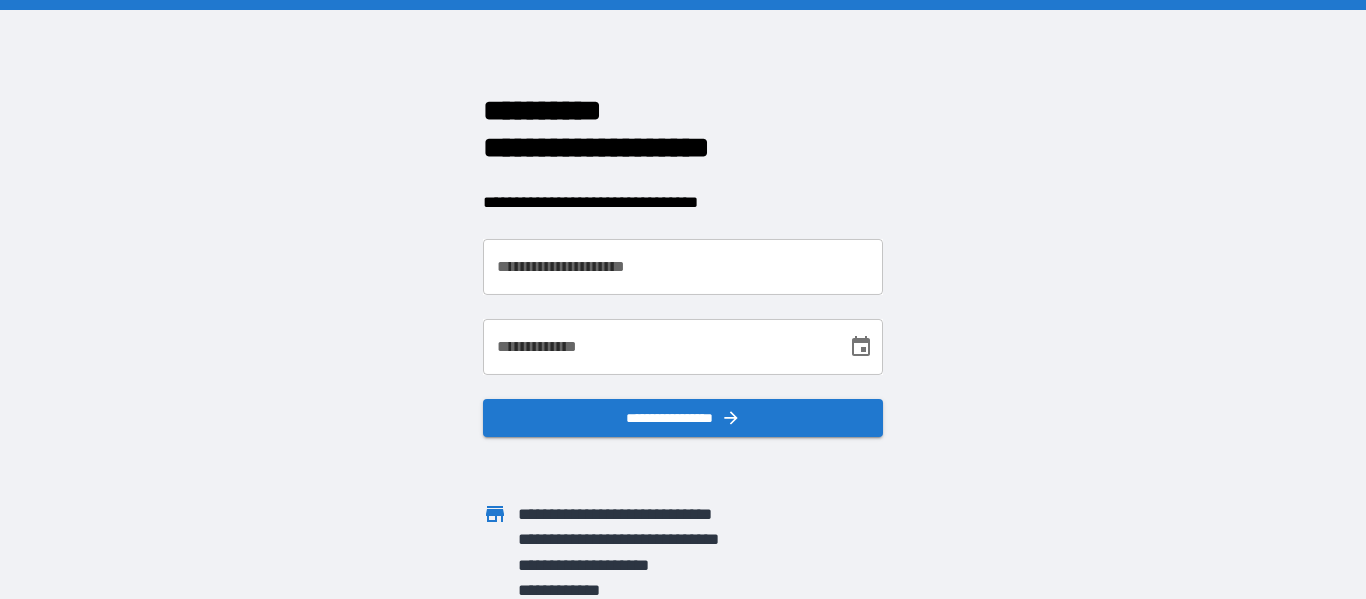 drag, startPoint x: 0, startPoint y: 0, endPoint x: 739, endPoint y: 273, distance: 787.8134 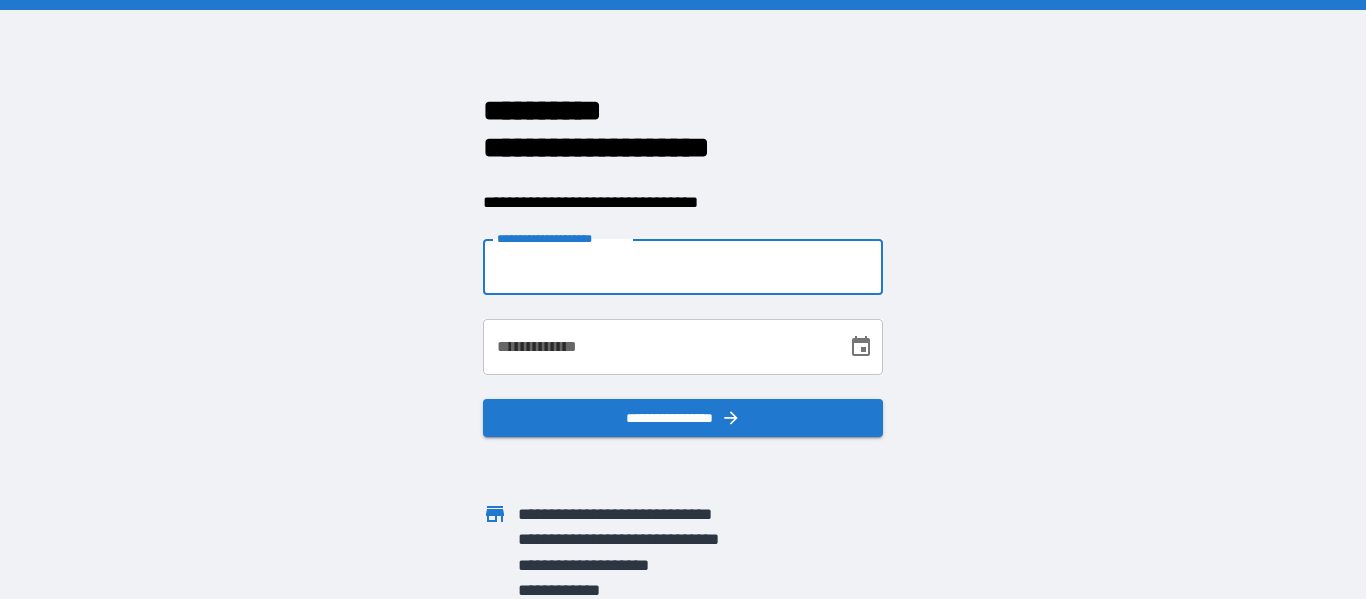 type on "**********" 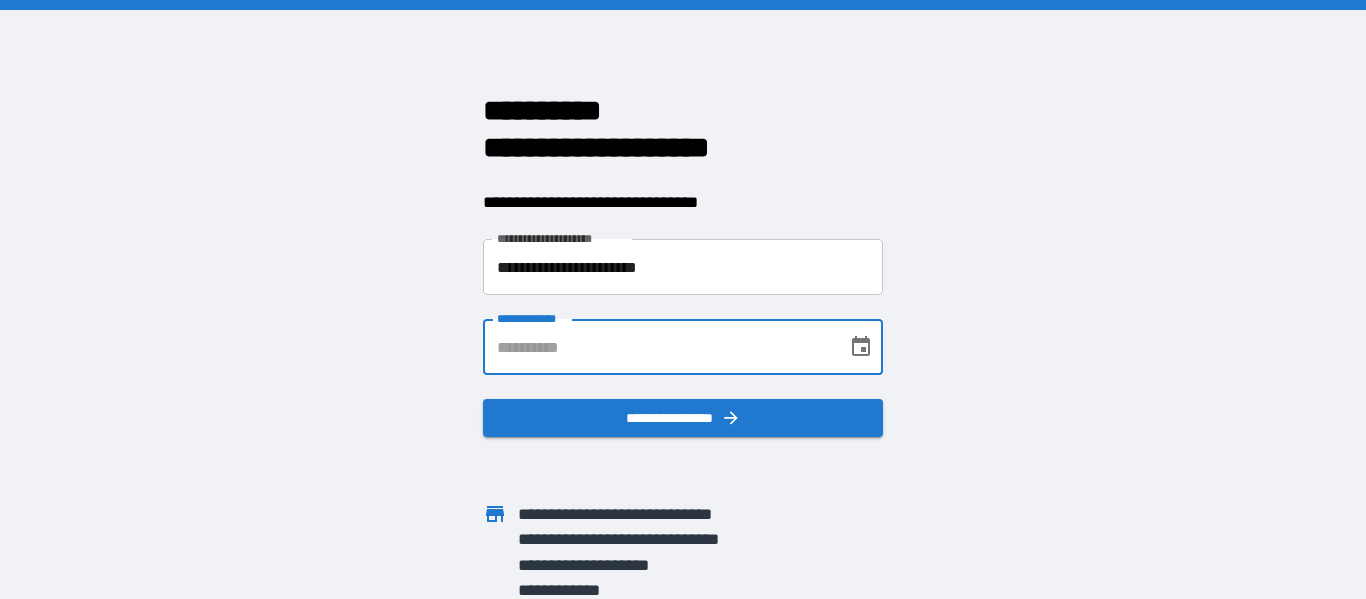 click on "**********" at bounding box center [658, 347] 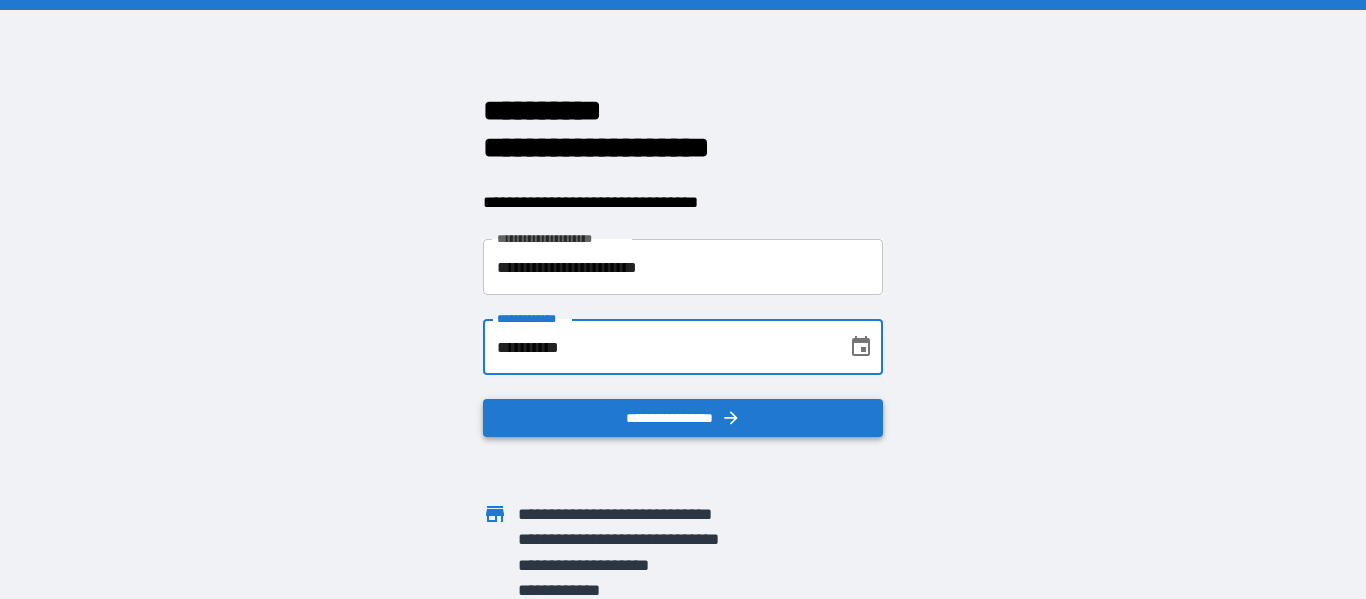 type on "**********" 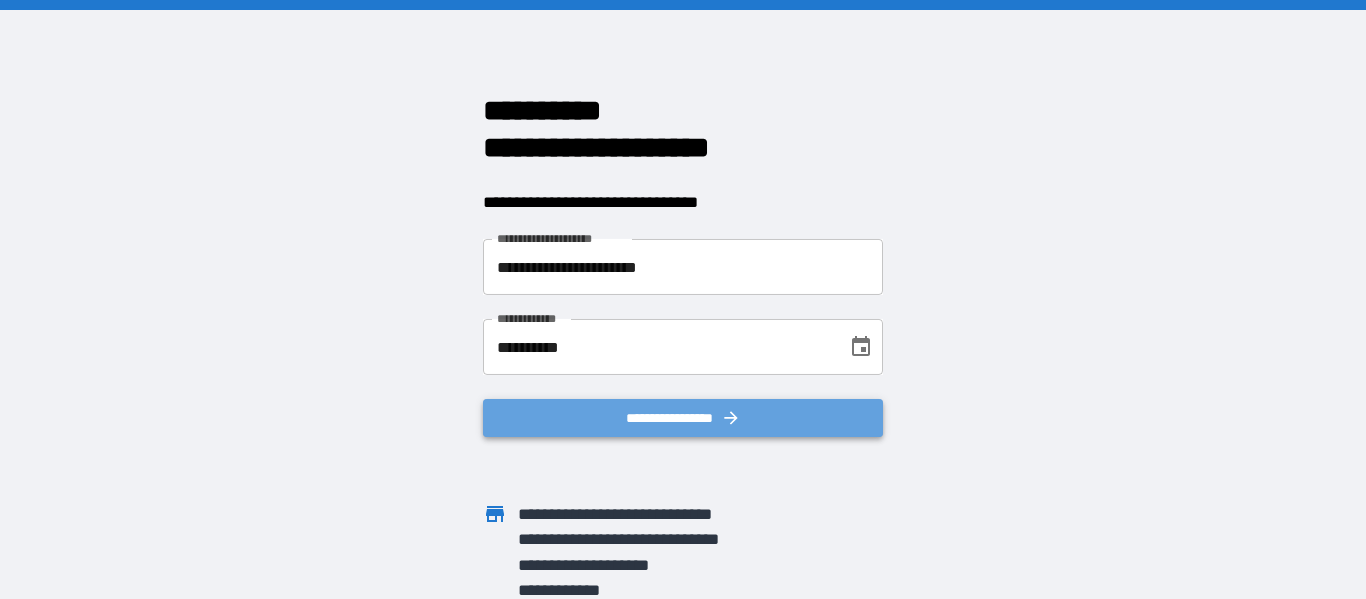 click on "**********" at bounding box center (683, 418) 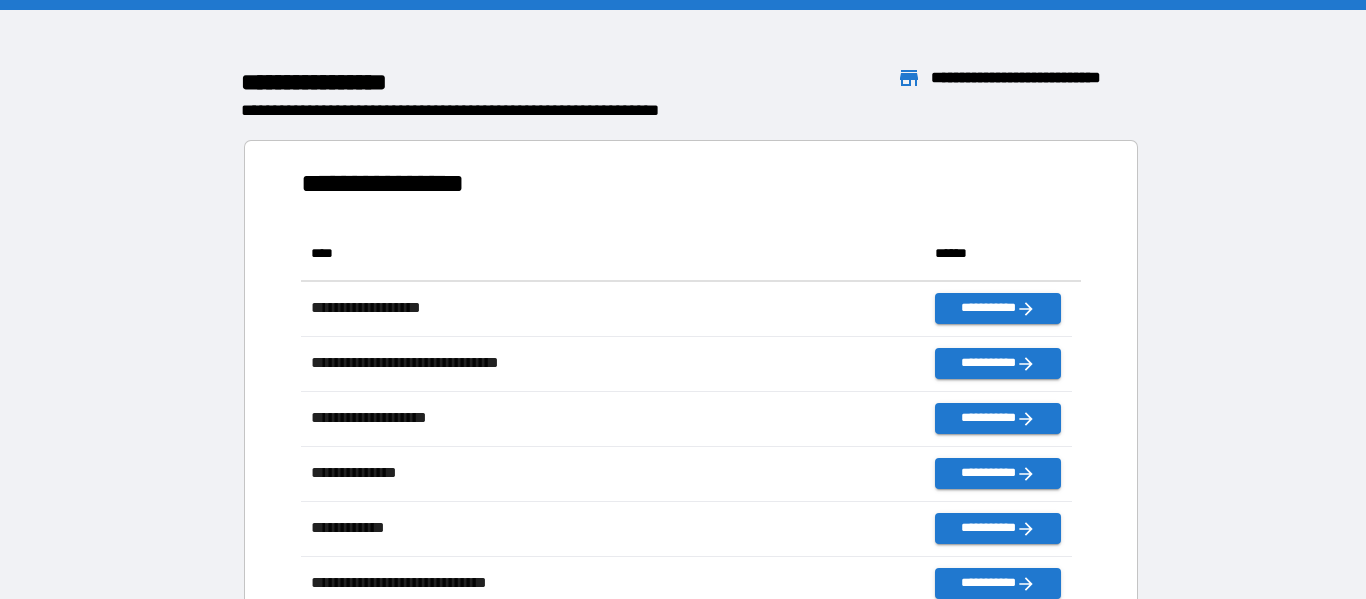 scroll, scrollTop: 481, scrollLeft: 755, axis: both 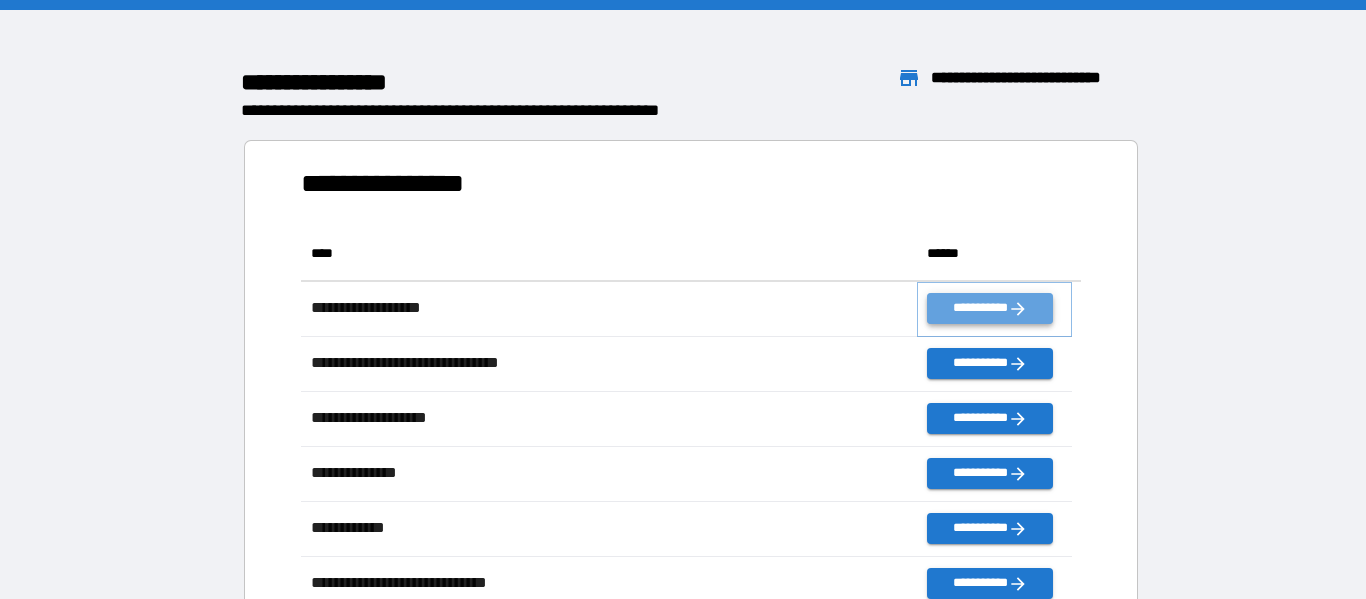 click on "**********" at bounding box center (989, 308) 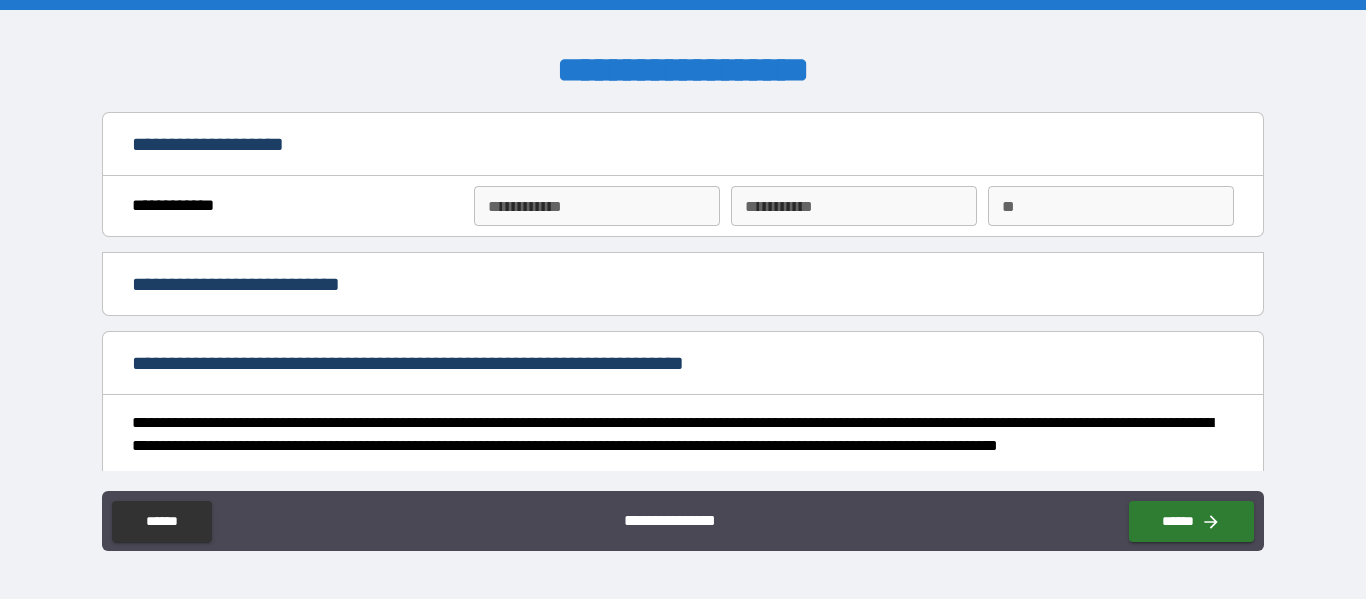 type on "*" 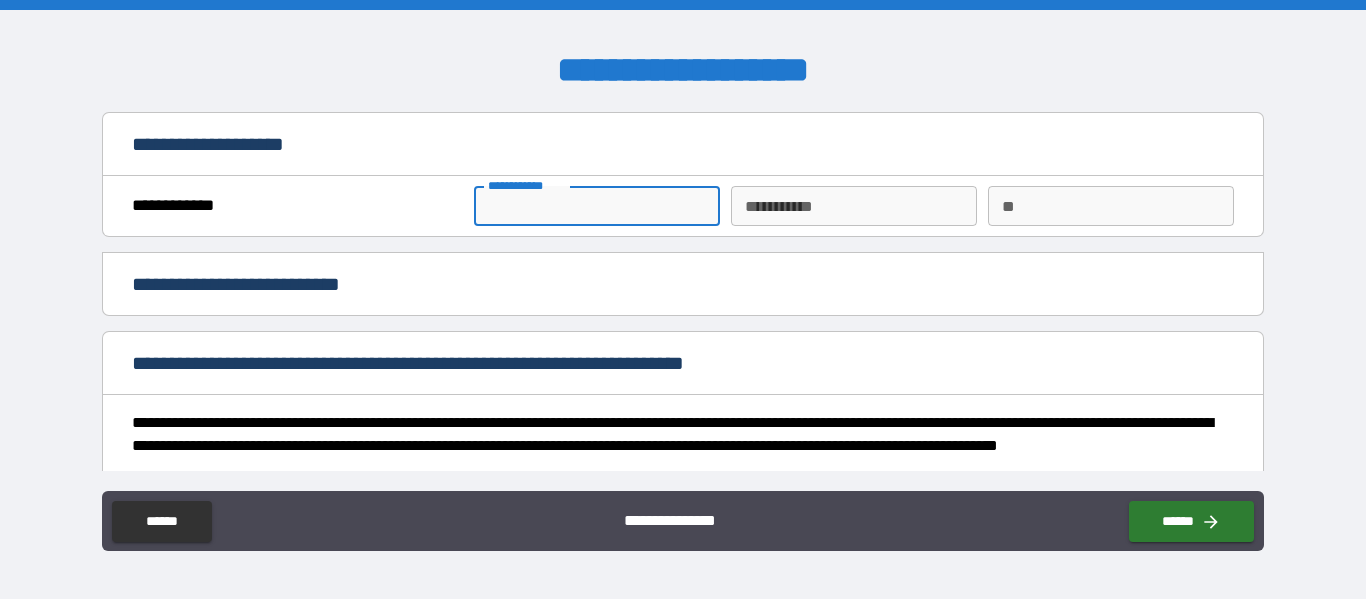 type on "****" 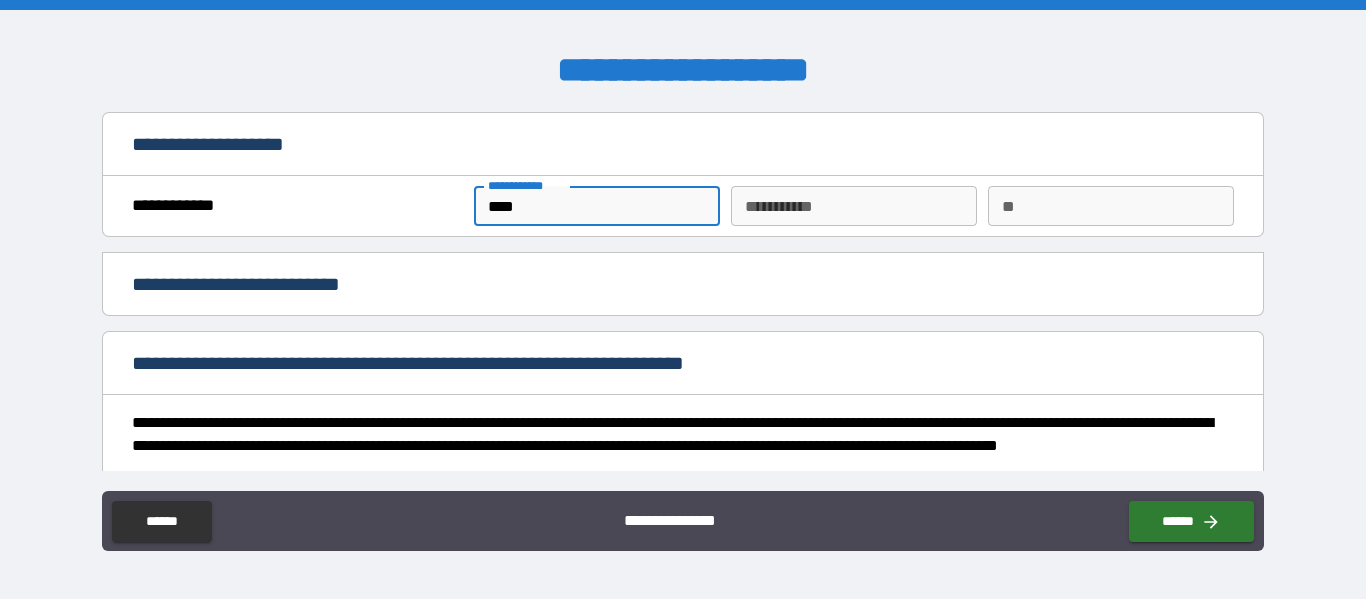 type on "******" 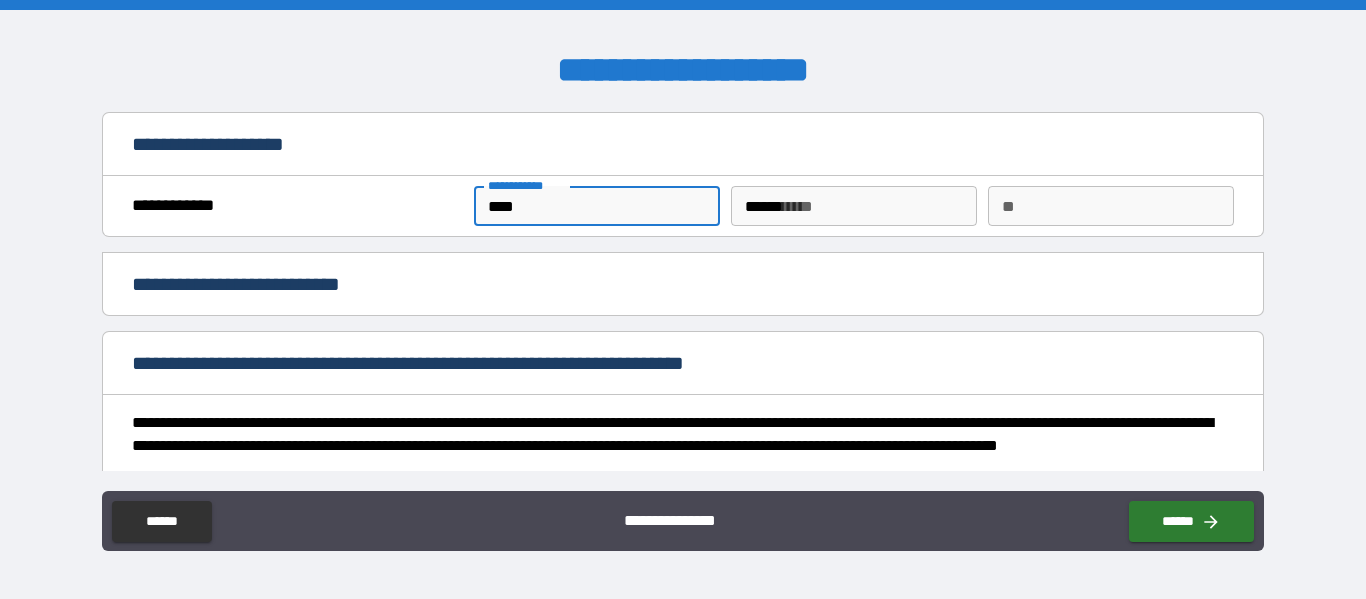 type on "*" 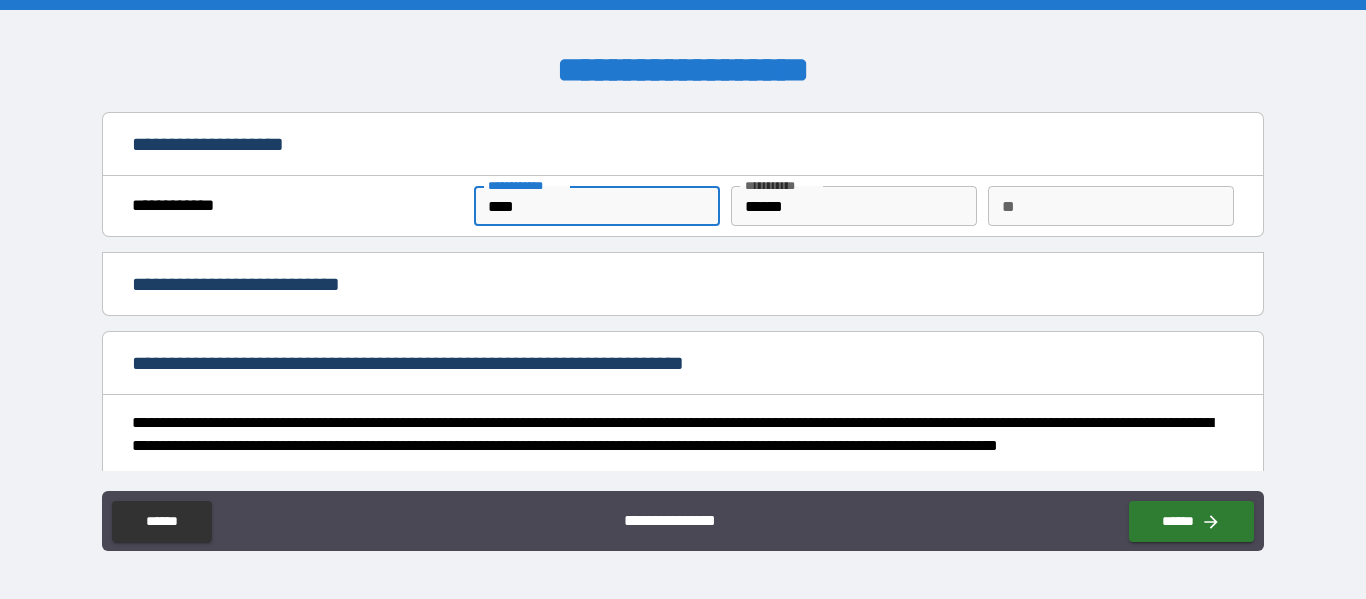 type on "*" 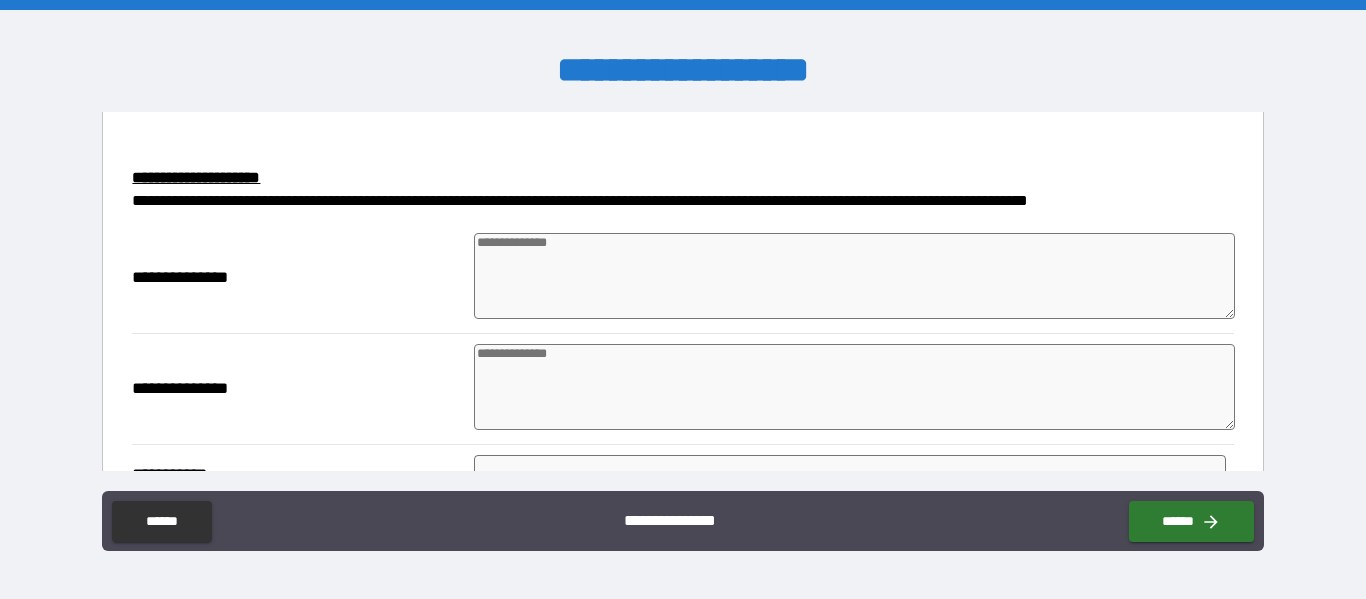 scroll, scrollTop: 600, scrollLeft: 0, axis: vertical 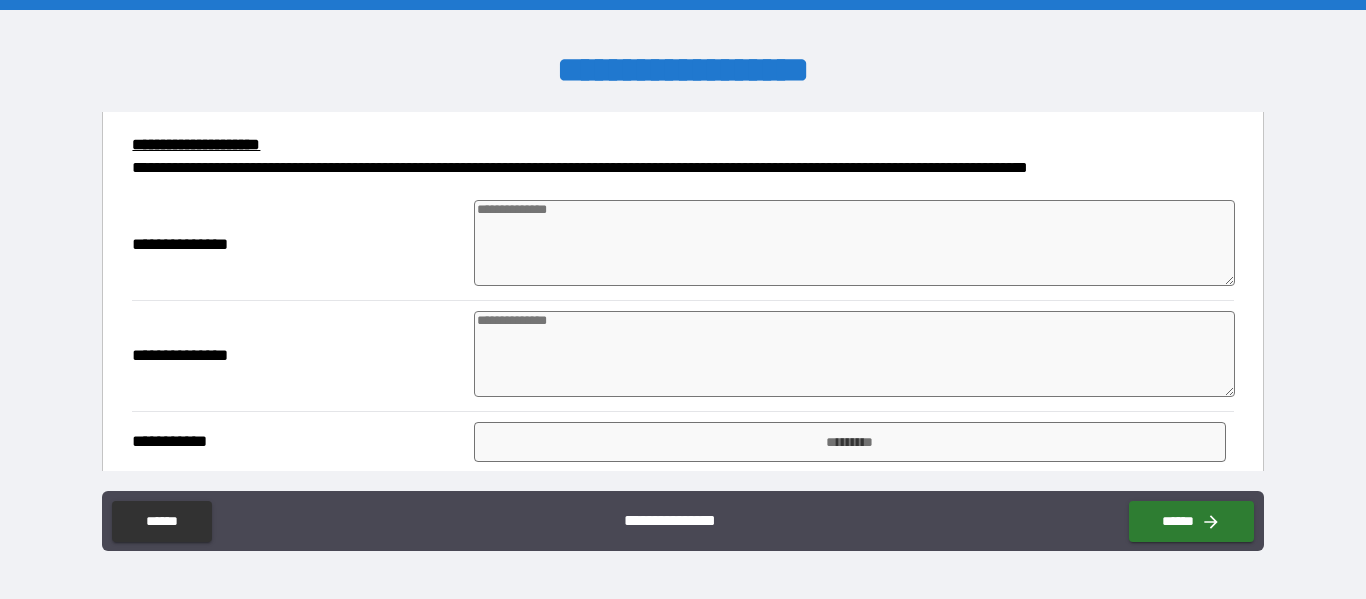 click at bounding box center (854, 243) 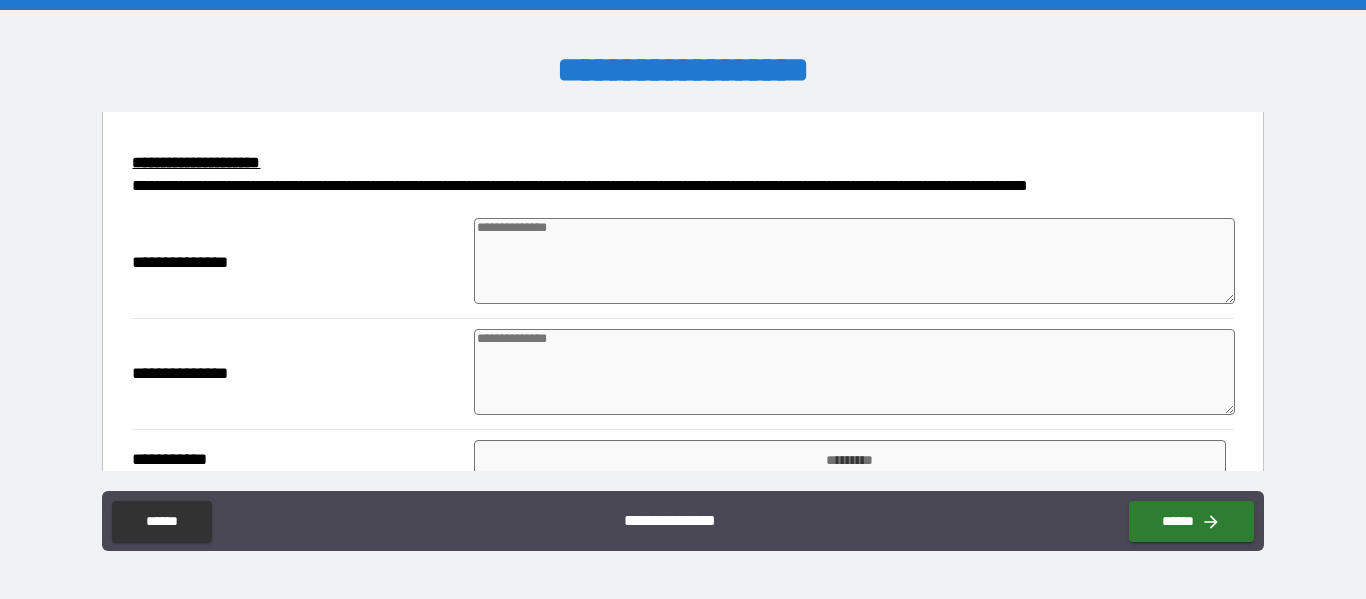 scroll, scrollTop: 600, scrollLeft: 0, axis: vertical 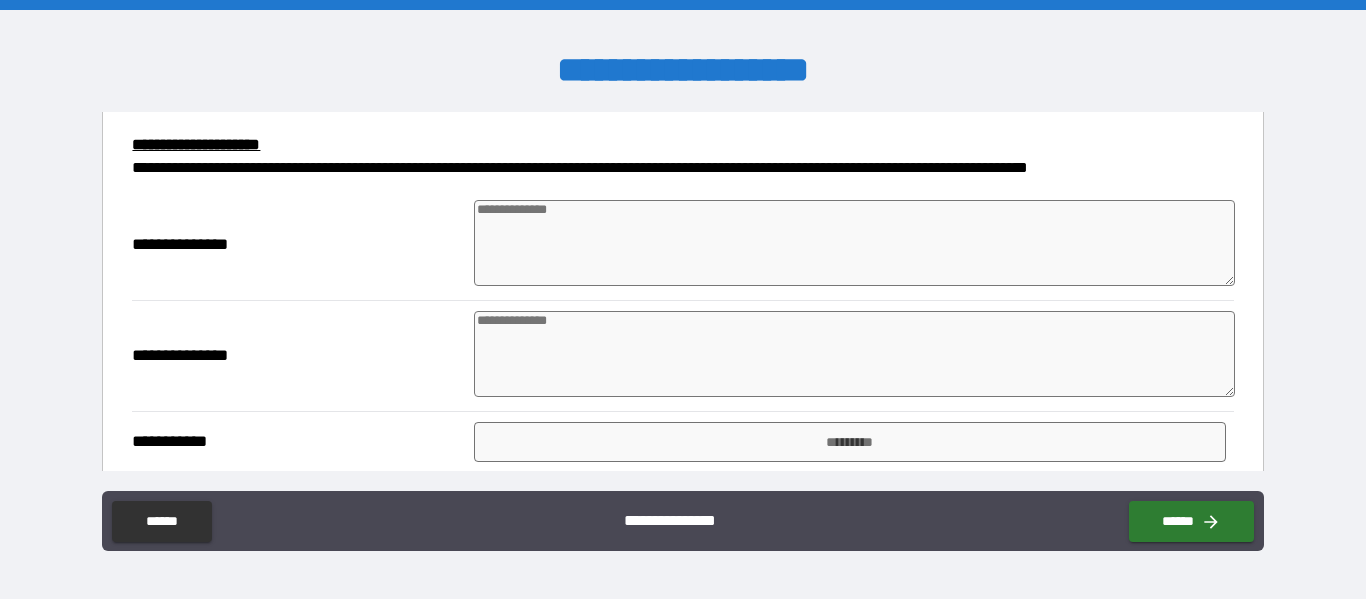 type on "*" 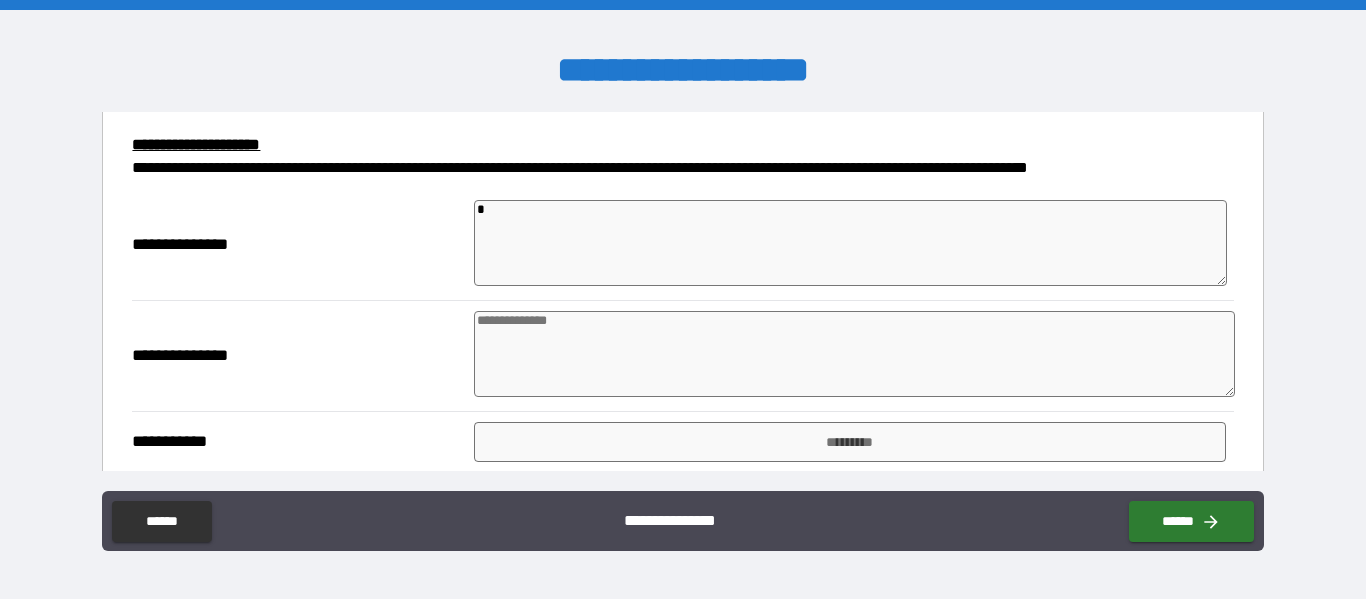 type on "**" 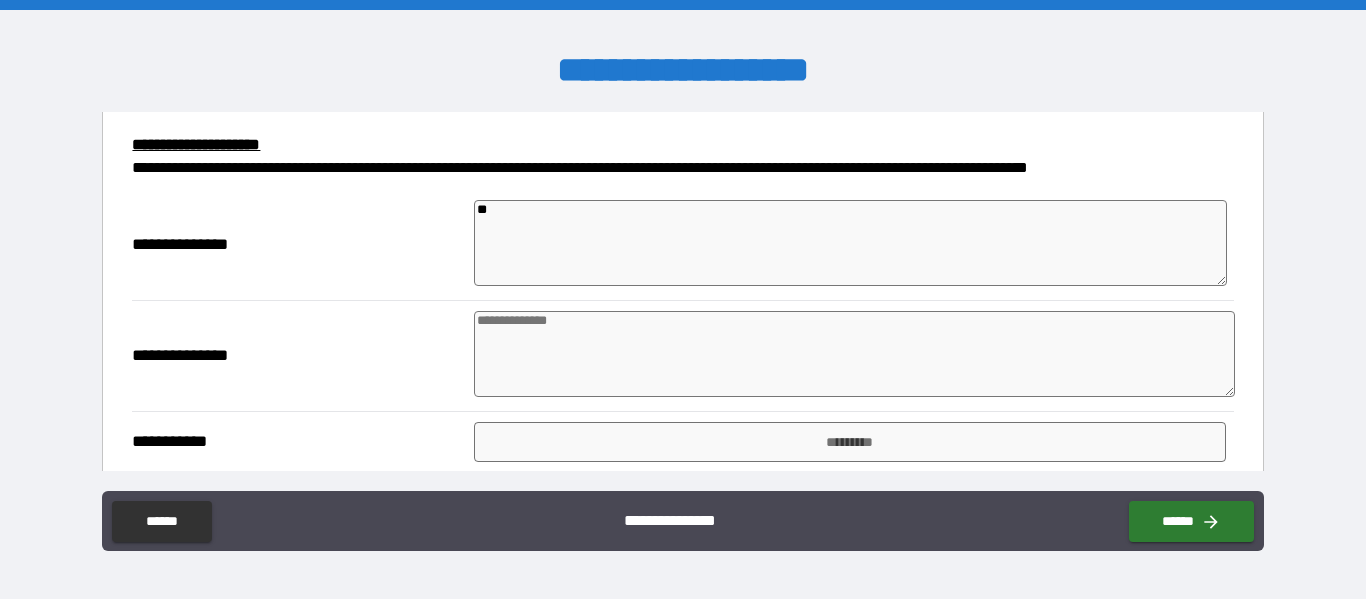 type on "*" 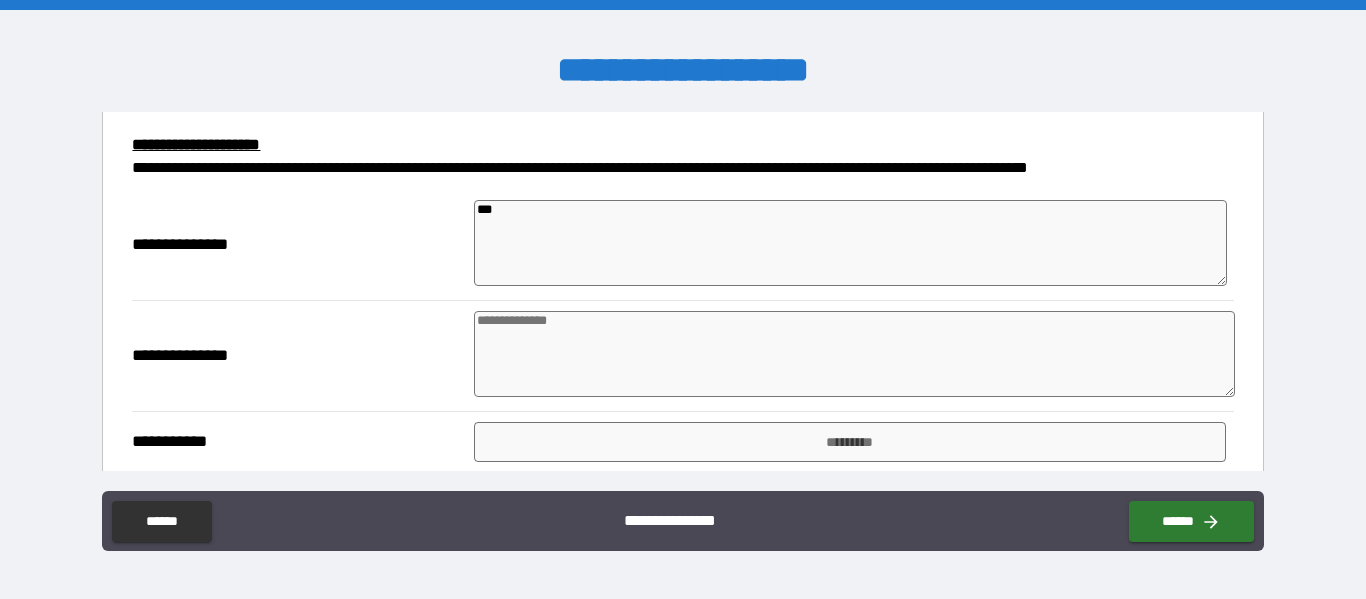 type on "****" 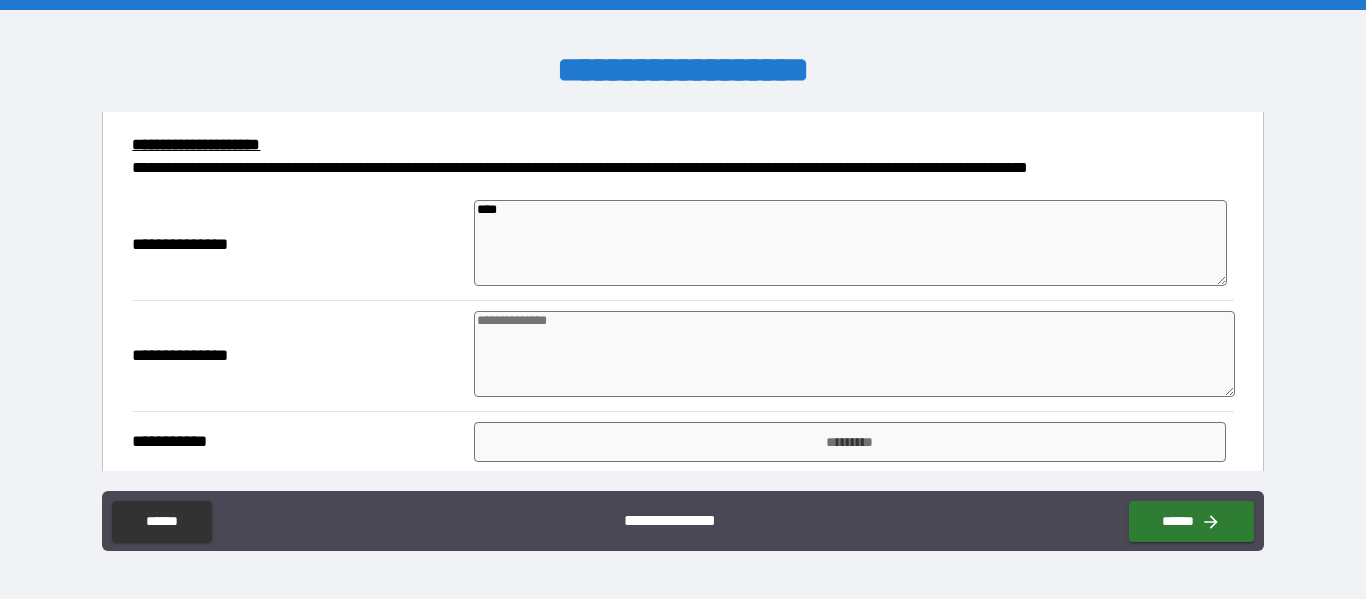 type on "*****" 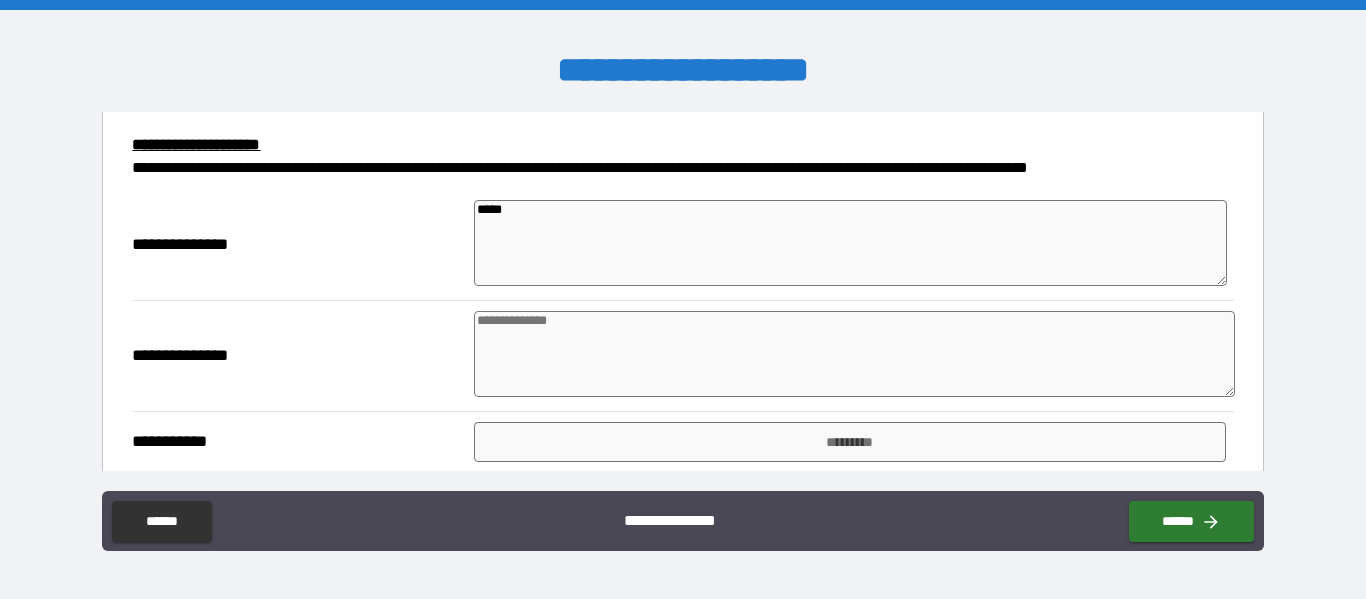 type on "*" 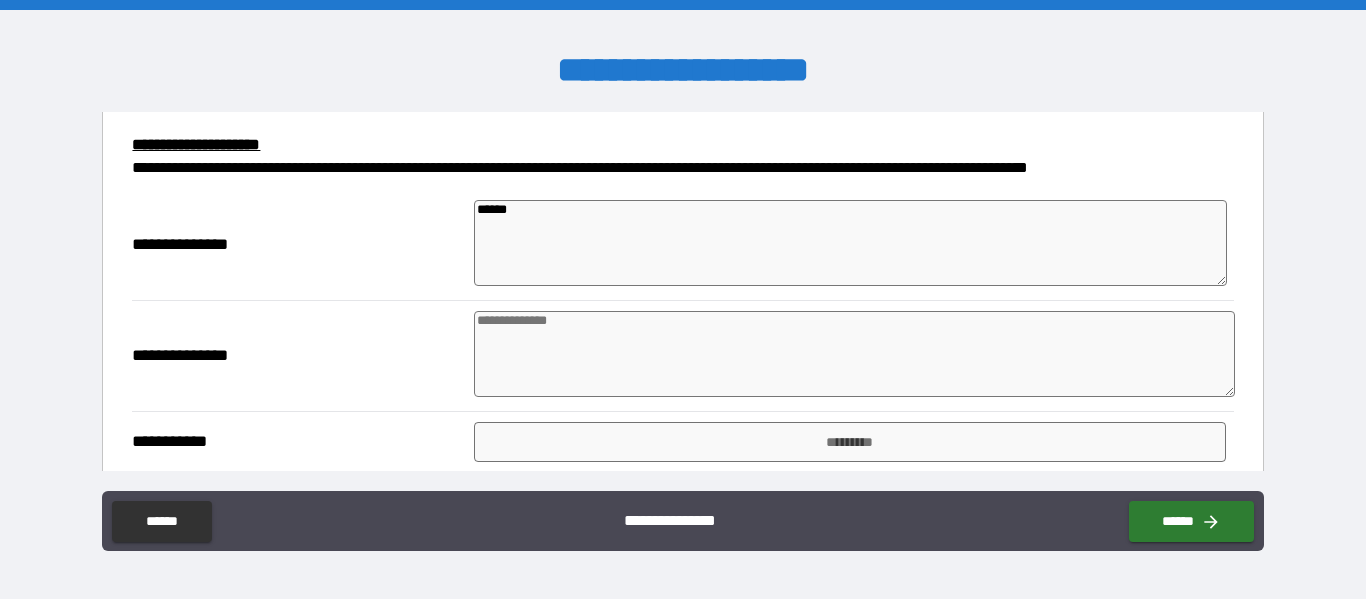 type on "*" 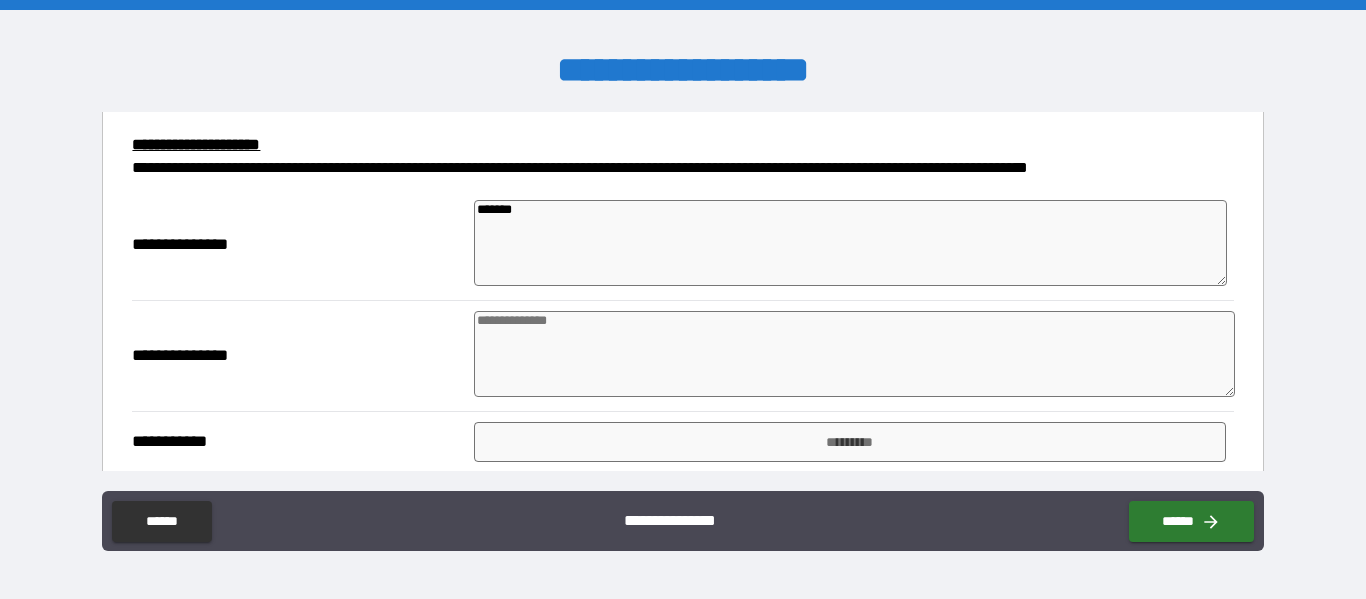 type on "*" 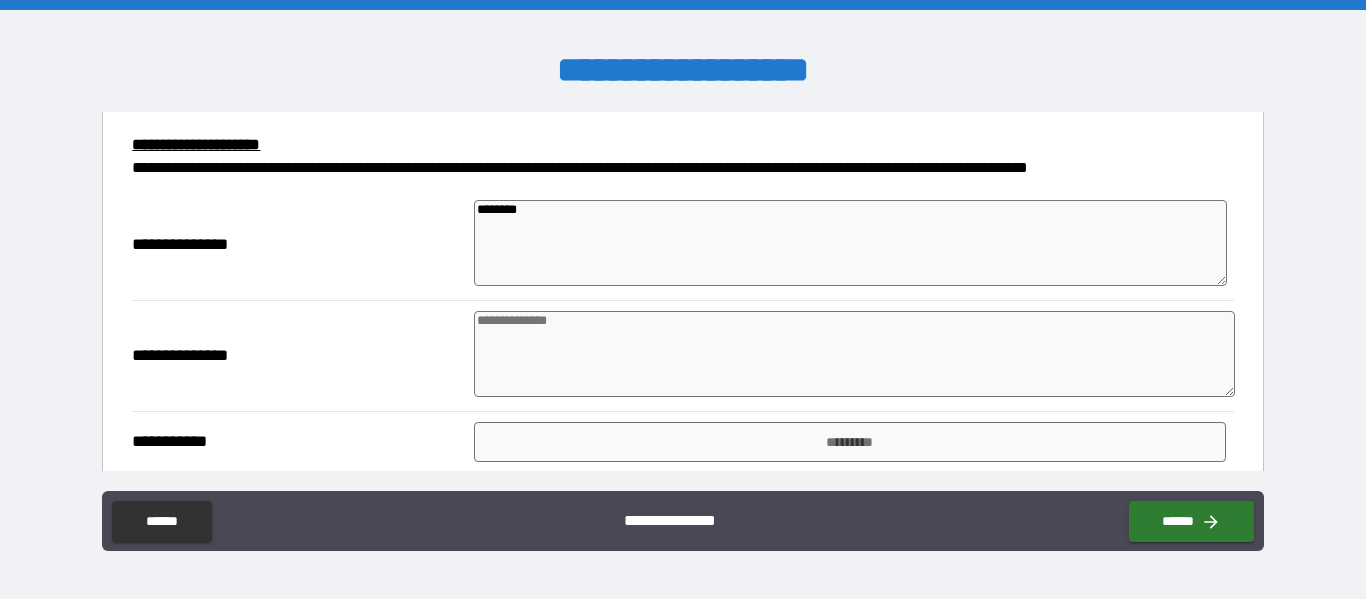 type on "*********" 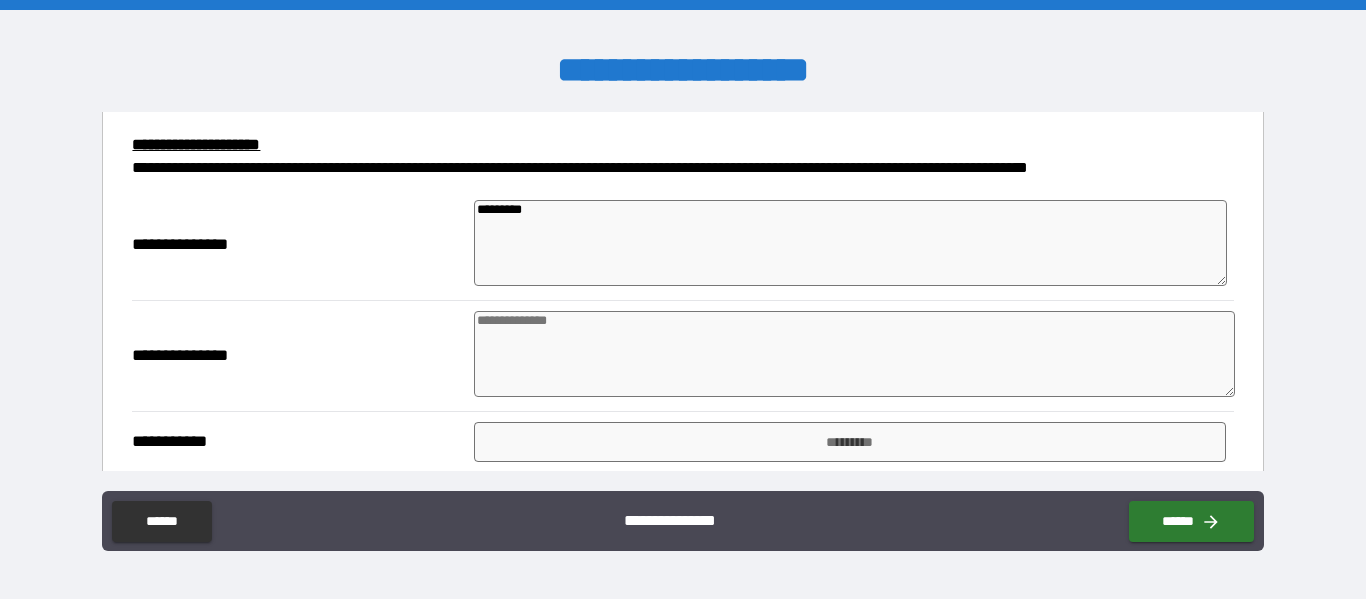 type on "**********" 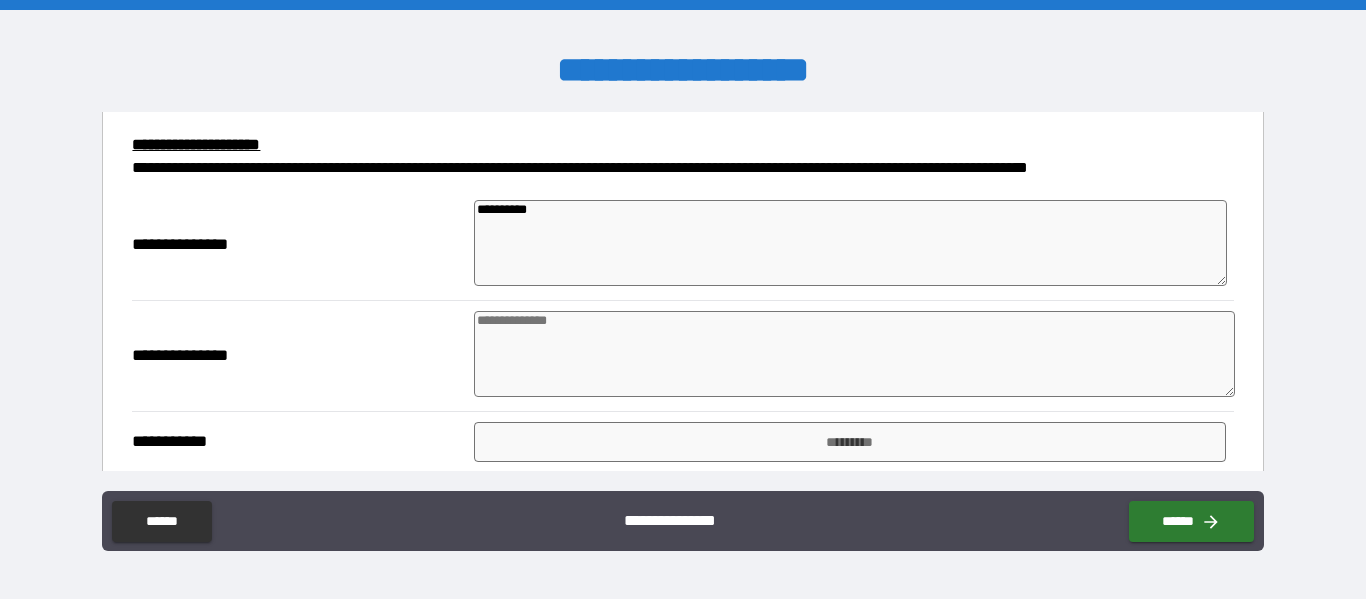 type on "**********" 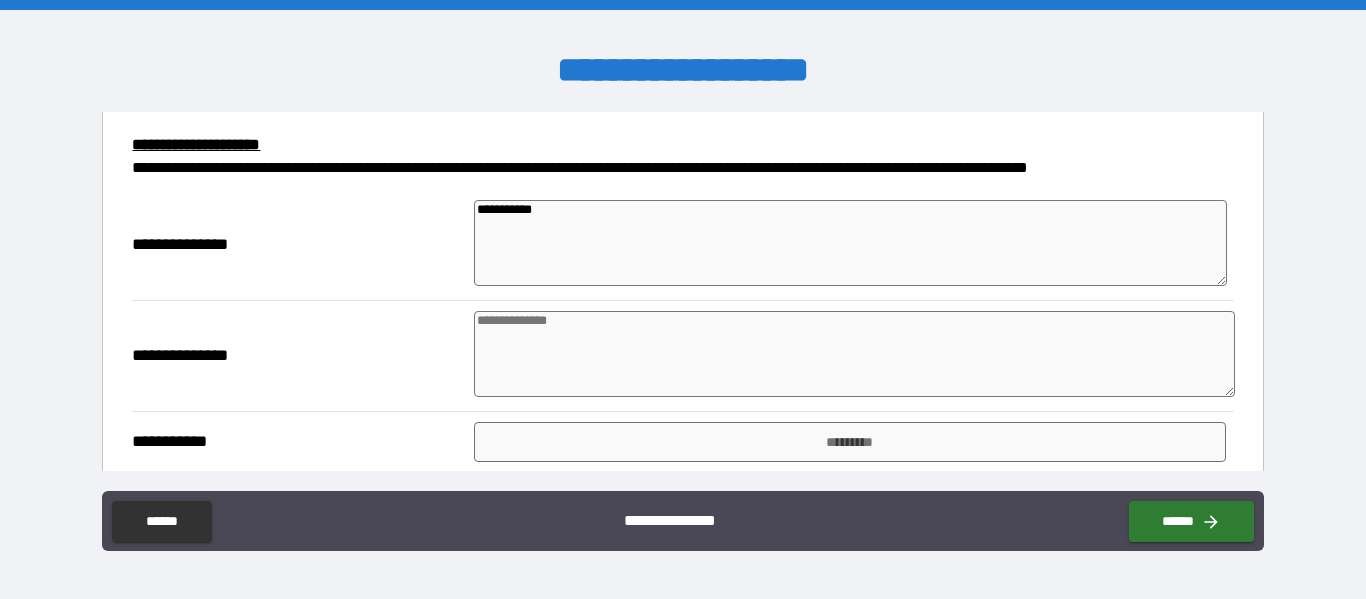 type on "**********" 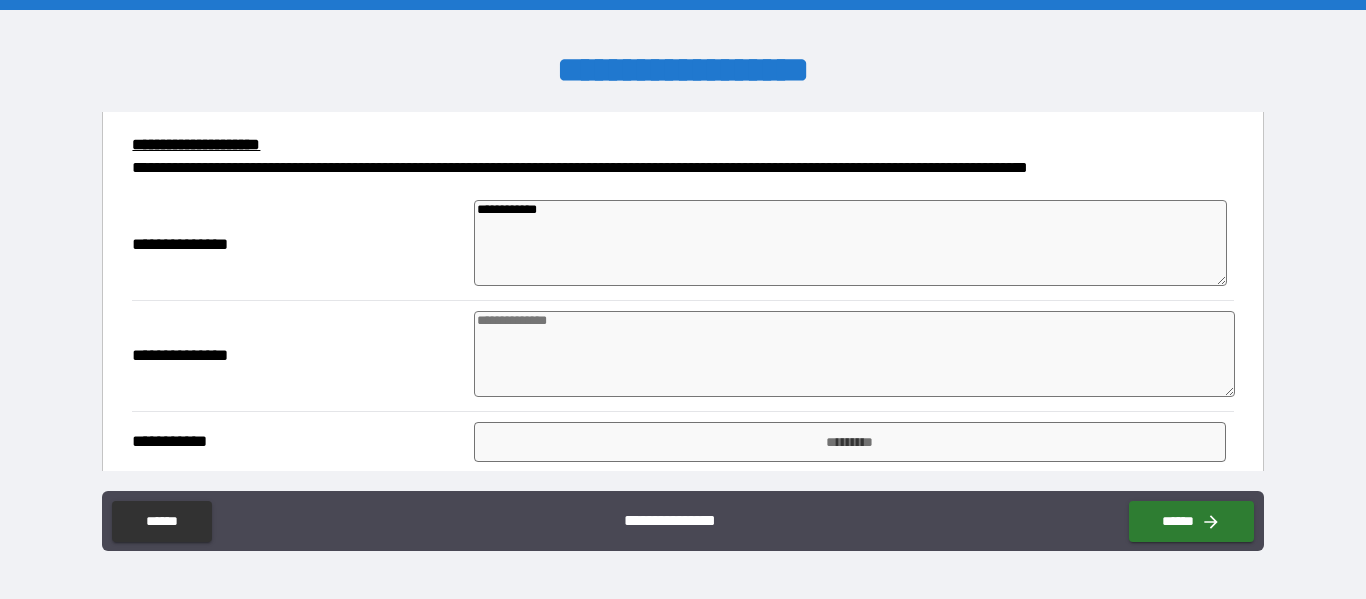 type on "*" 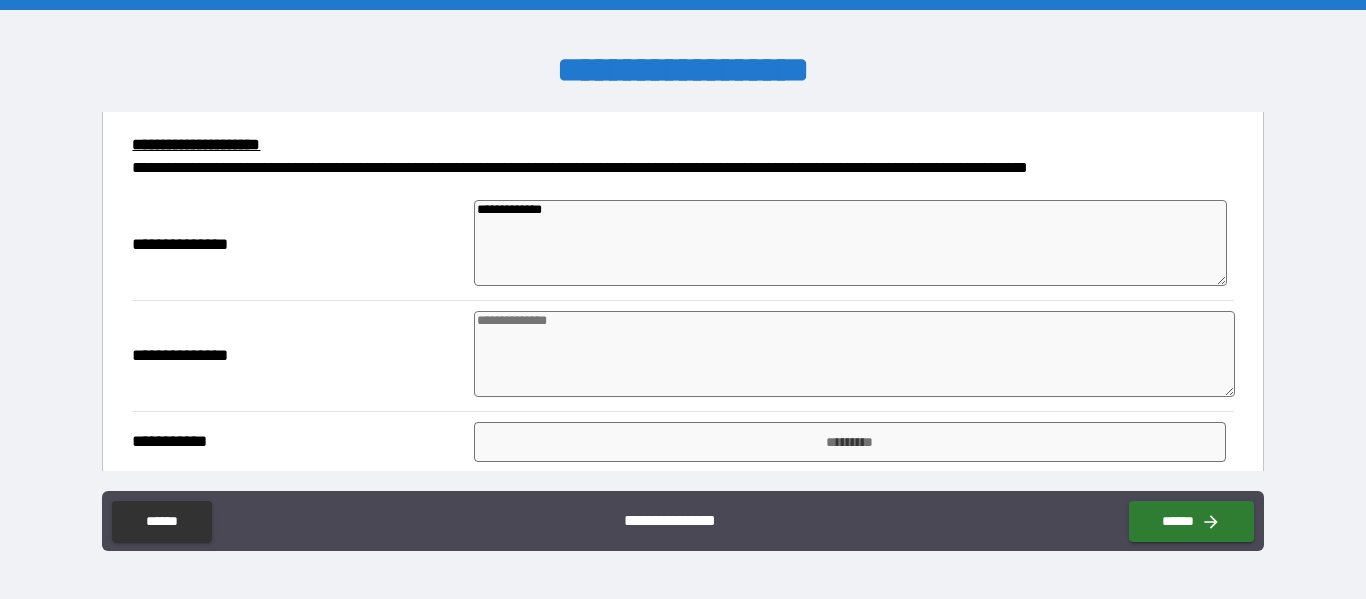 type on "*" 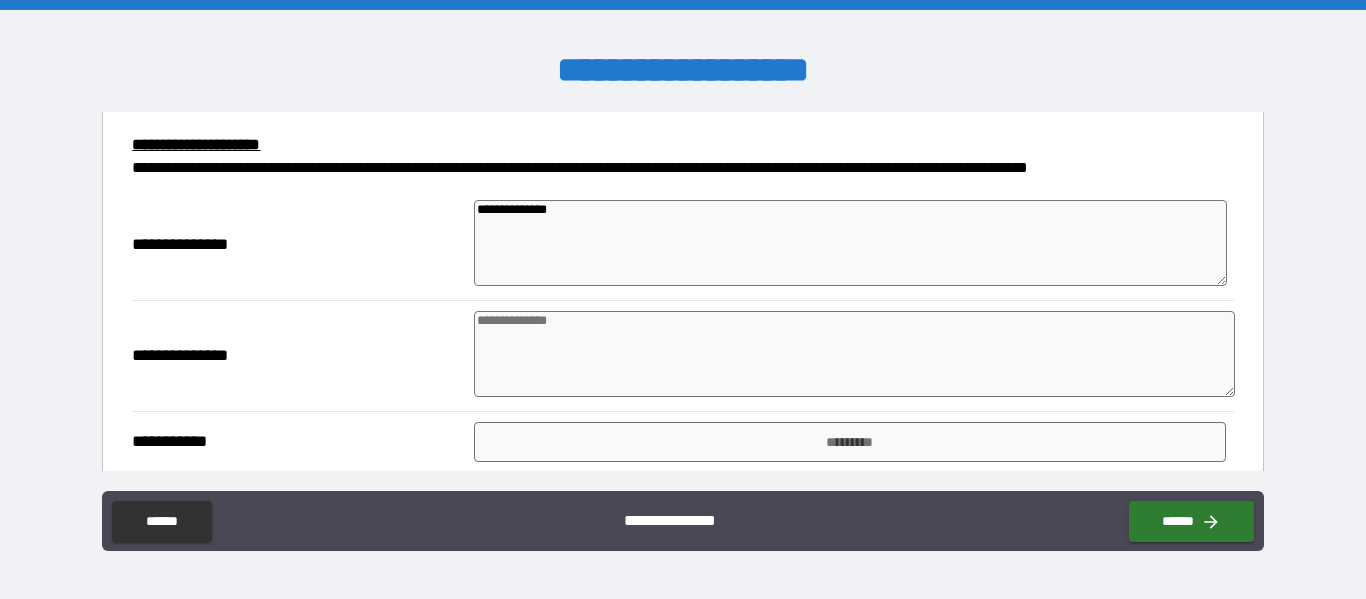 type on "**********" 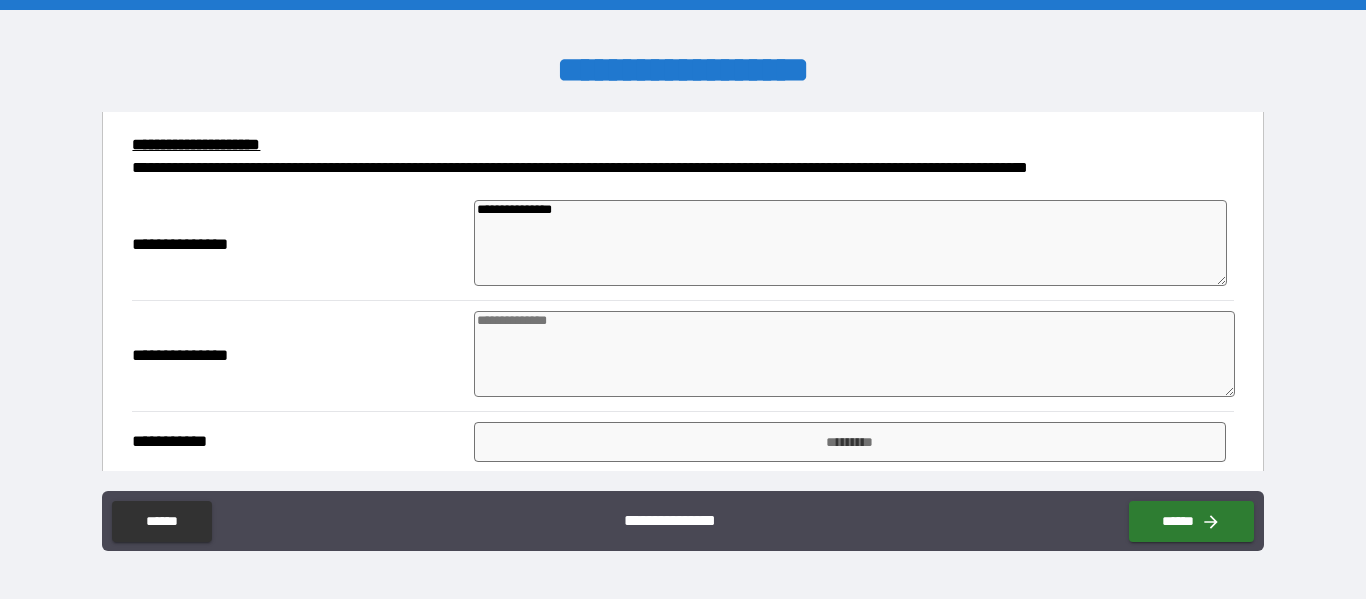 type on "**********" 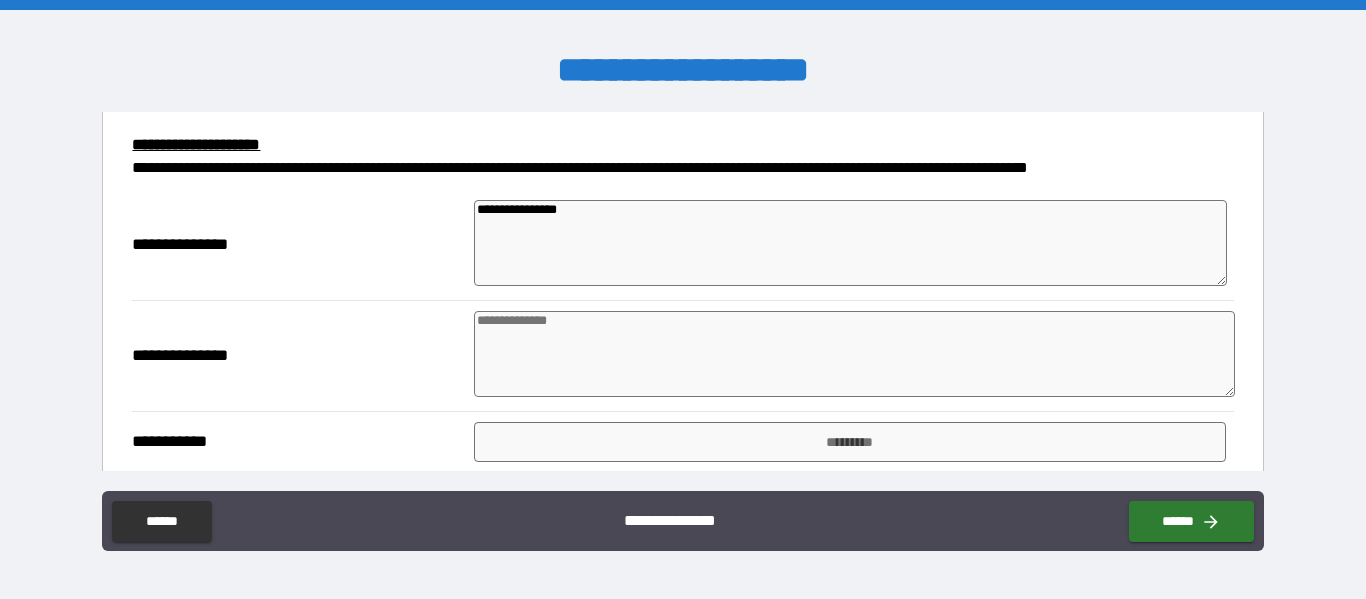 type on "**********" 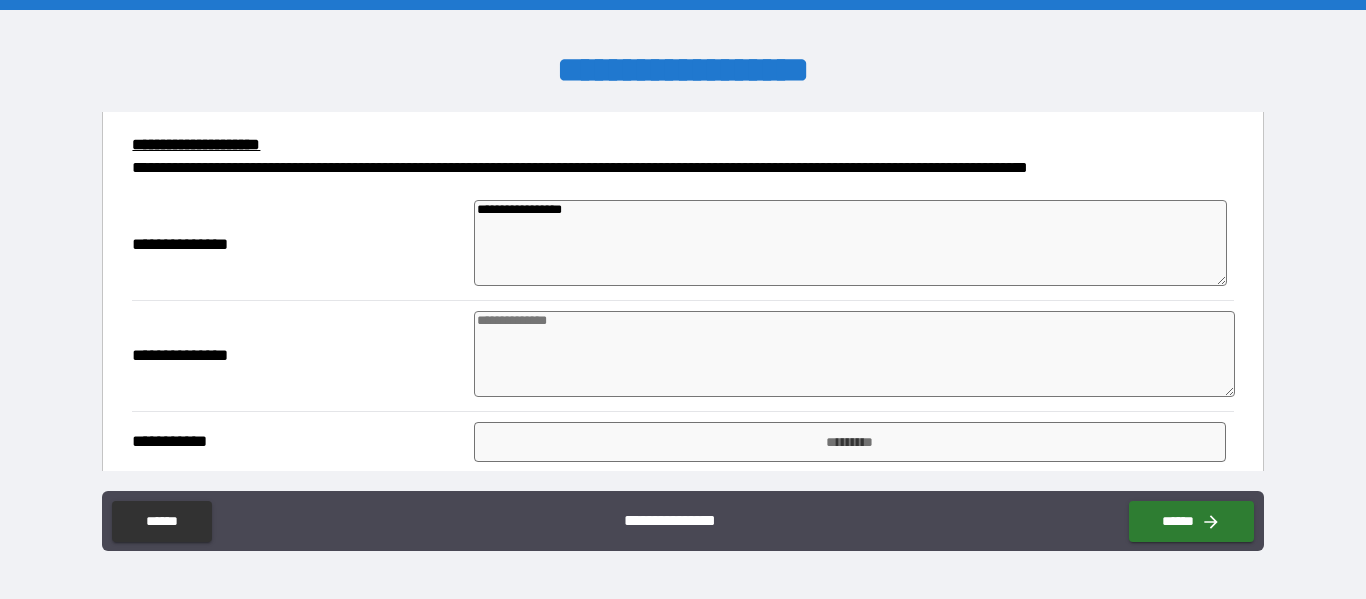 type on "**********" 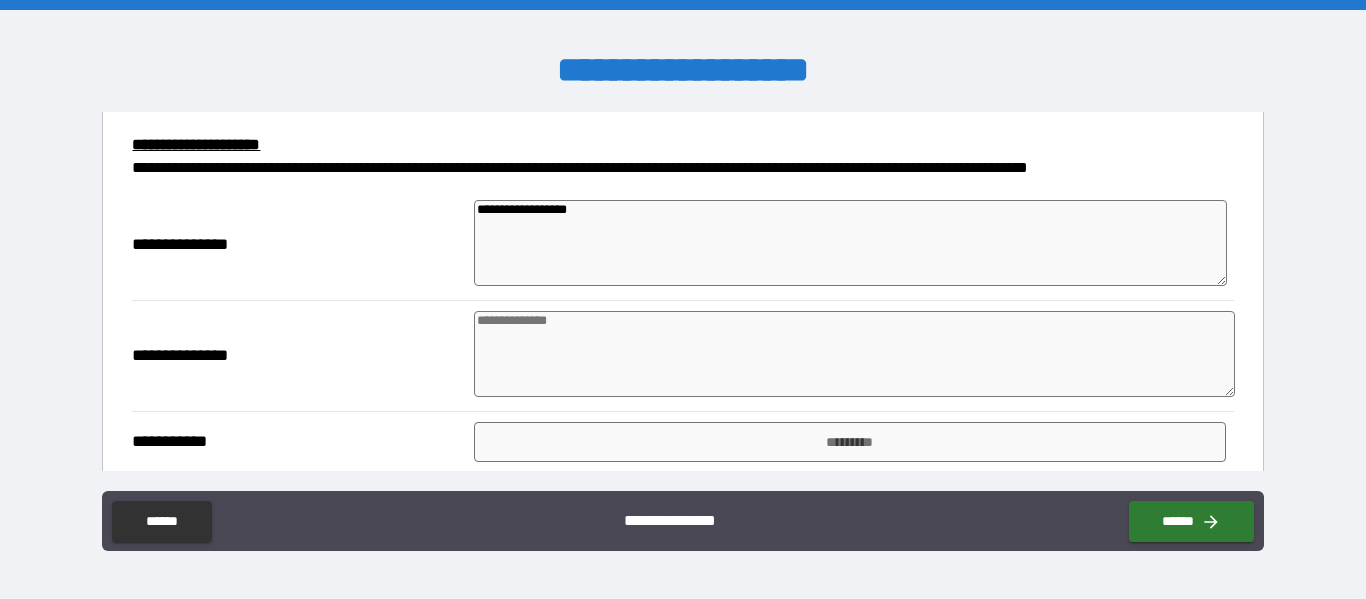 type on "*" 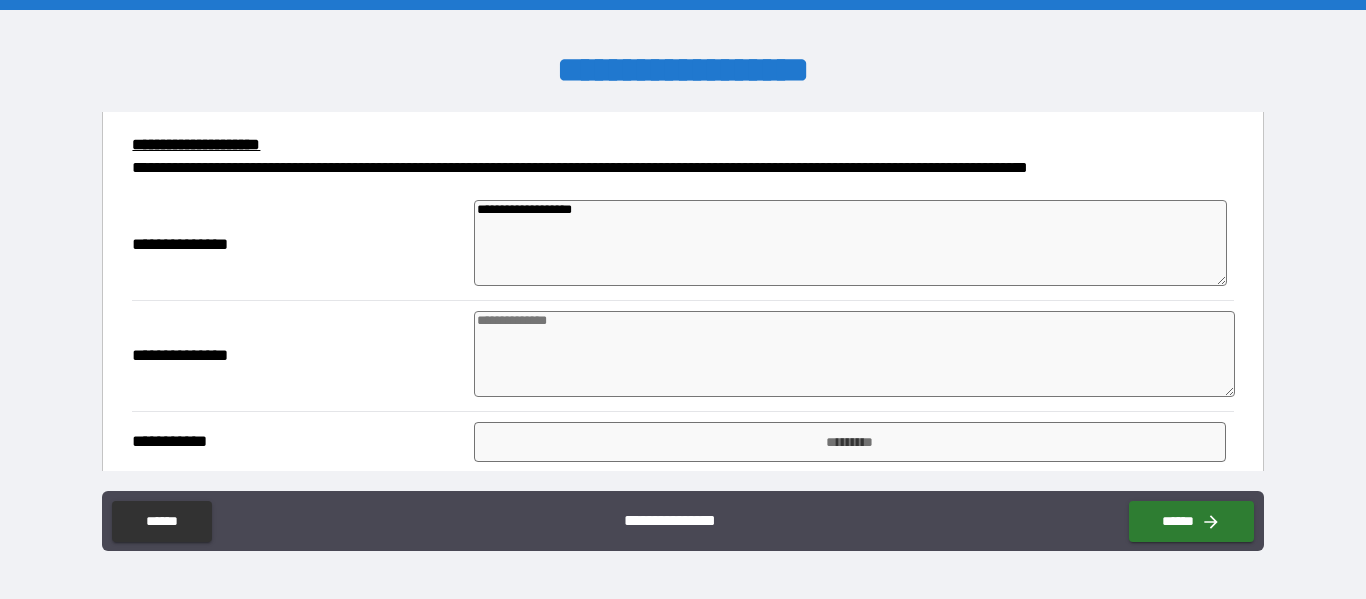 type on "*" 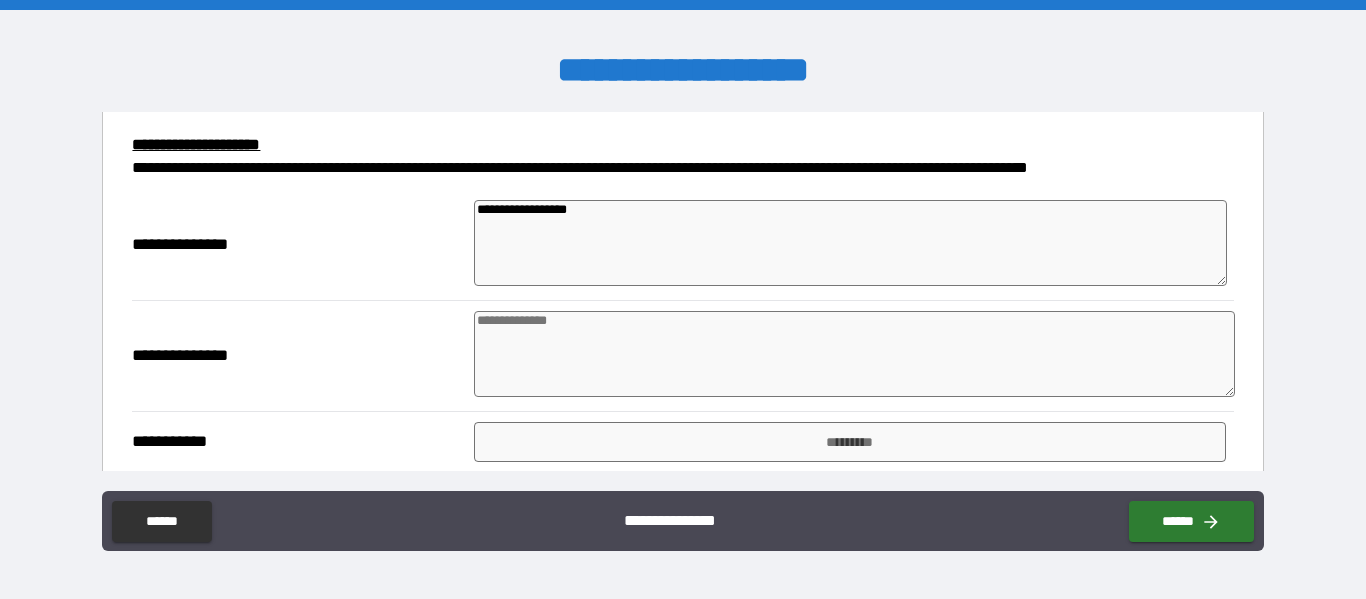 type on "*" 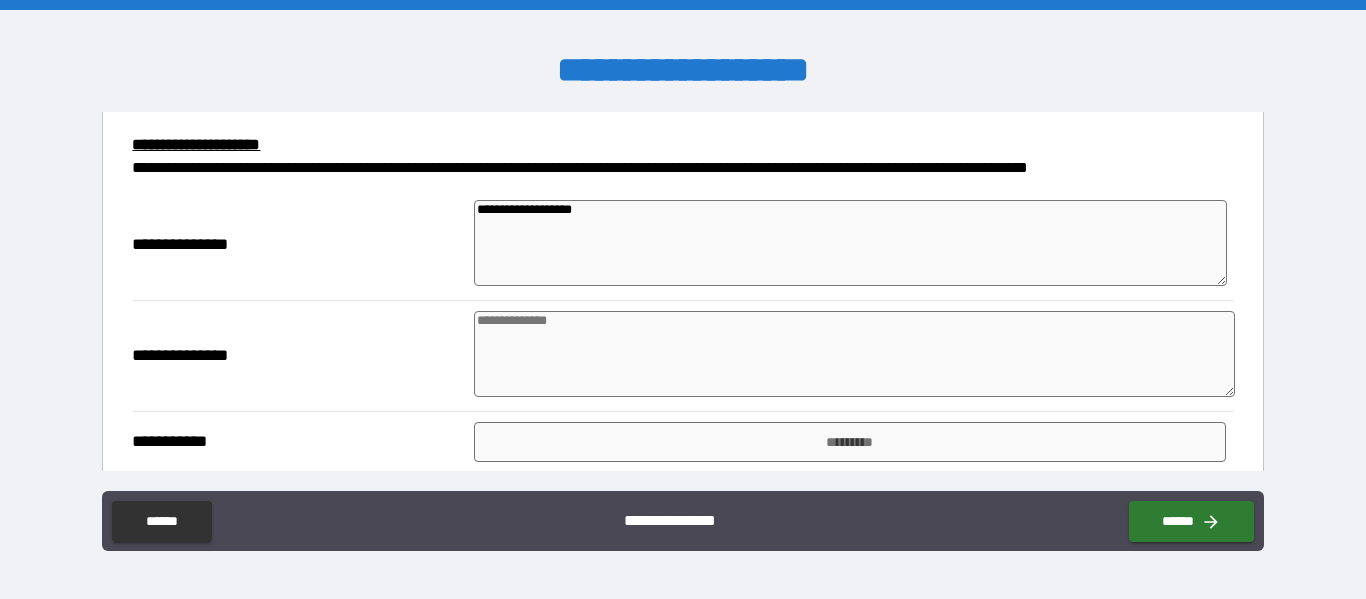 type on "**********" 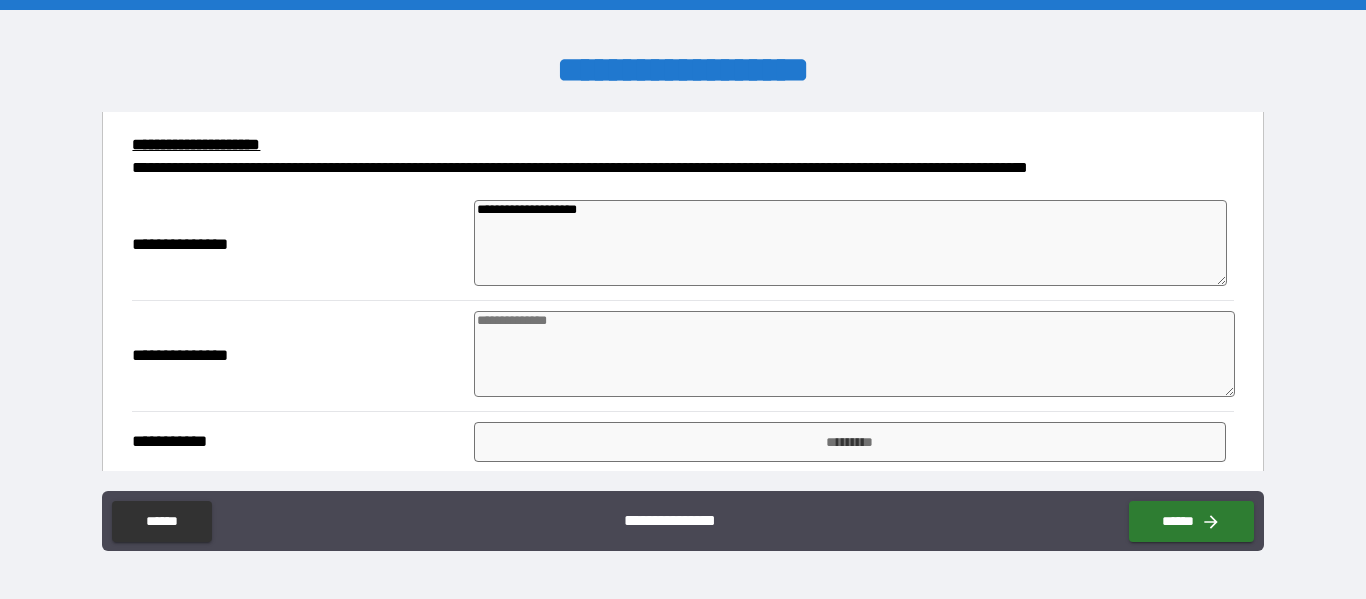 type on "**********" 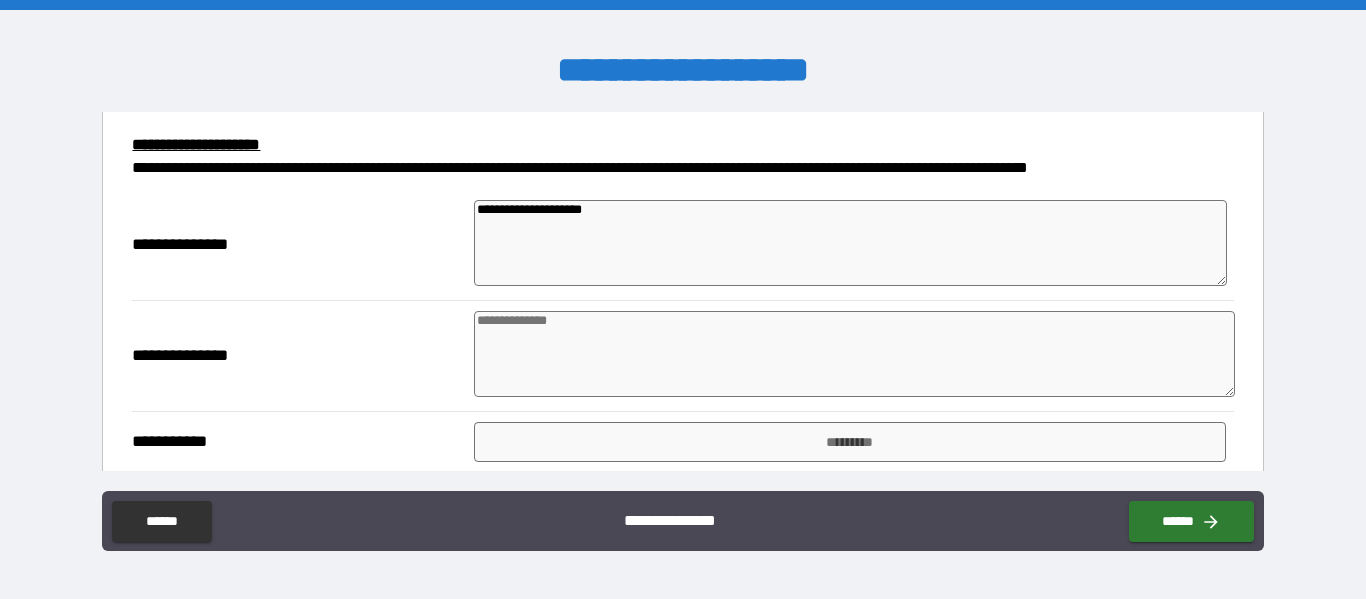 type on "*" 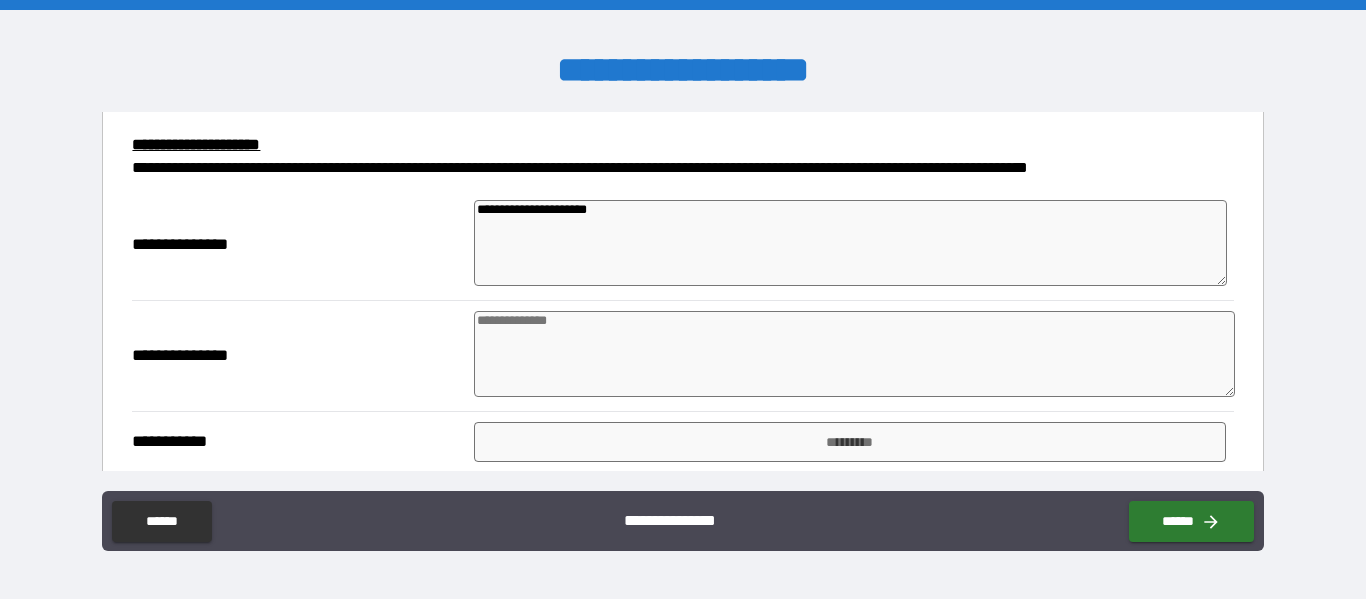 type on "**********" 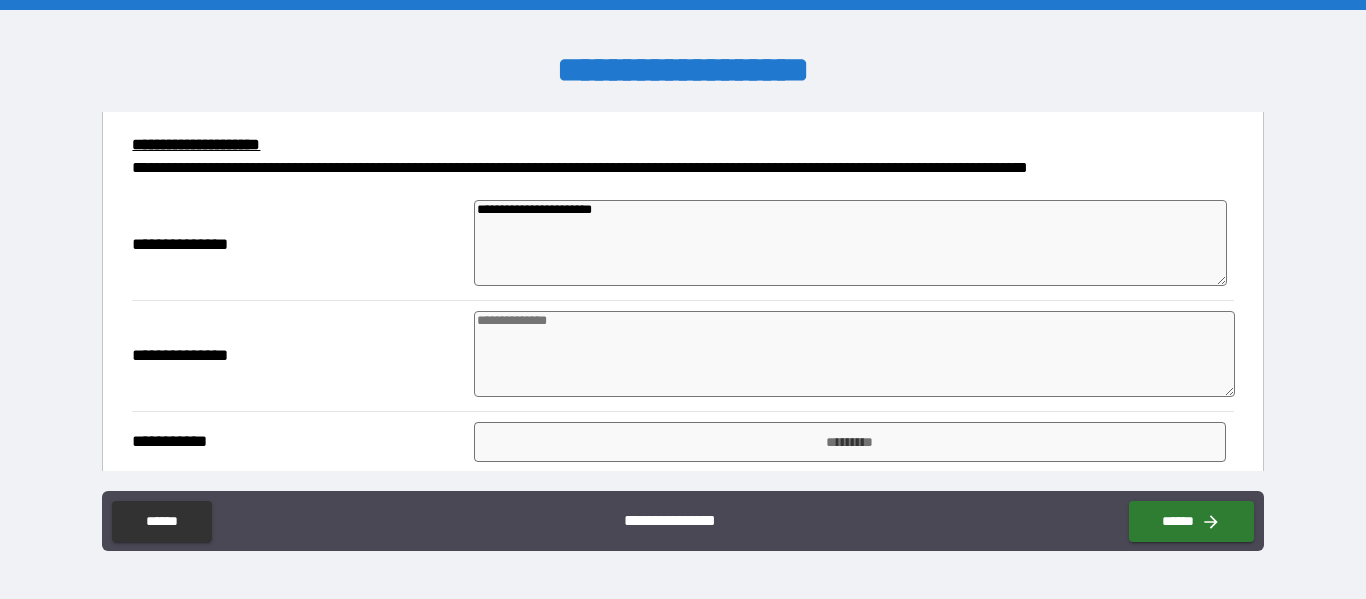 type on "**********" 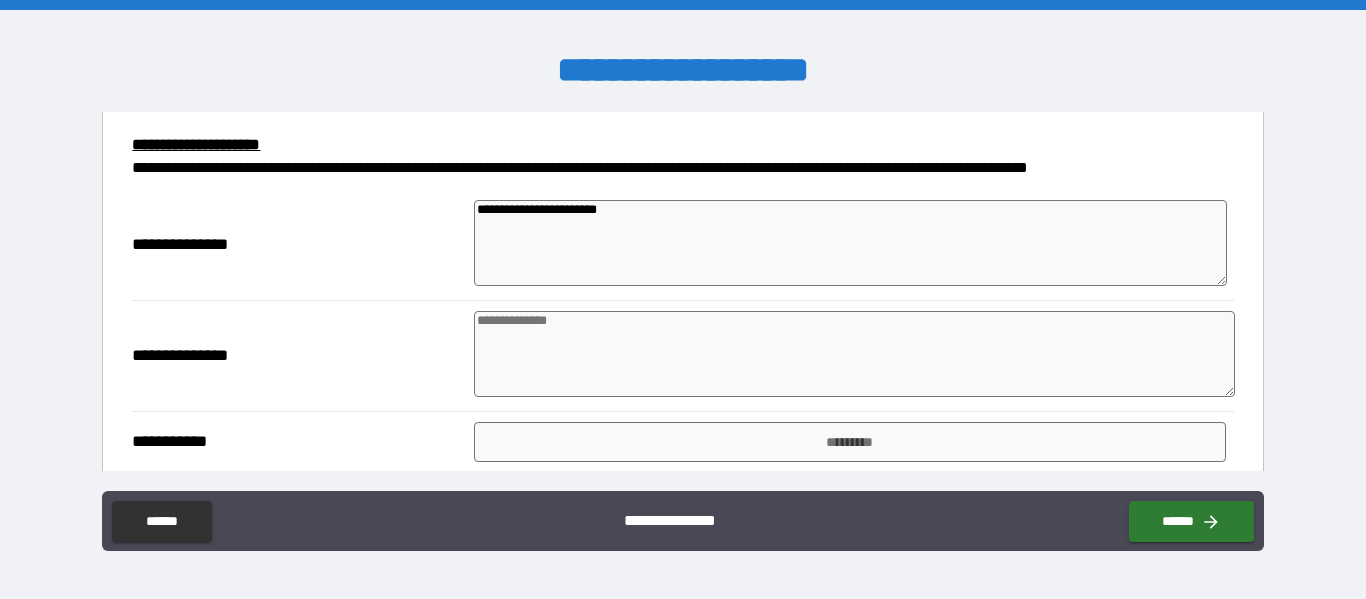 type on "**********" 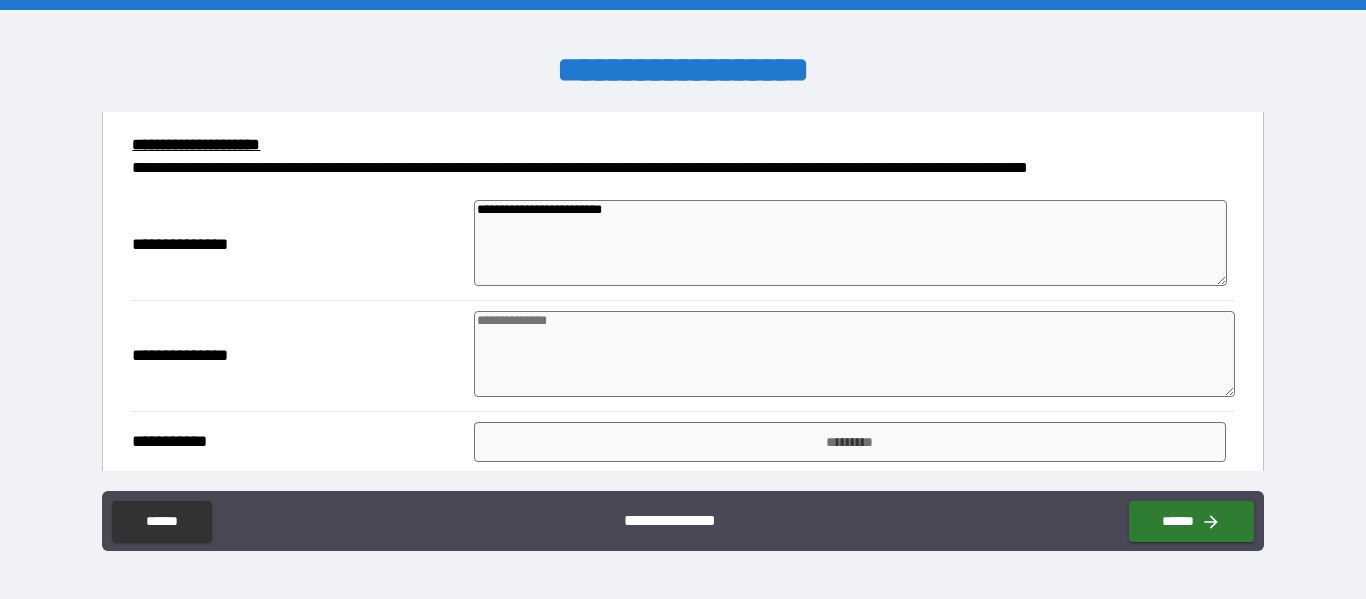type on "**********" 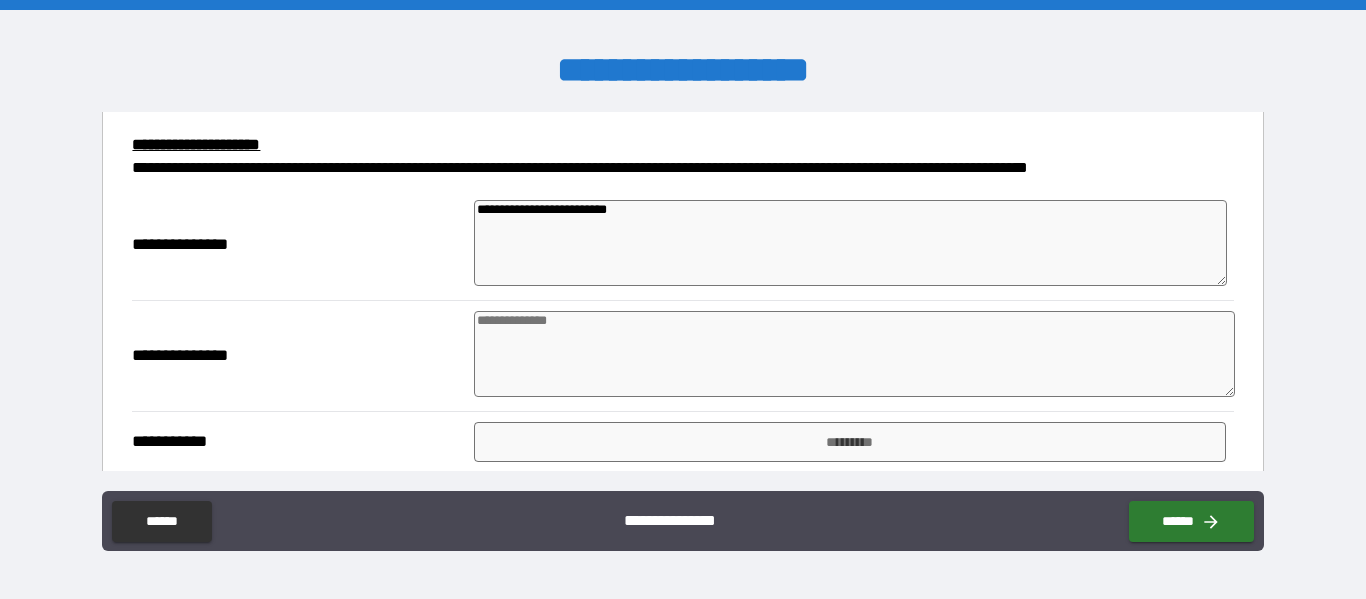 type on "**********" 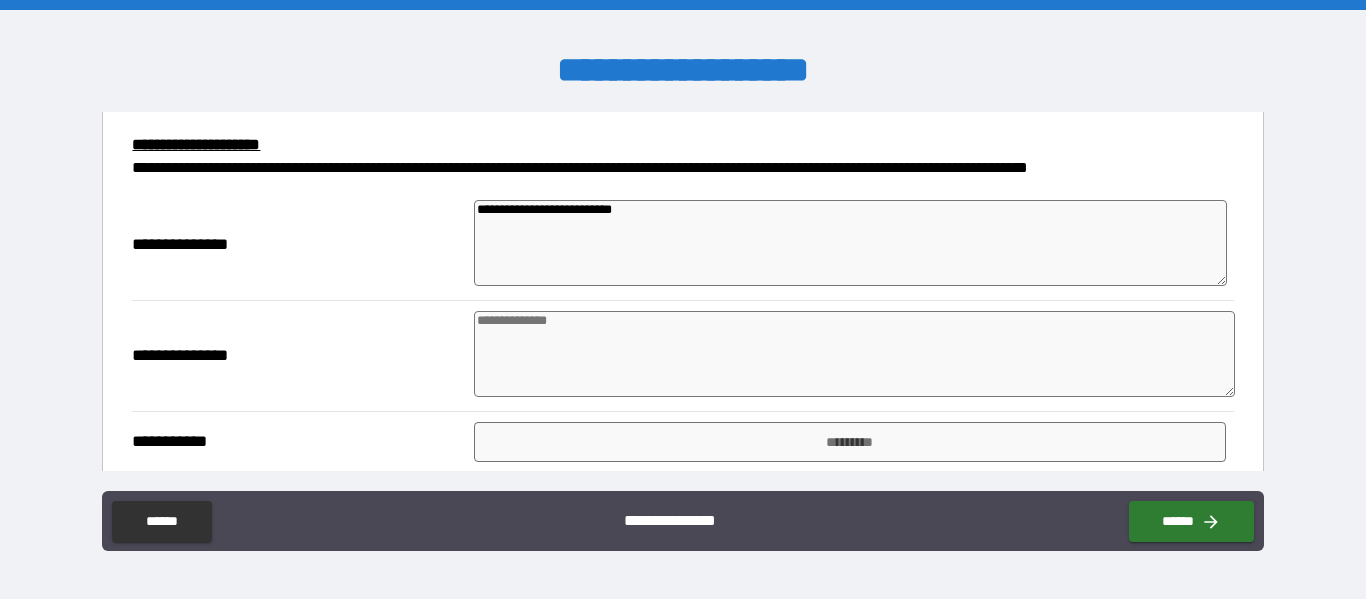 type on "*" 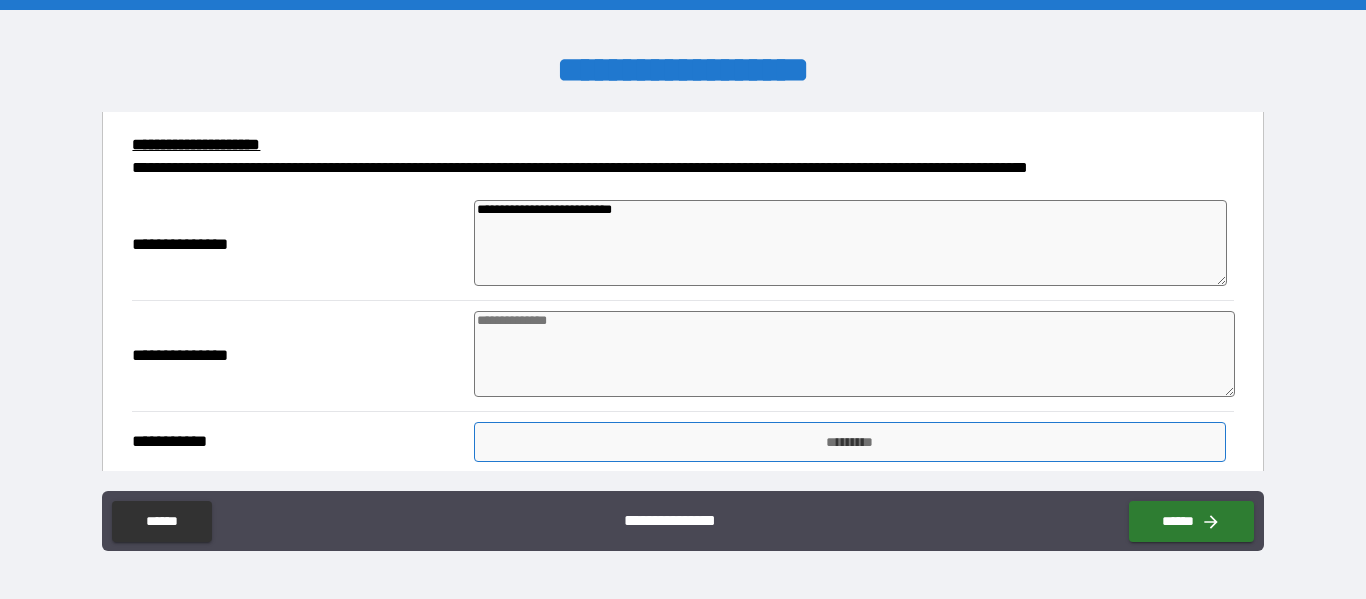 type on "**********" 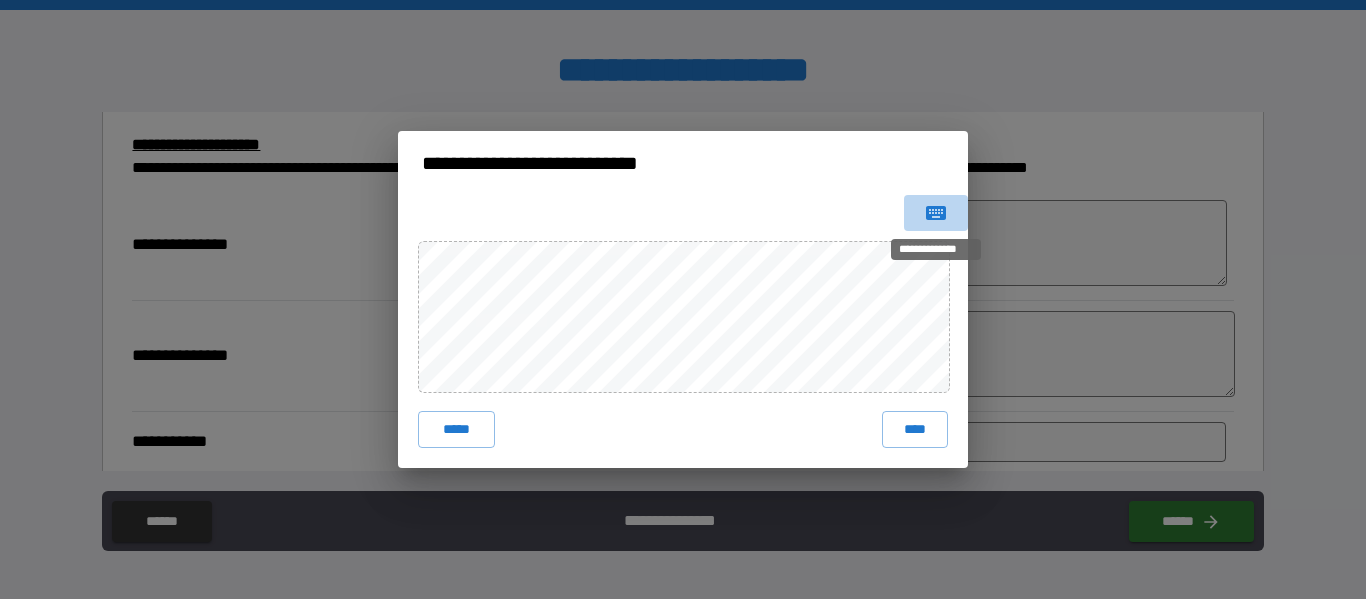 click 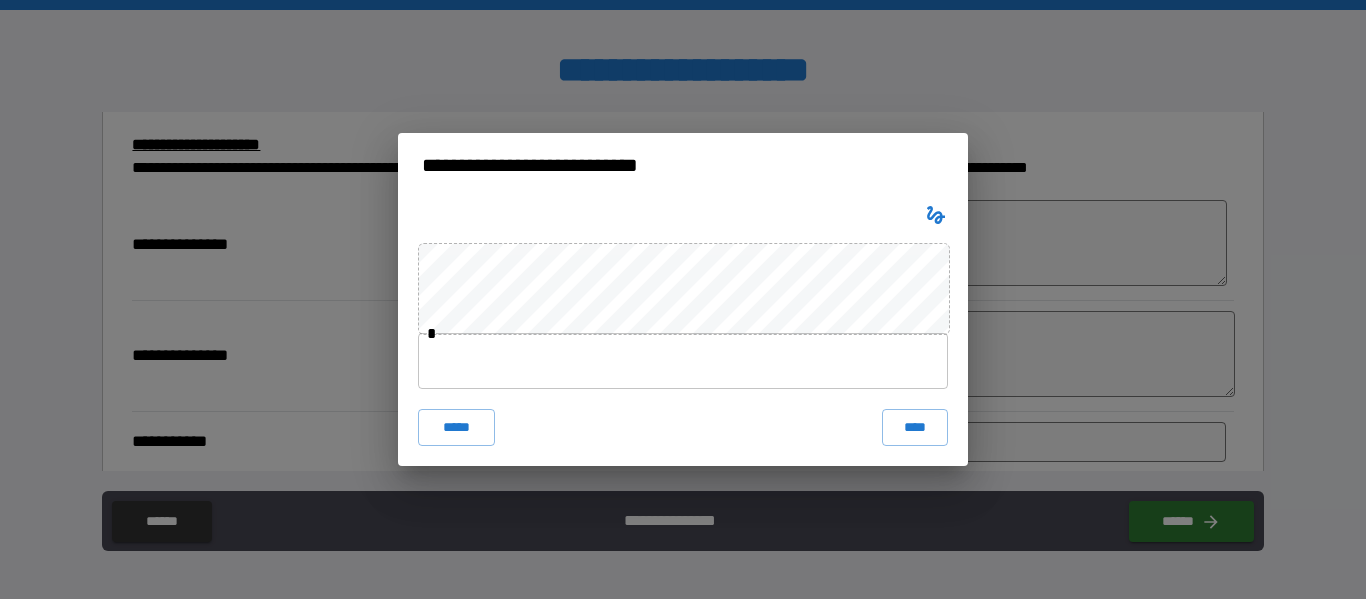 type 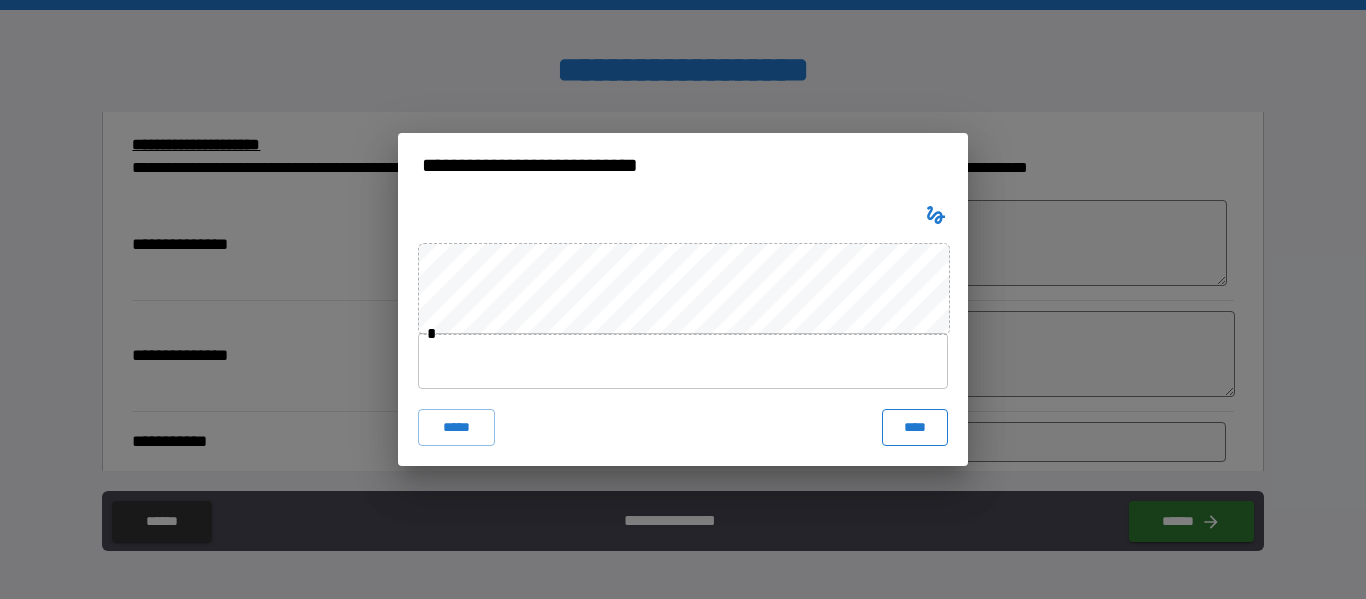 click on "****" at bounding box center [915, 427] 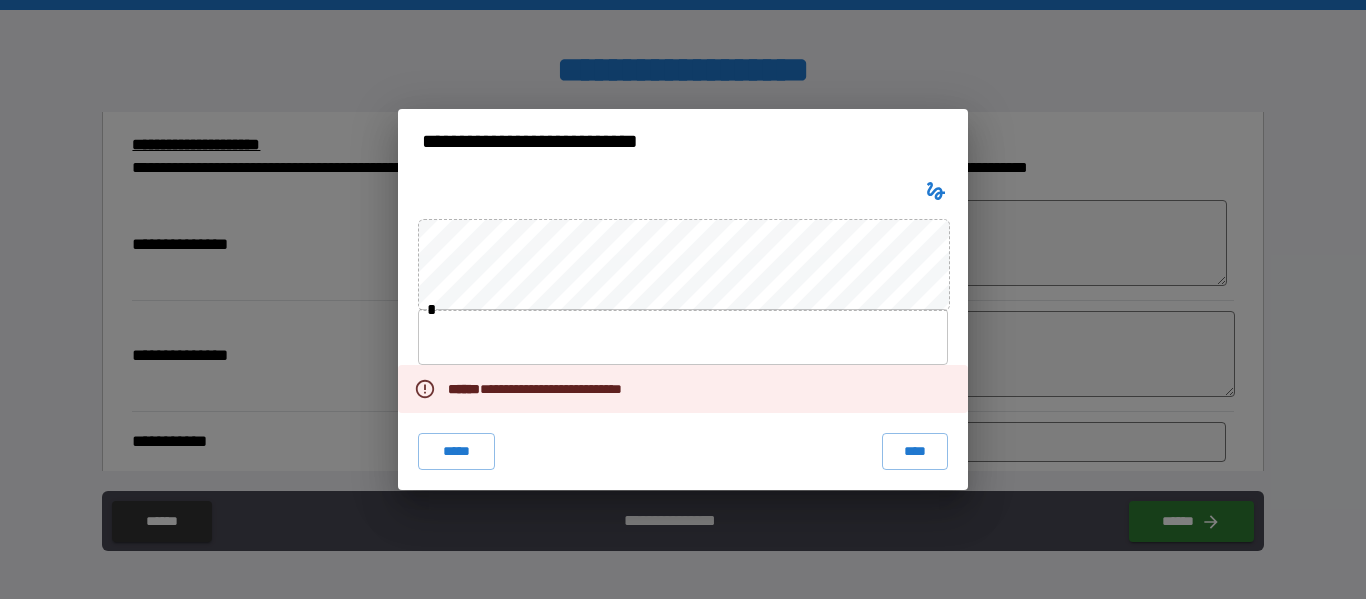 click at bounding box center (683, 337) 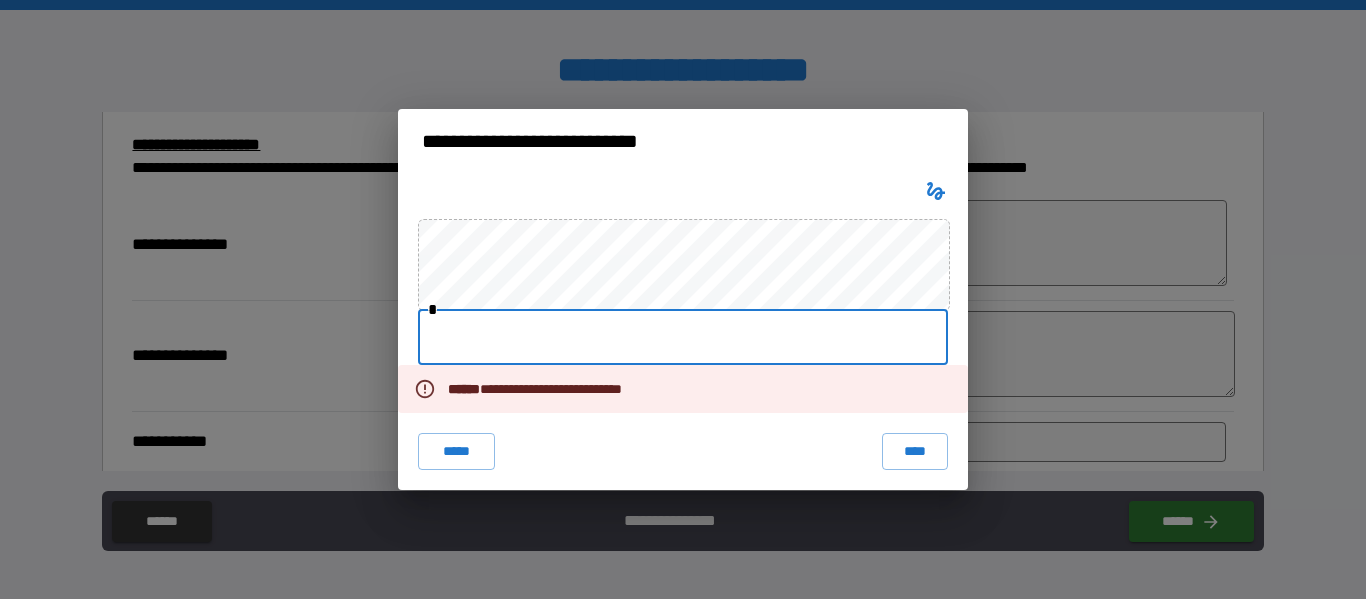 type on "**********" 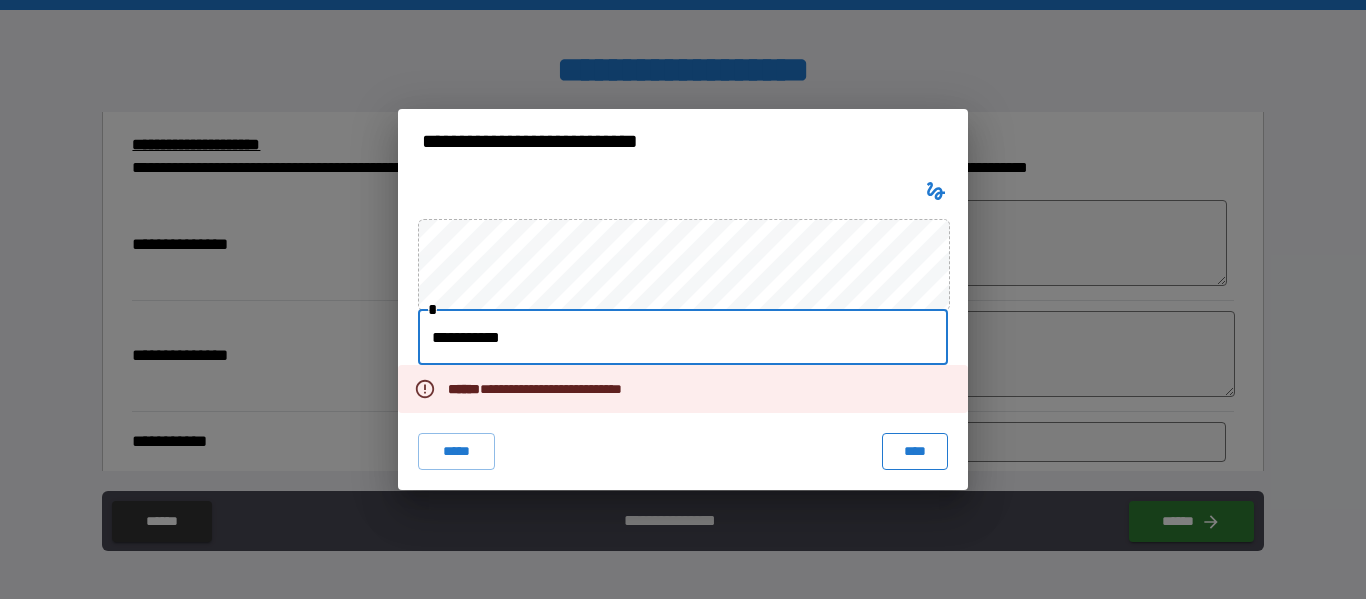 click on "****" at bounding box center (915, 451) 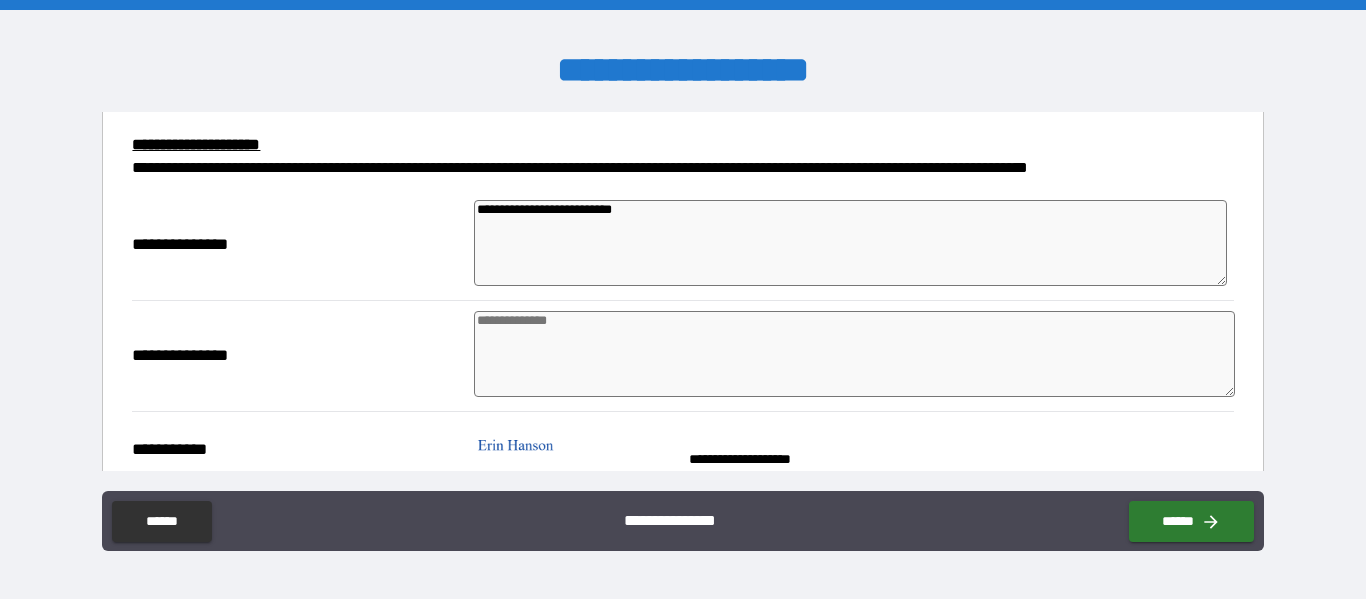 type on "*" 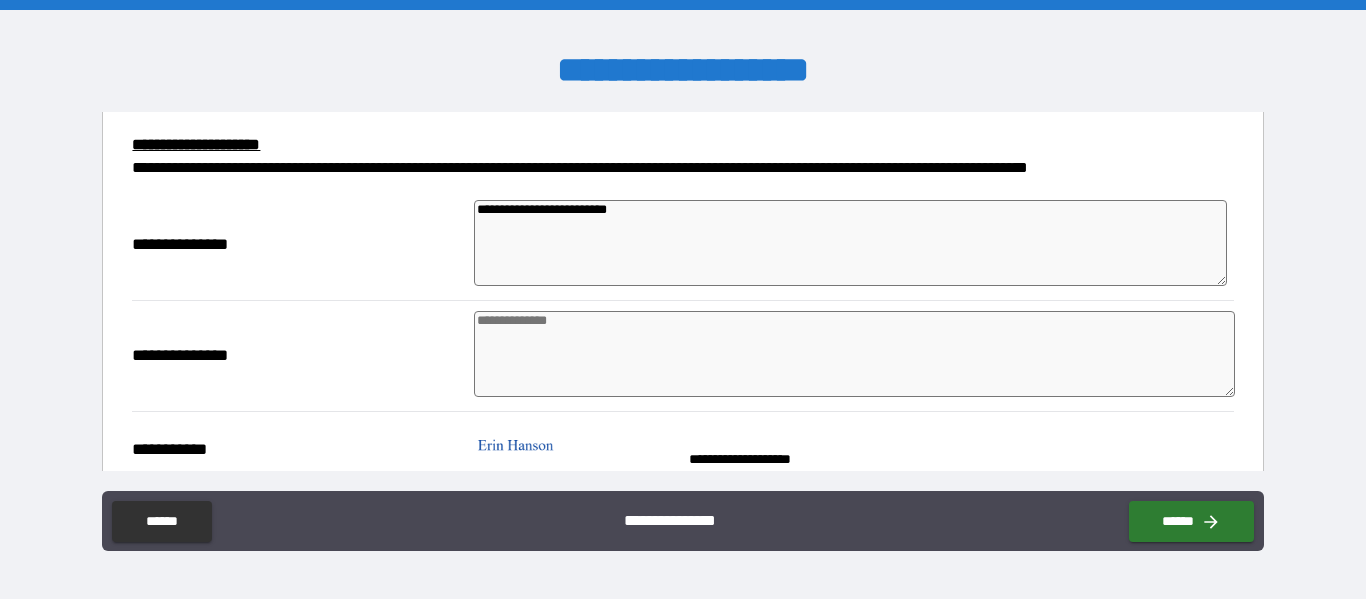 type on "*" 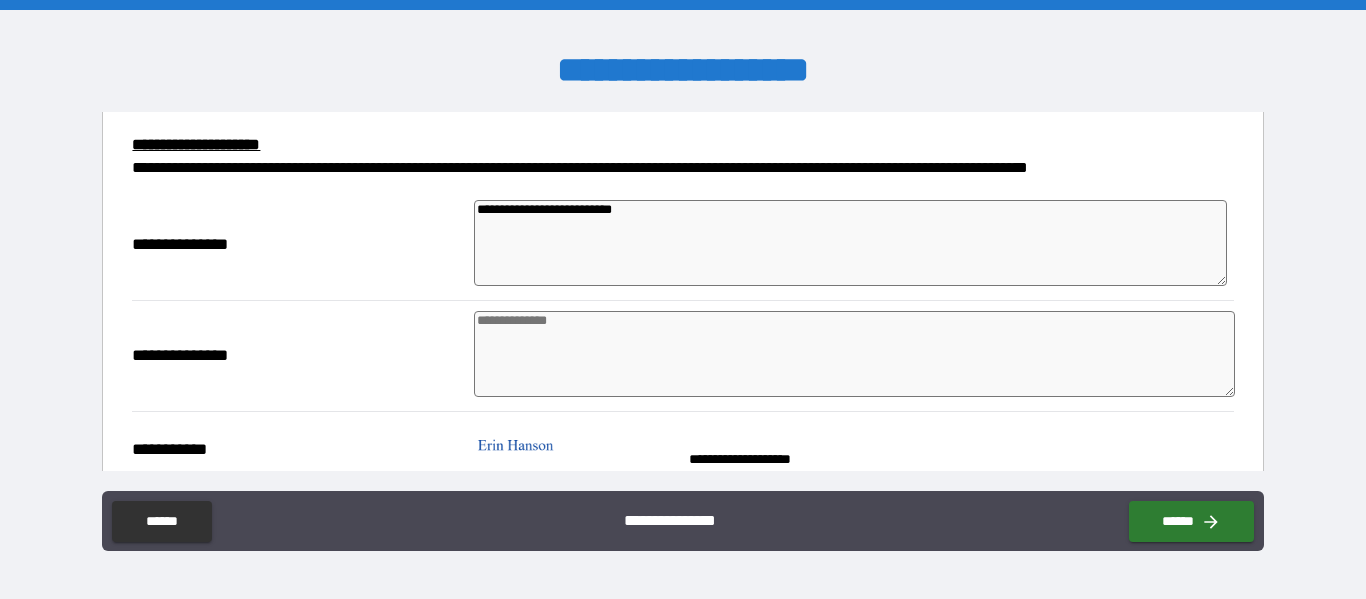 type on "*" 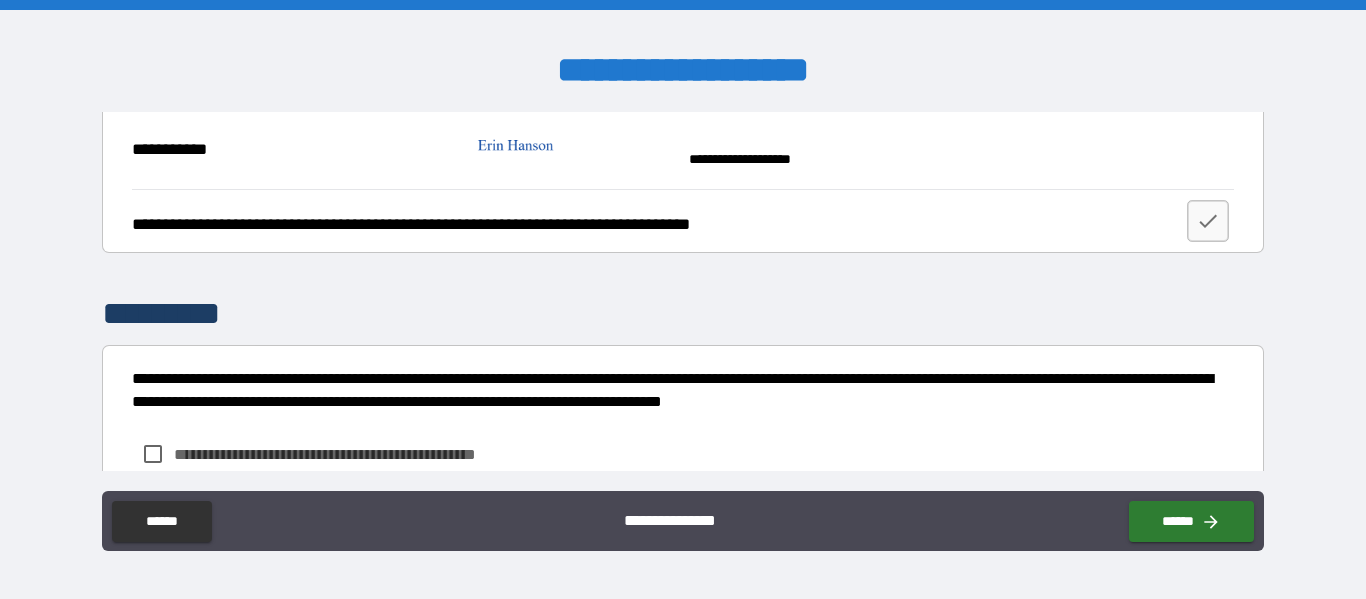 scroll, scrollTop: 1000, scrollLeft: 0, axis: vertical 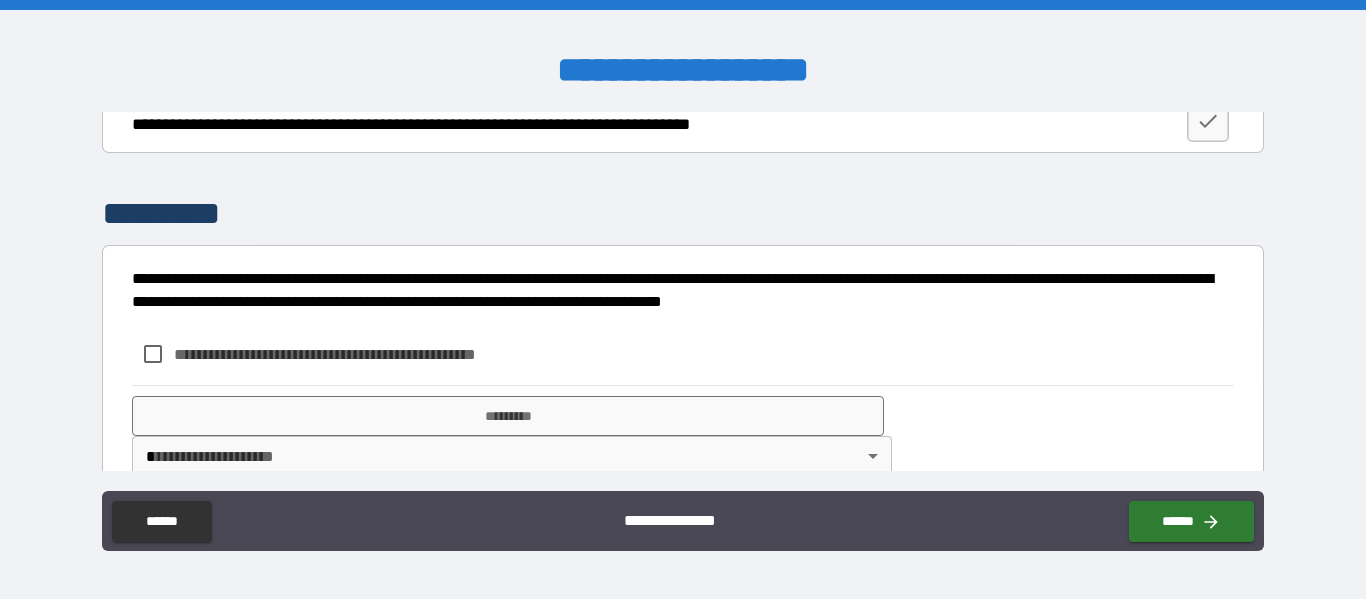 type on "**********" 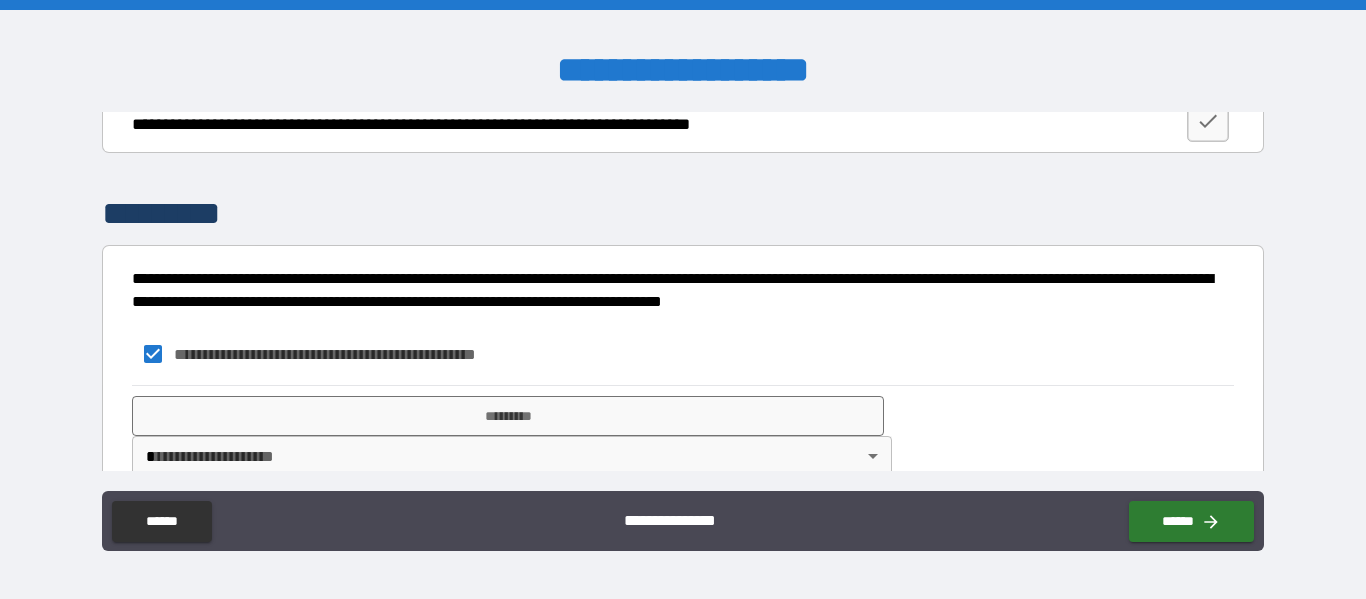 type on "*" 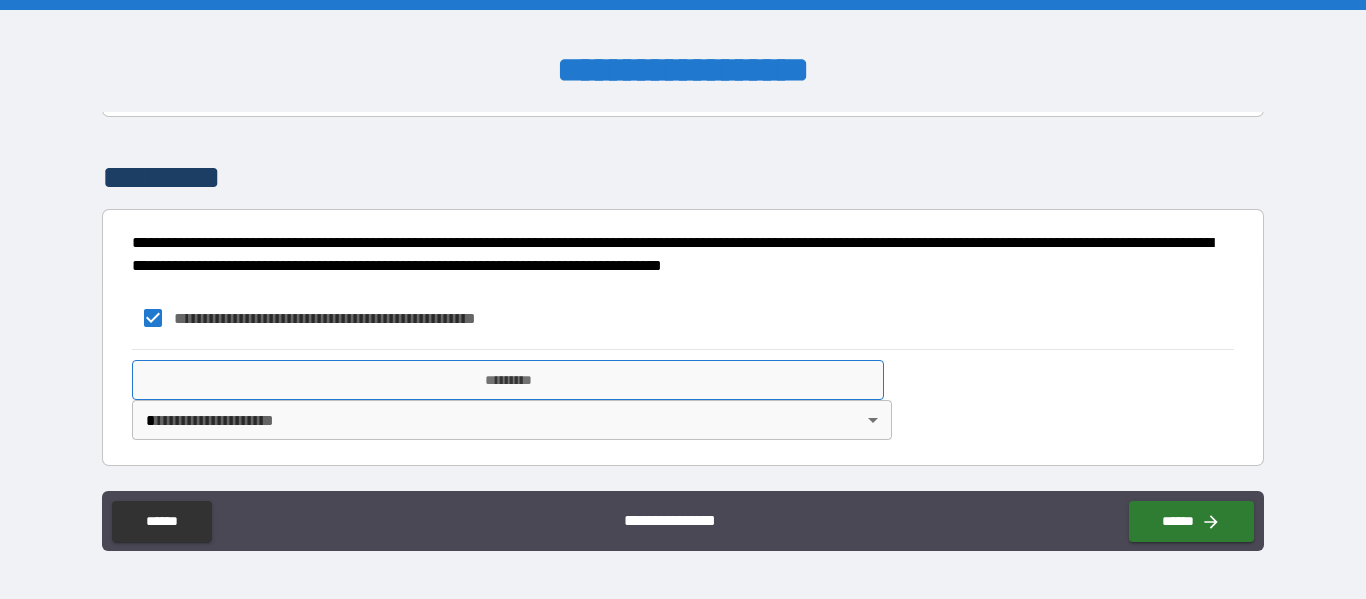 click on "*********" at bounding box center [508, 380] 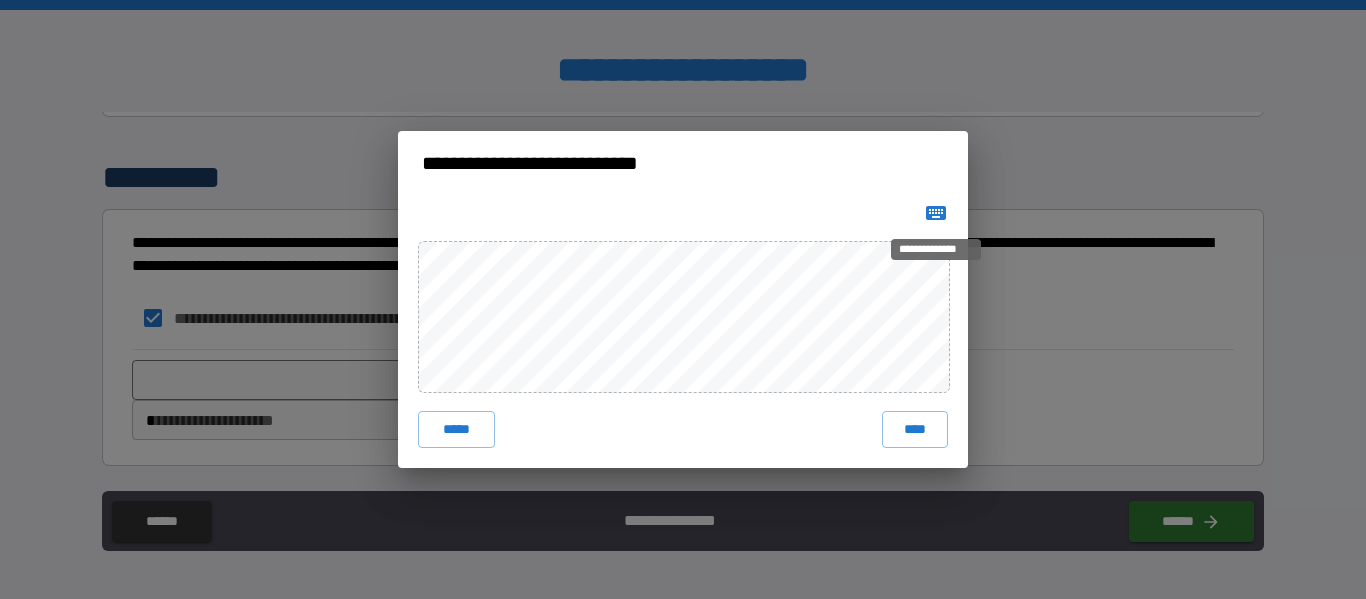 click 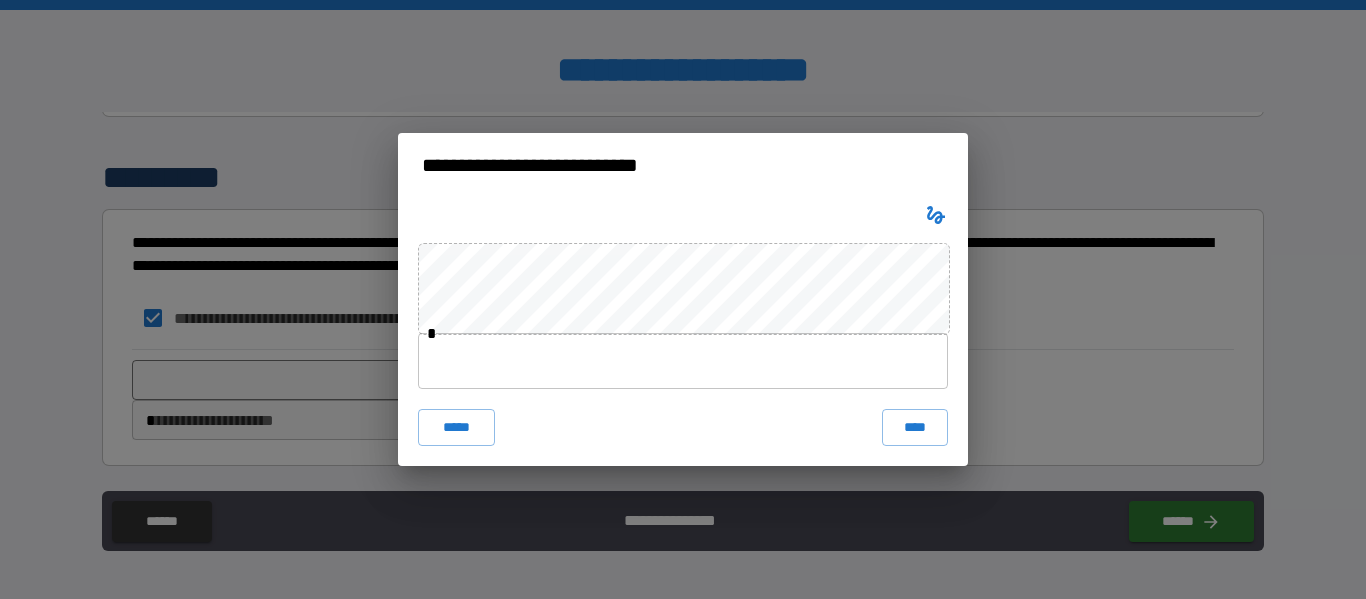 click at bounding box center (683, 361) 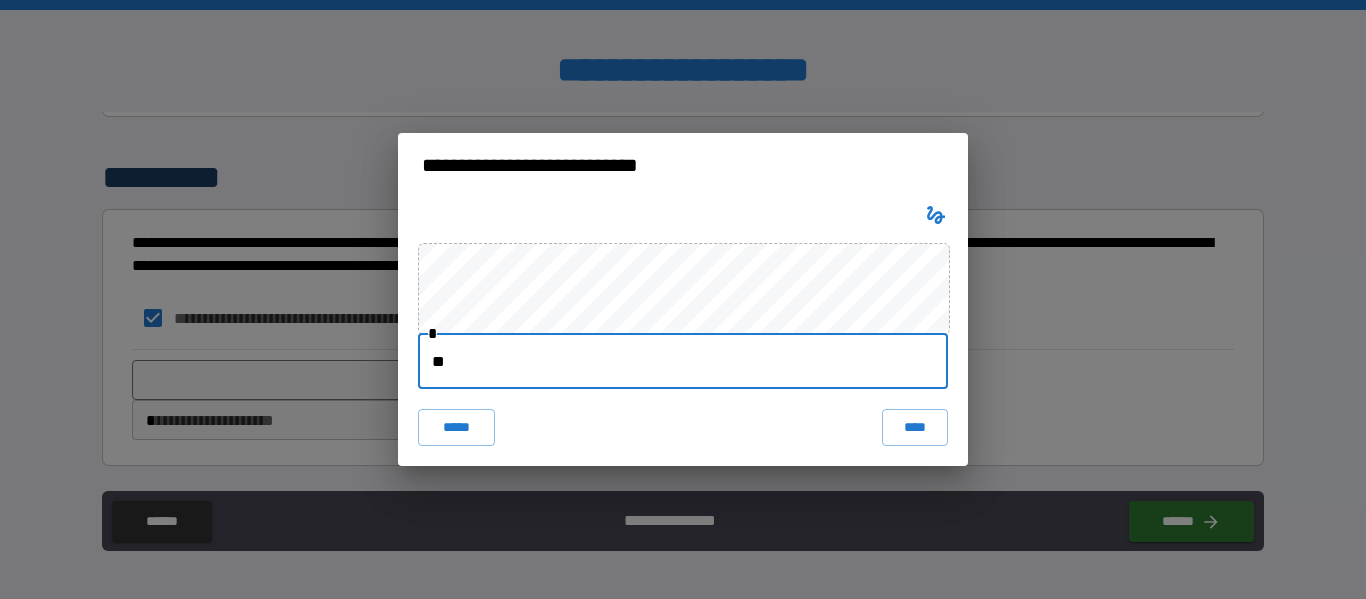 type on "*" 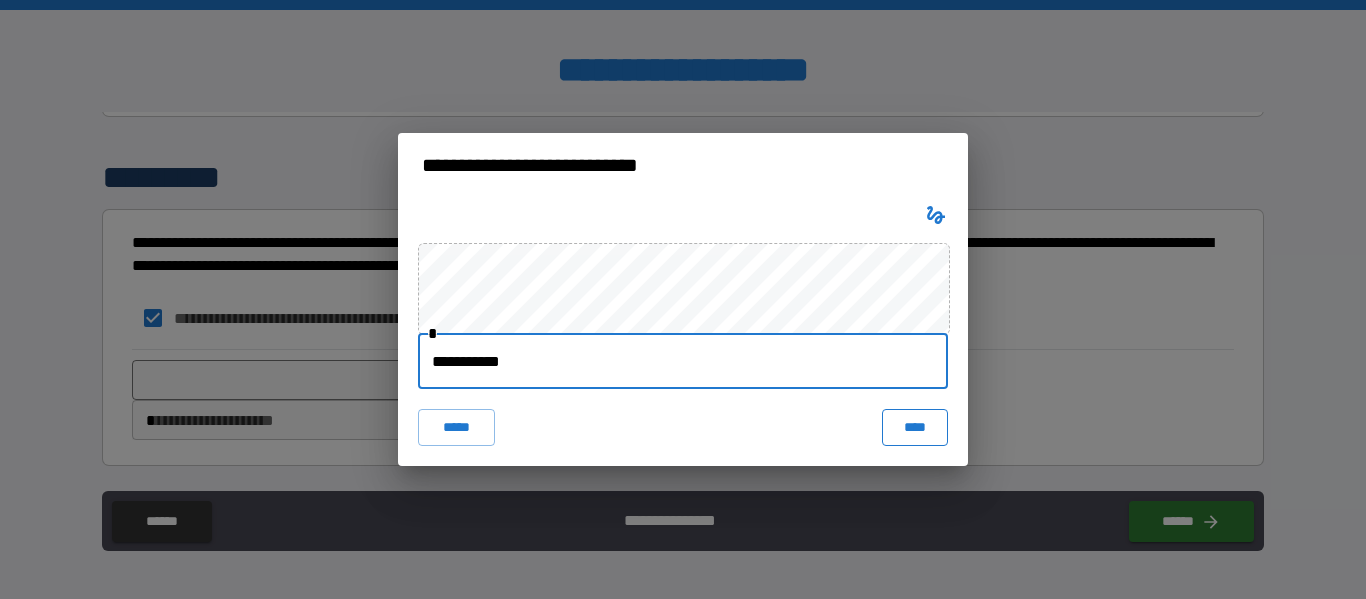 type on "**********" 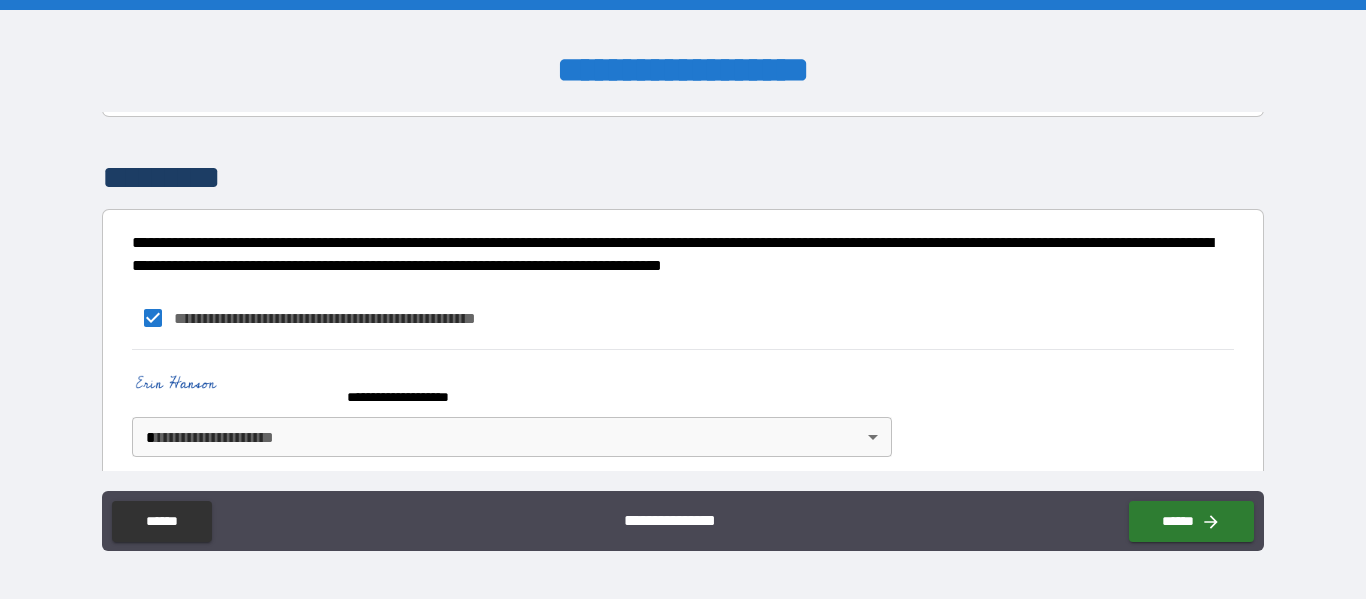 type on "*" 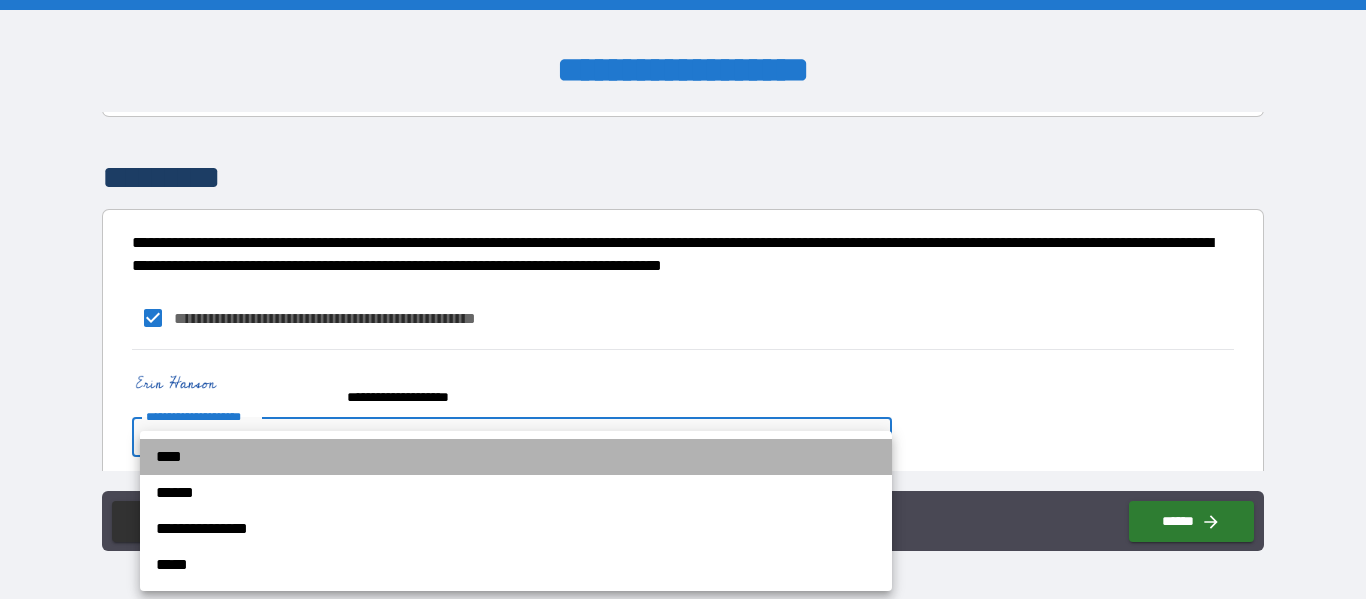 click on "****" at bounding box center (516, 457) 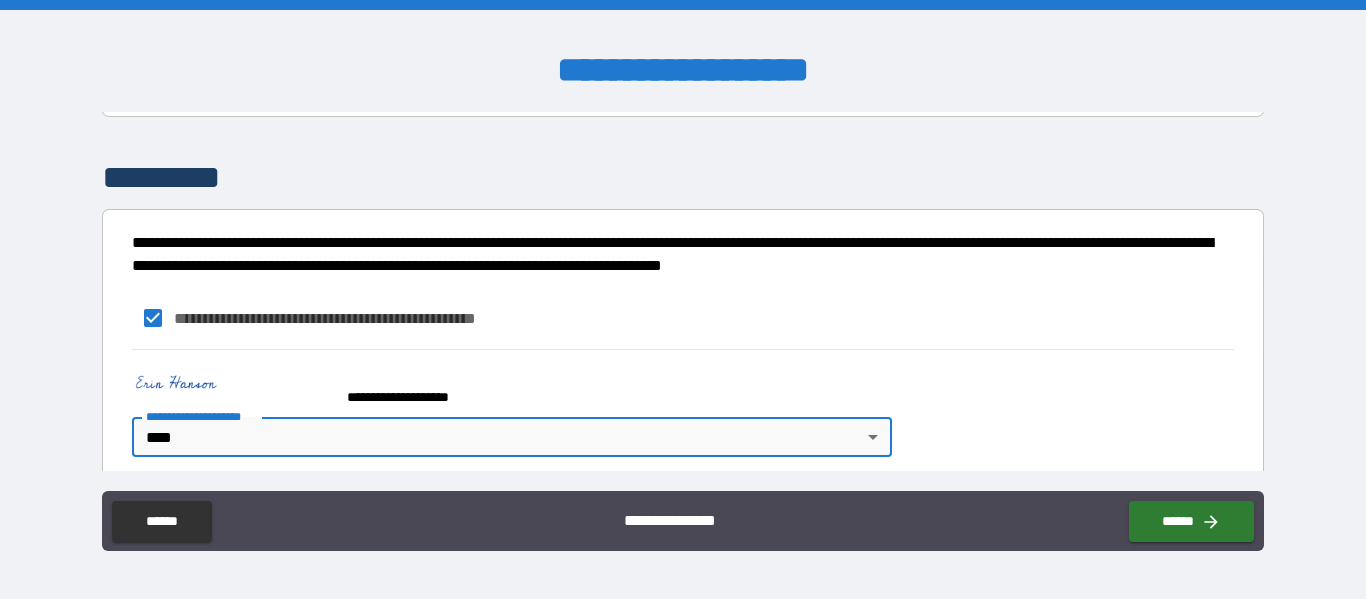 type on "*" 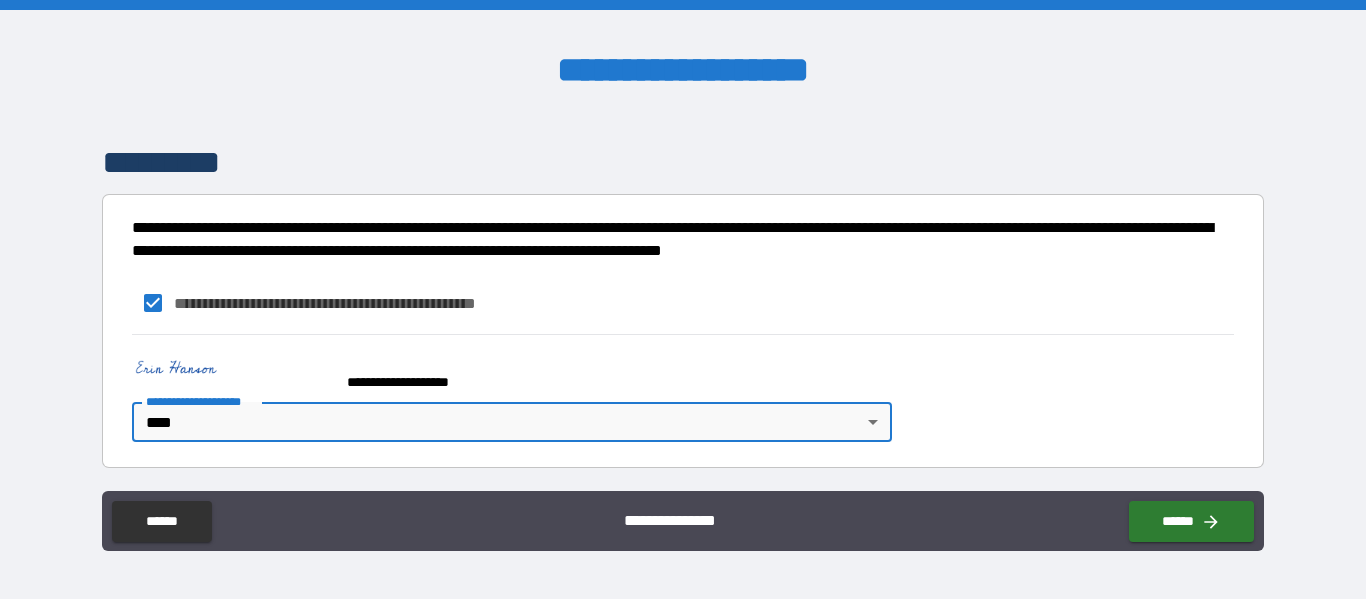 scroll, scrollTop: 1053, scrollLeft: 0, axis: vertical 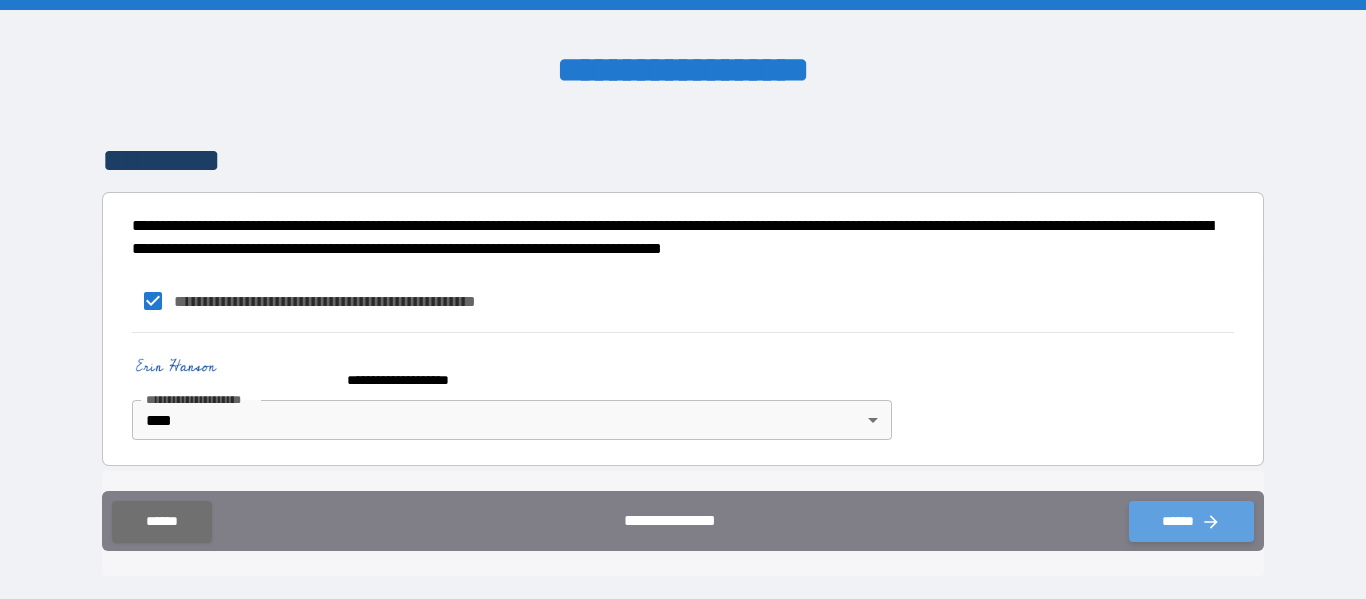 click on "******" at bounding box center (1191, 521) 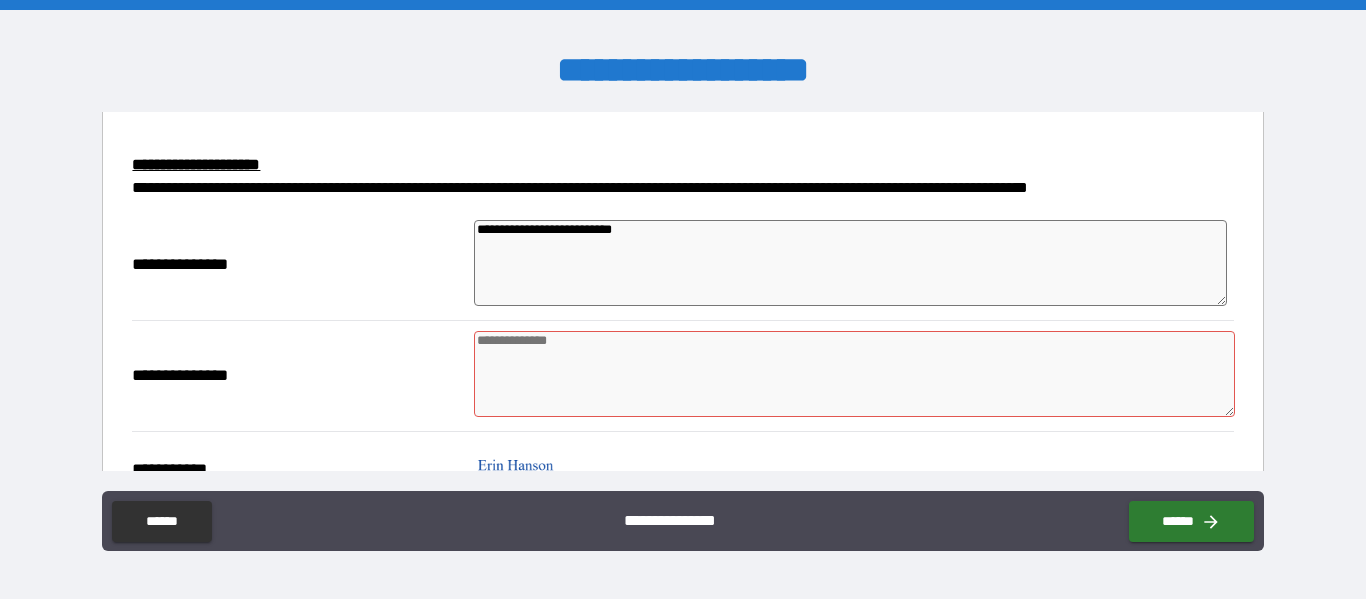 scroll, scrollTop: 553, scrollLeft: 0, axis: vertical 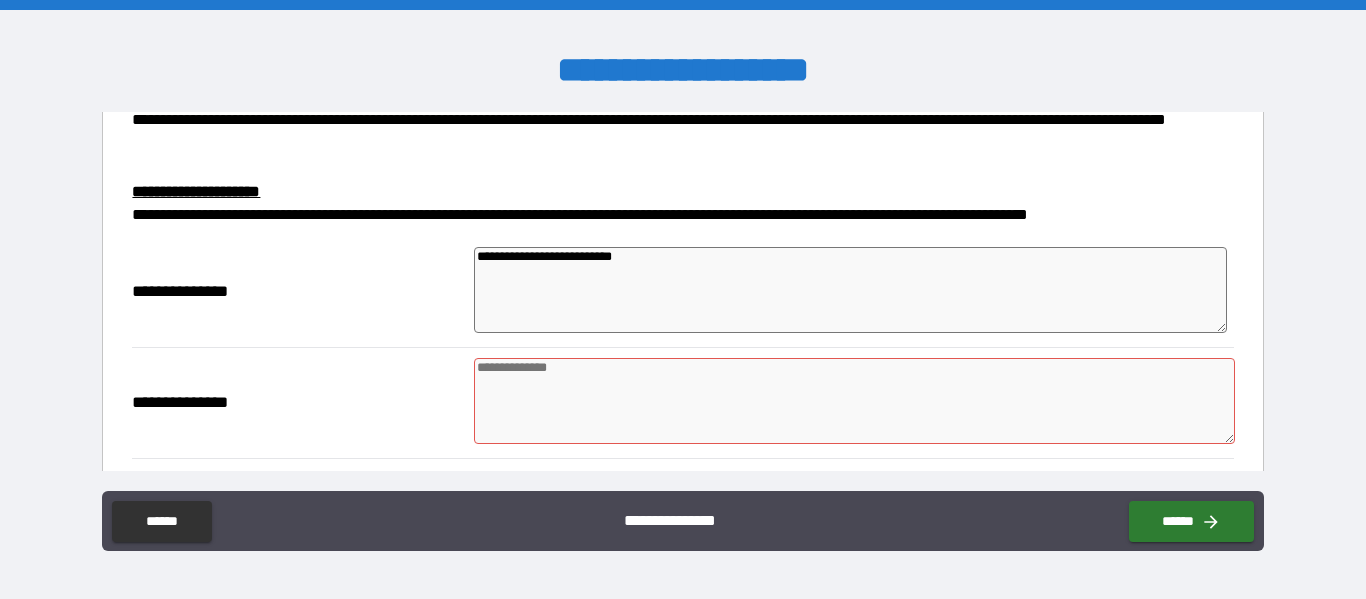 click at bounding box center [854, 401] 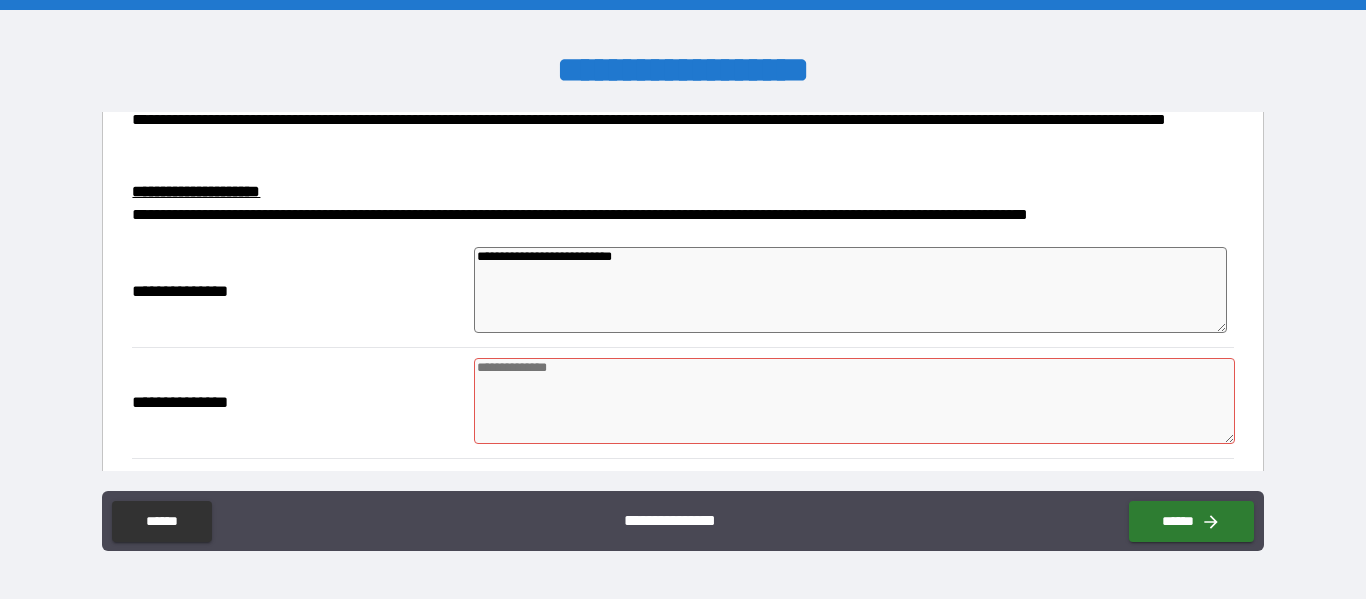 type on "*" 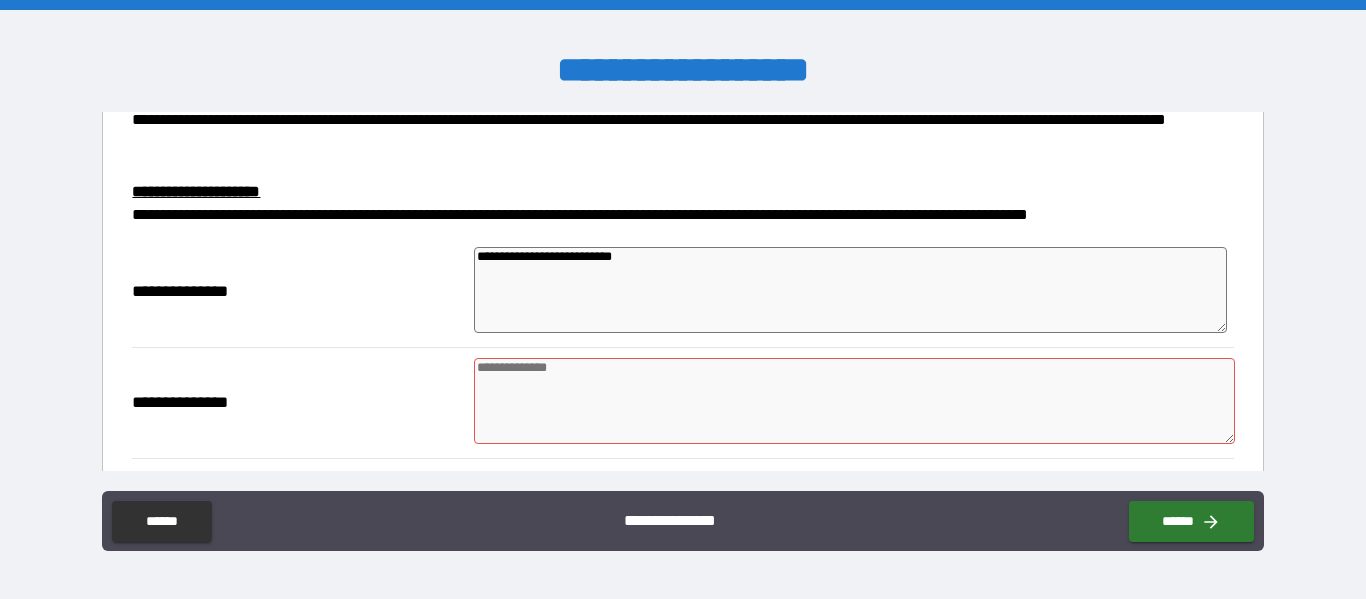 type on "*" 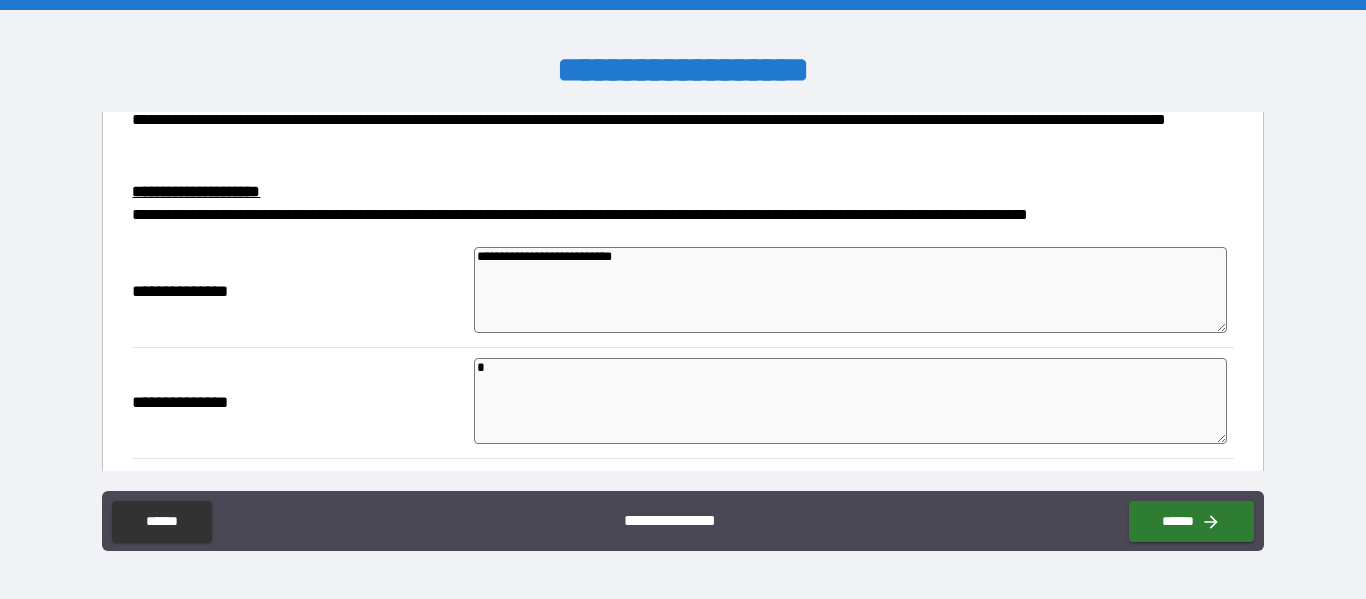 type on "*" 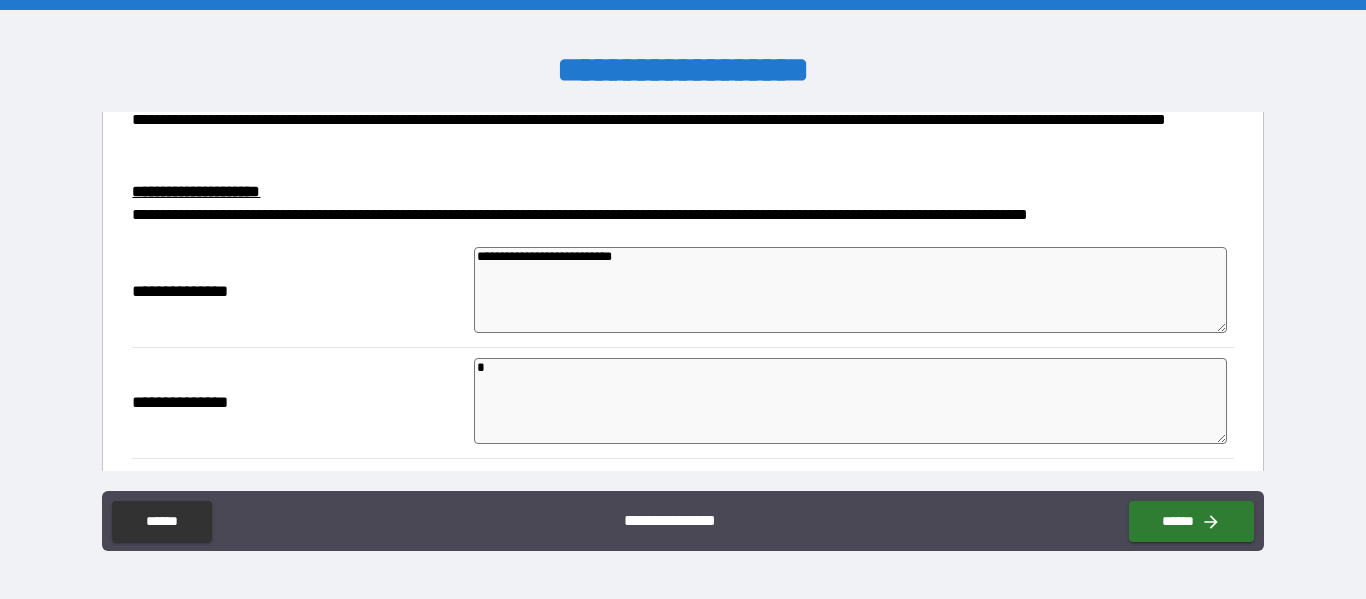 type on "**" 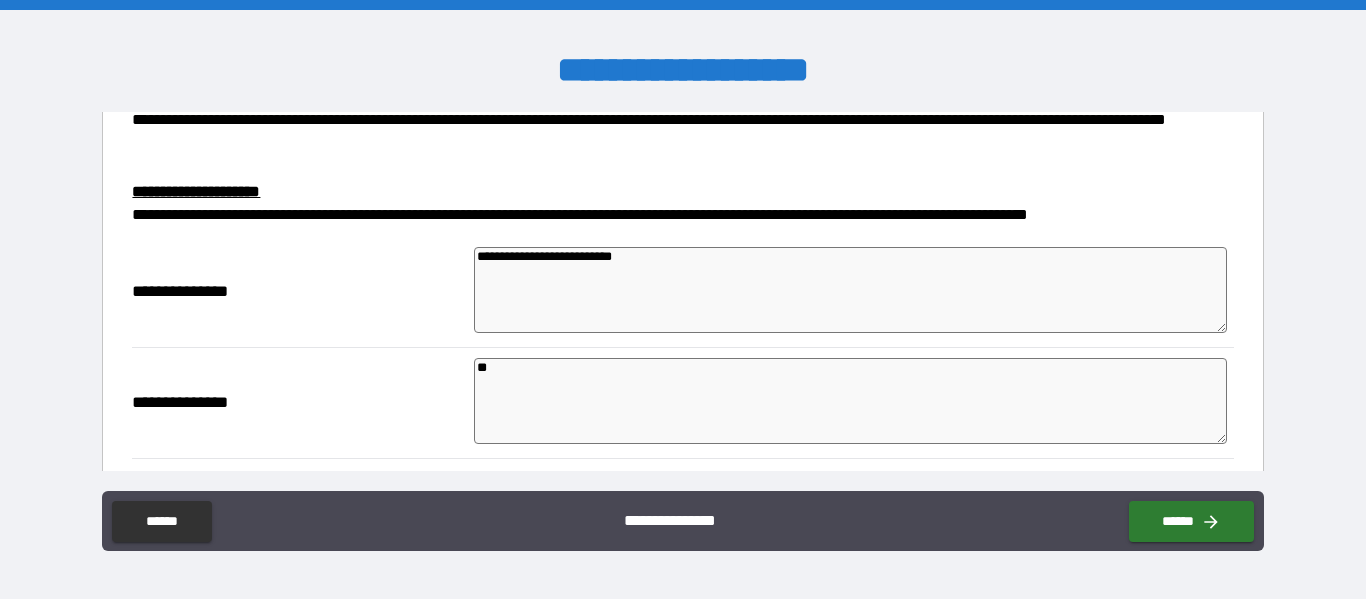 type on "*" 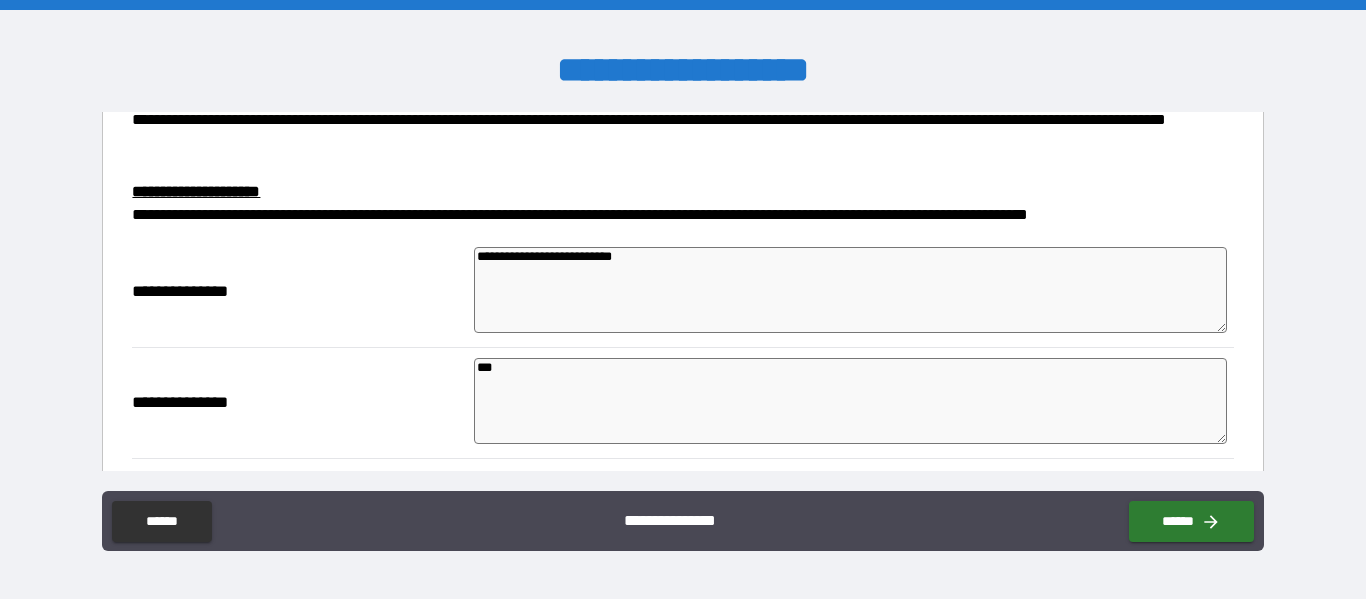 type on "*" 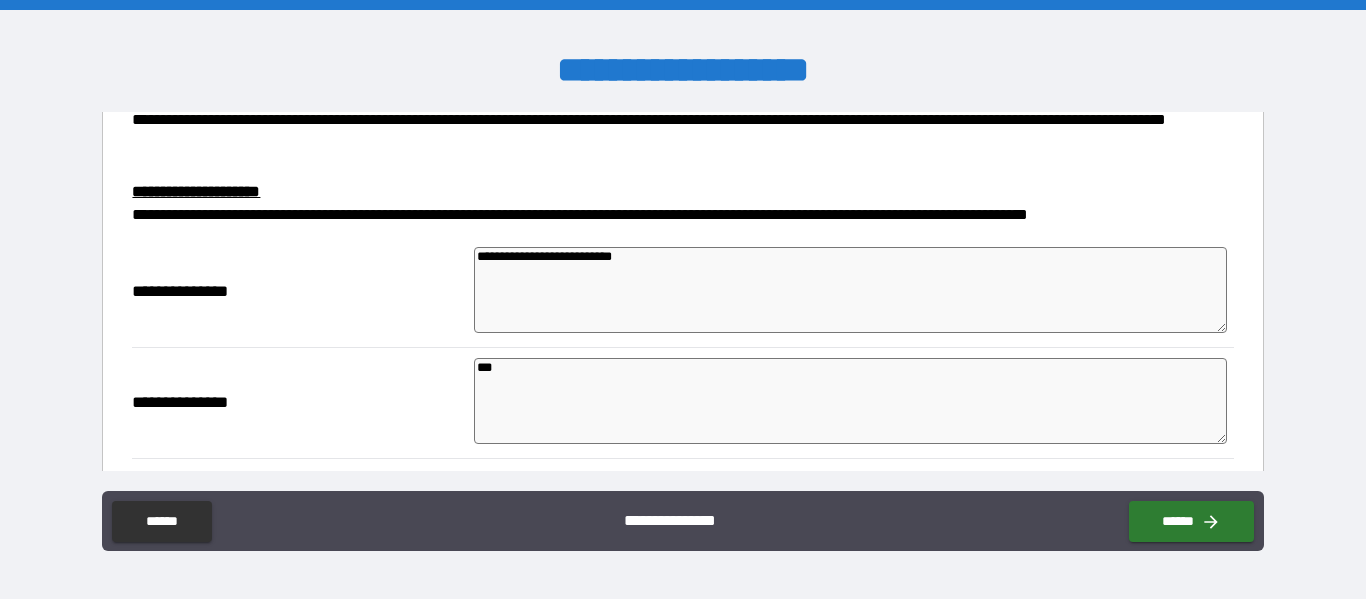 type on "****" 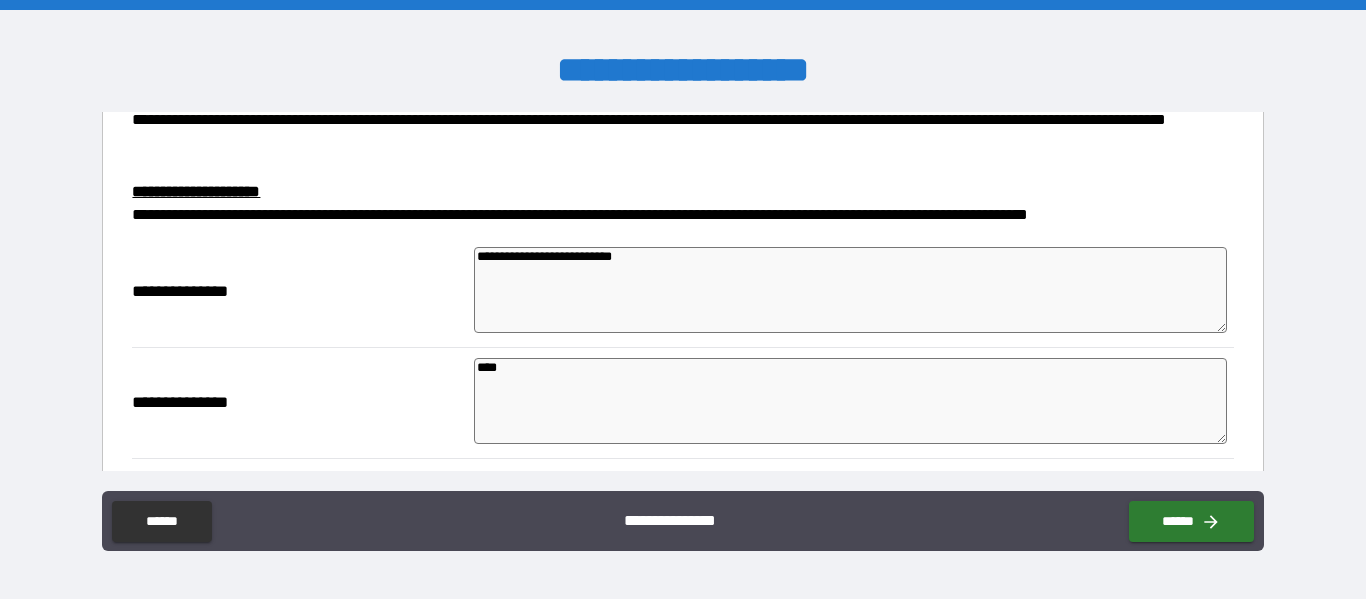 type on "*" 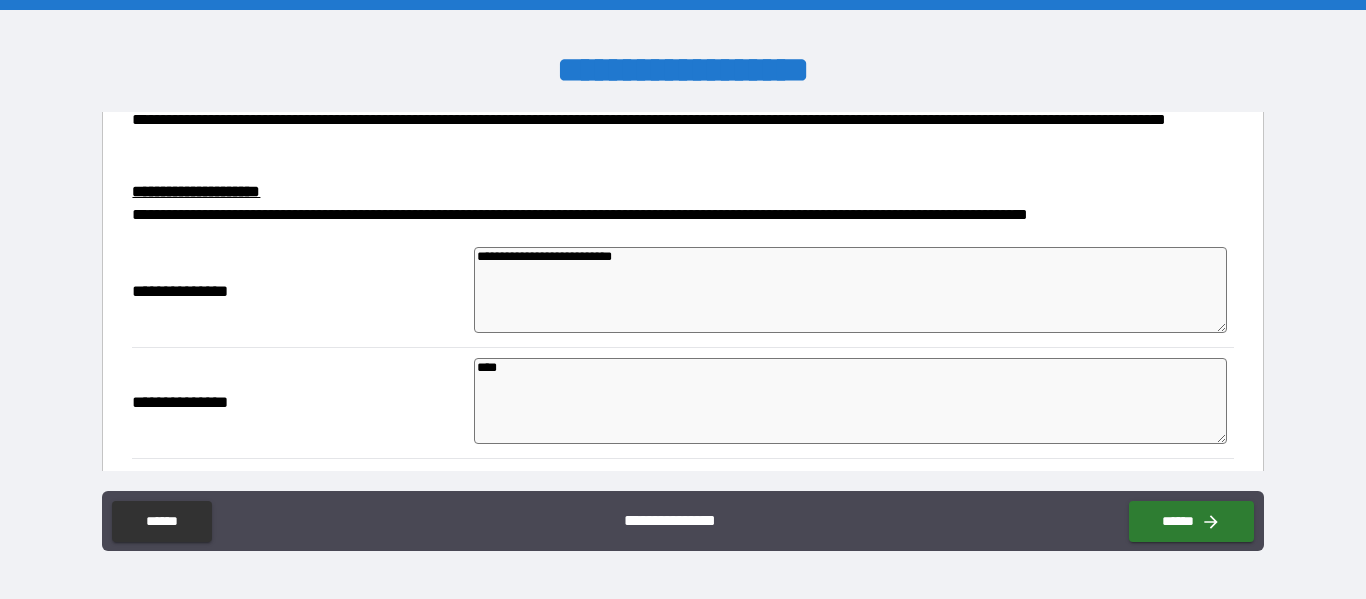 type on "*" 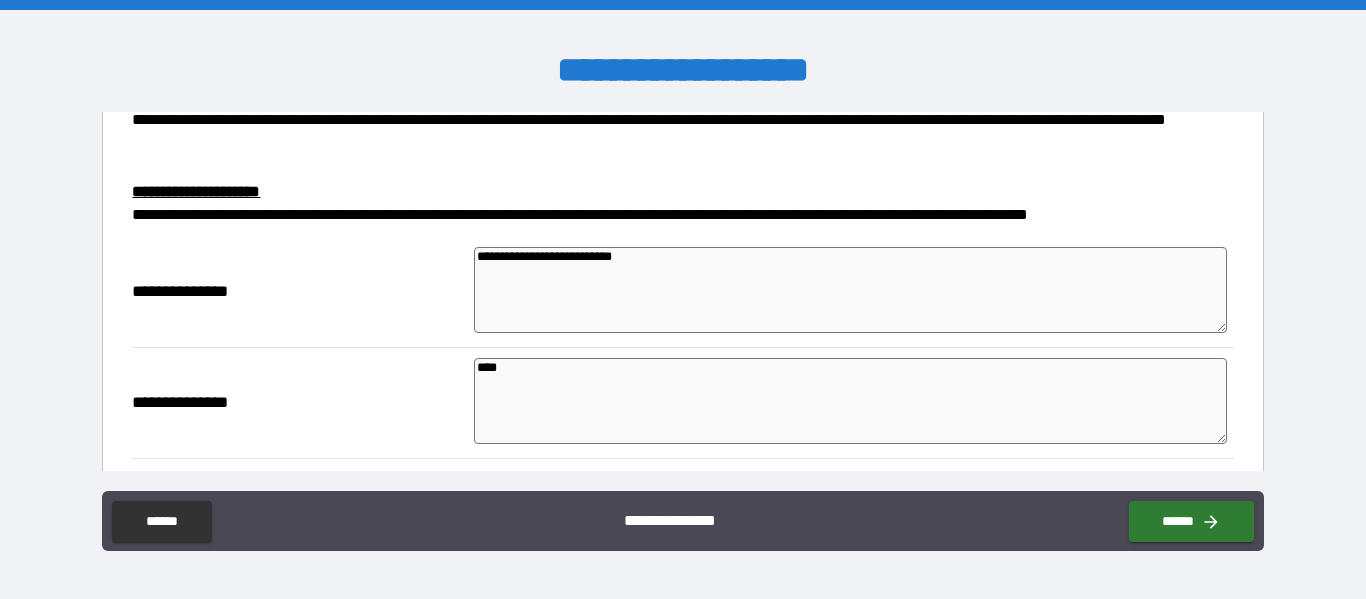 type on "*****" 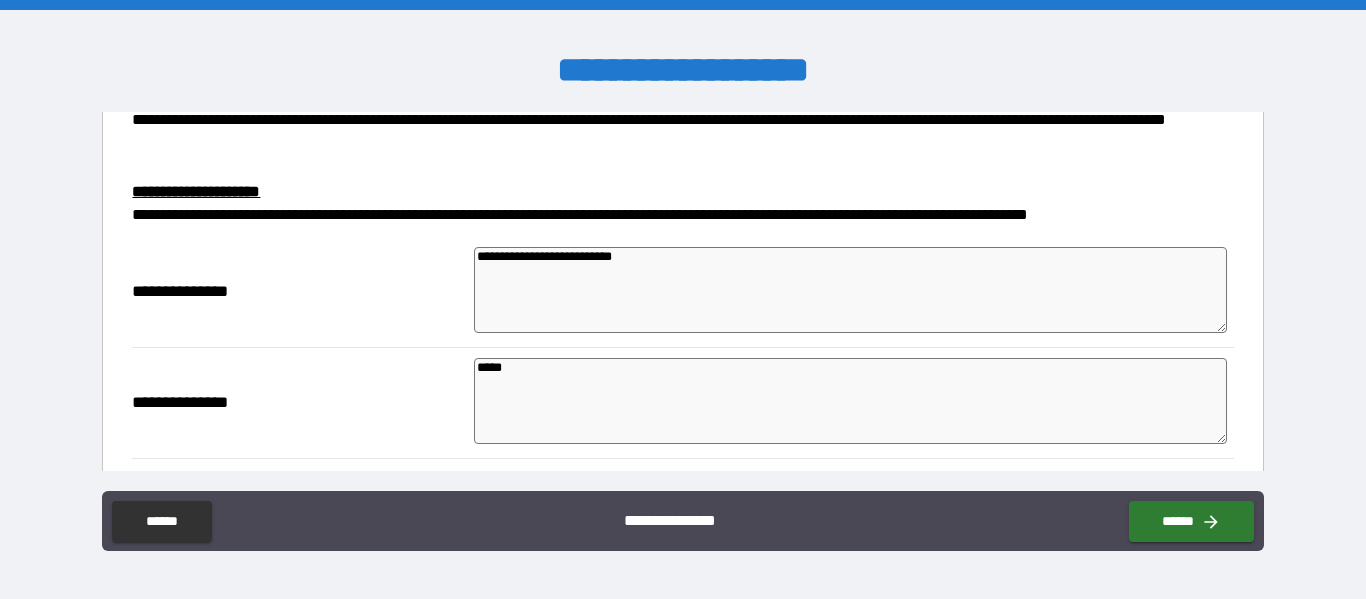 type on "*" 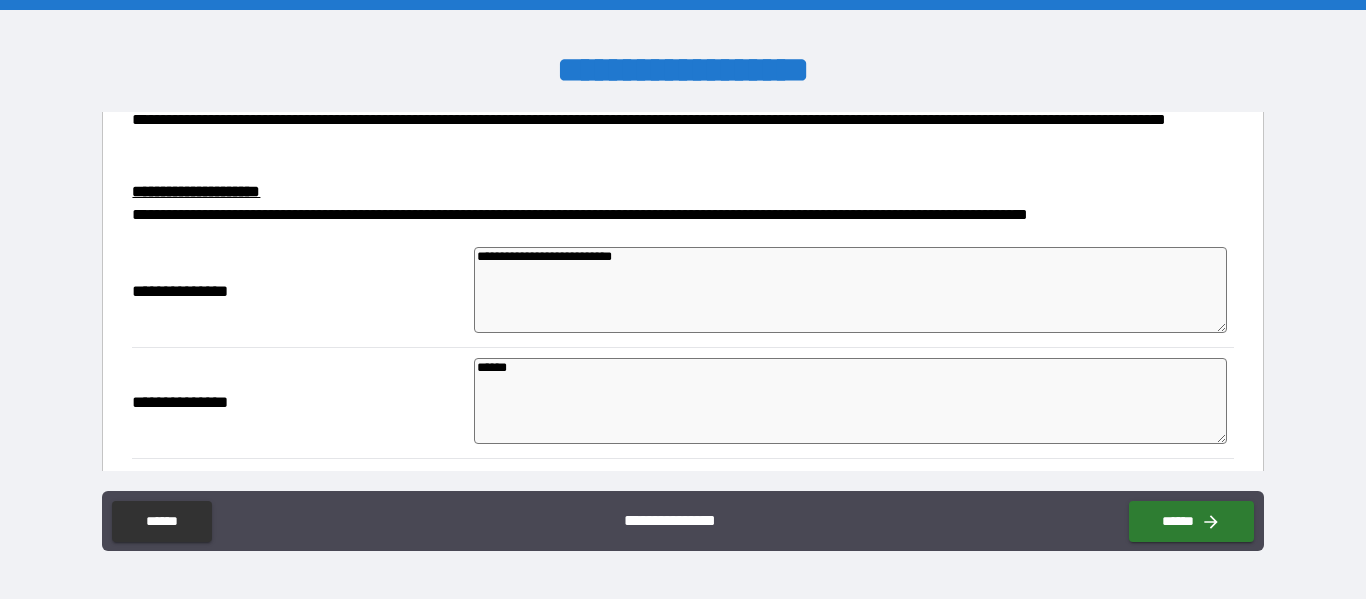 type on "*" 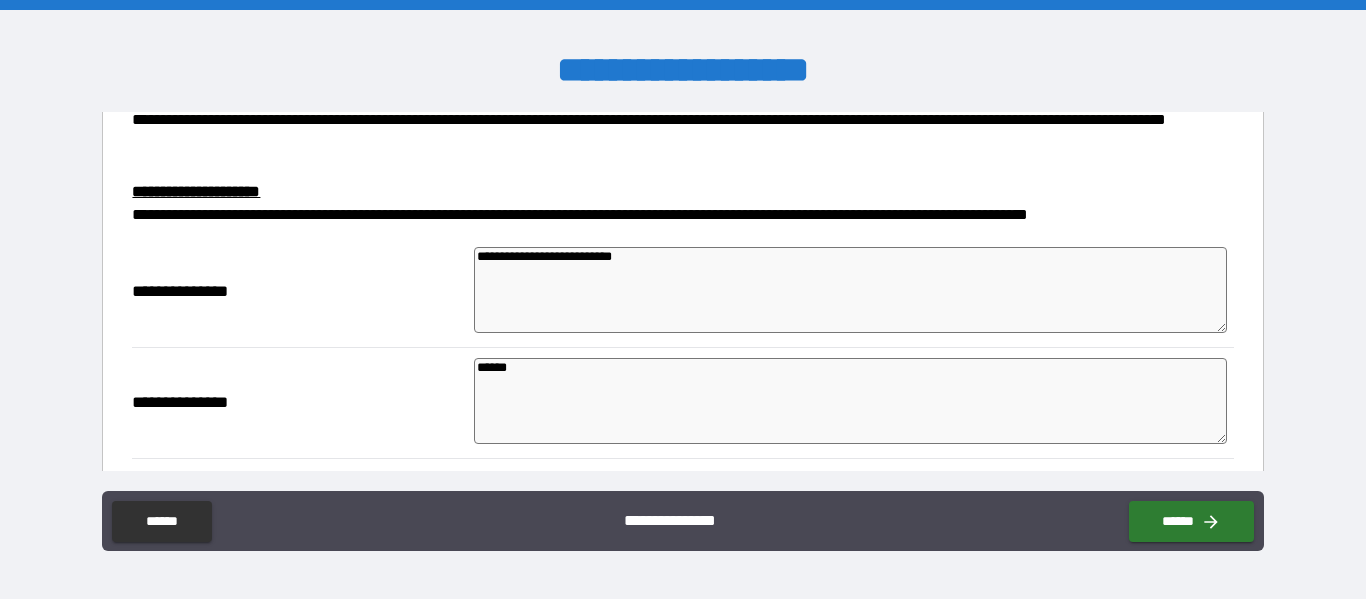 type on "******" 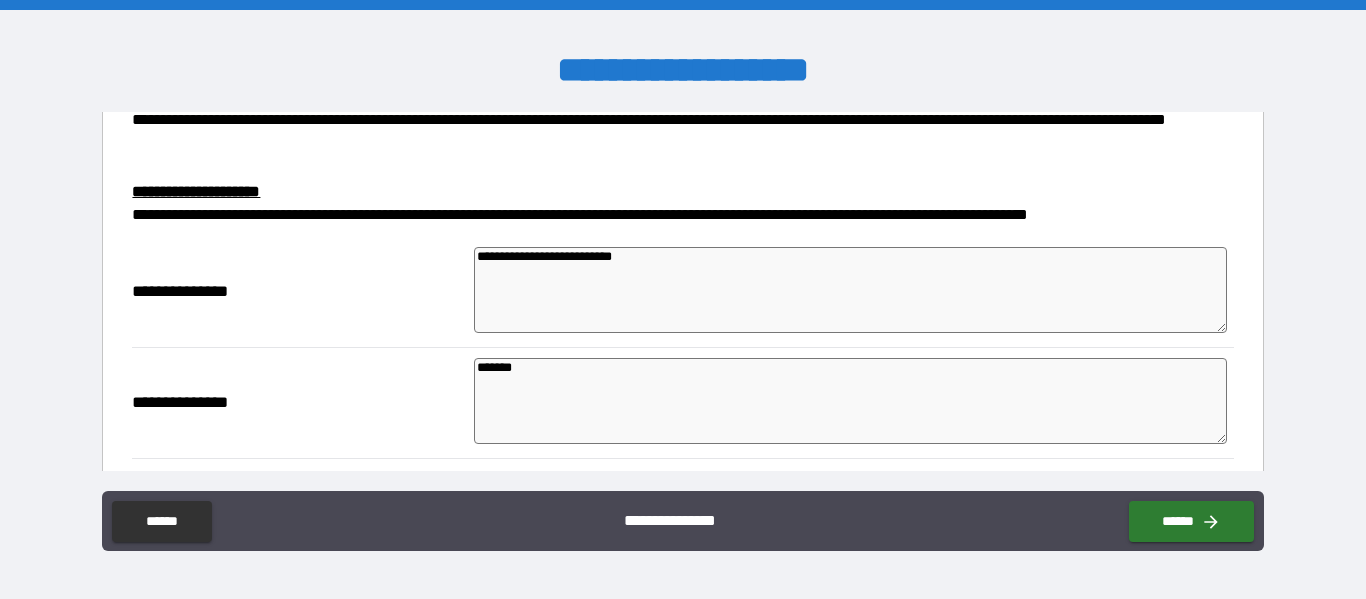 type on "*" 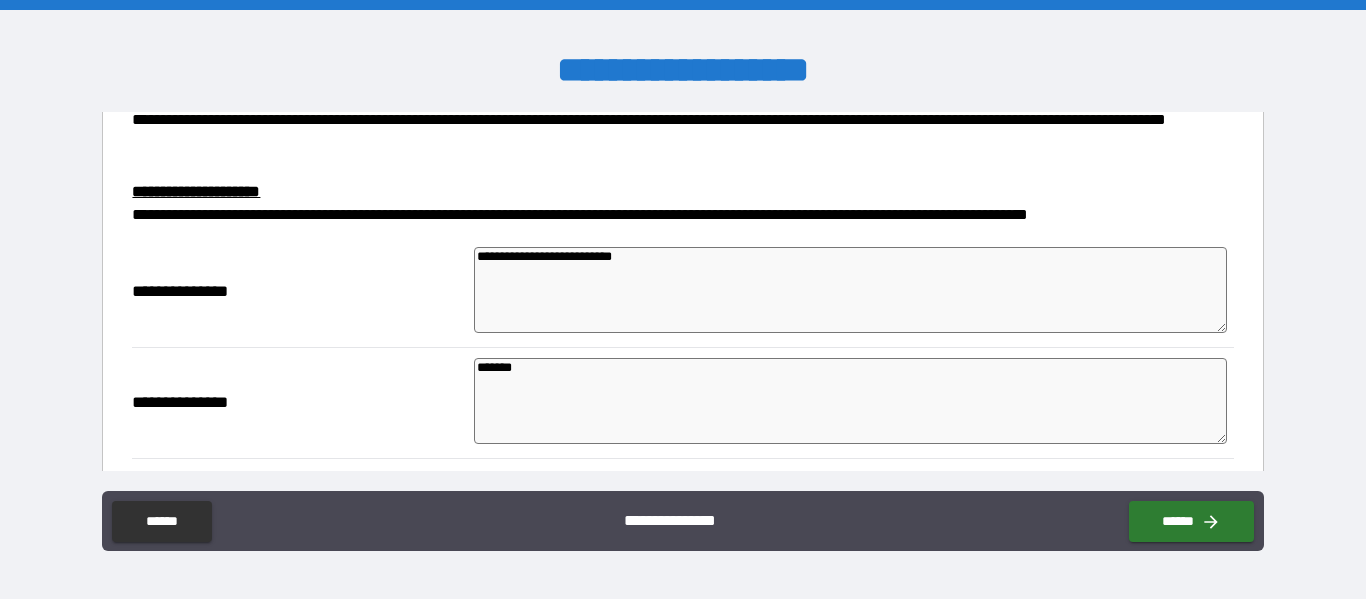 type on "*" 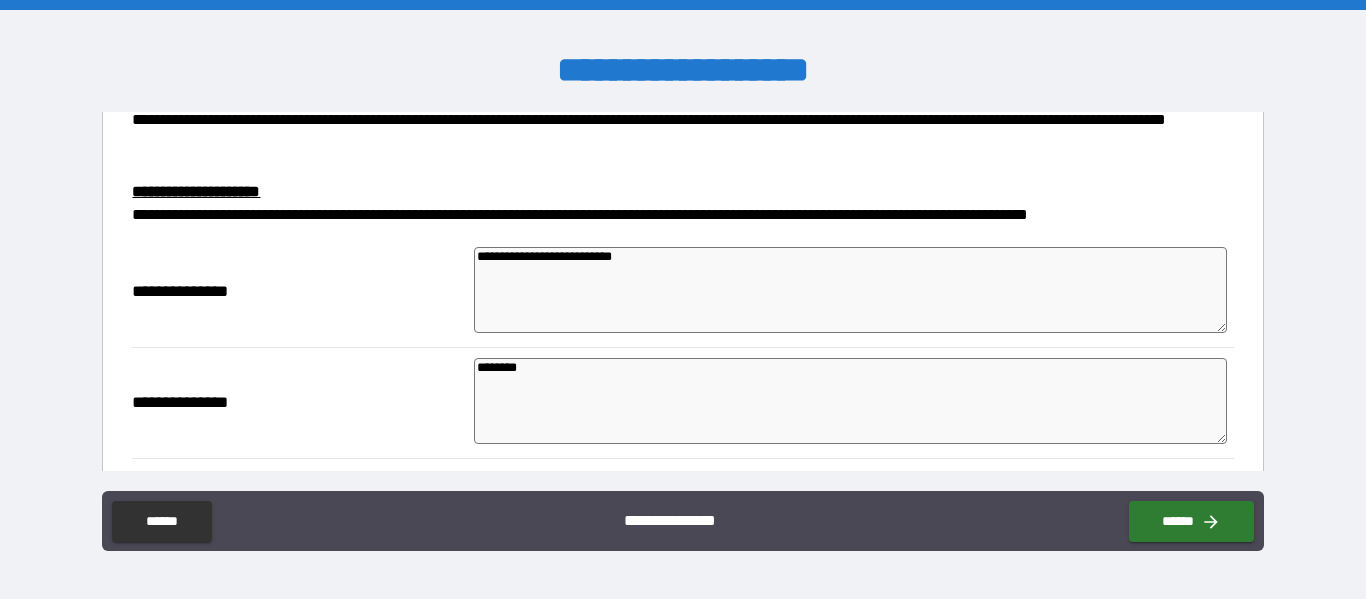 type on "*" 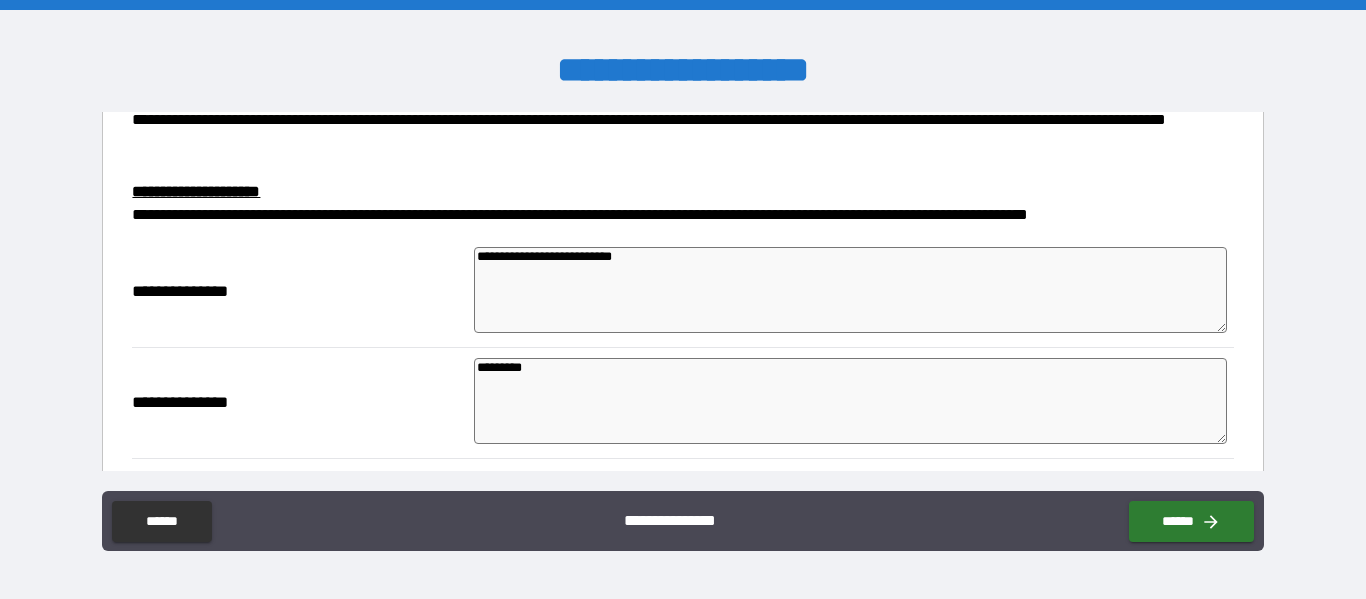 type on "*" 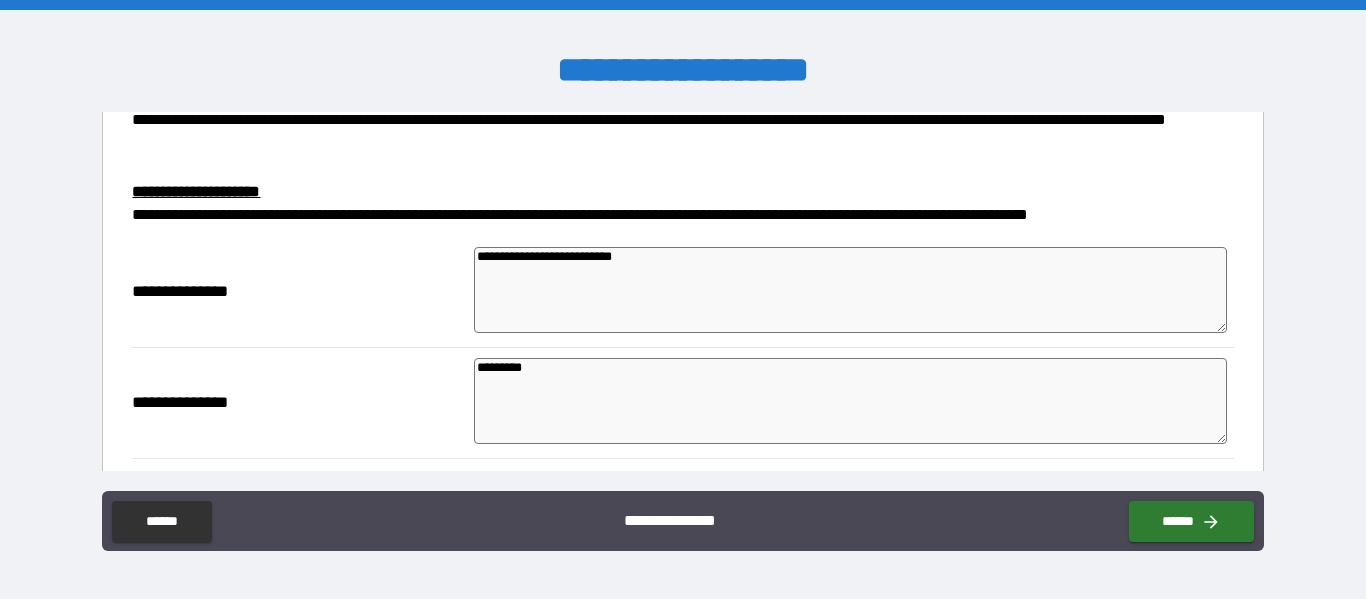type on "**********" 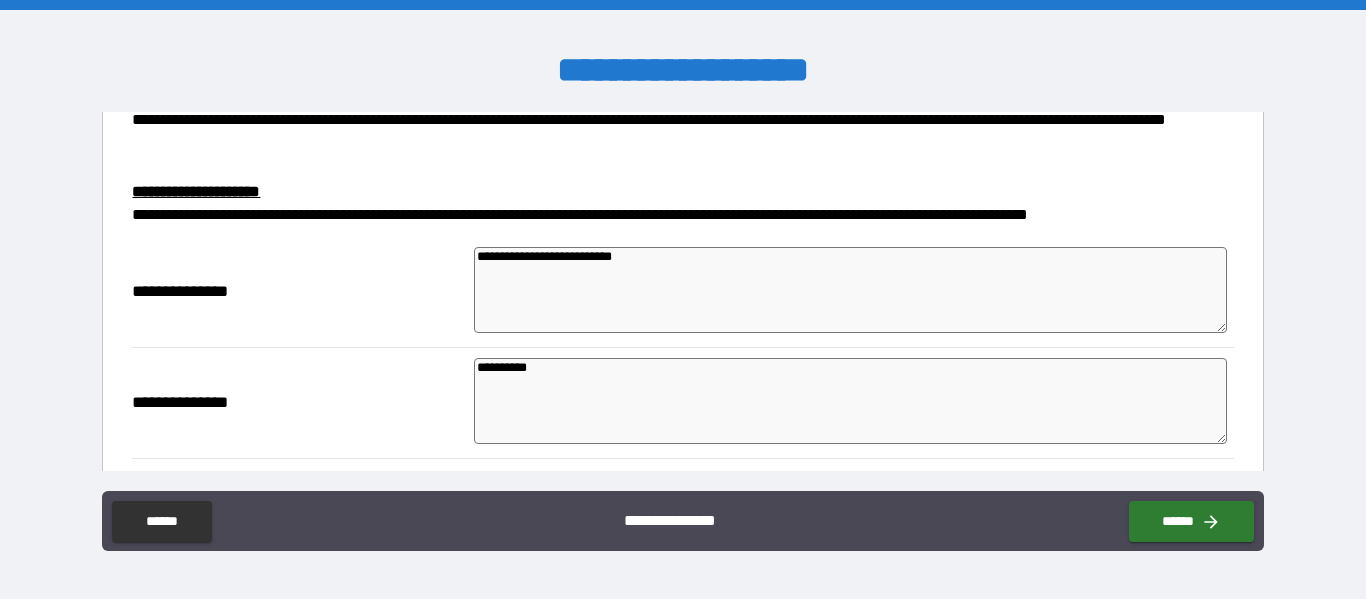 type on "*" 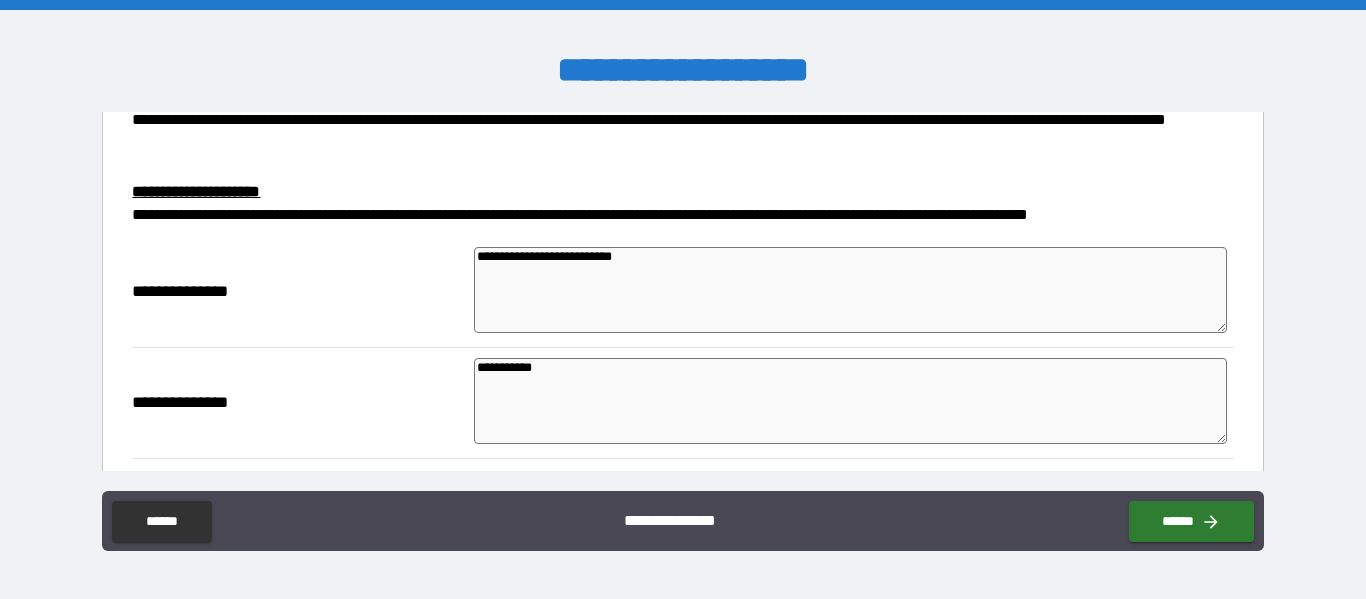type on "*" 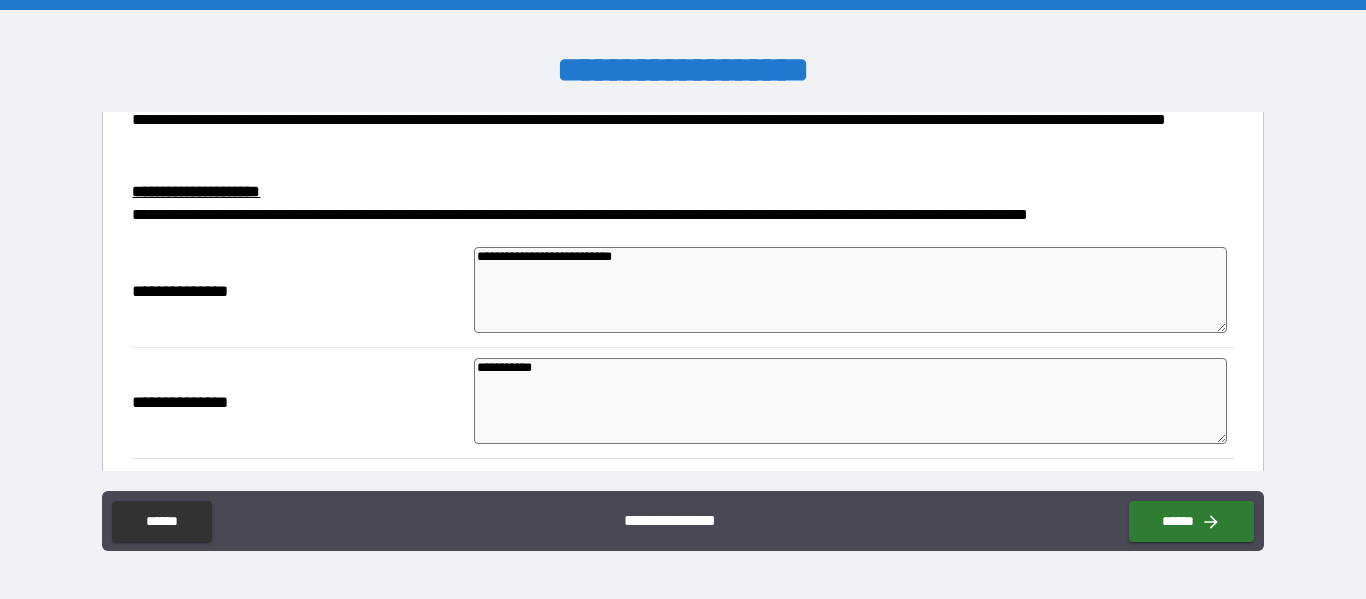 type on "**********" 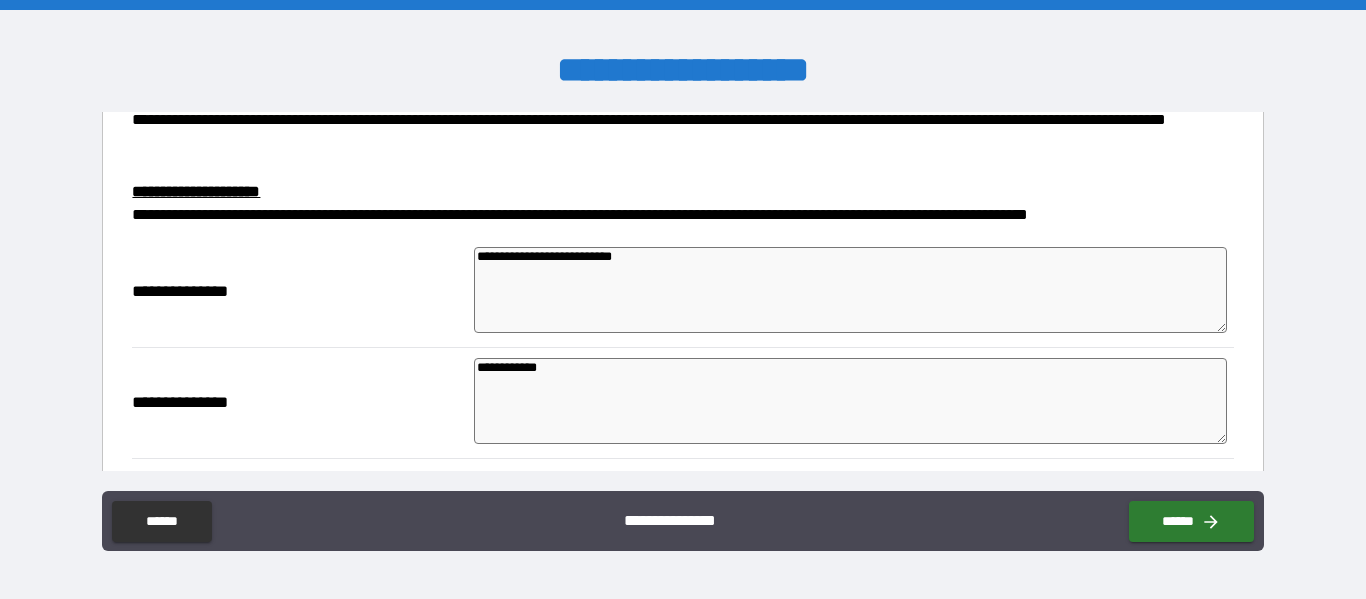 type on "*" 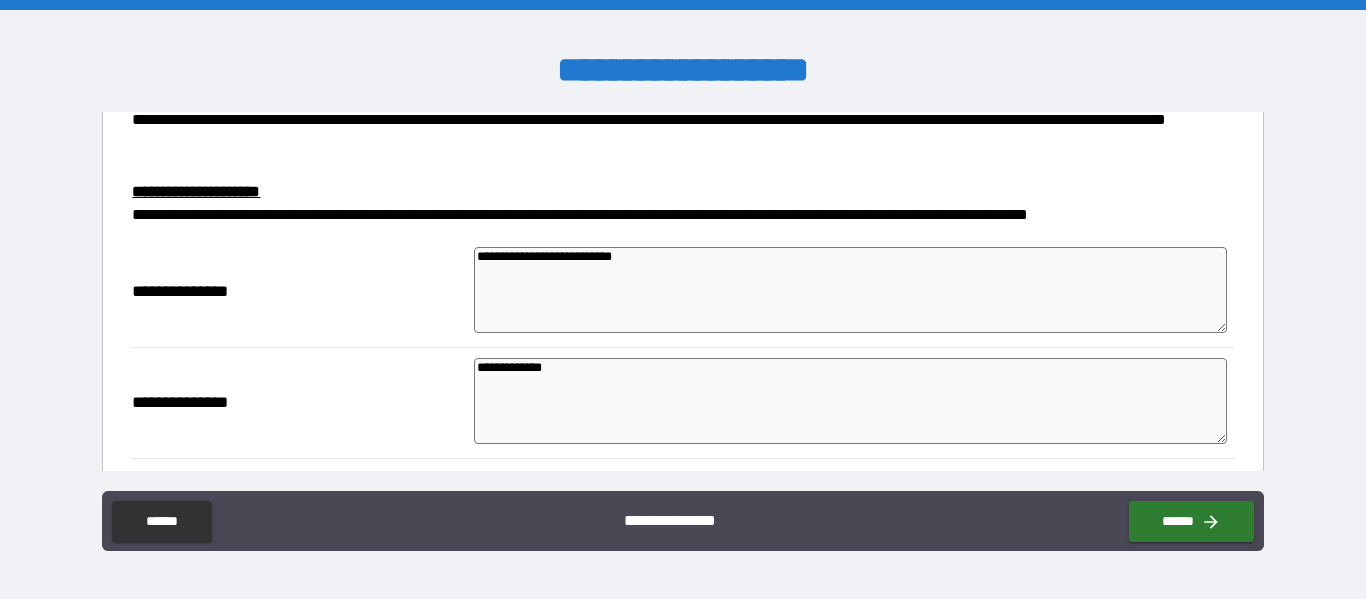 type on "*" 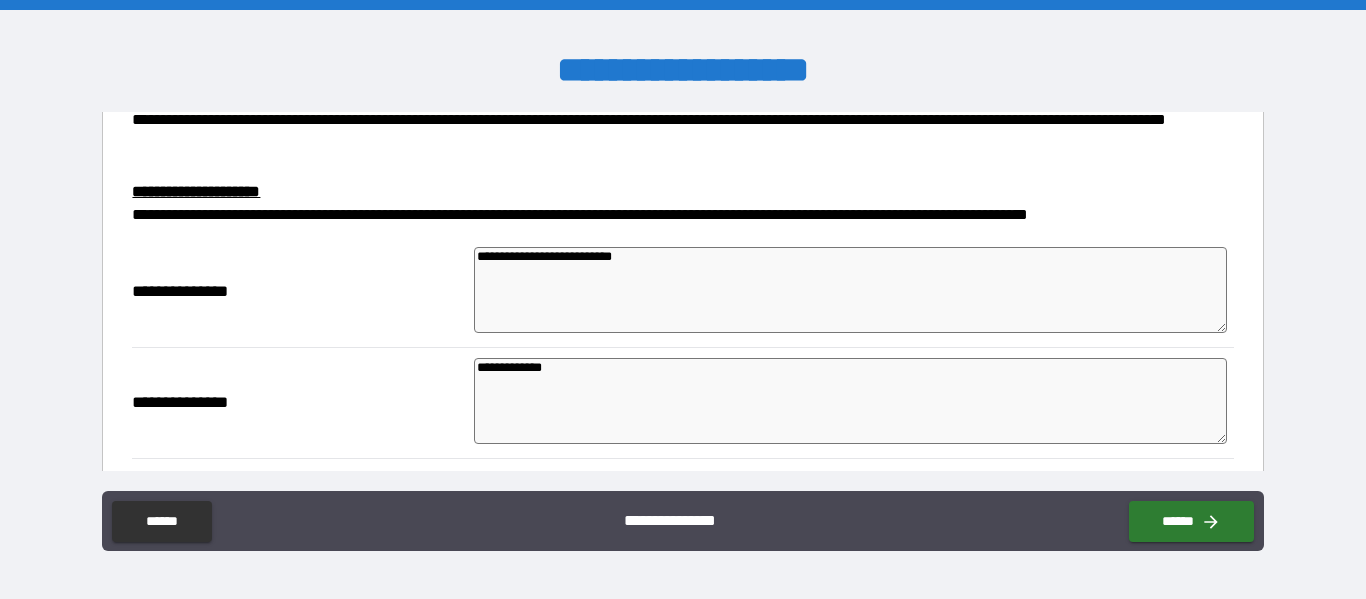 type on "**********" 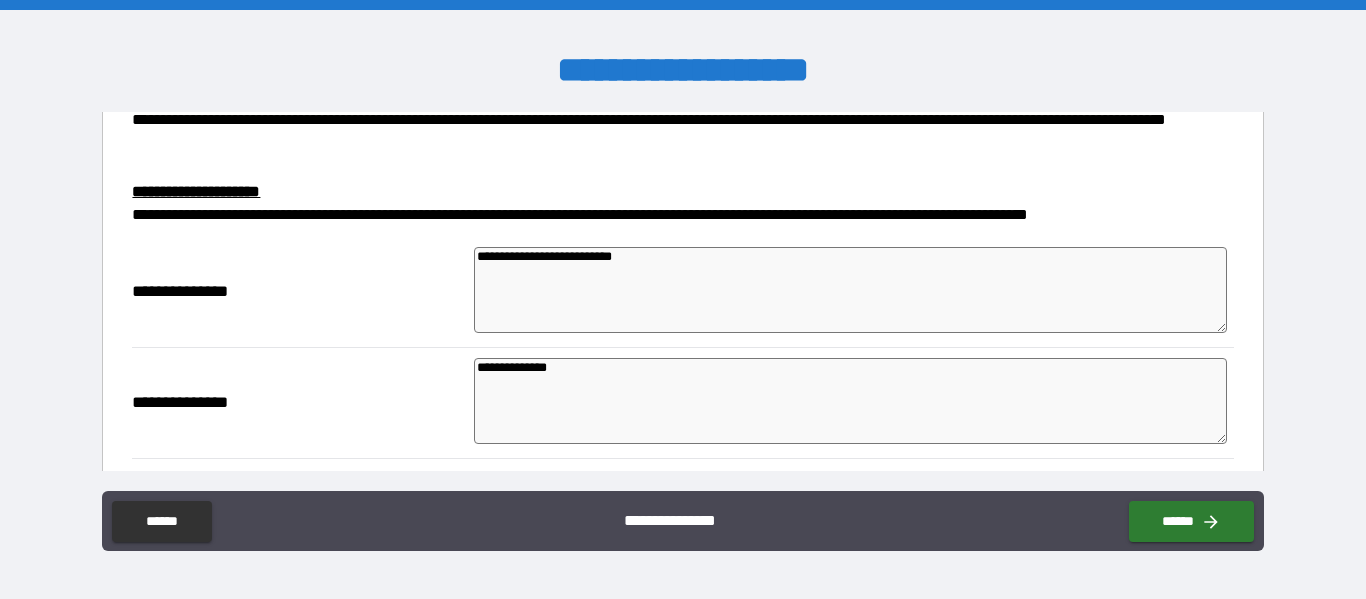 type on "*" 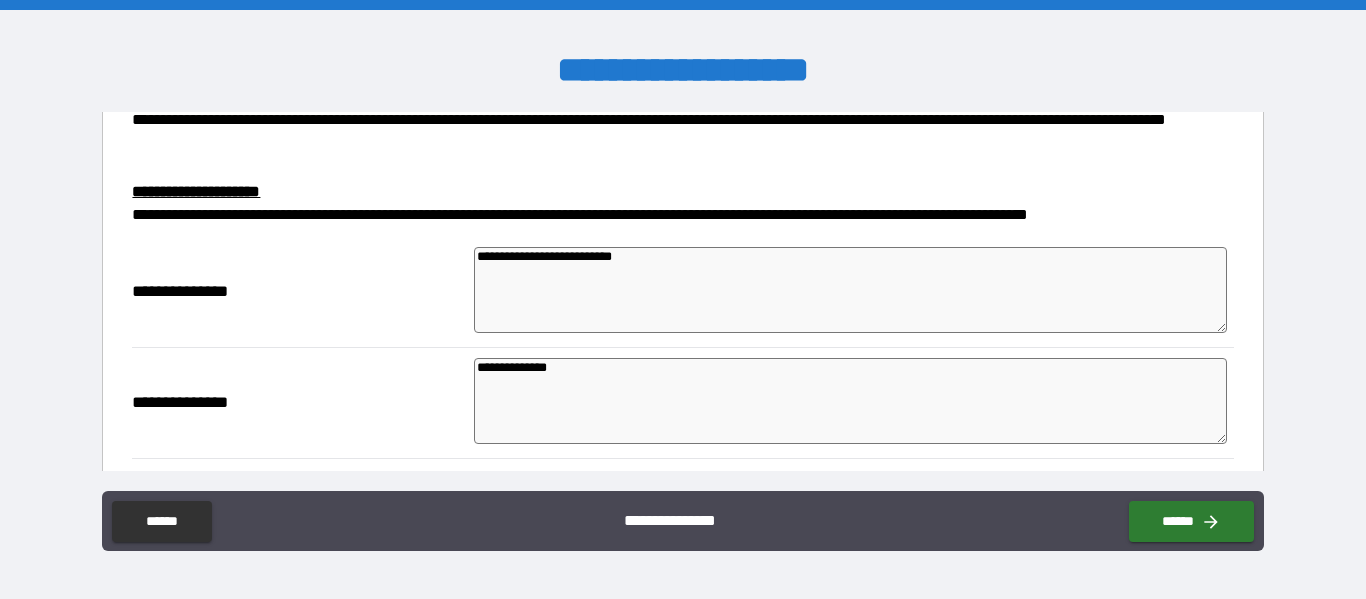 type on "*" 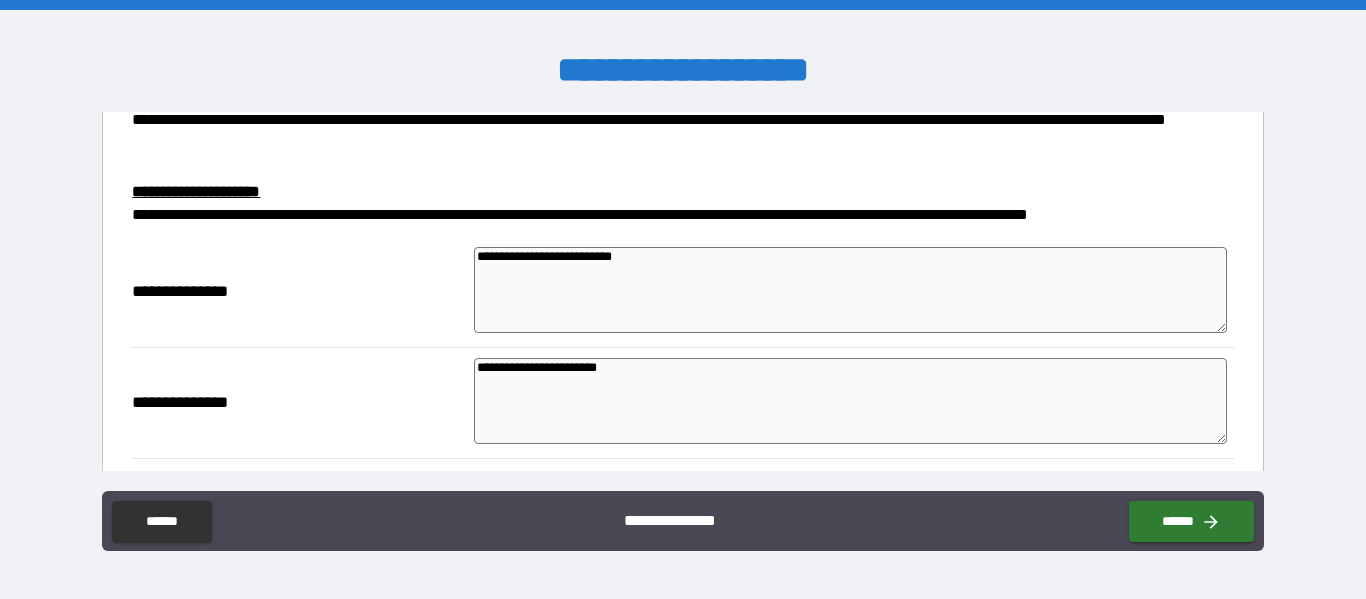 drag, startPoint x: 1250, startPoint y: 279, endPoint x: 1251, endPoint y: 328, distance: 49.010204 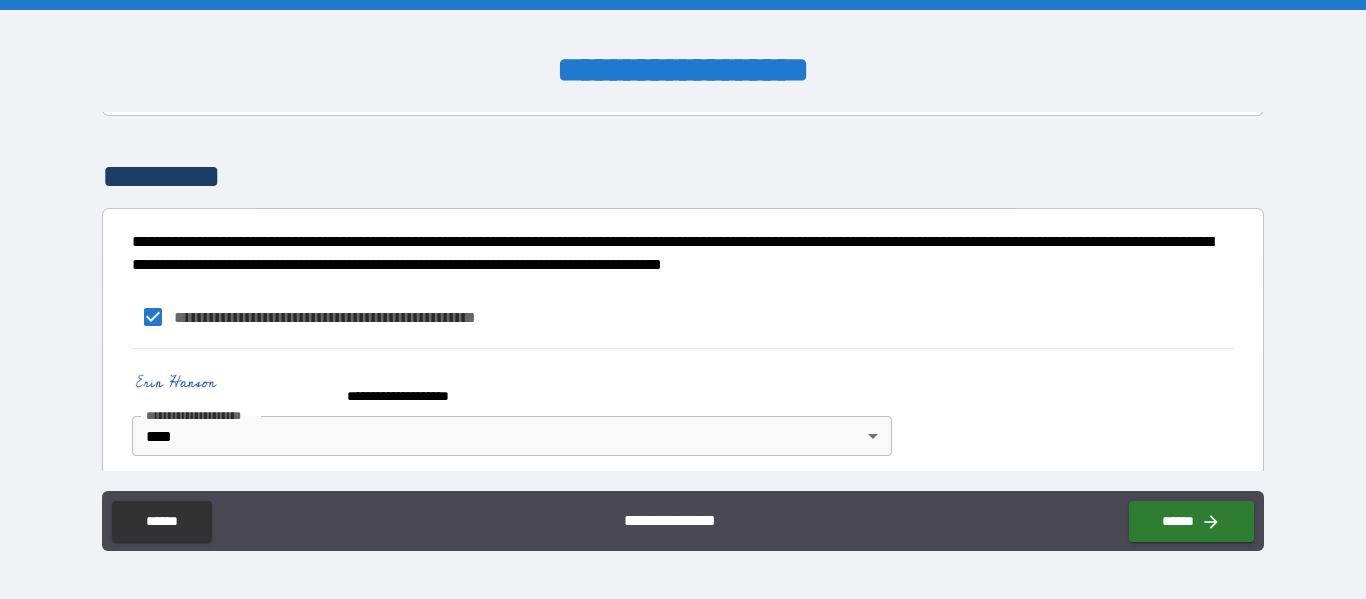 scroll, scrollTop: 1053, scrollLeft: 0, axis: vertical 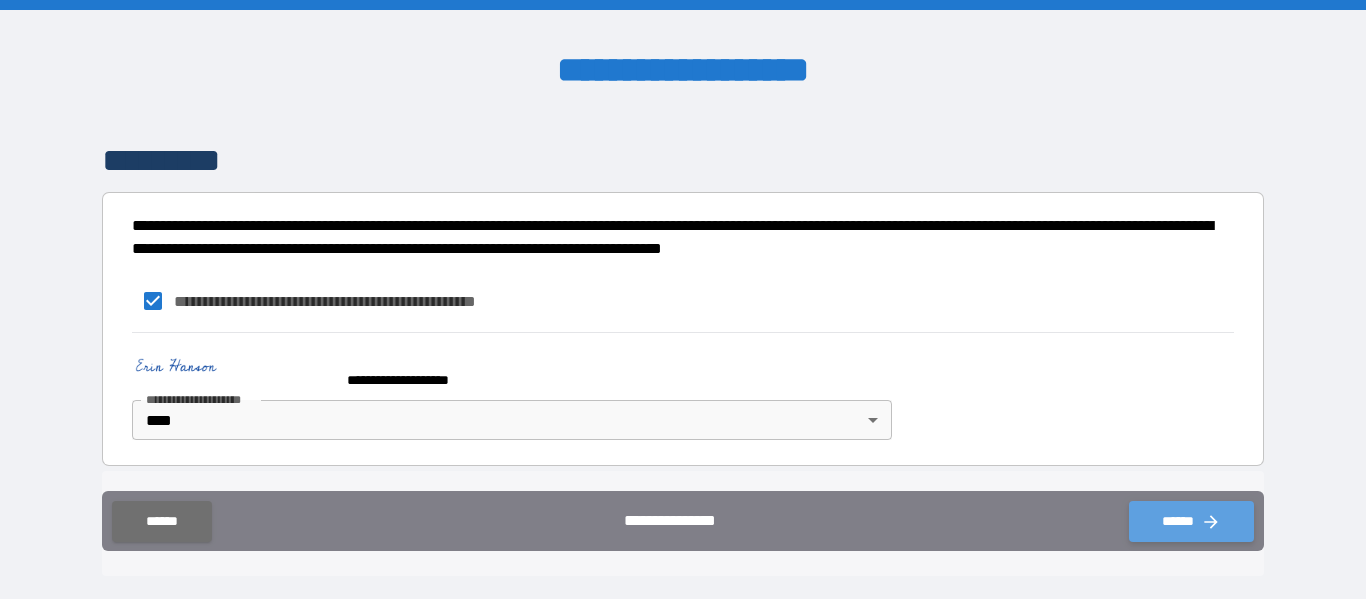 click on "******" at bounding box center (1191, 521) 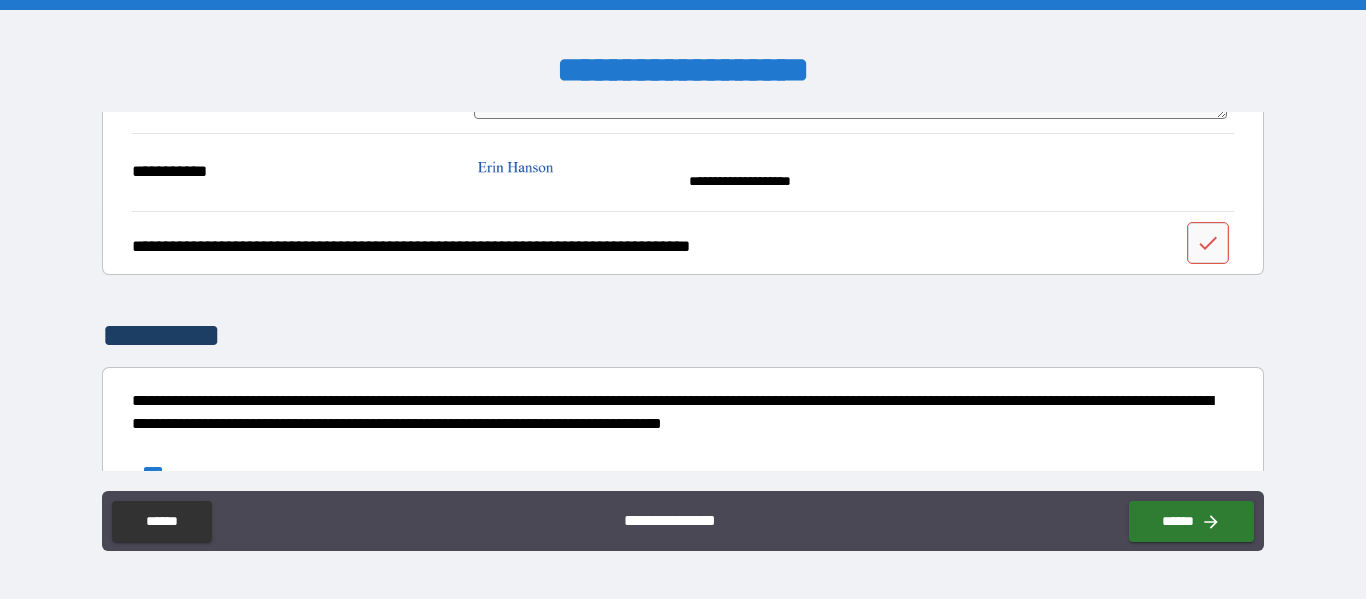 scroll, scrollTop: 900, scrollLeft: 0, axis: vertical 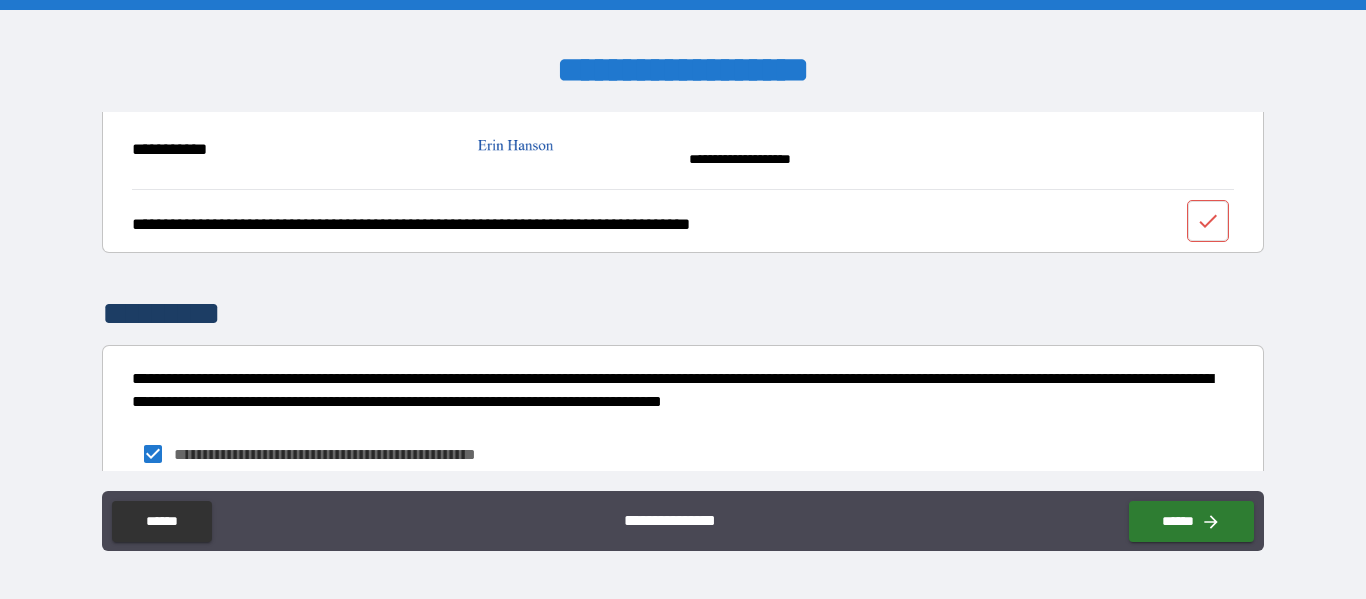 click 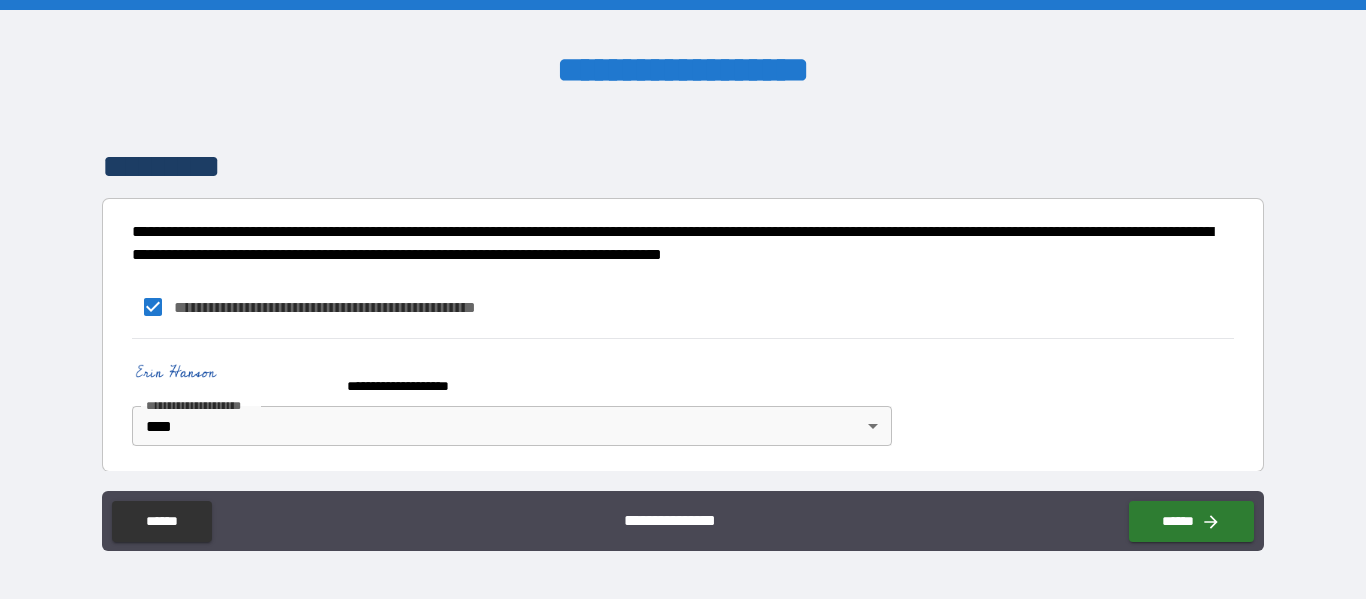 scroll, scrollTop: 1053, scrollLeft: 0, axis: vertical 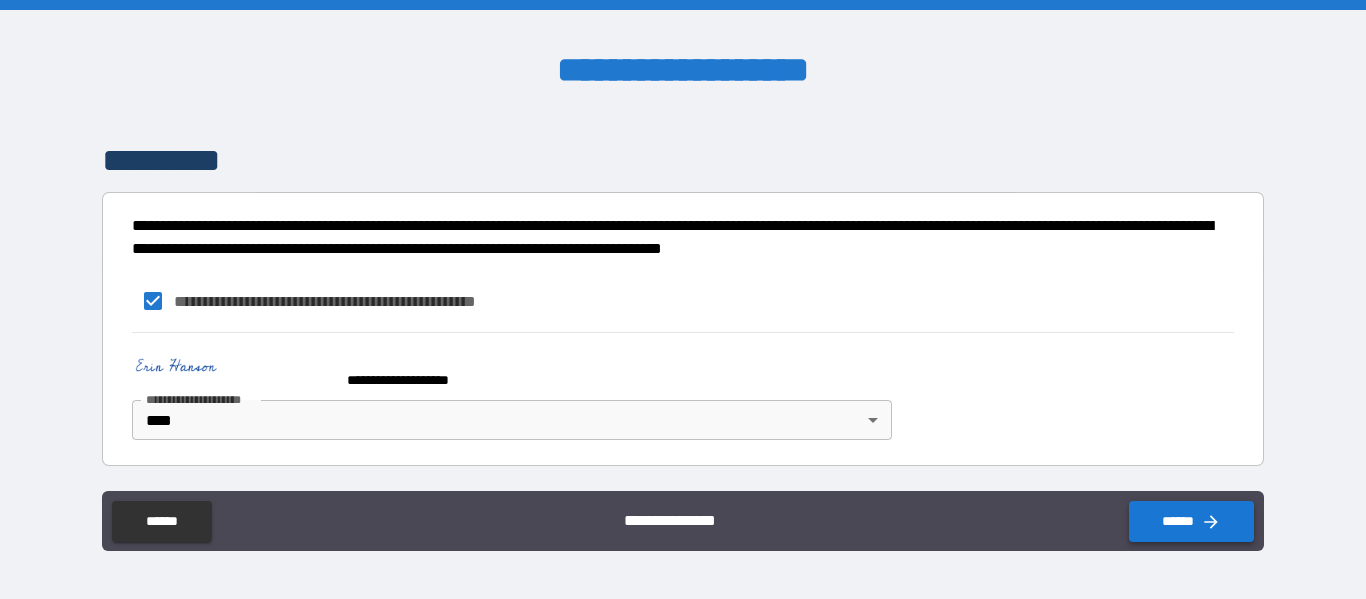 click on "******" at bounding box center [1191, 521] 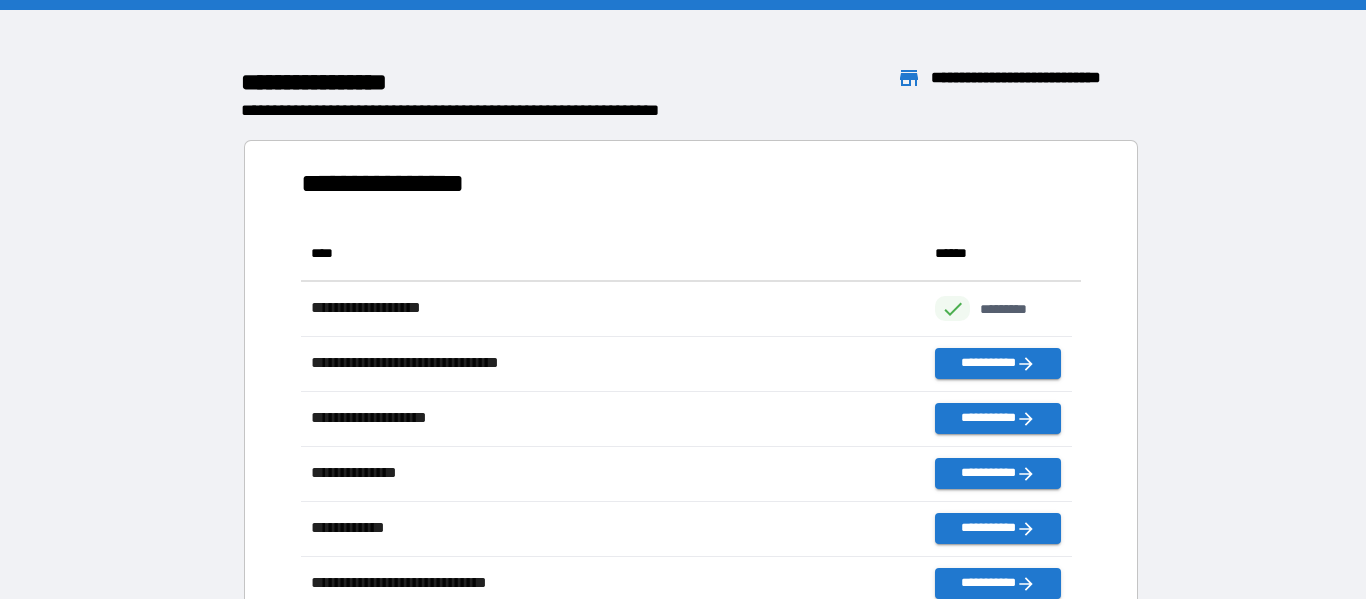 scroll, scrollTop: 16, scrollLeft: 16, axis: both 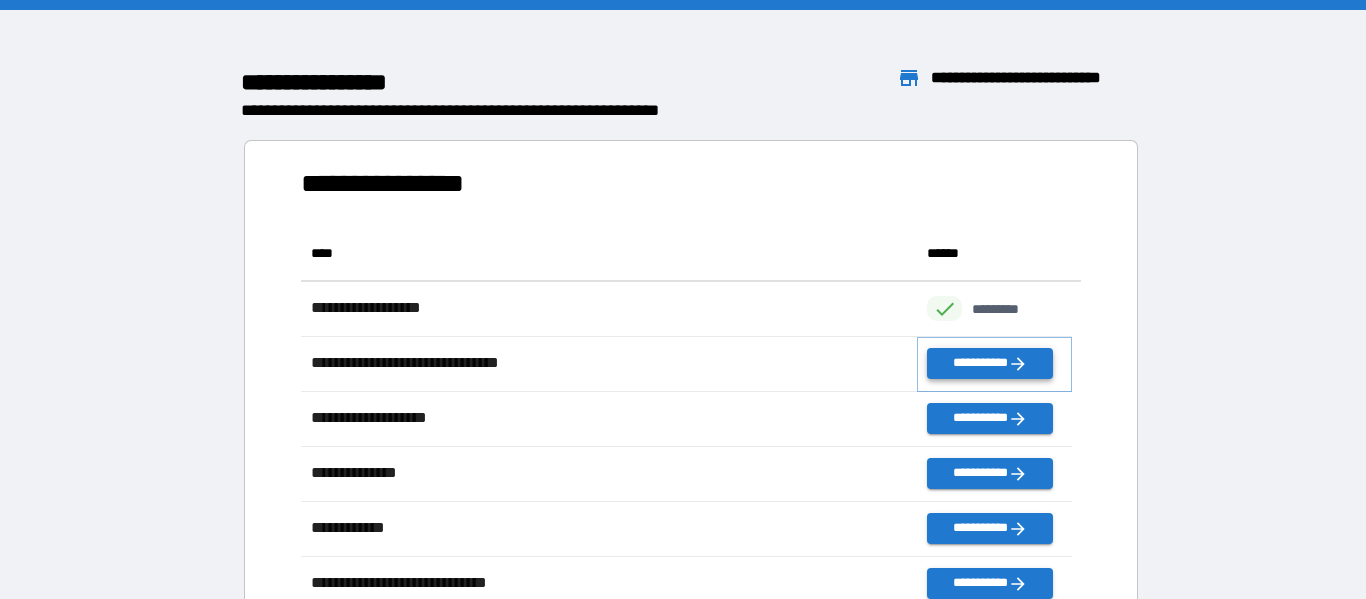 click on "**********" at bounding box center (989, 363) 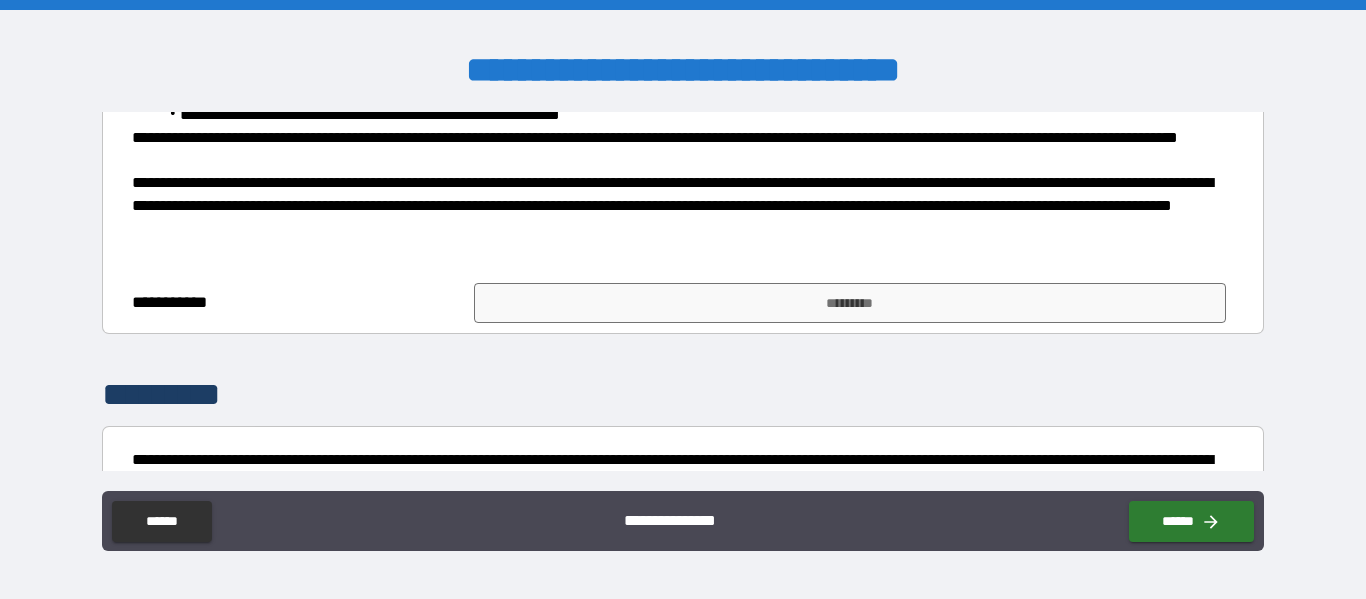 scroll, scrollTop: 400, scrollLeft: 0, axis: vertical 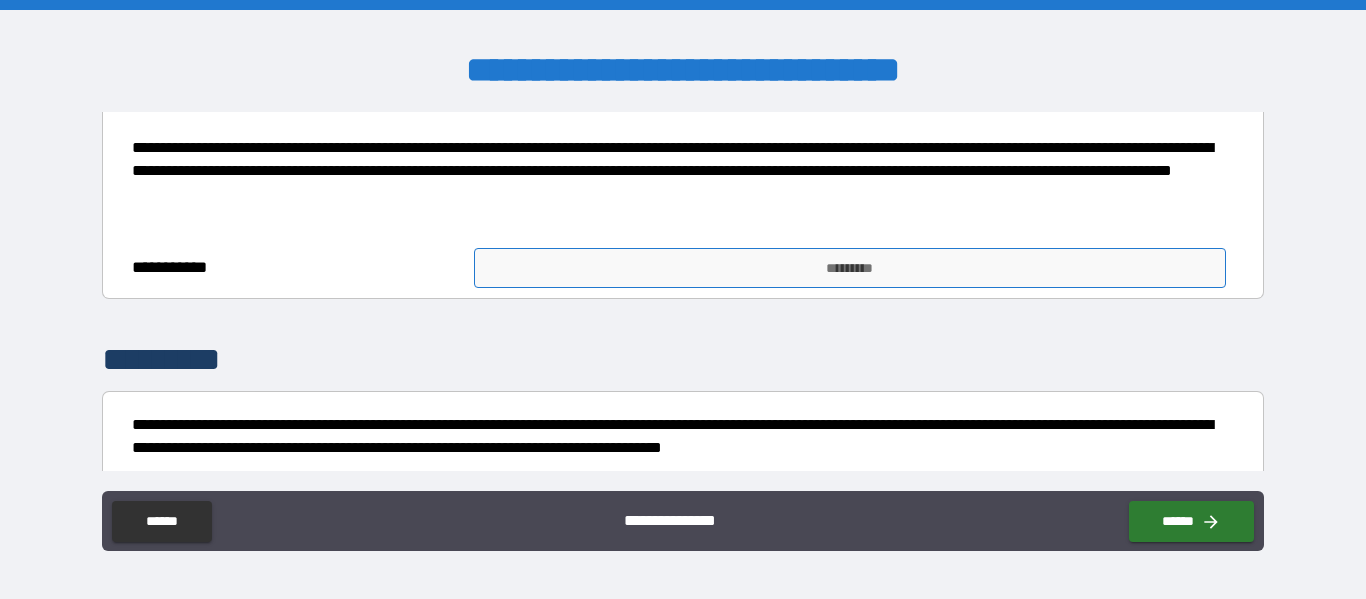 click on "*********" at bounding box center [850, 268] 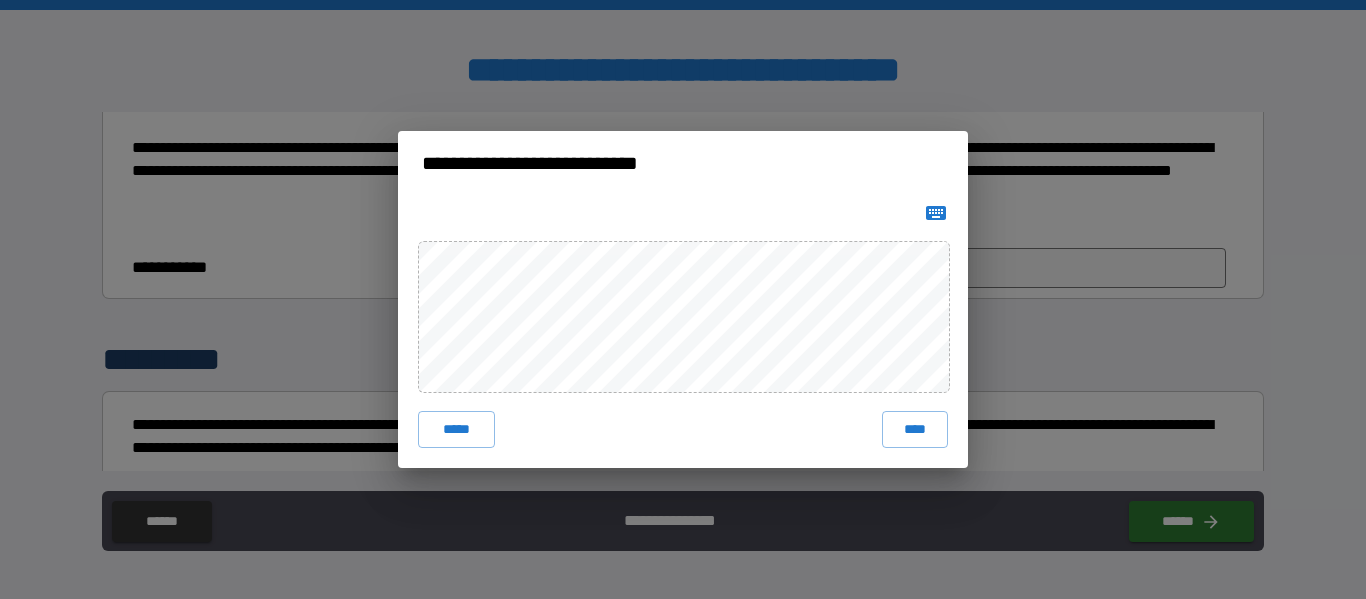 click 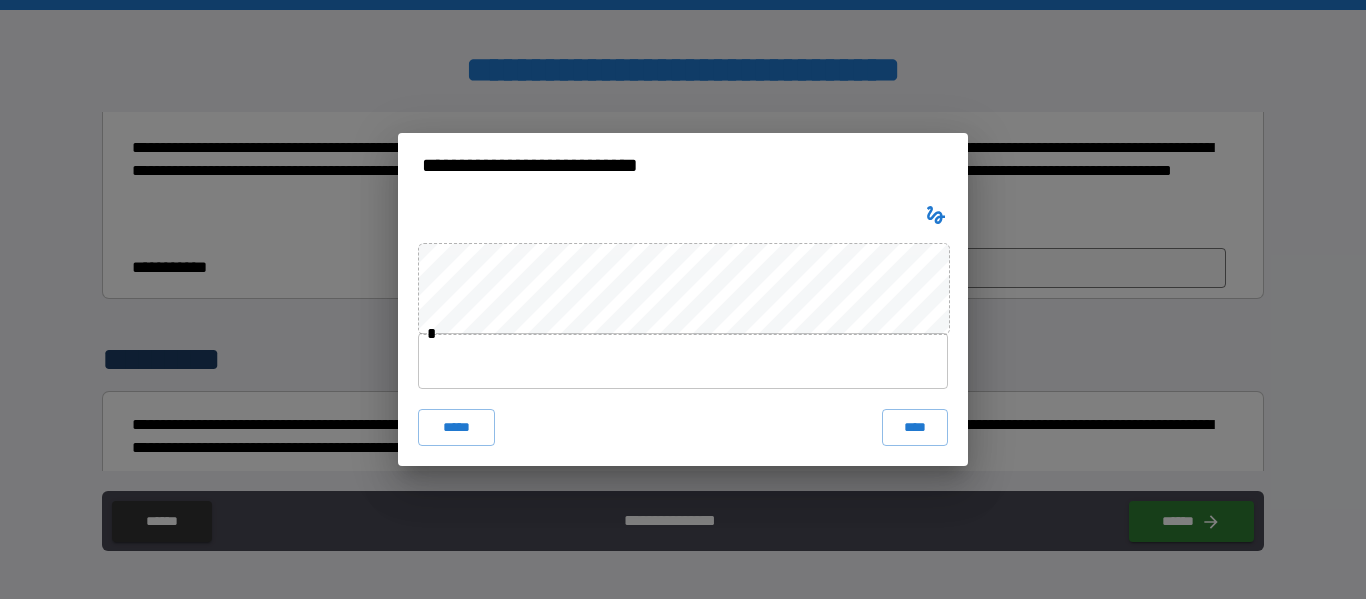 click at bounding box center (683, 361) 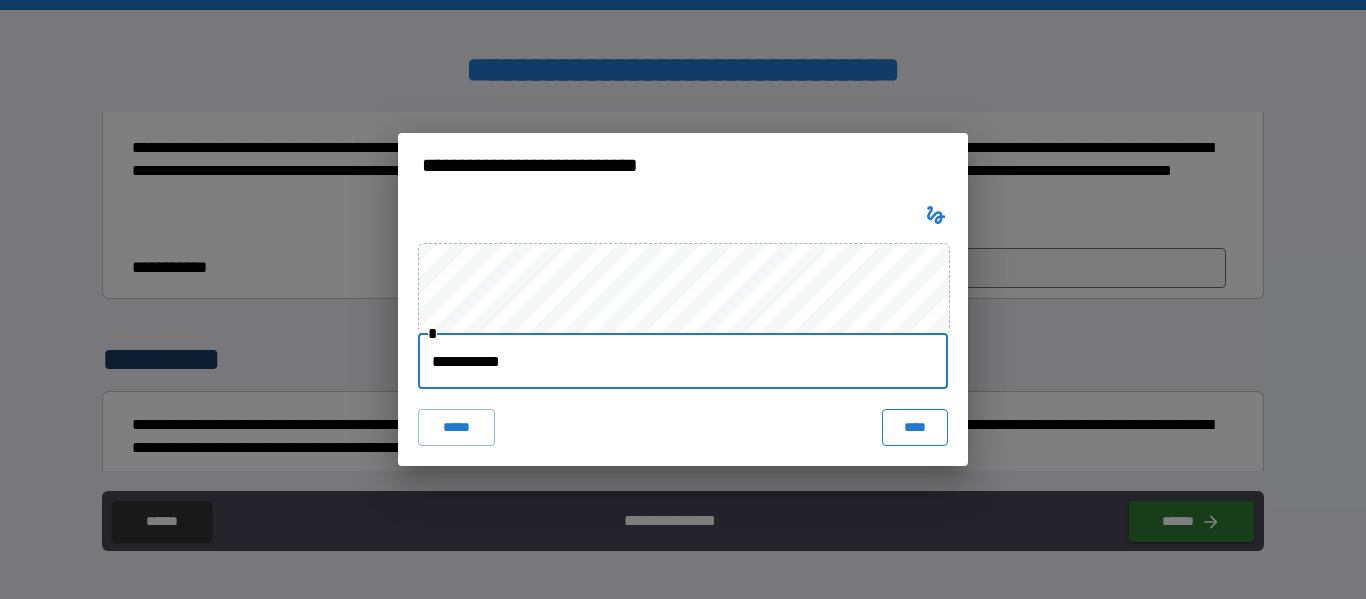 click on "****" at bounding box center [915, 427] 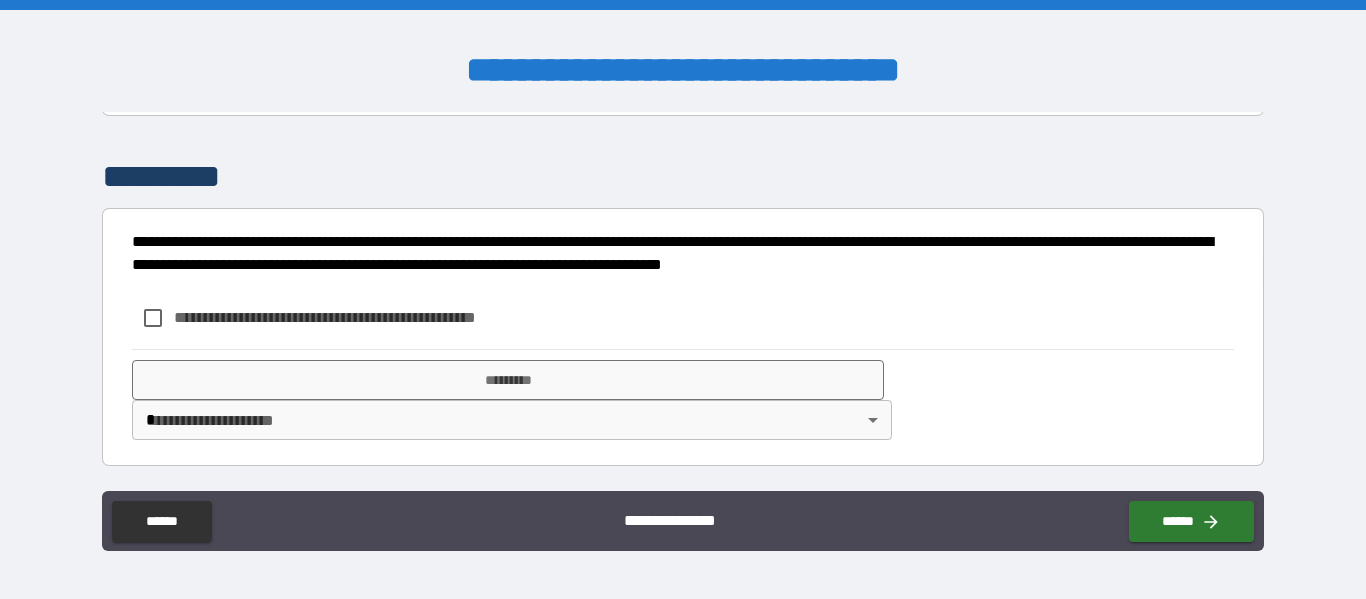 scroll, scrollTop: 623, scrollLeft: 0, axis: vertical 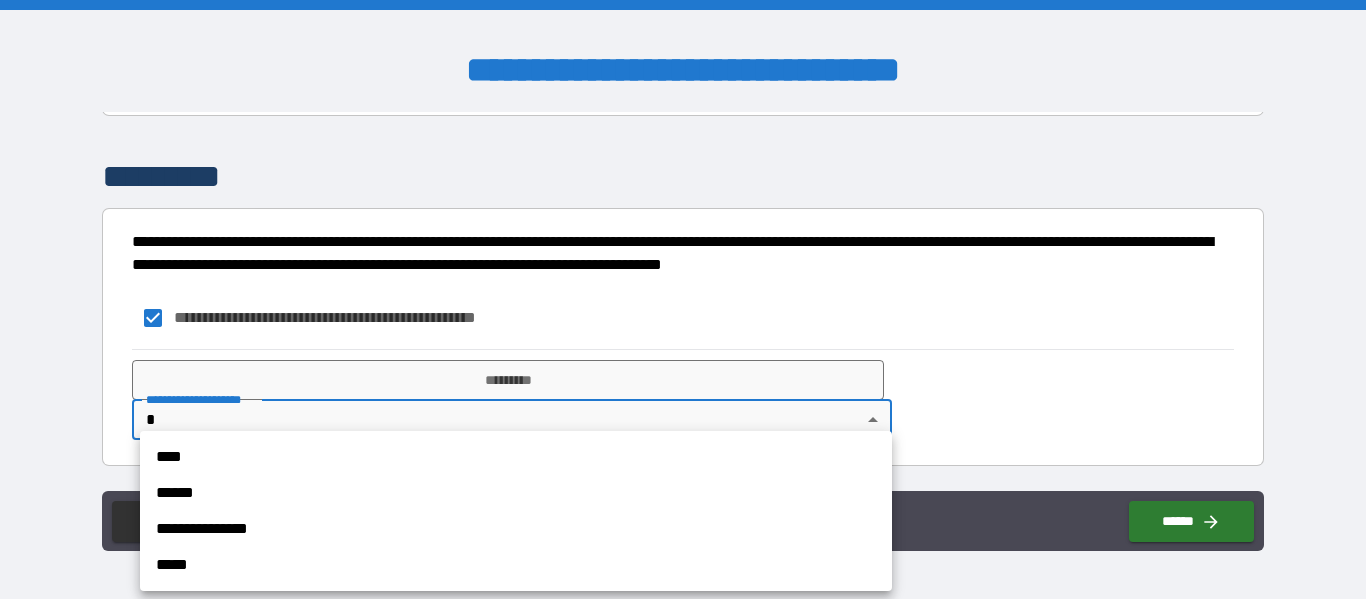 click on "**********" at bounding box center (683, 299) 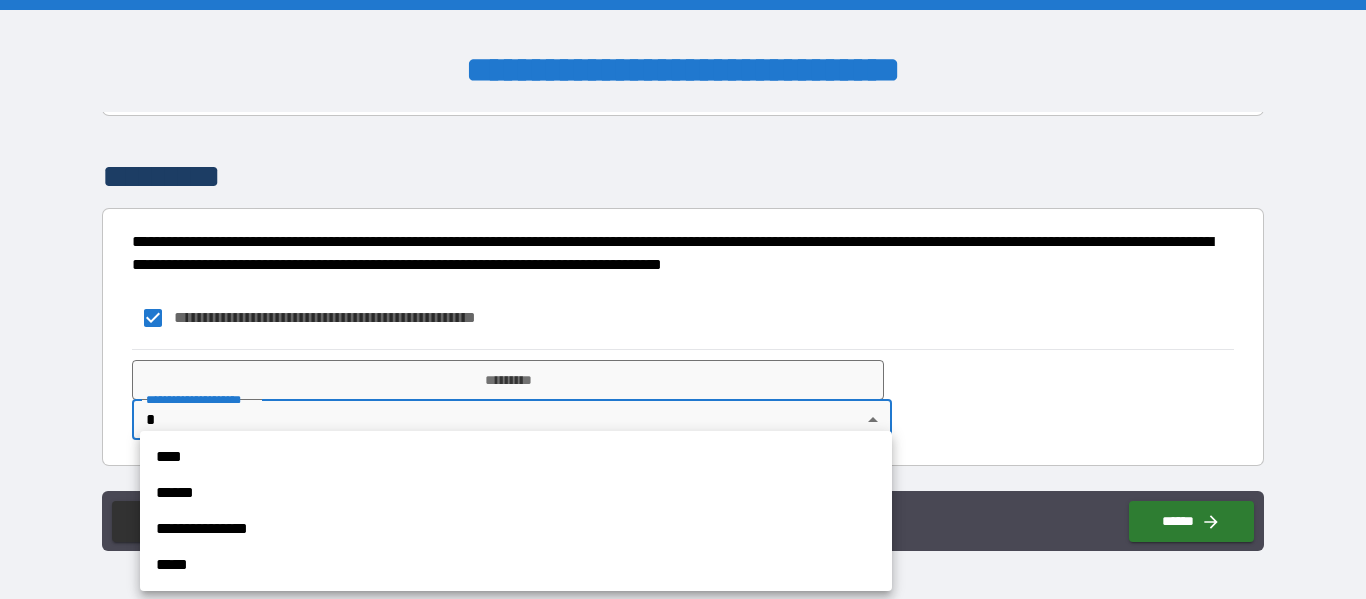 click on "****" at bounding box center [516, 457] 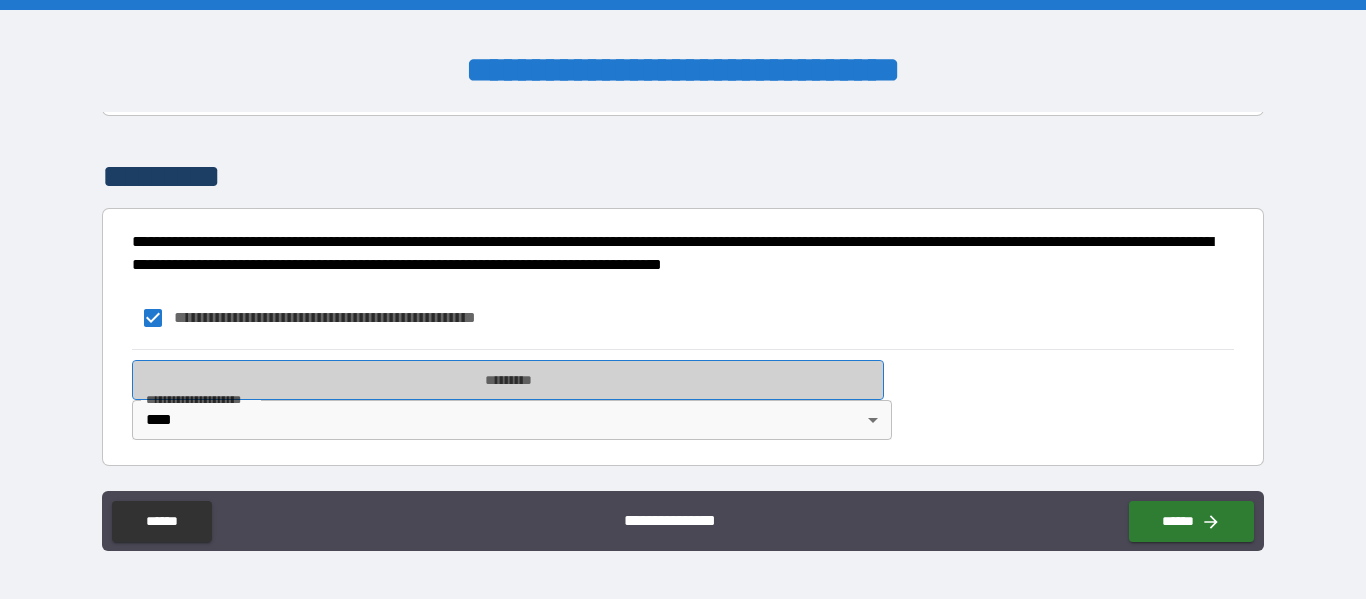 click on "*********" at bounding box center [508, 380] 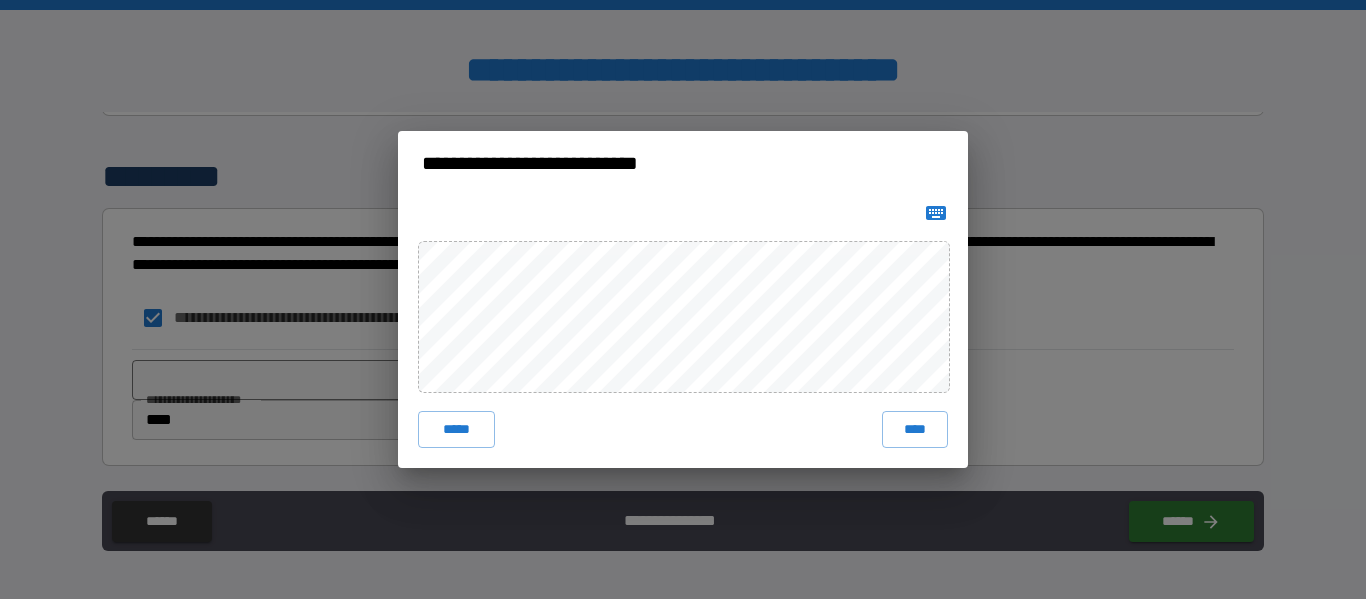click 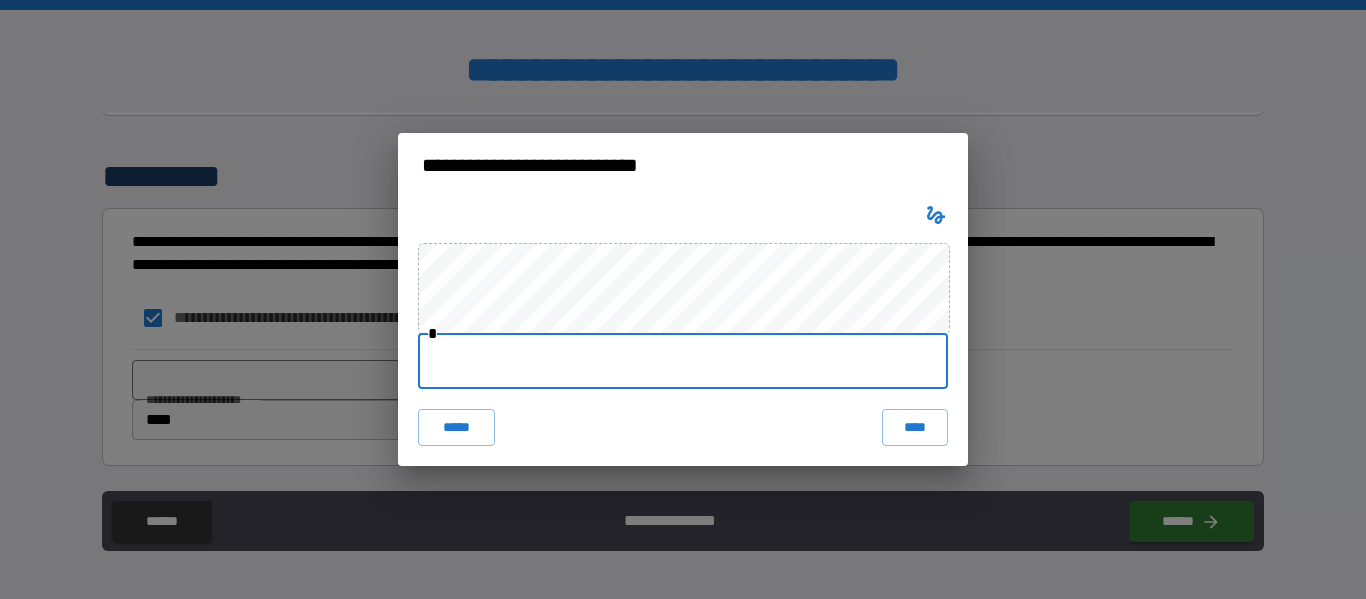 click at bounding box center (683, 361) 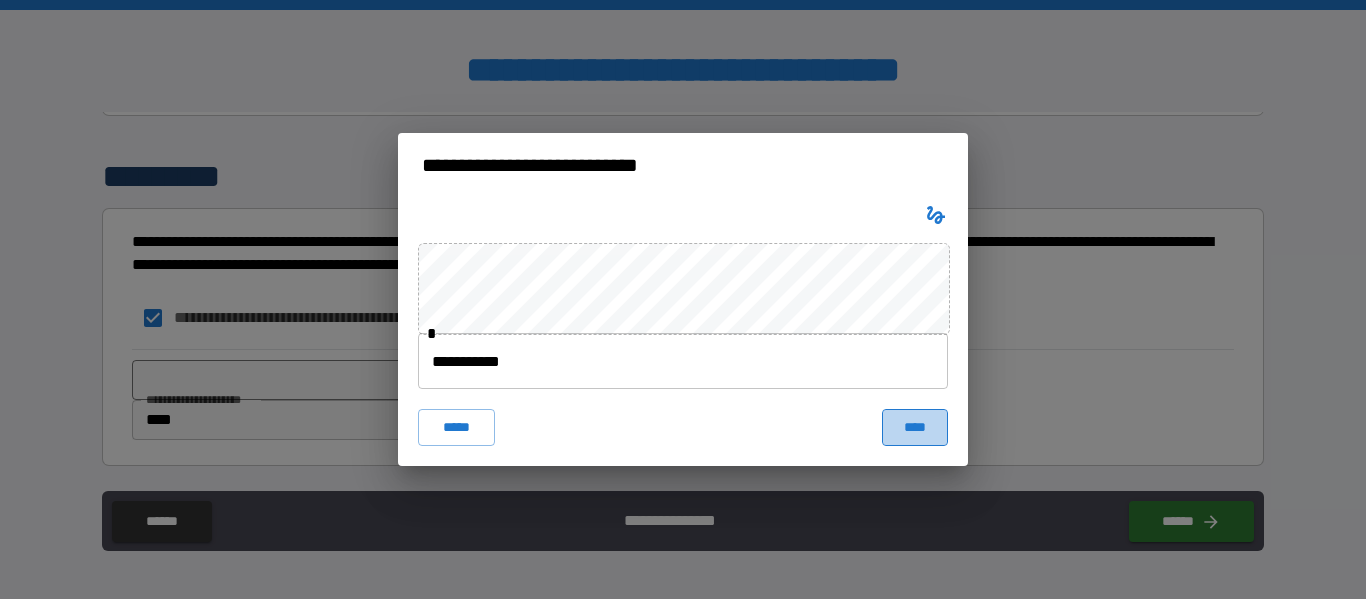 click on "****" at bounding box center [915, 427] 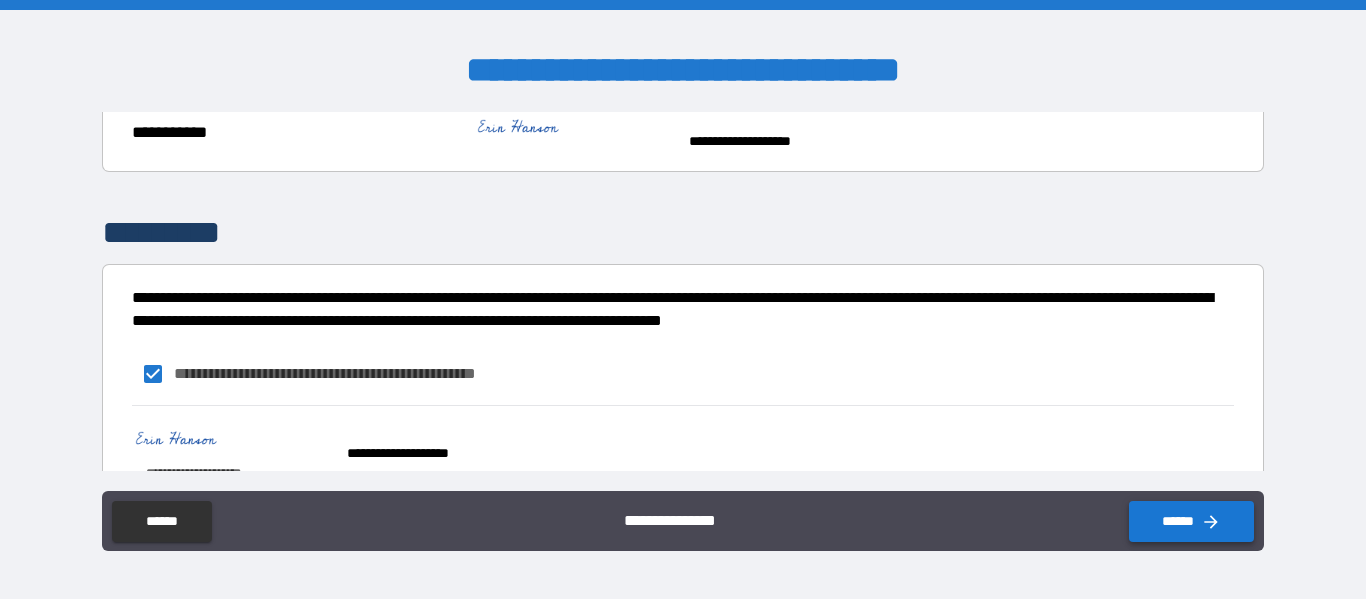 scroll, scrollTop: 600, scrollLeft: 0, axis: vertical 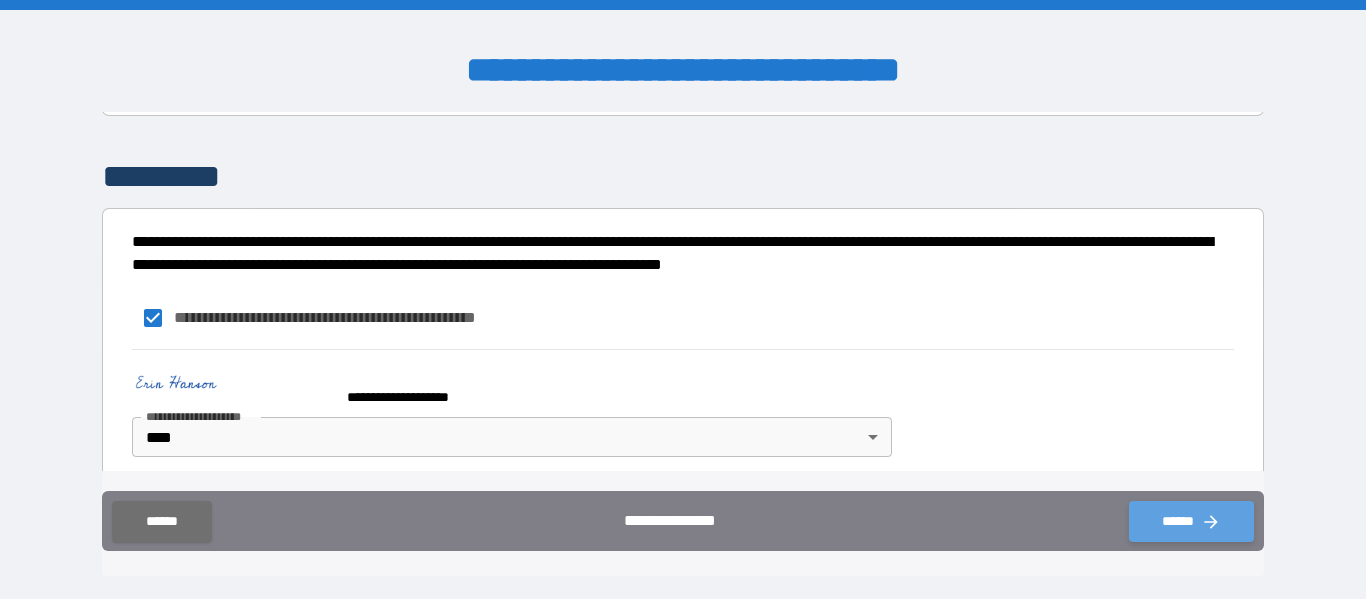 click 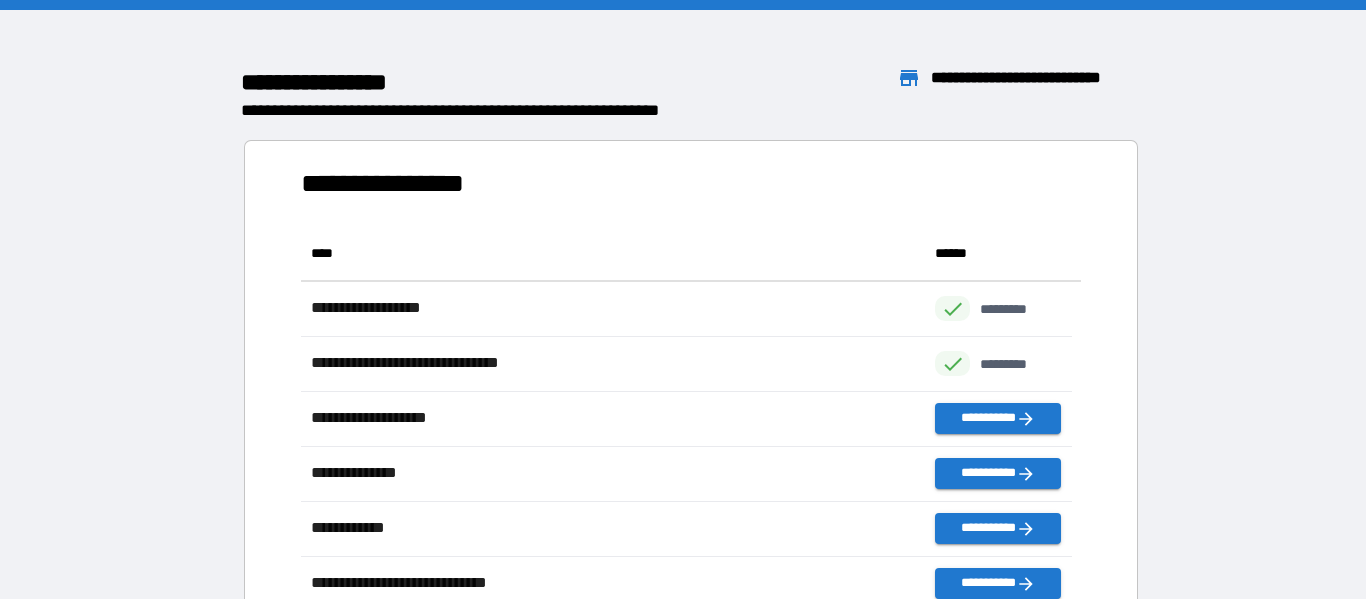 scroll, scrollTop: 16, scrollLeft: 16, axis: both 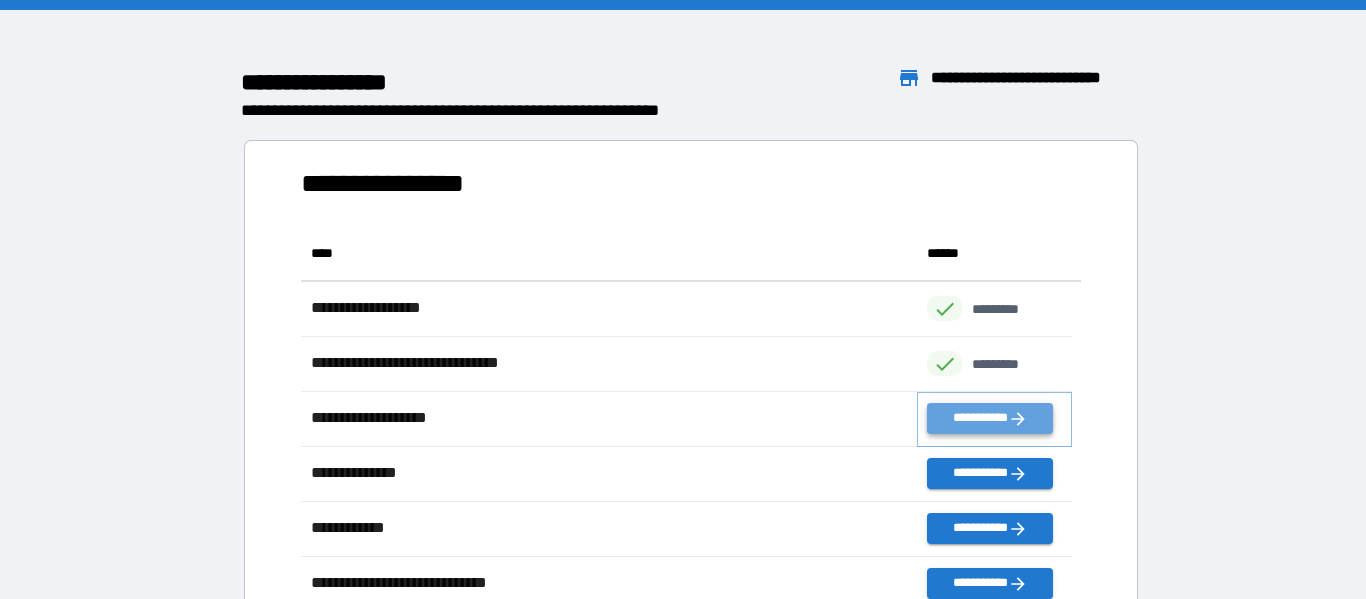 click on "**********" at bounding box center [989, 418] 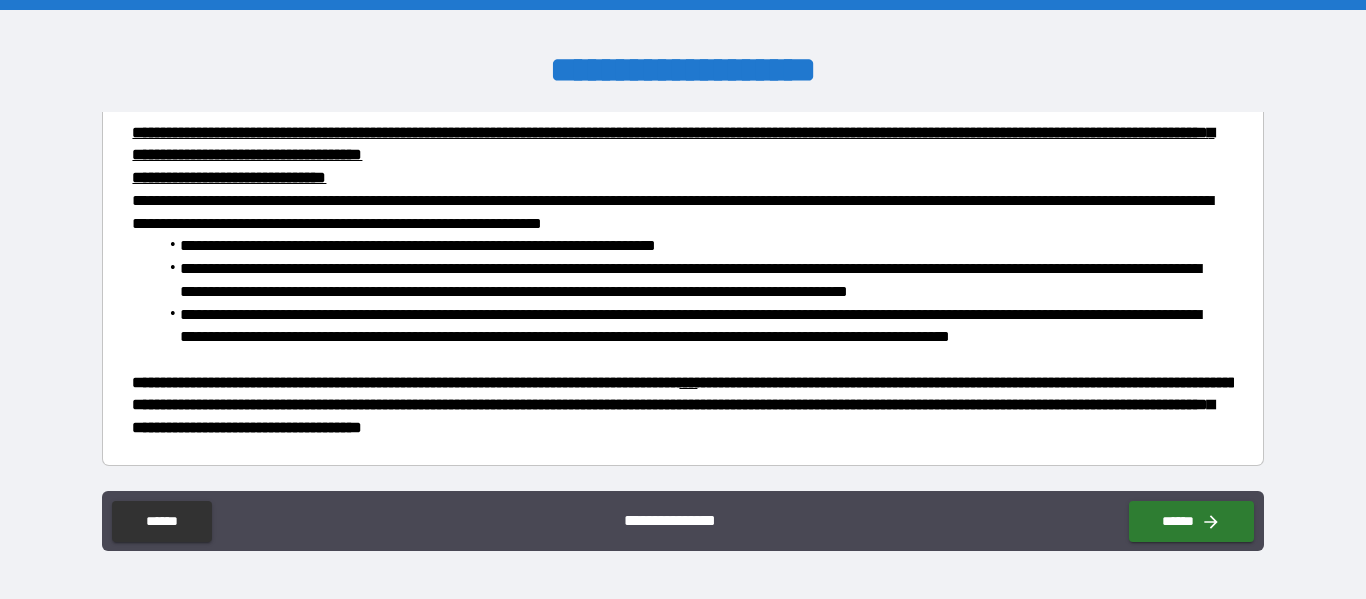 scroll, scrollTop: 416, scrollLeft: 0, axis: vertical 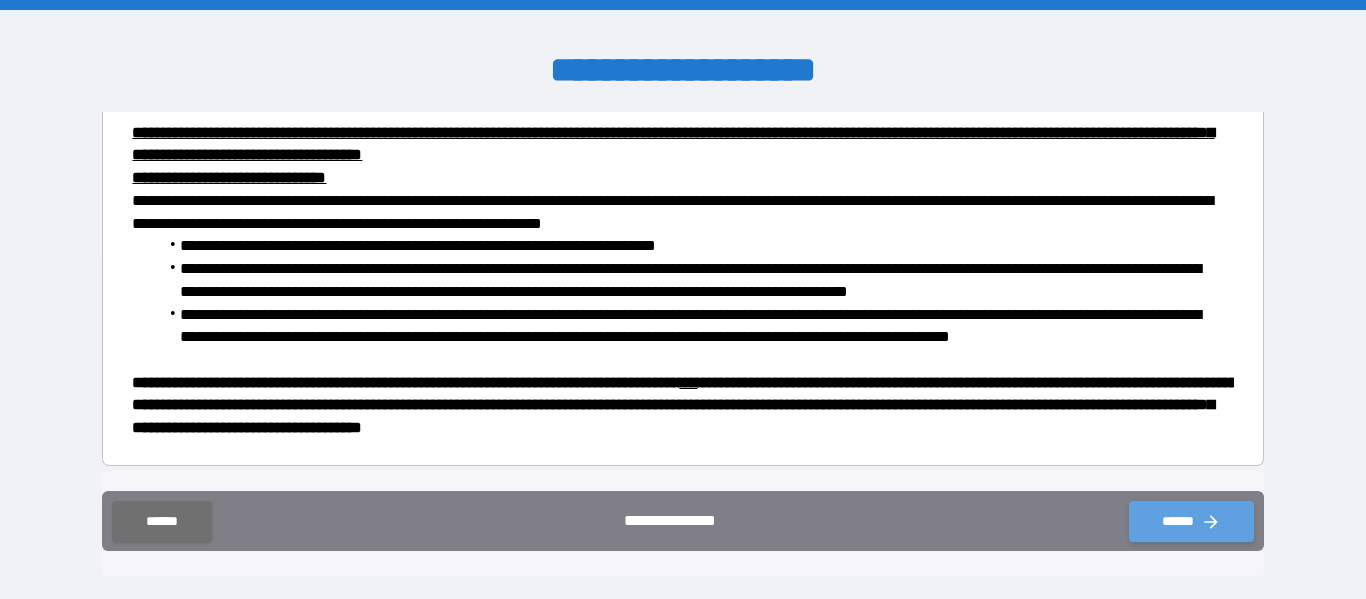 click on "******" at bounding box center (1191, 521) 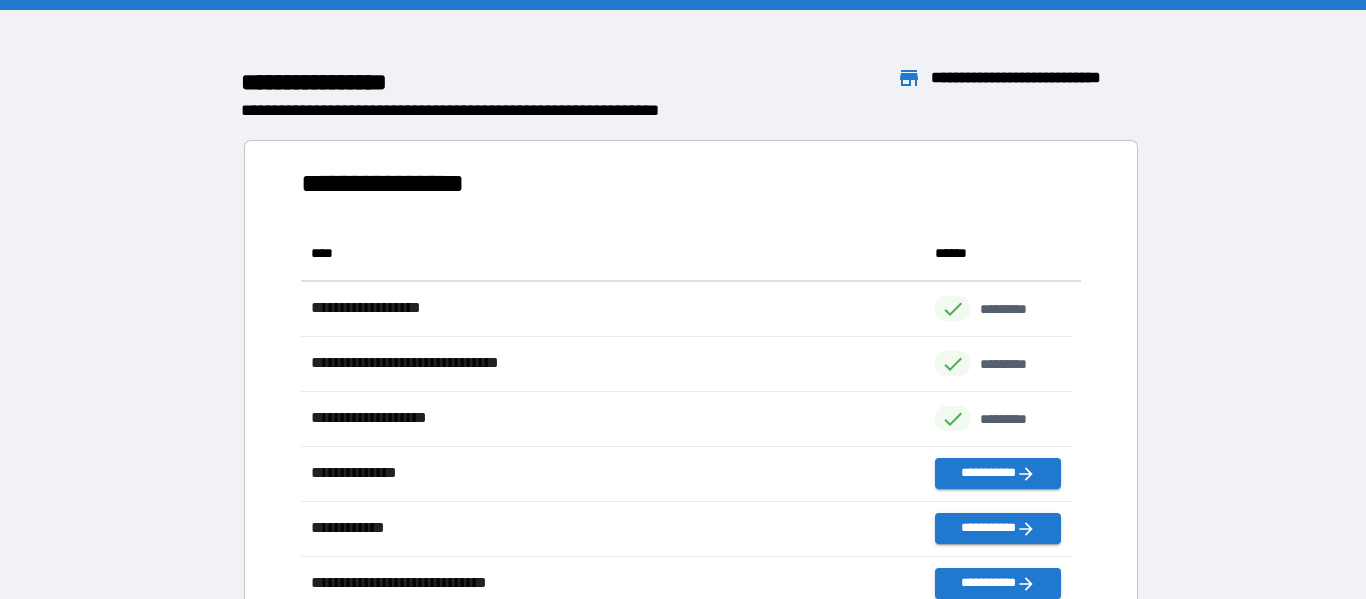 scroll, scrollTop: 16, scrollLeft: 16, axis: both 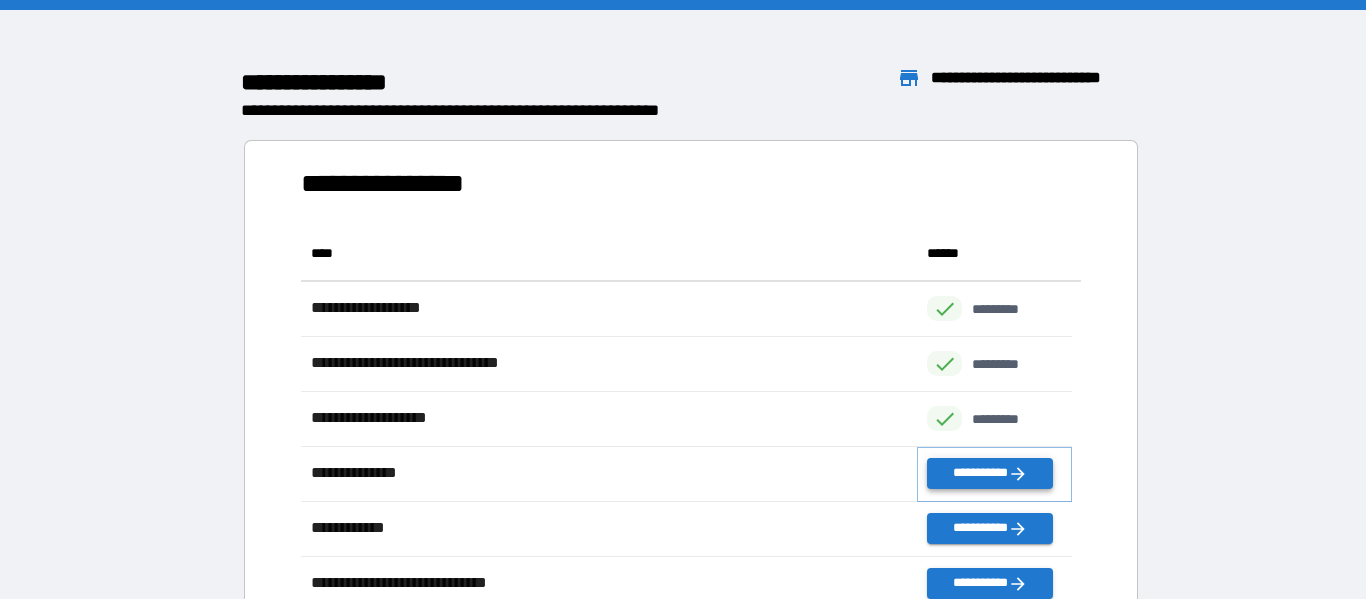 click on "**********" at bounding box center (989, 473) 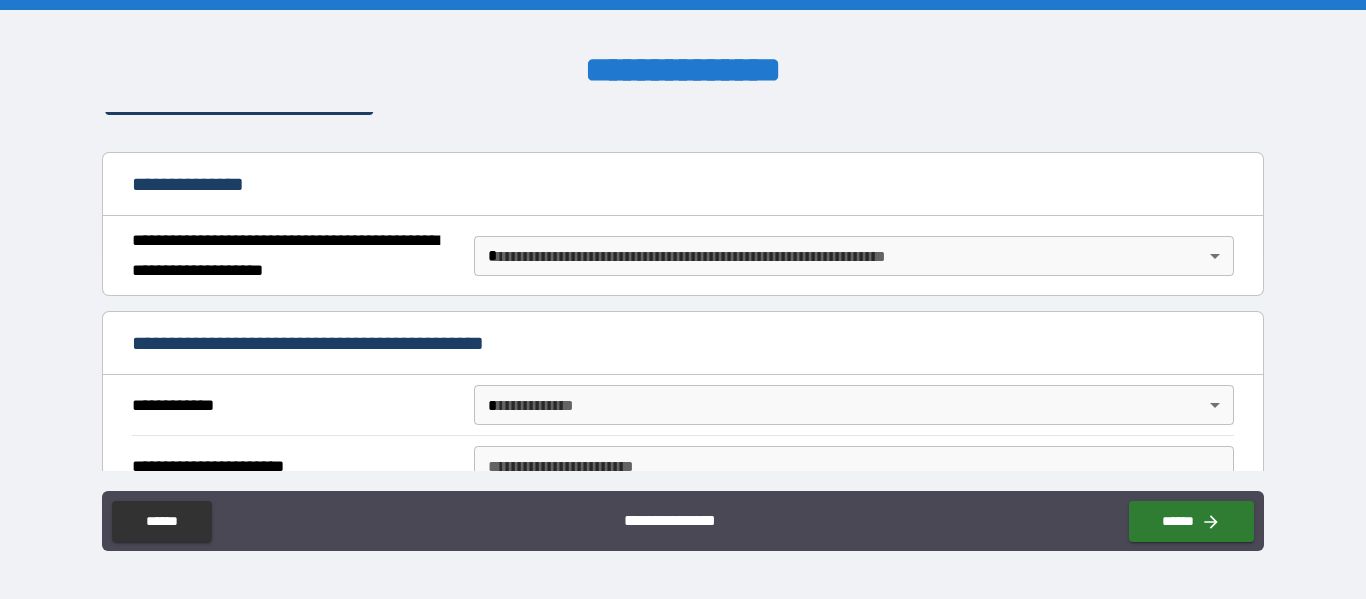 scroll, scrollTop: 200, scrollLeft: 0, axis: vertical 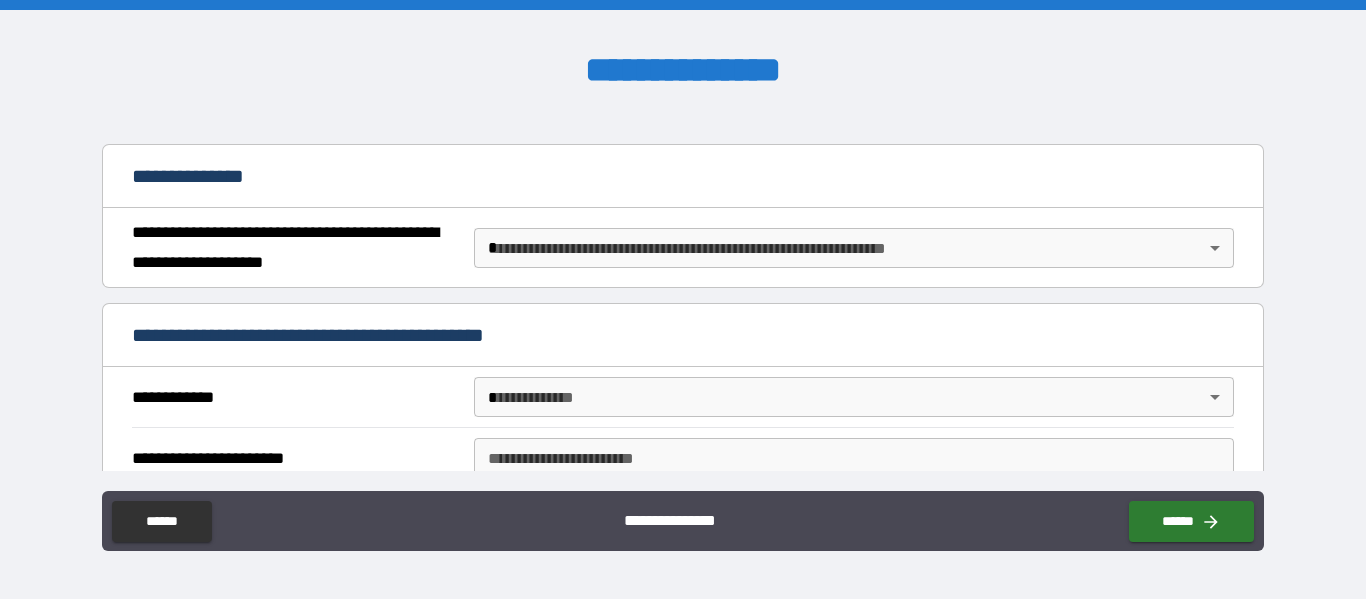 click on "**********" at bounding box center [683, 299] 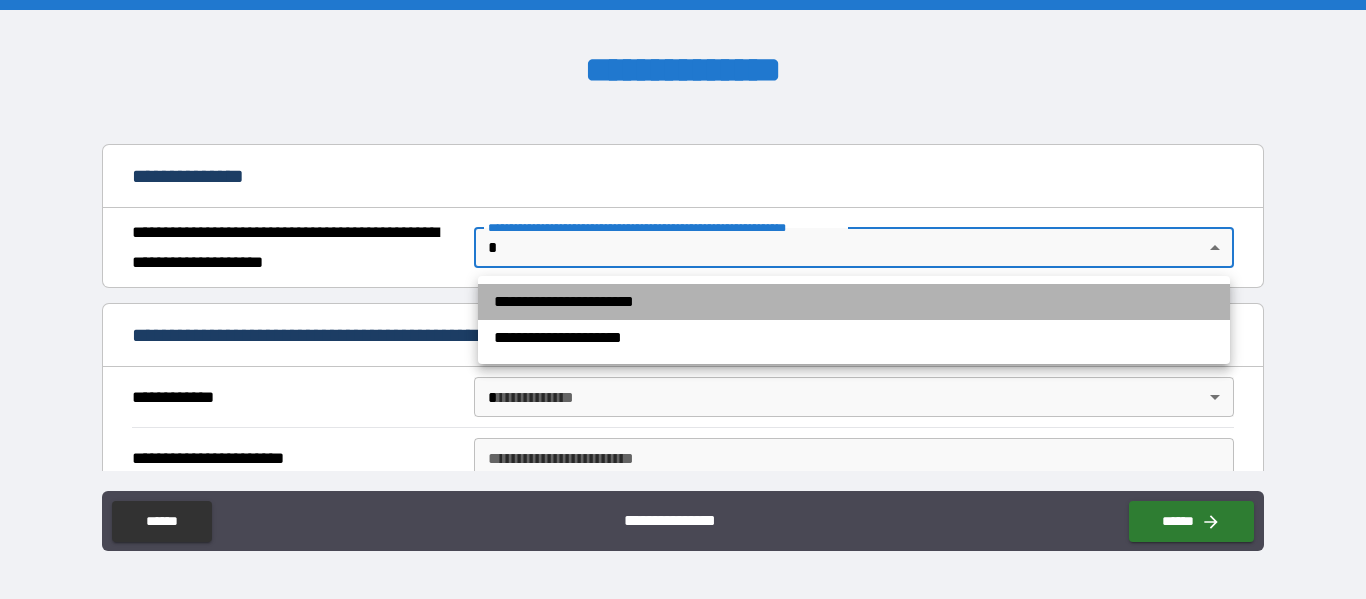 click on "**********" at bounding box center [854, 302] 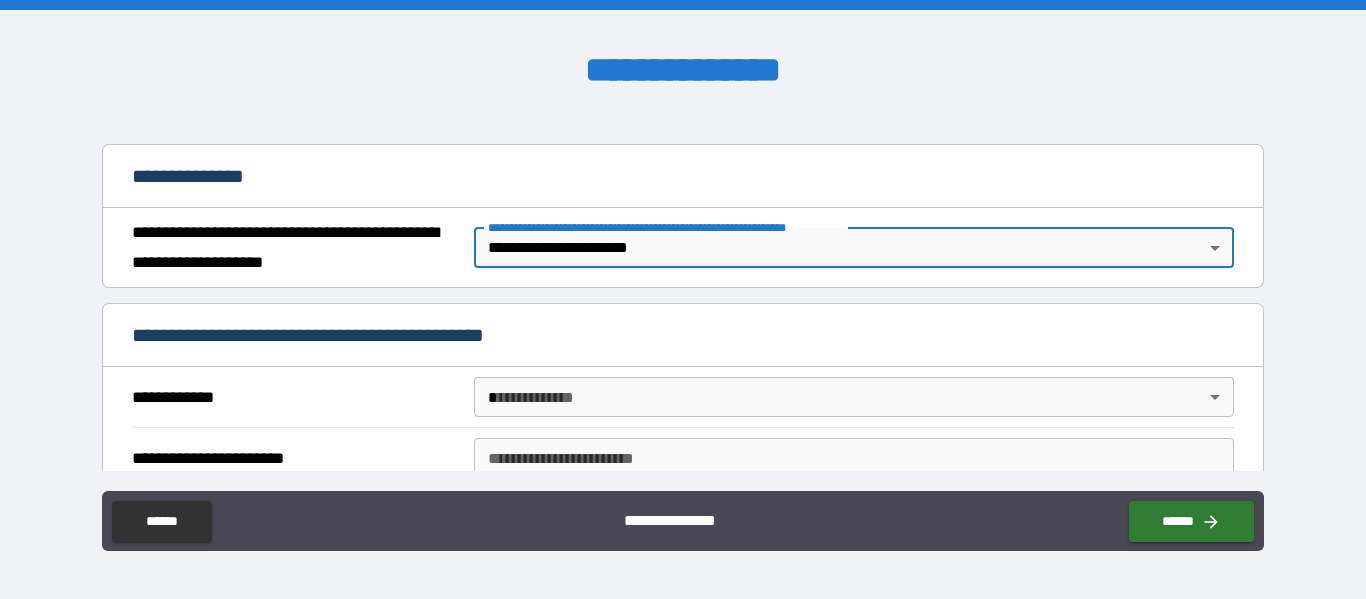 click on "**********" at bounding box center [683, 299] 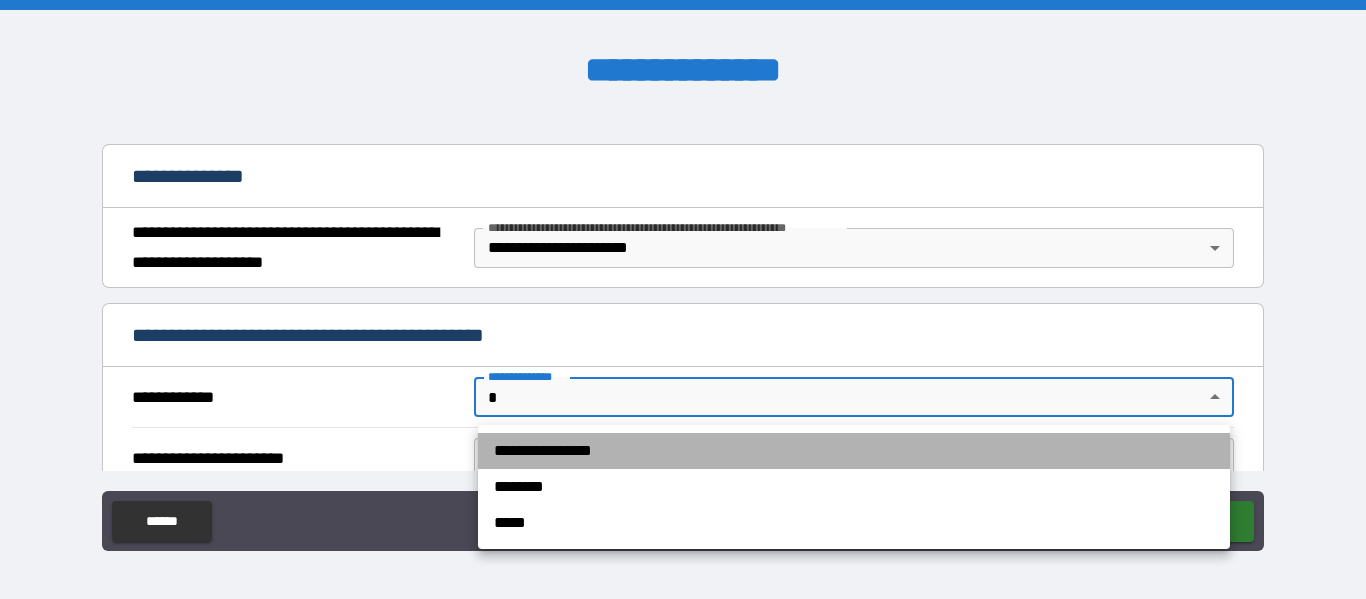 click on "**********" at bounding box center [854, 451] 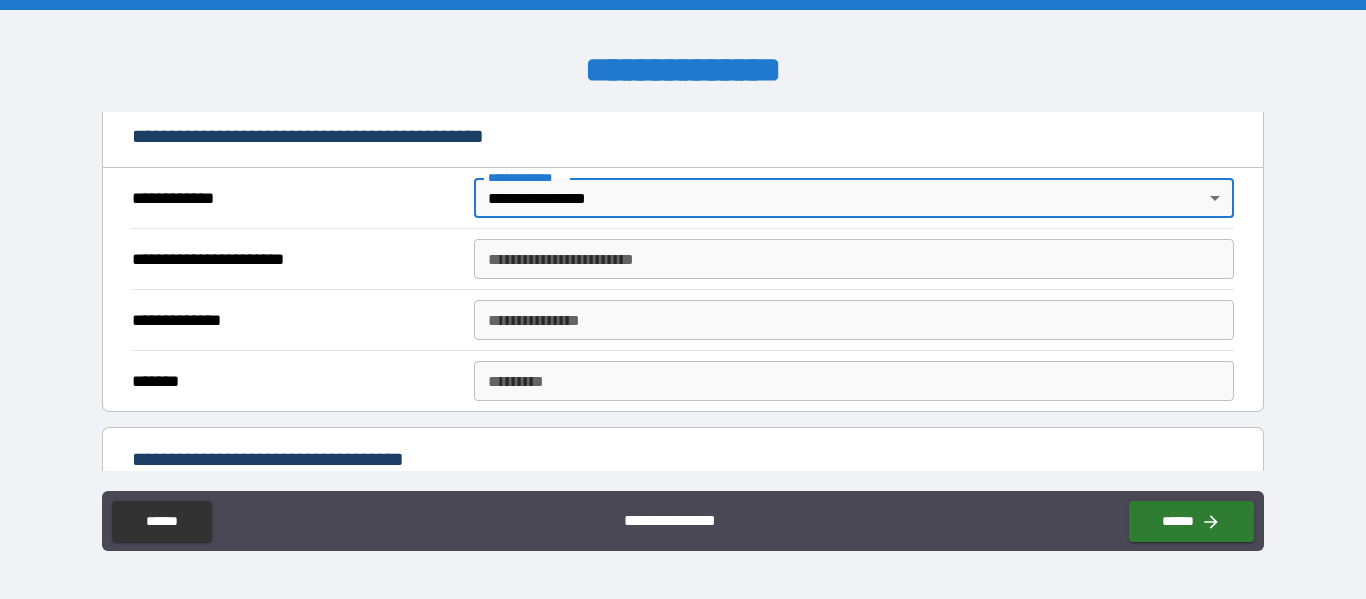 scroll, scrollTop: 400, scrollLeft: 0, axis: vertical 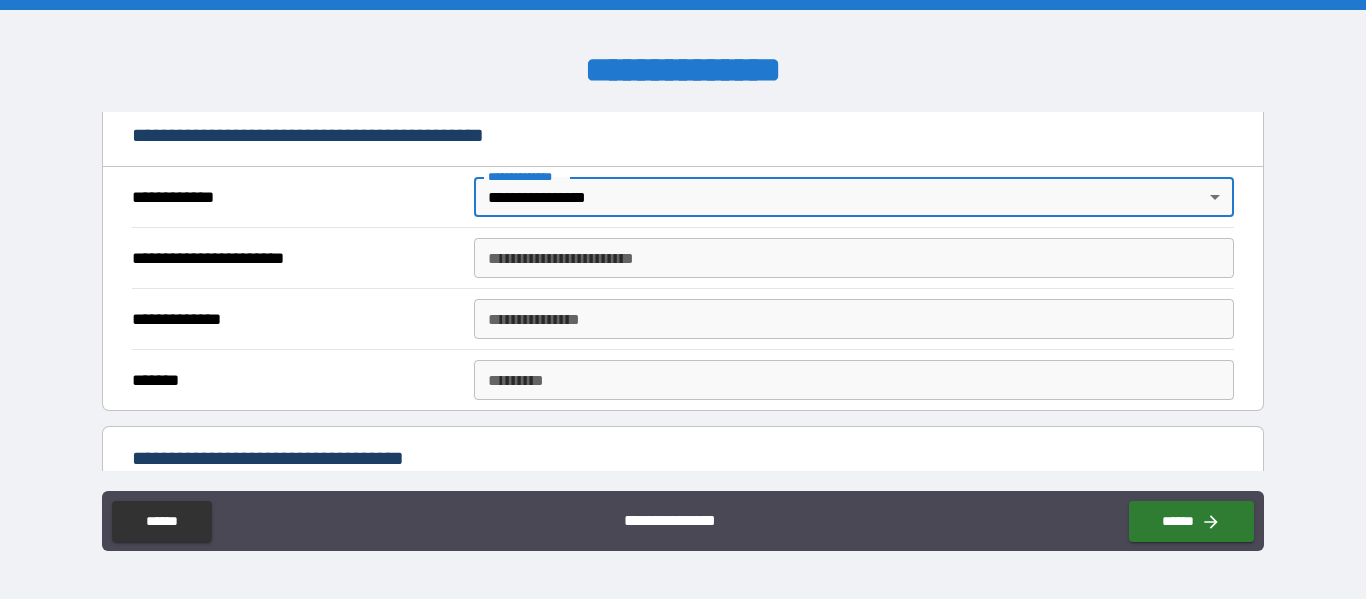 click on "**********" at bounding box center [854, 258] 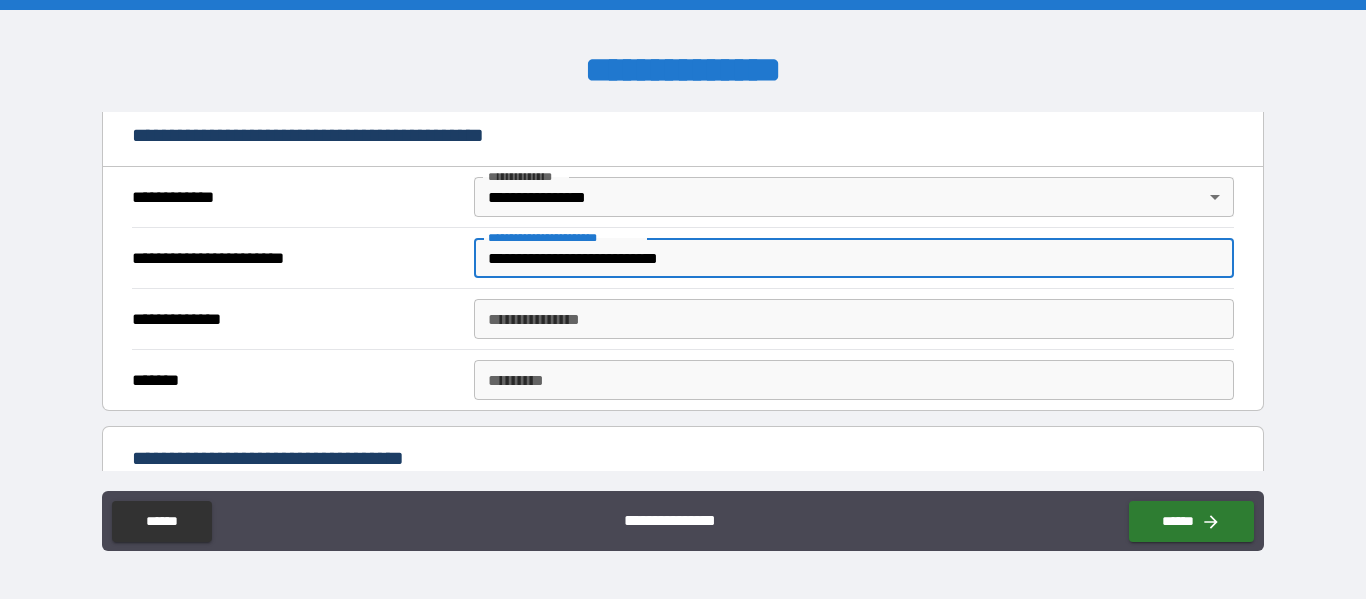 click on "**********" at bounding box center (854, 319) 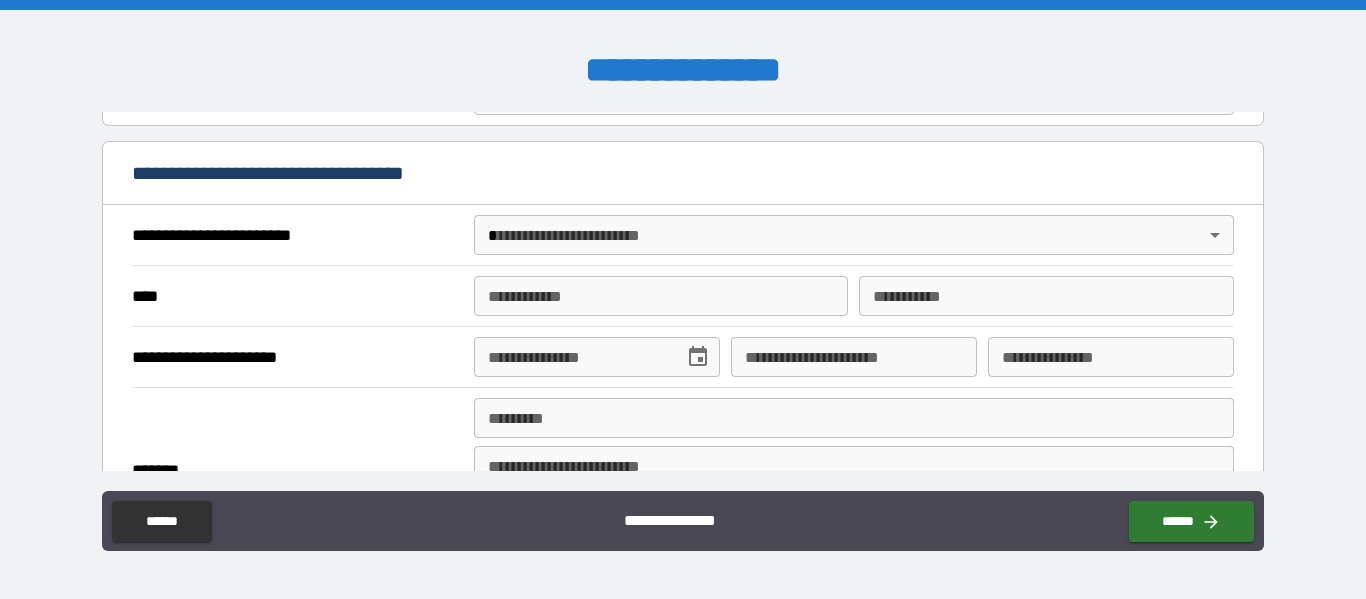 scroll, scrollTop: 700, scrollLeft: 0, axis: vertical 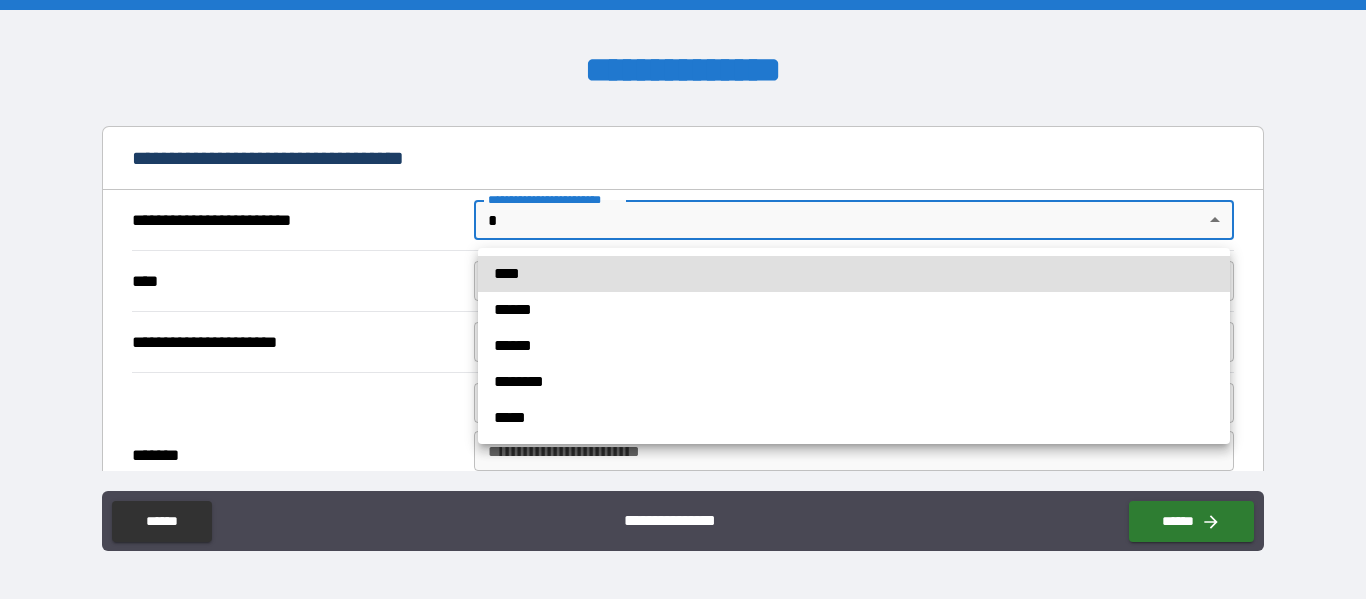 click on "**********" at bounding box center [683, 299] 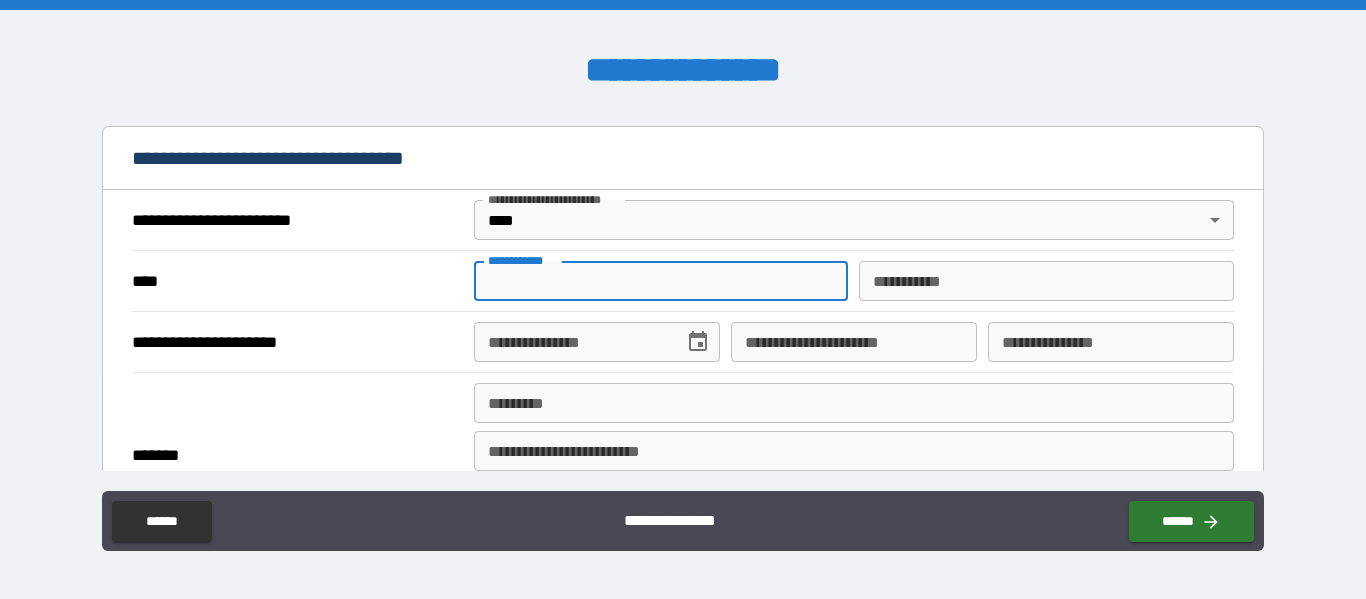 click on "**********" at bounding box center (661, 281) 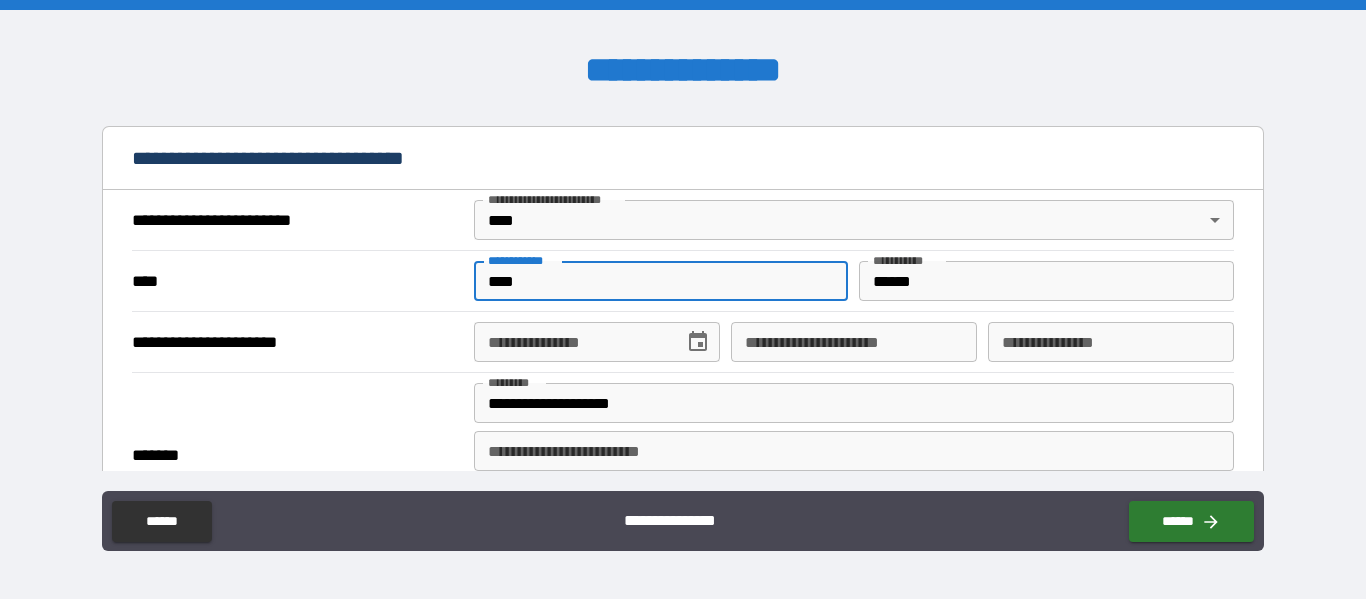 click on "**********" at bounding box center (572, 342) 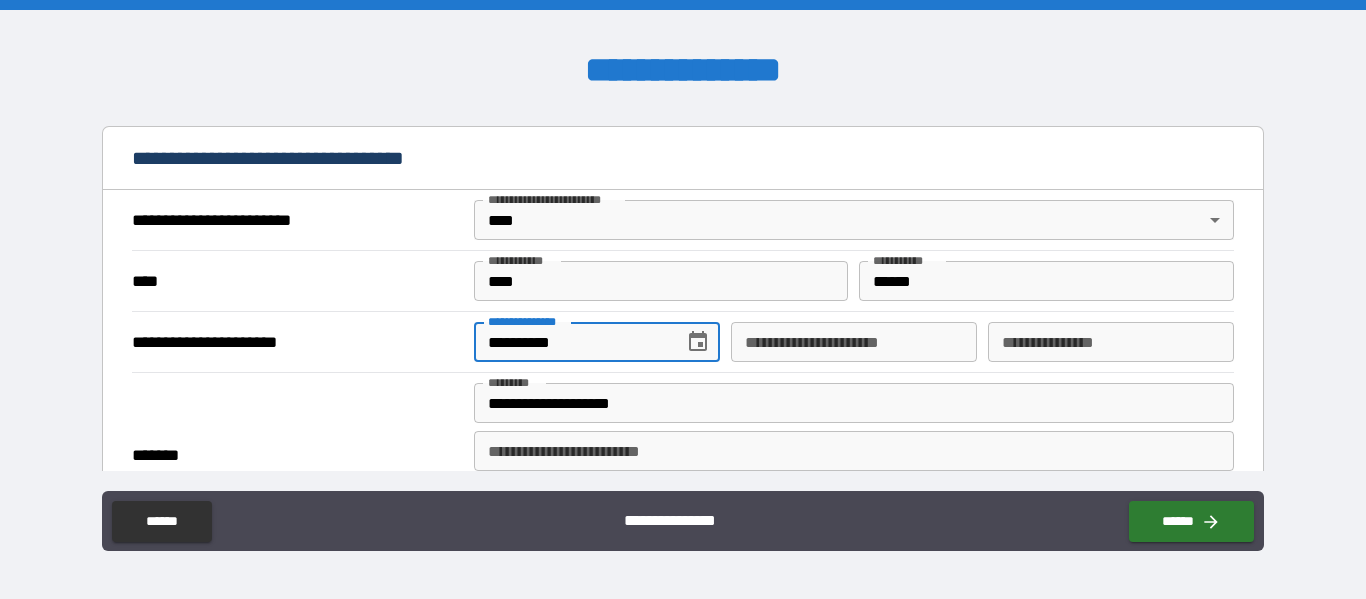 click on "**********" at bounding box center [854, 342] 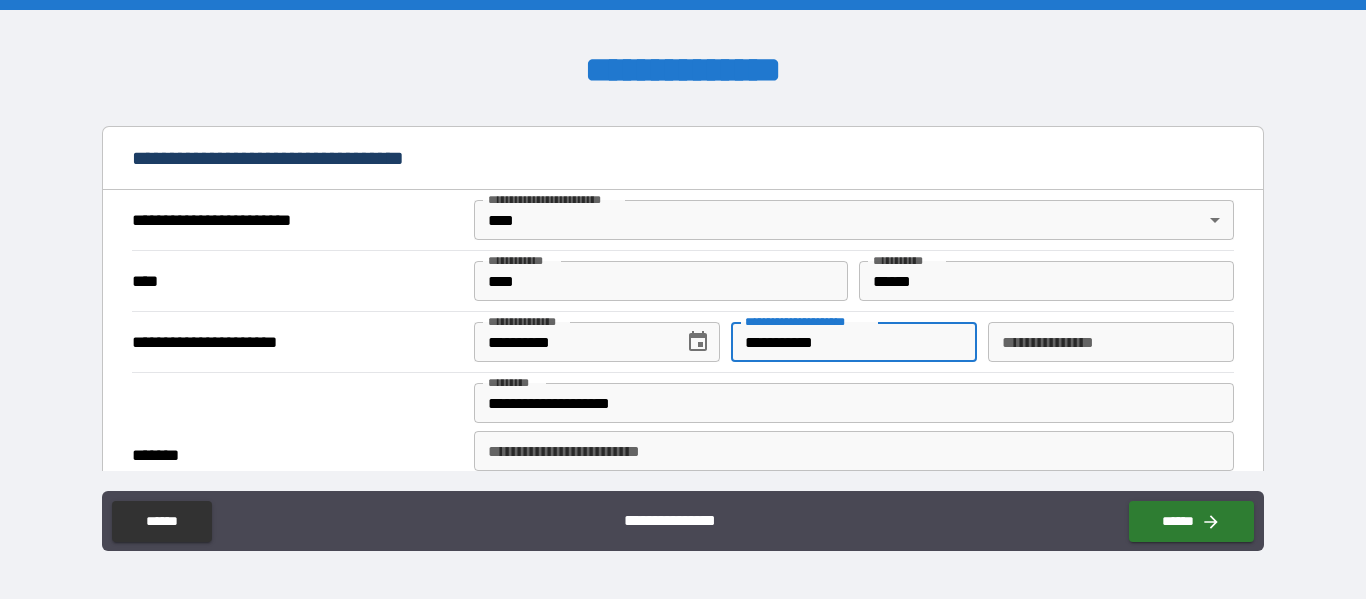 click on "**********" at bounding box center [1111, 342] 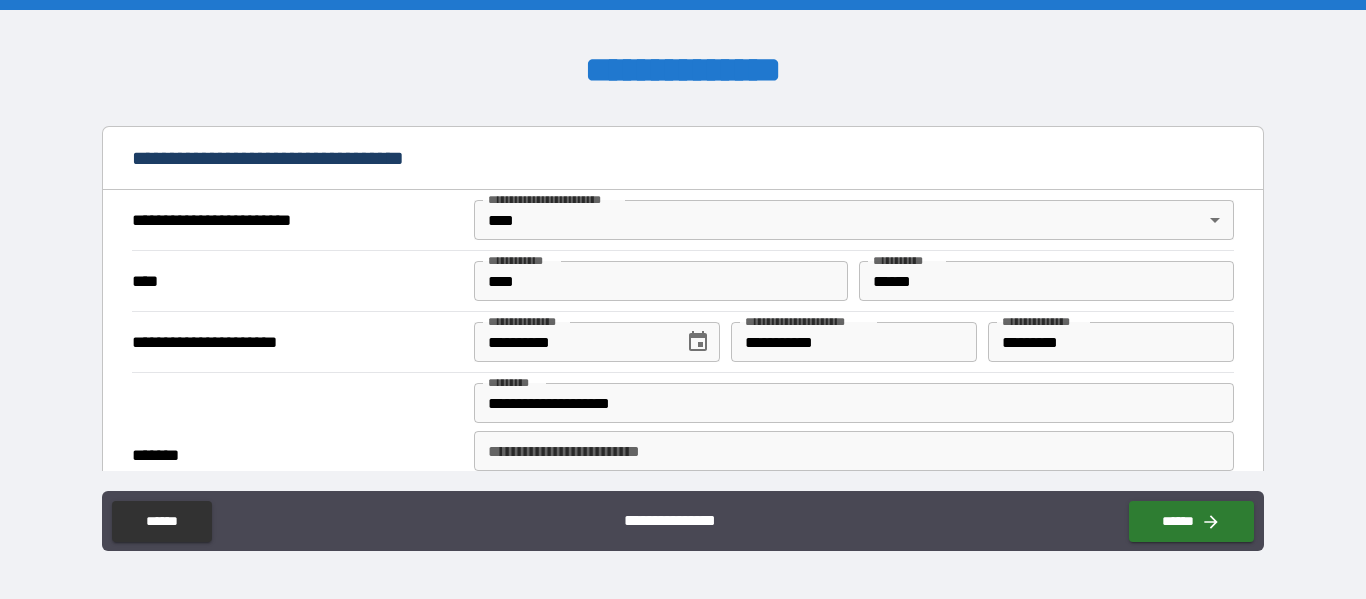 click on "**********" at bounding box center (682, 71) 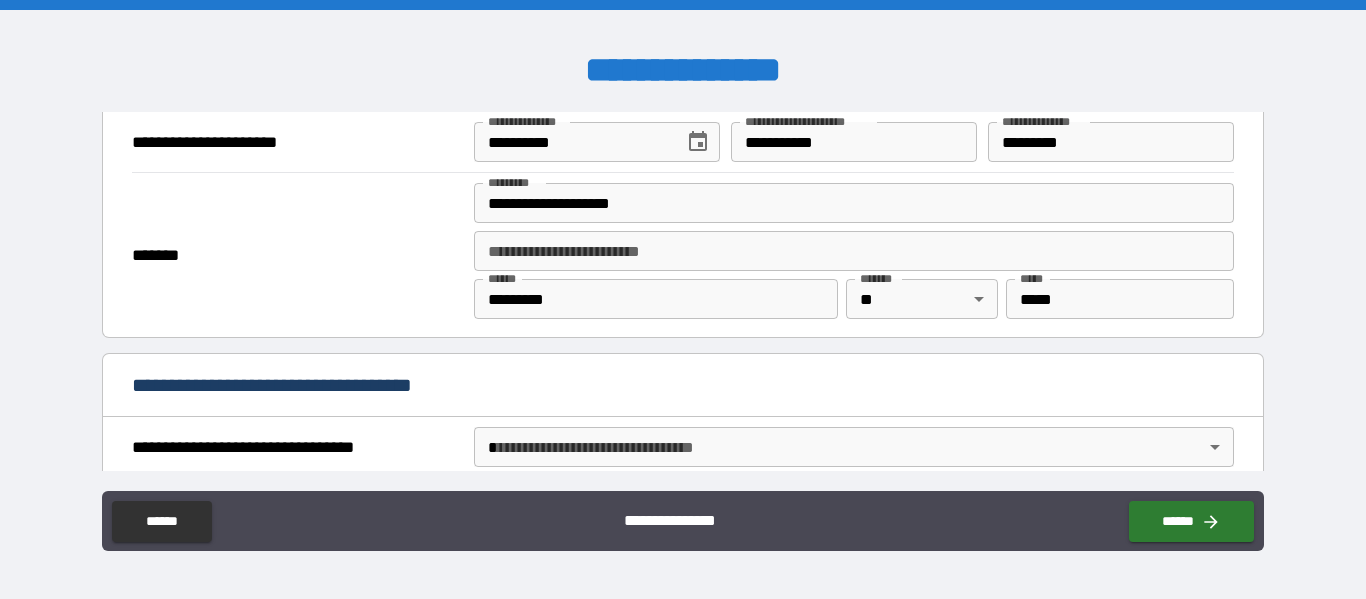 scroll, scrollTop: 1100, scrollLeft: 0, axis: vertical 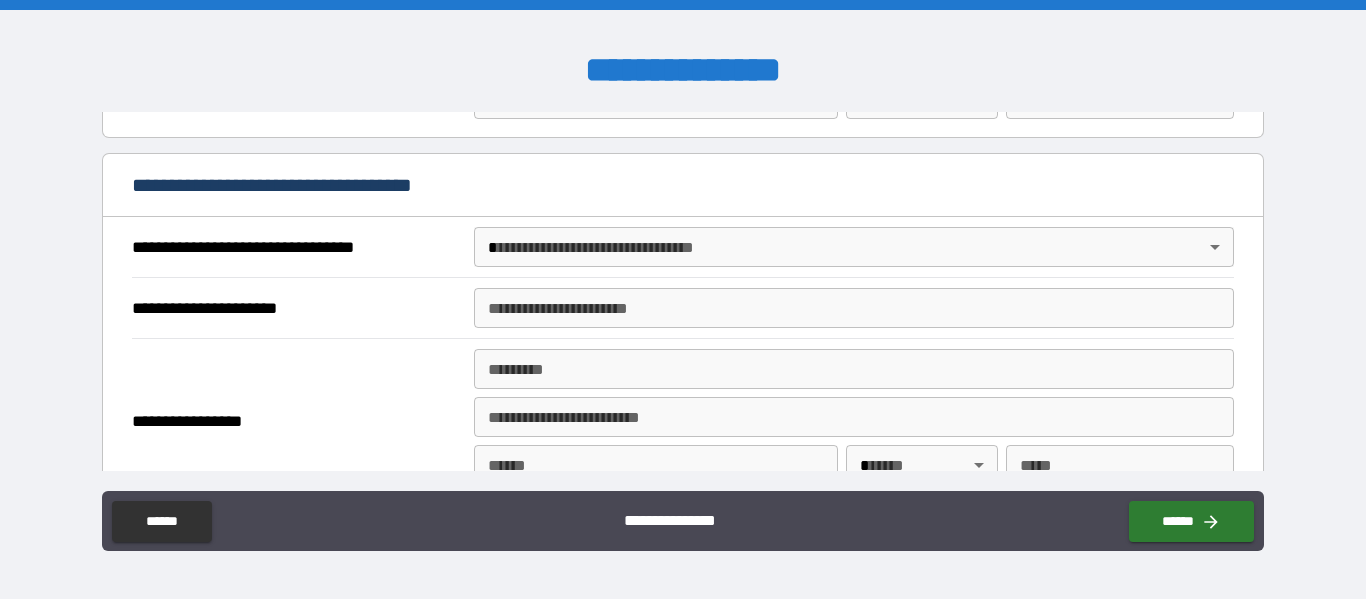 click on "**********" at bounding box center [683, 299] 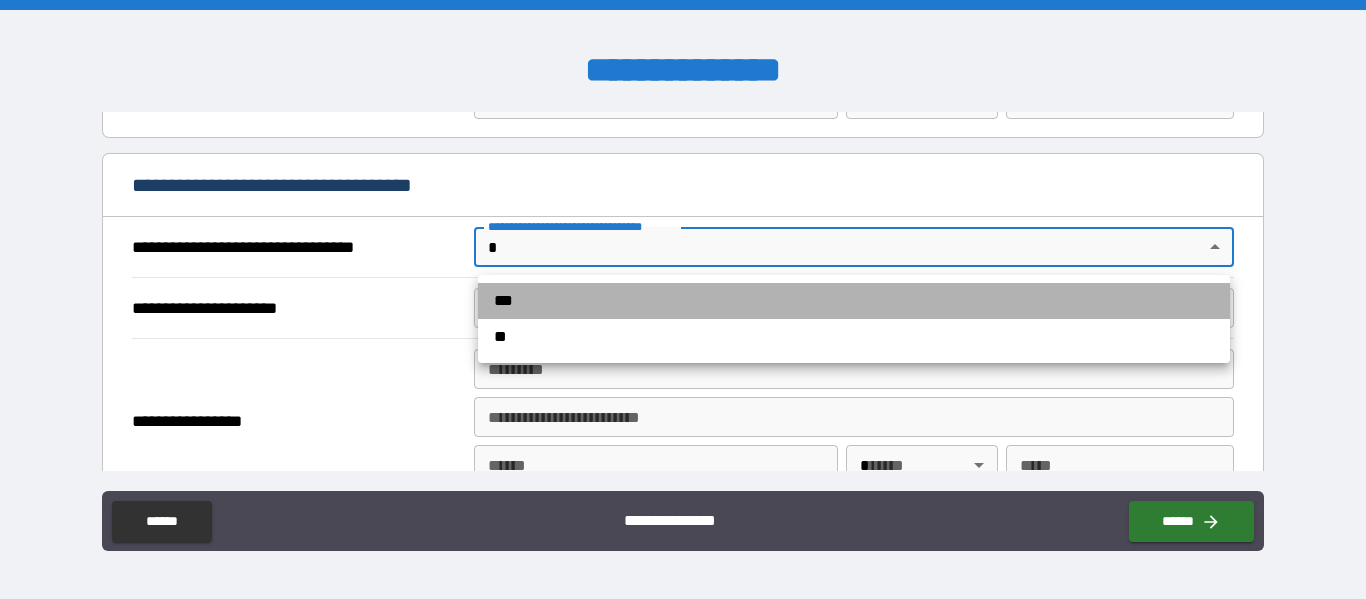 click on "***" at bounding box center [854, 301] 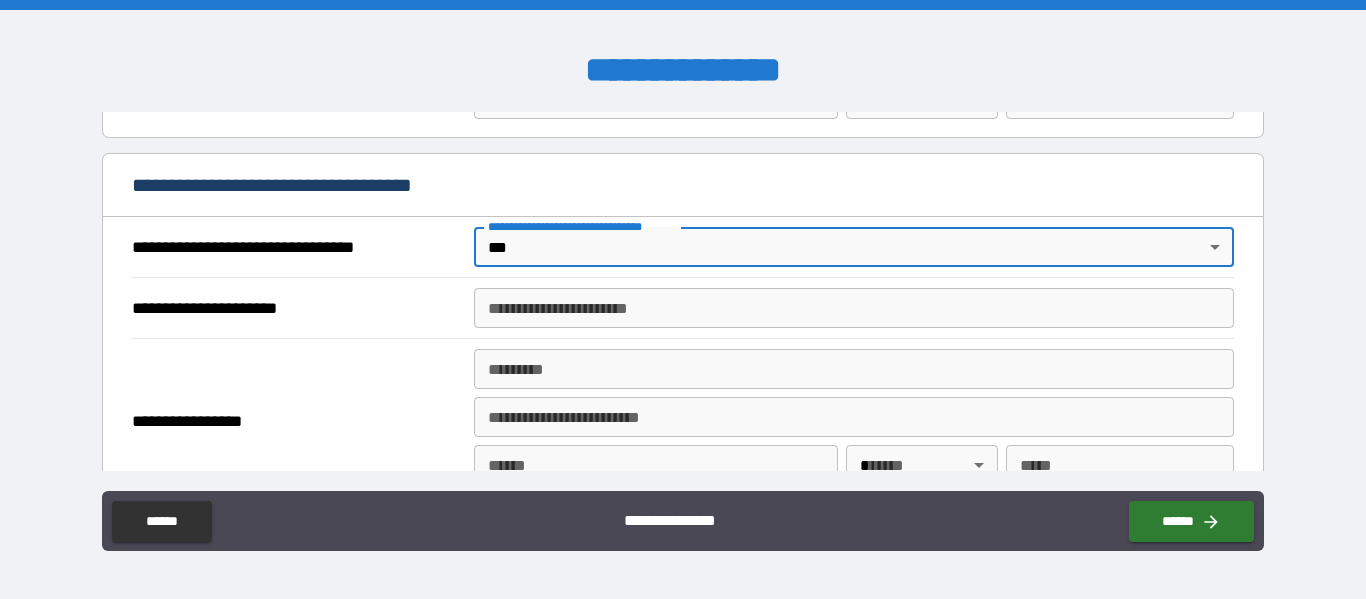 click on "**********" at bounding box center [854, 308] 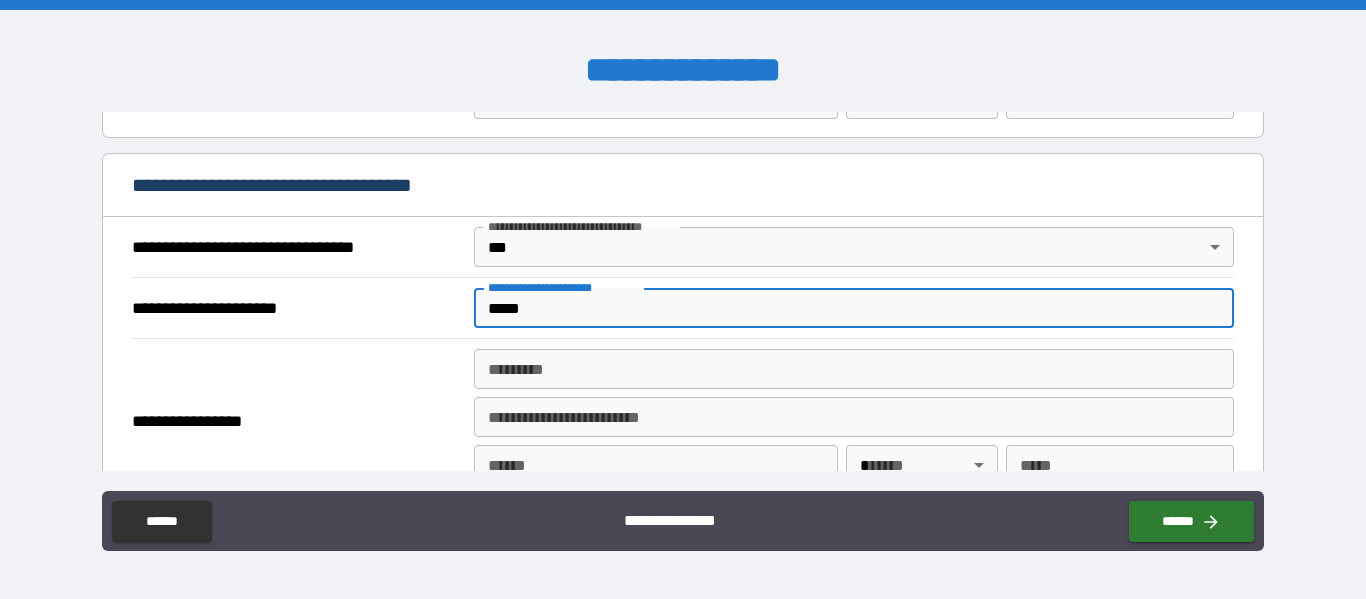click on "*******   *" at bounding box center [854, 369] 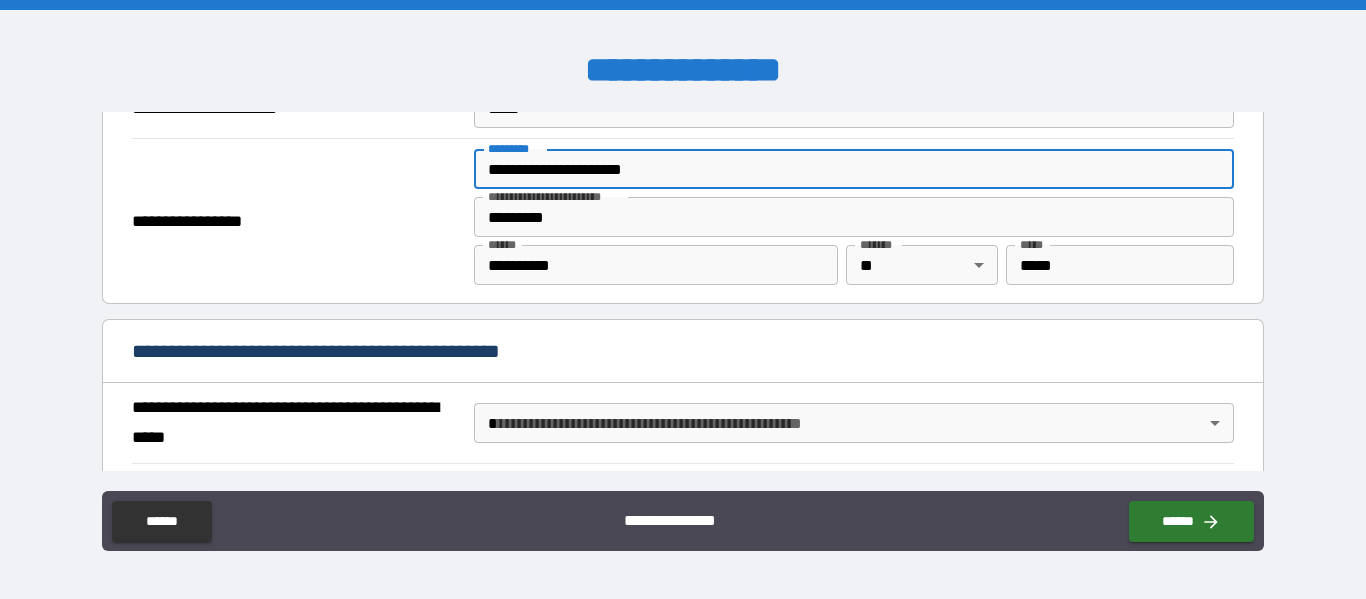 scroll, scrollTop: 1400, scrollLeft: 0, axis: vertical 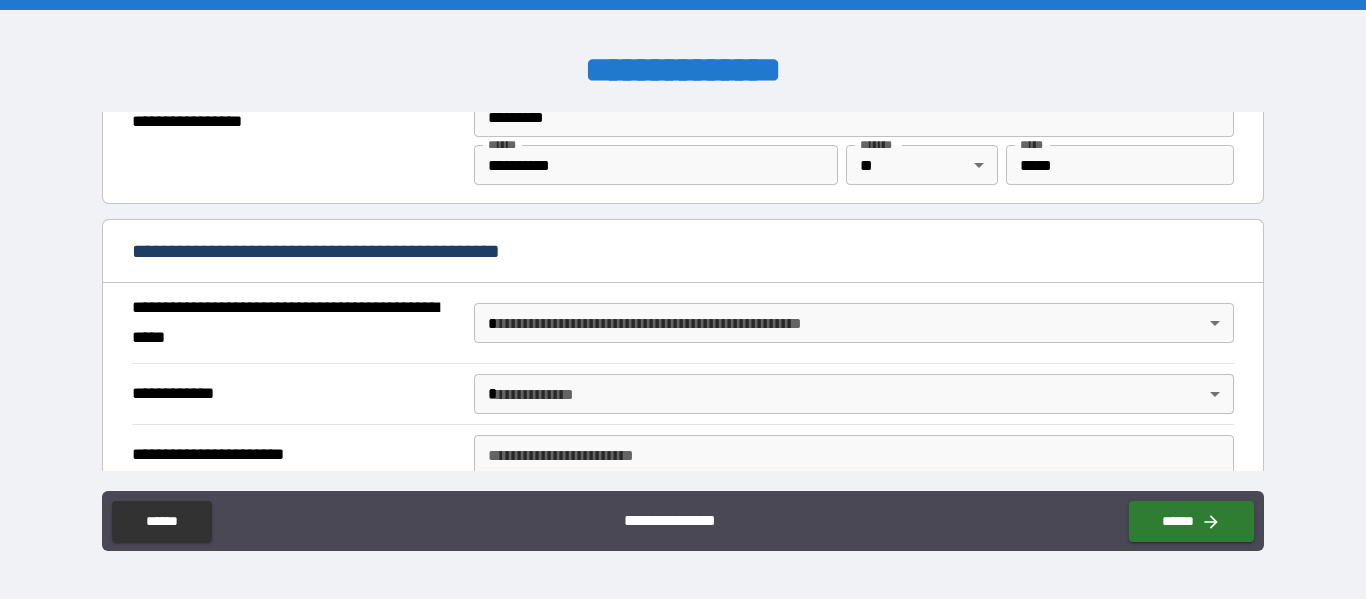 click on "**********" at bounding box center [683, 299] 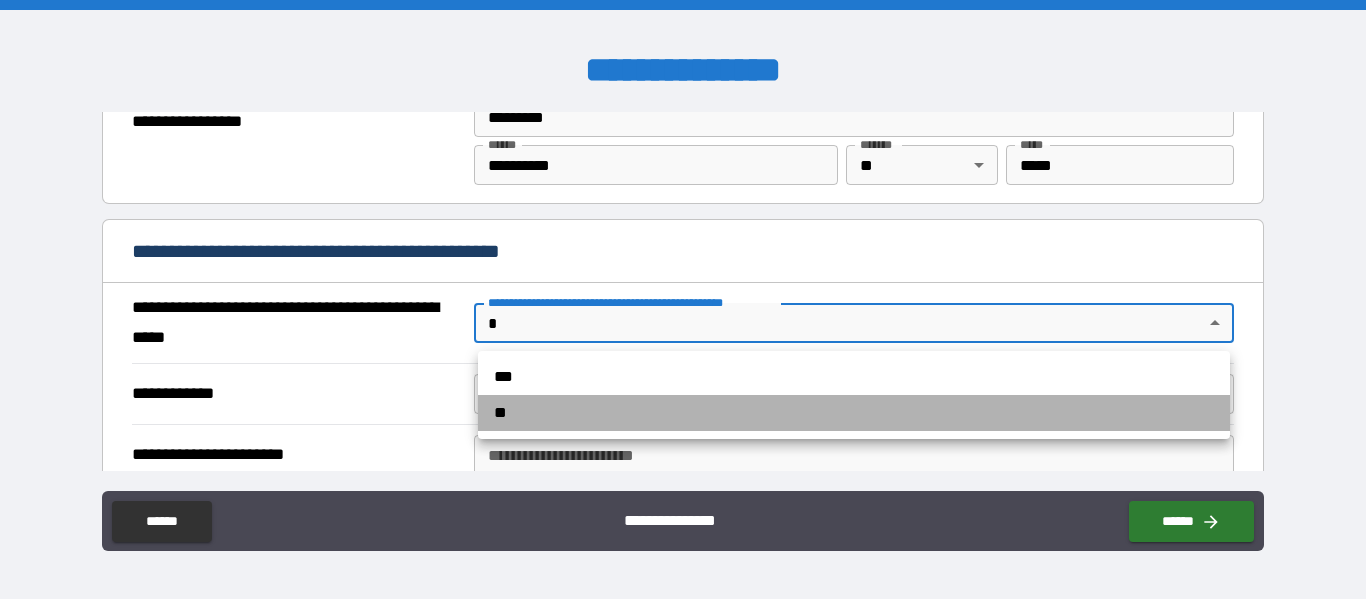 click on "**" at bounding box center (854, 413) 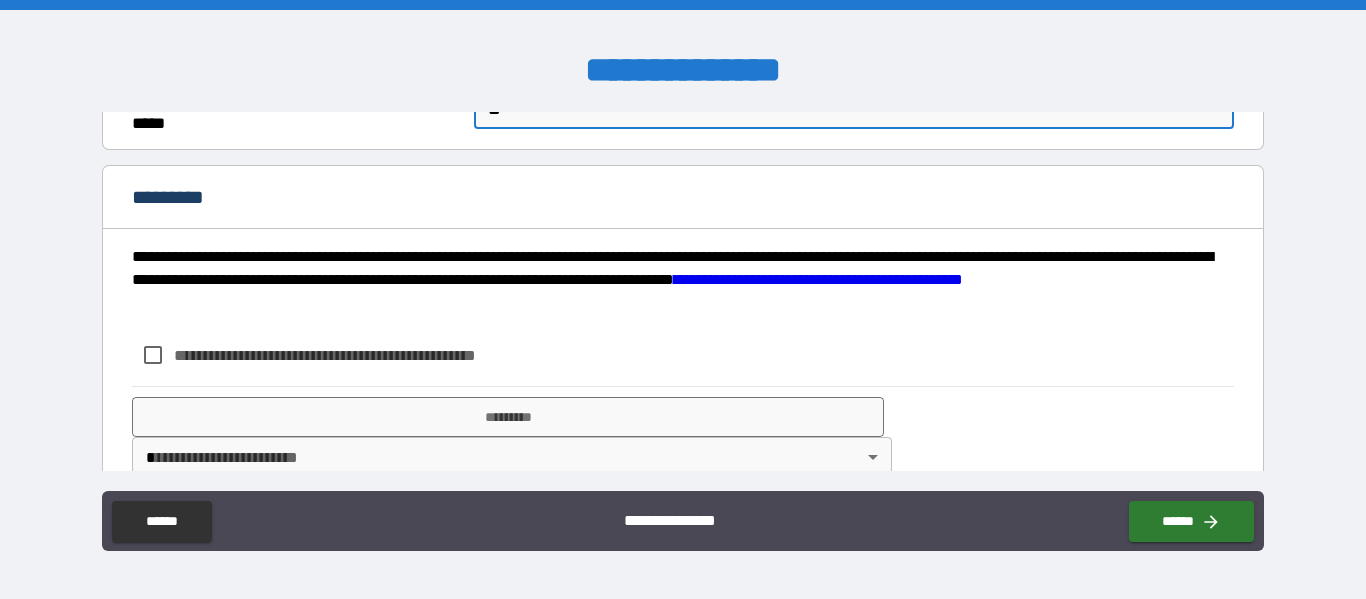 scroll, scrollTop: 1651, scrollLeft: 0, axis: vertical 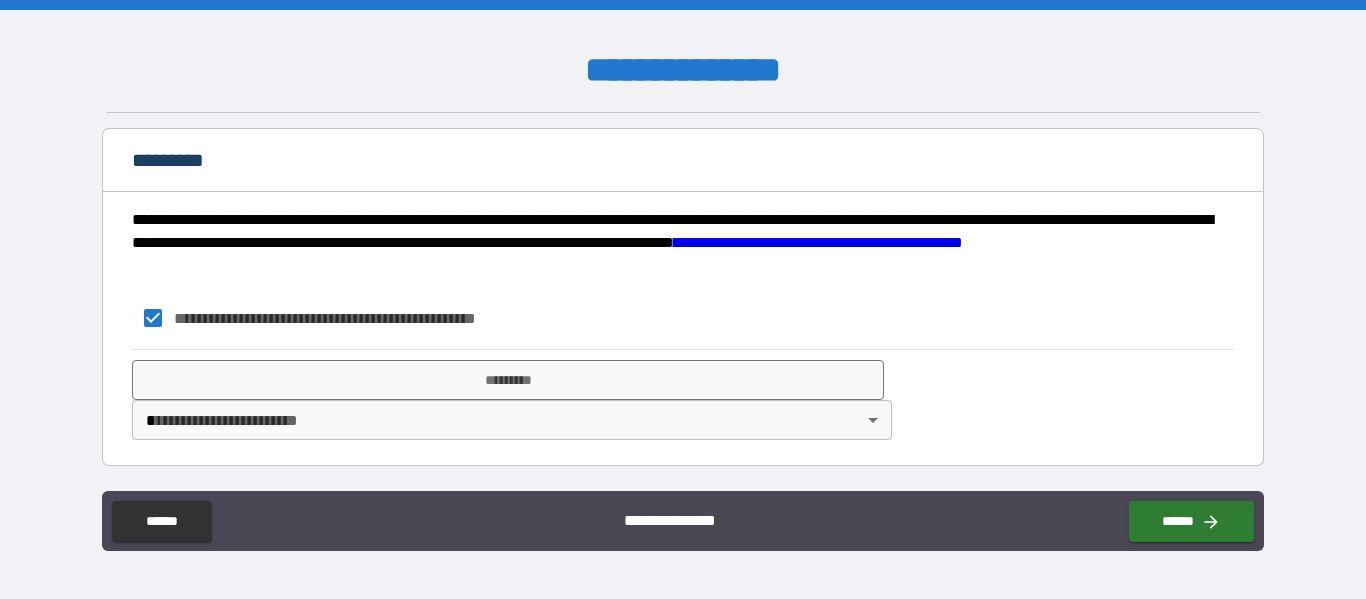 click on "**********" at bounding box center [683, 299] 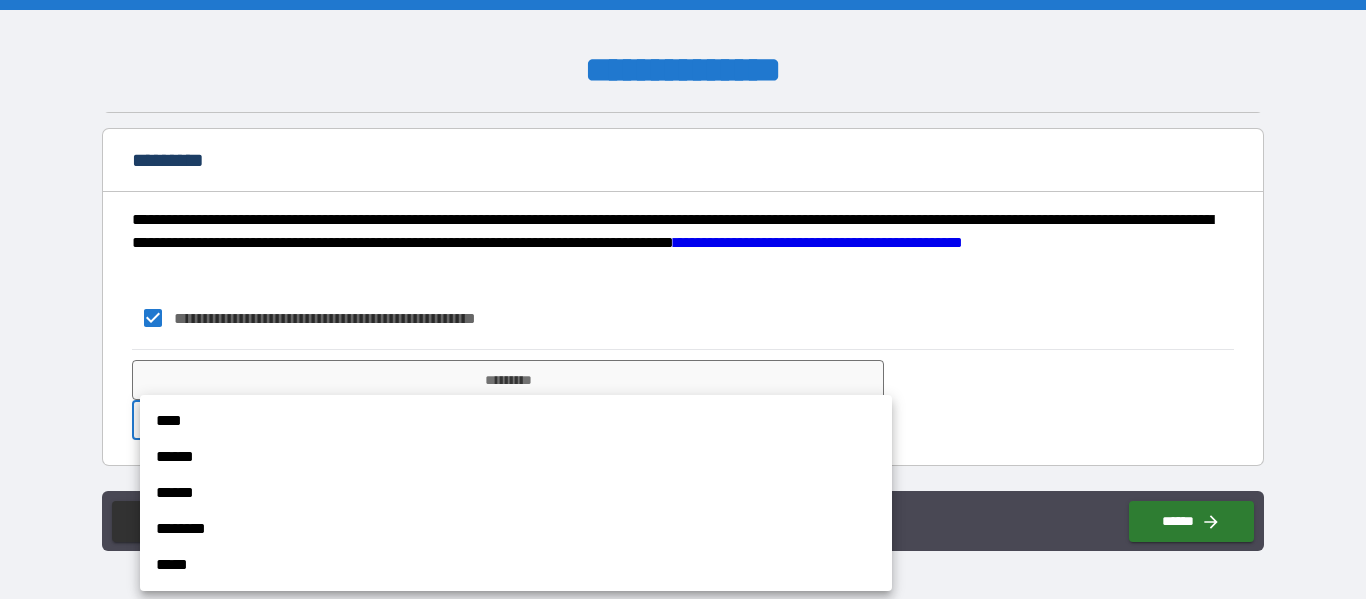 click on "****" at bounding box center [516, 421] 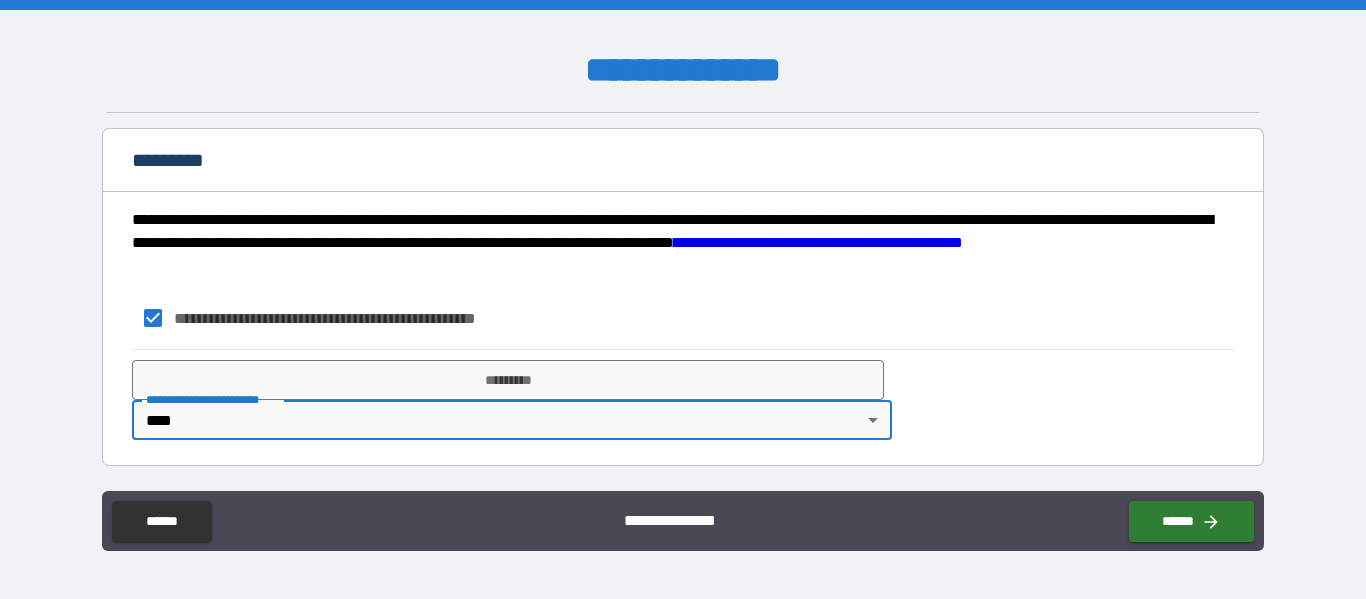 click on "*********" at bounding box center [508, 380] 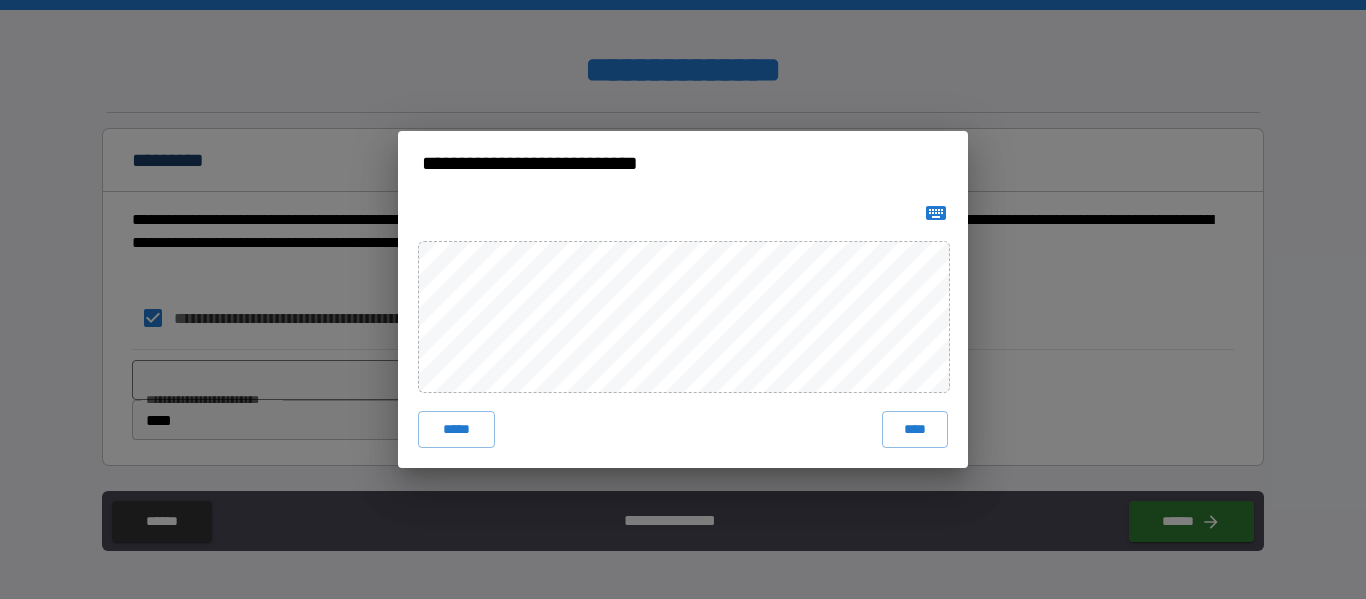 click 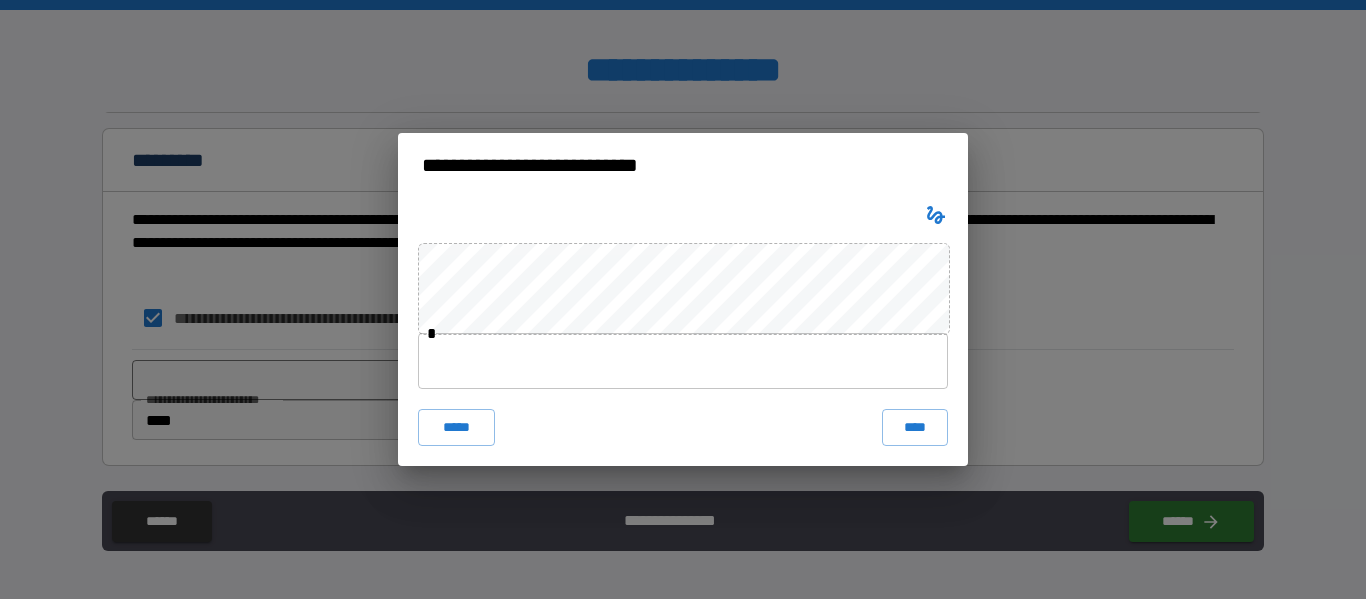 click at bounding box center (683, 361) 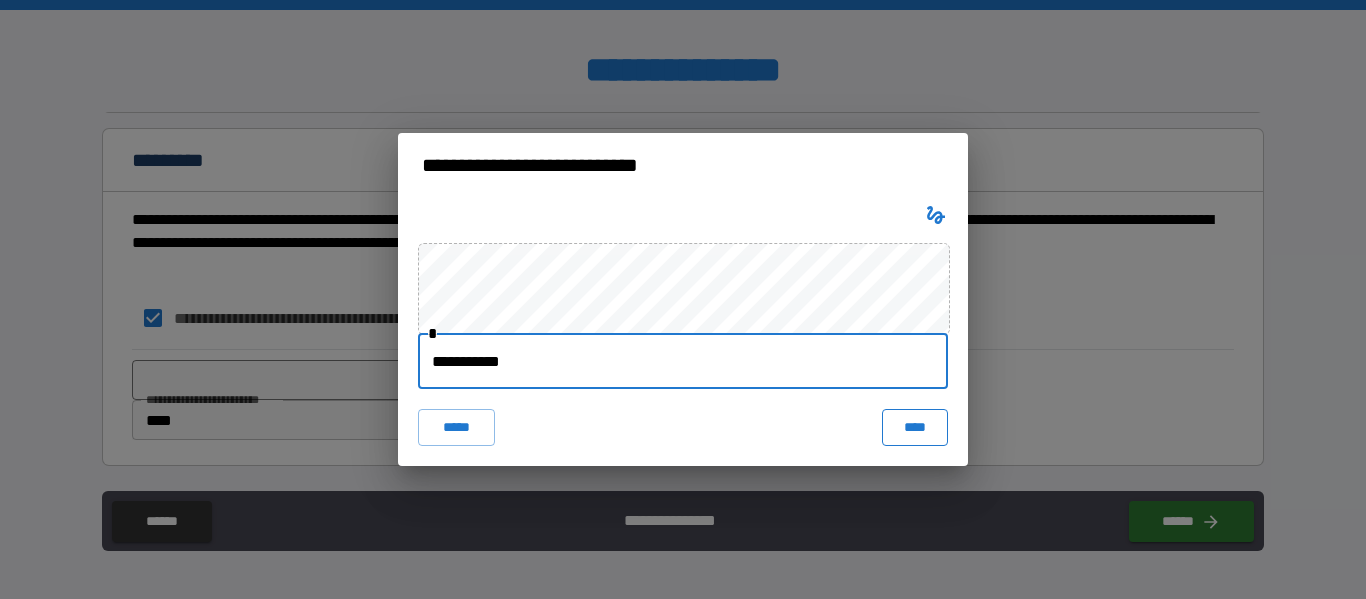 click on "****" at bounding box center [915, 427] 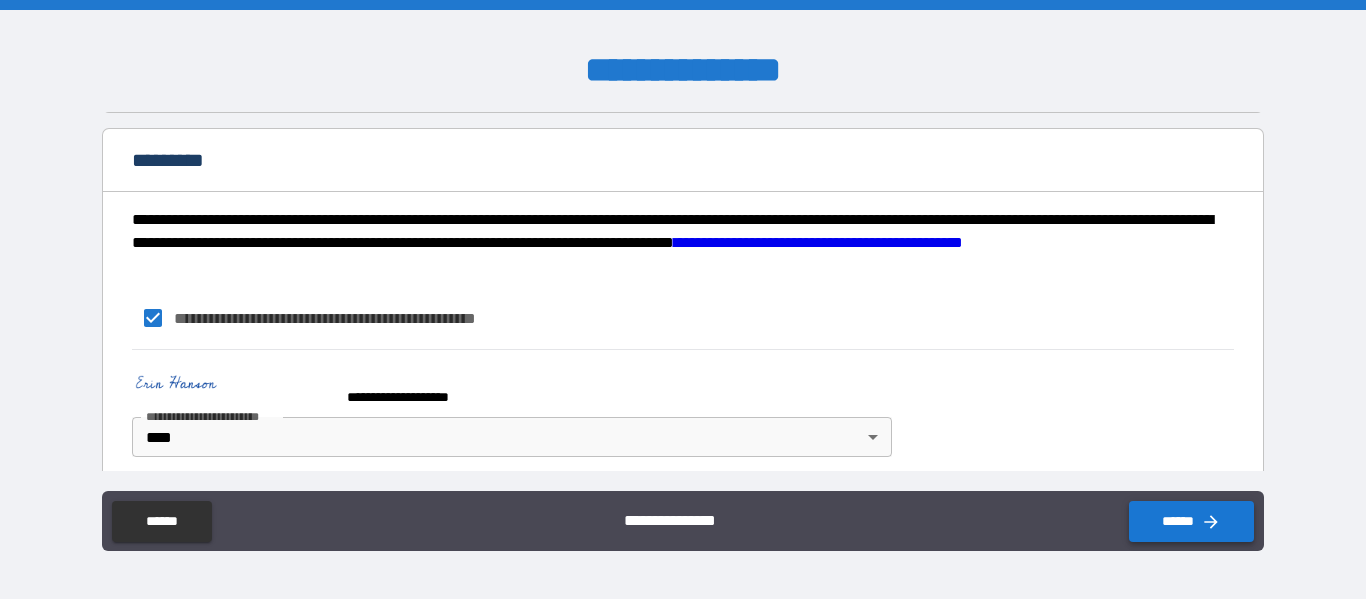 click on "******" at bounding box center [1191, 521] 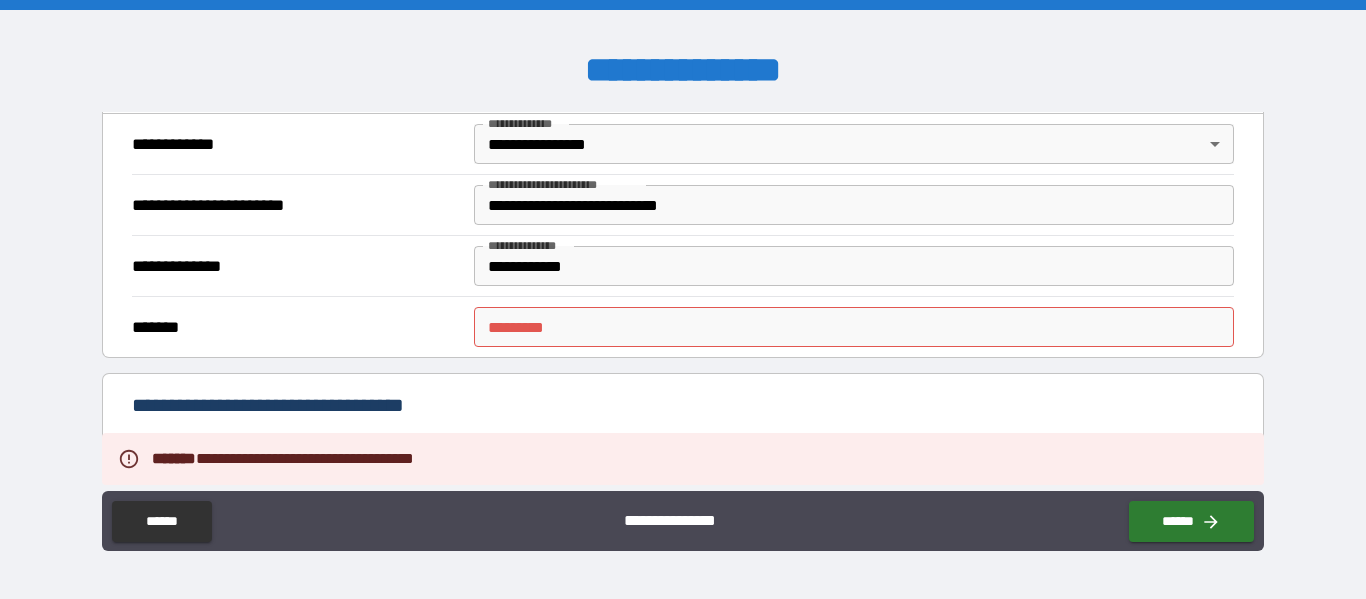 scroll, scrollTop: 451, scrollLeft: 0, axis: vertical 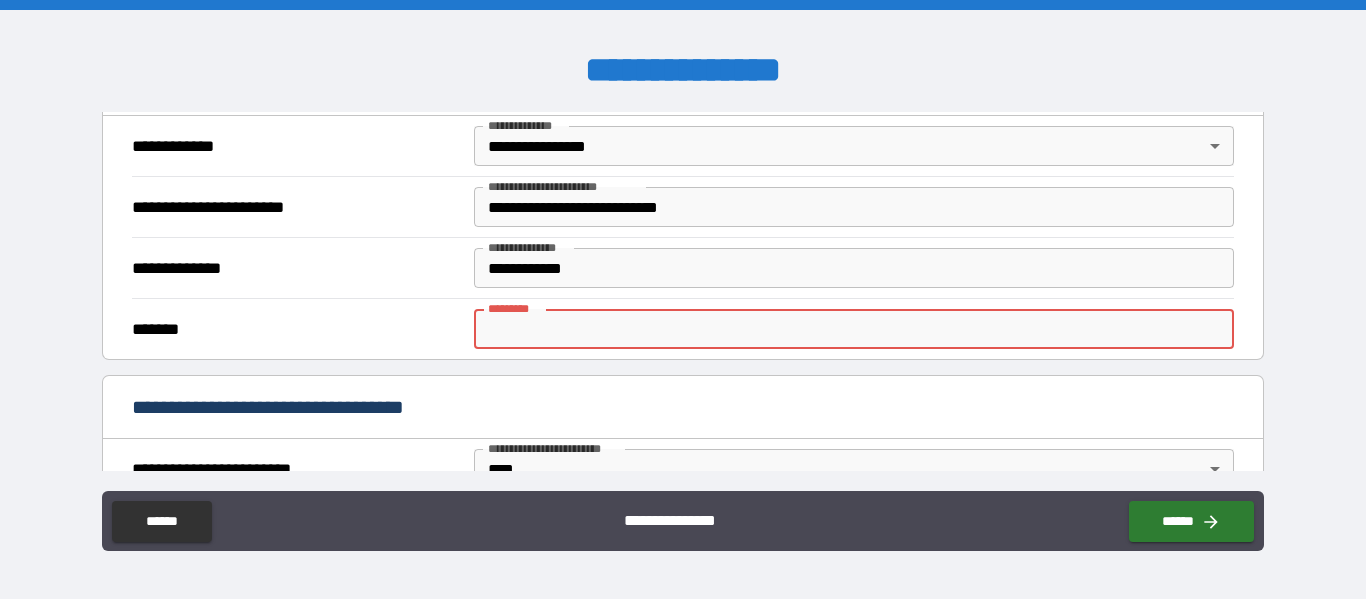 click on "*******   *" at bounding box center (854, 329) 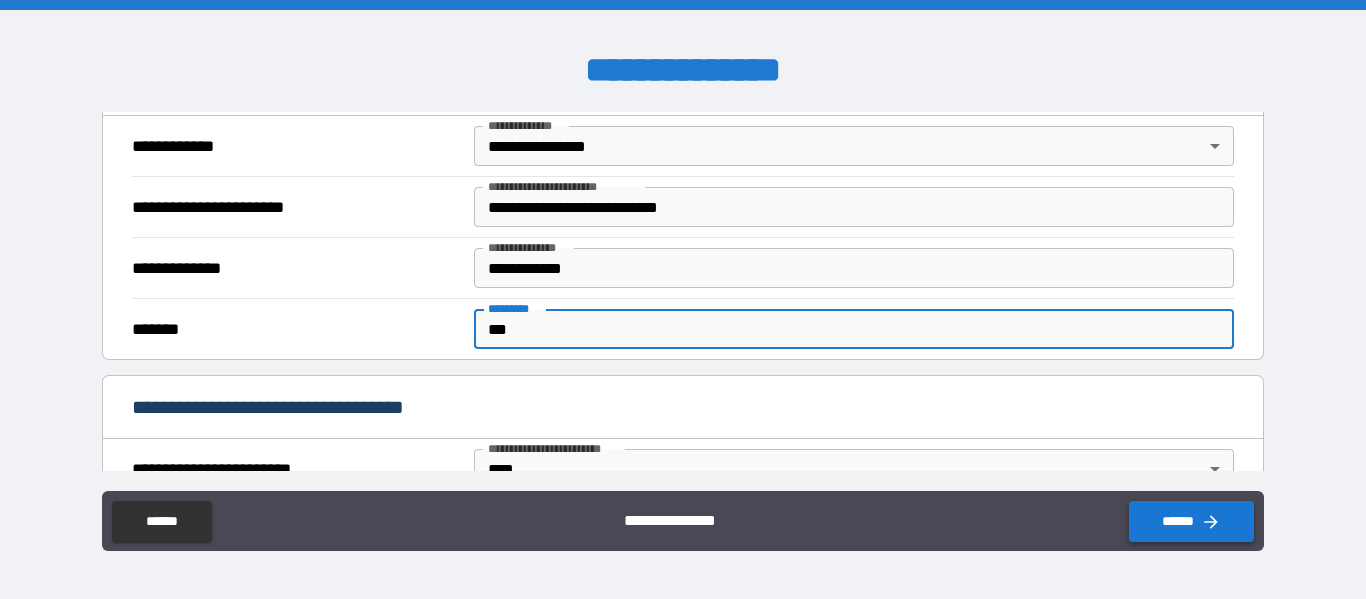 click 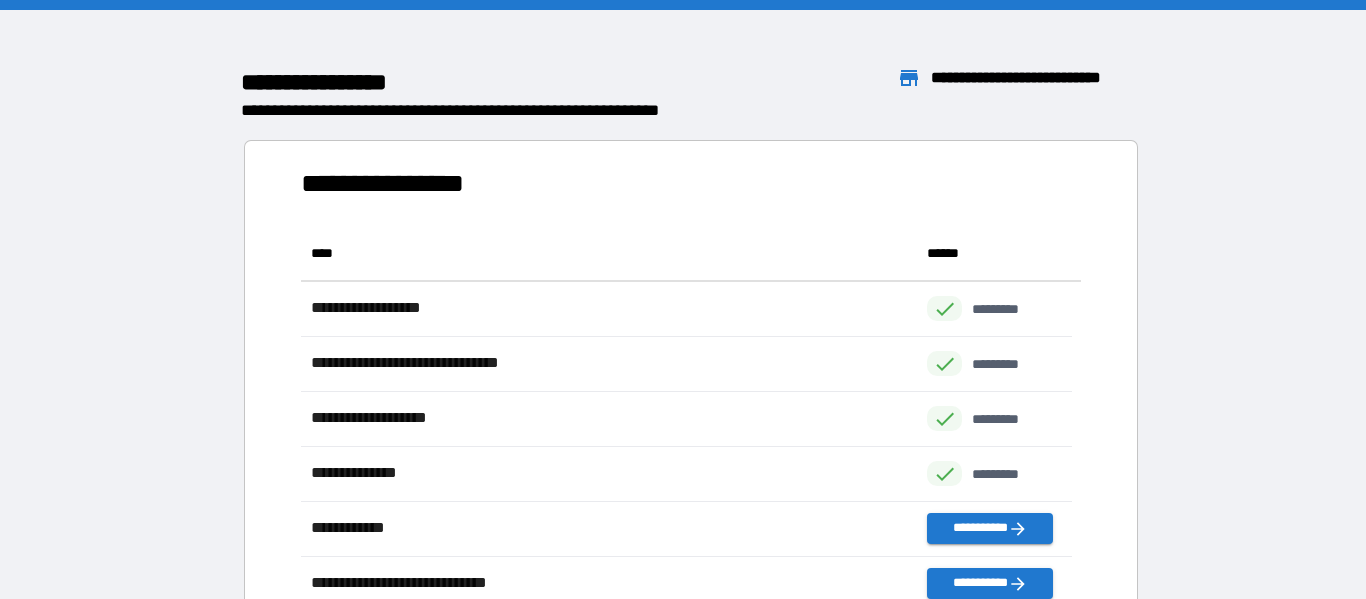 scroll, scrollTop: 16, scrollLeft: 16, axis: both 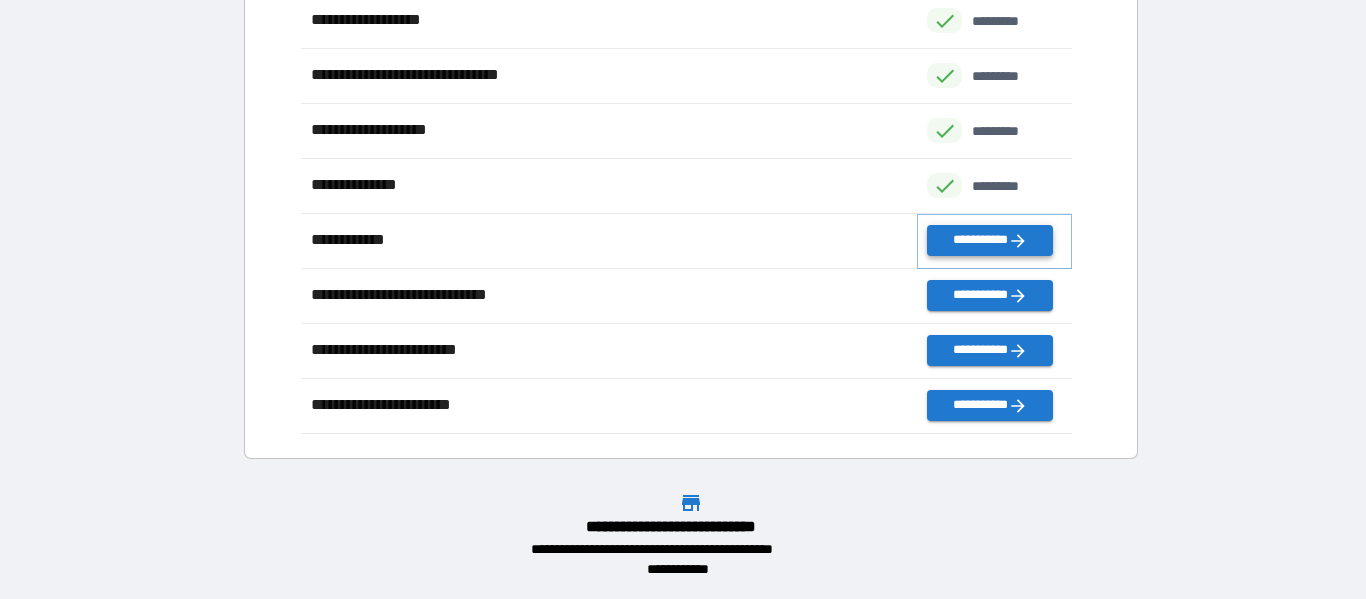click on "**********" at bounding box center [989, 240] 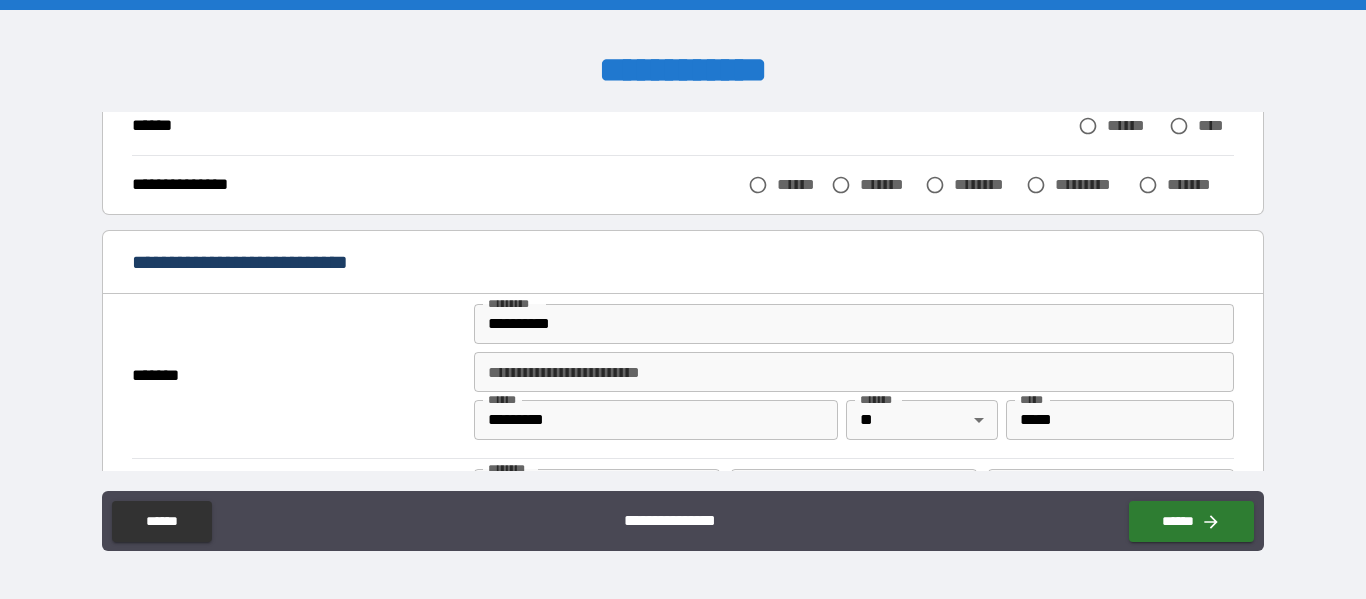 scroll, scrollTop: 300, scrollLeft: 0, axis: vertical 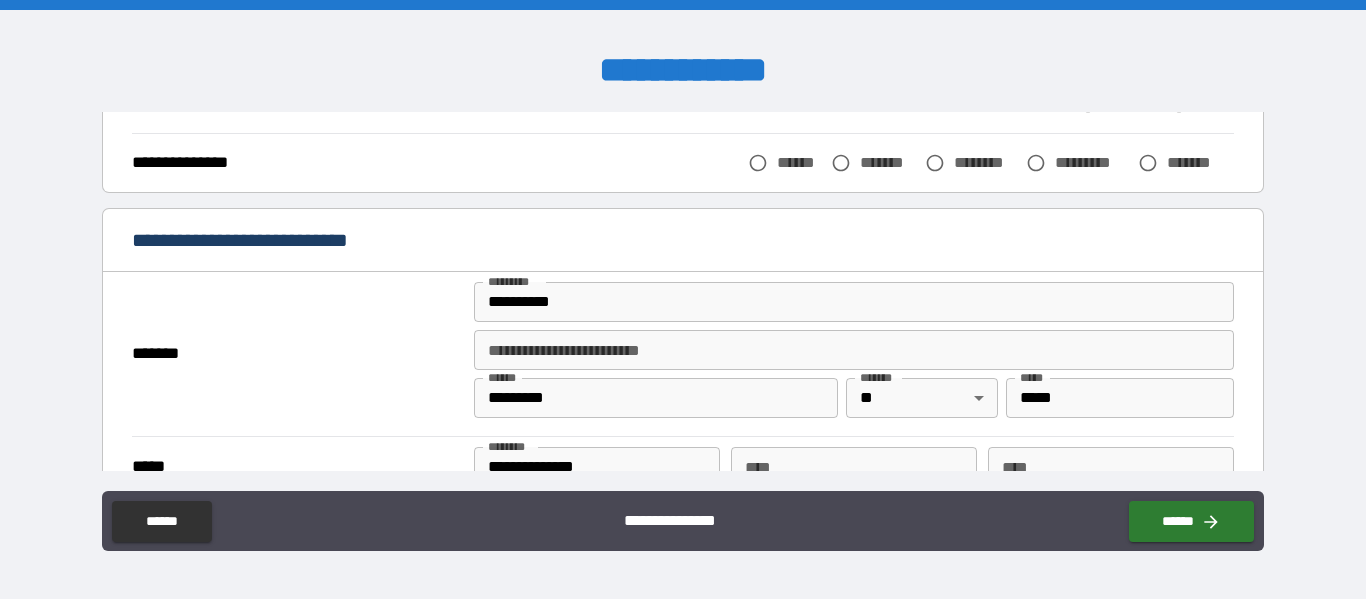 click on "*******" at bounding box center [888, 162] 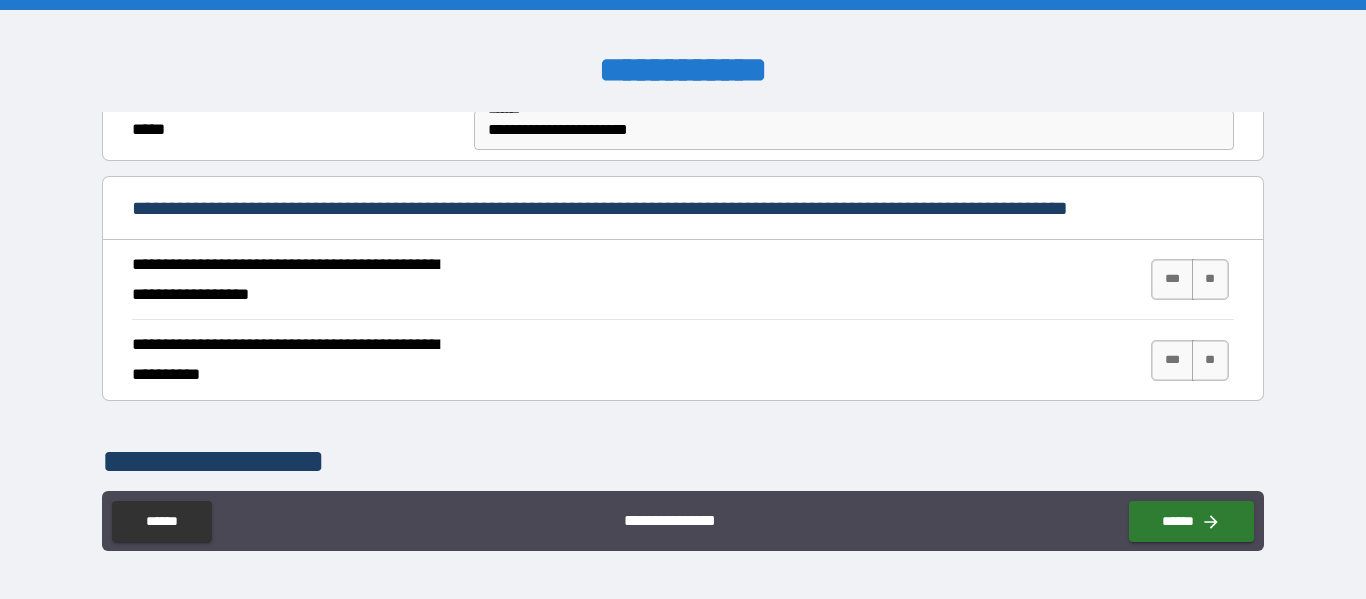 scroll, scrollTop: 700, scrollLeft: 0, axis: vertical 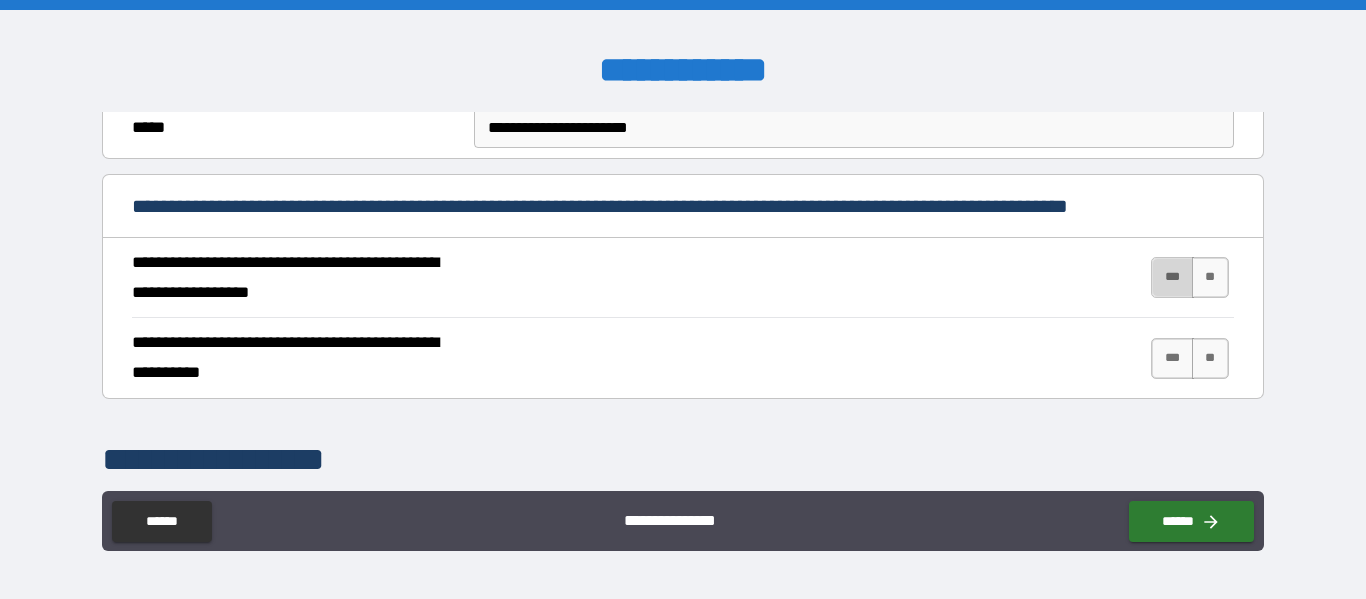 click on "***" at bounding box center (1172, 277) 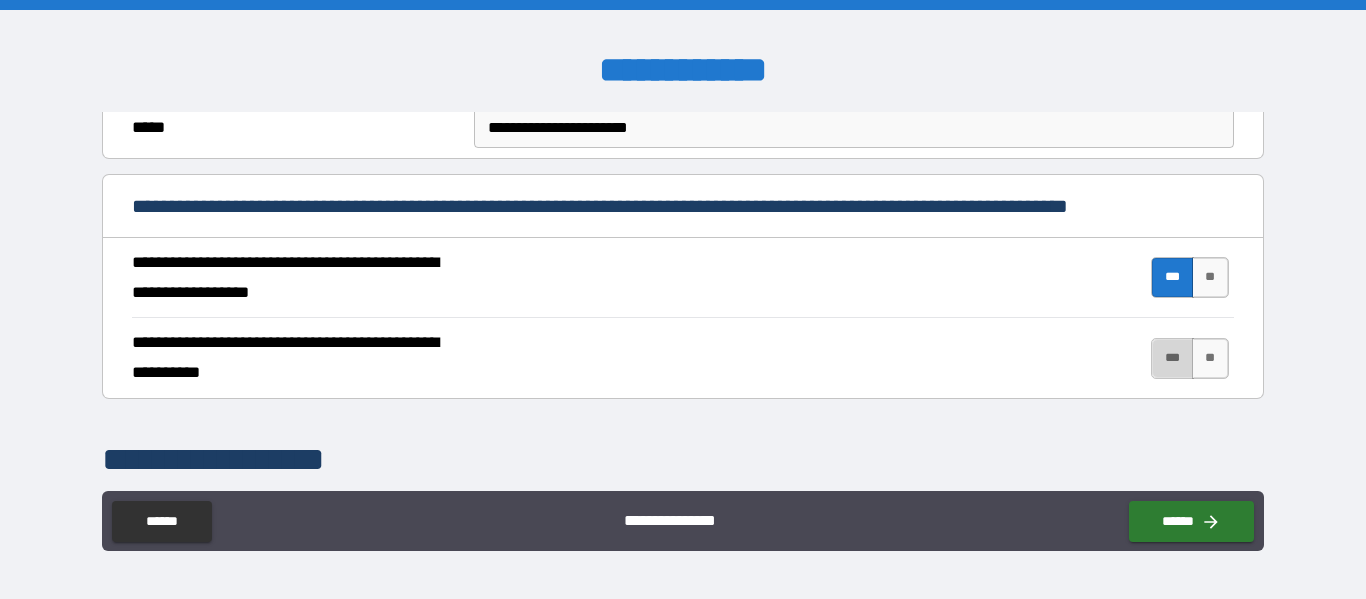 click on "***" at bounding box center [1172, 358] 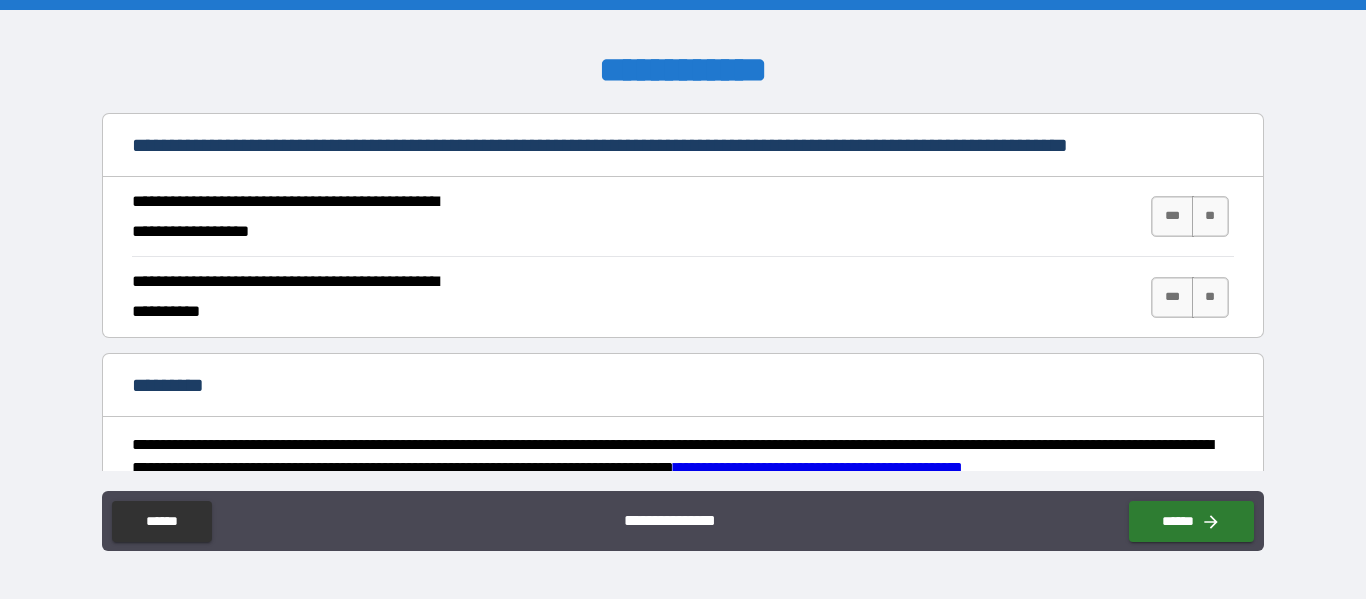 scroll, scrollTop: 1800, scrollLeft: 0, axis: vertical 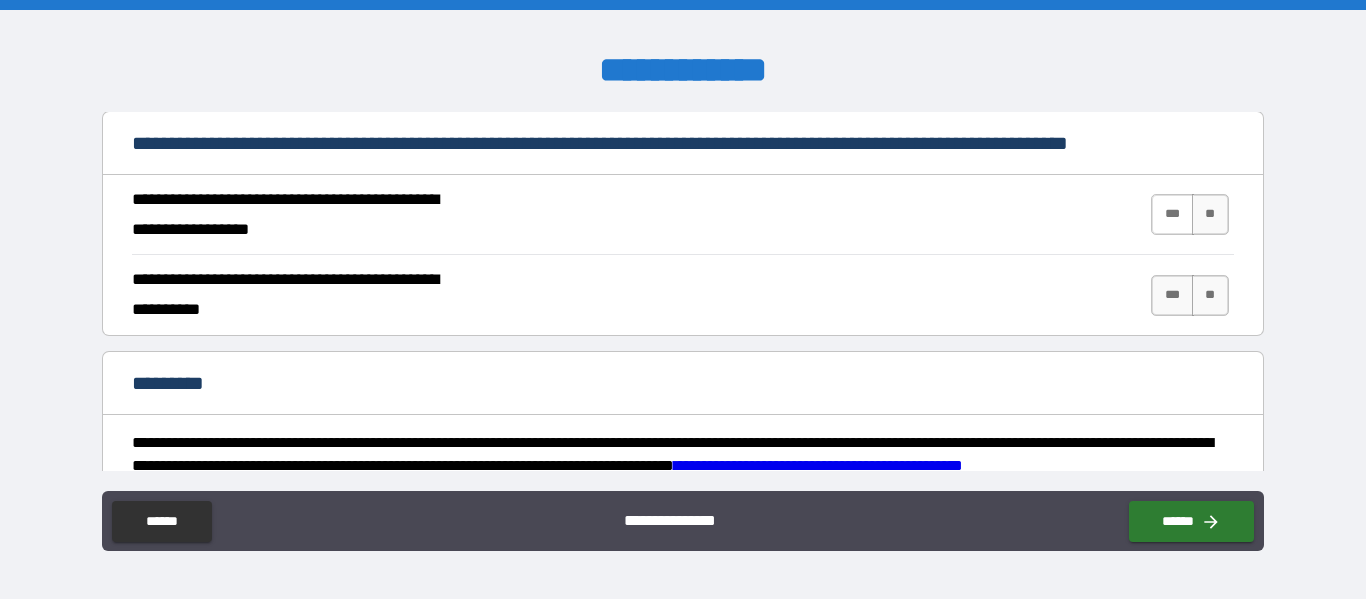 click on "***" at bounding box center (1172, 214) 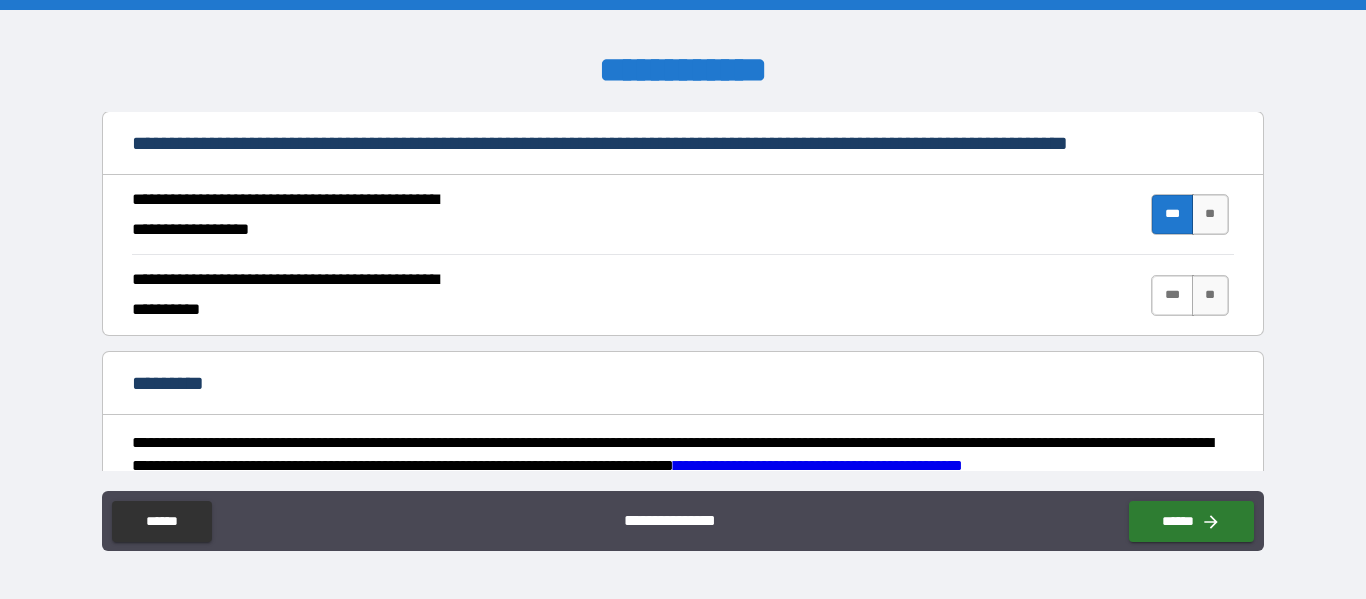 click on "***" at bounding box center [1172, 295] 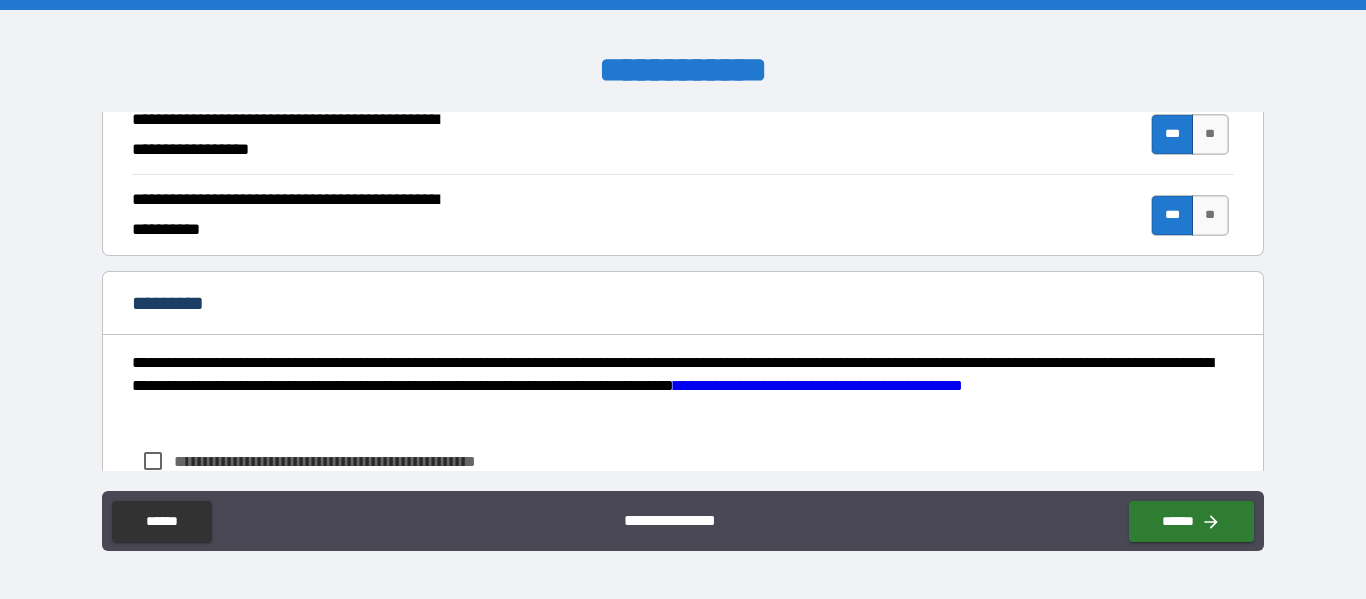 scroll, scrollTop: 2000, scrollLeft: 0, axis: vertical 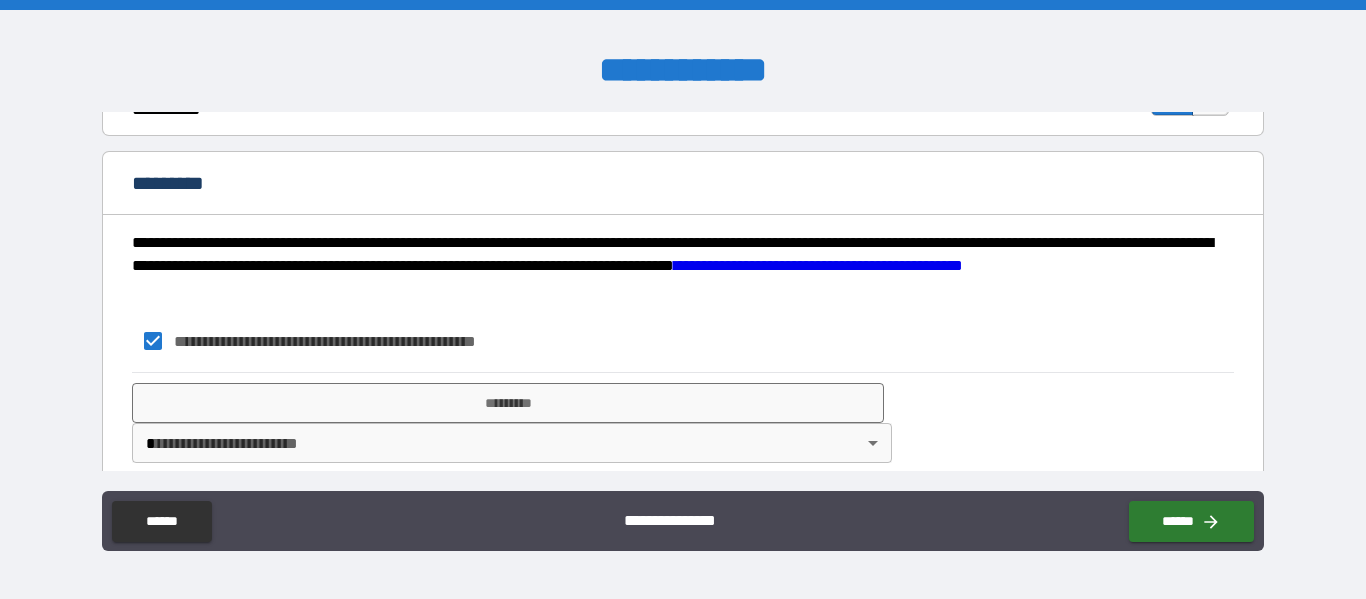 click on "**********" at bounding box center (683, 299) 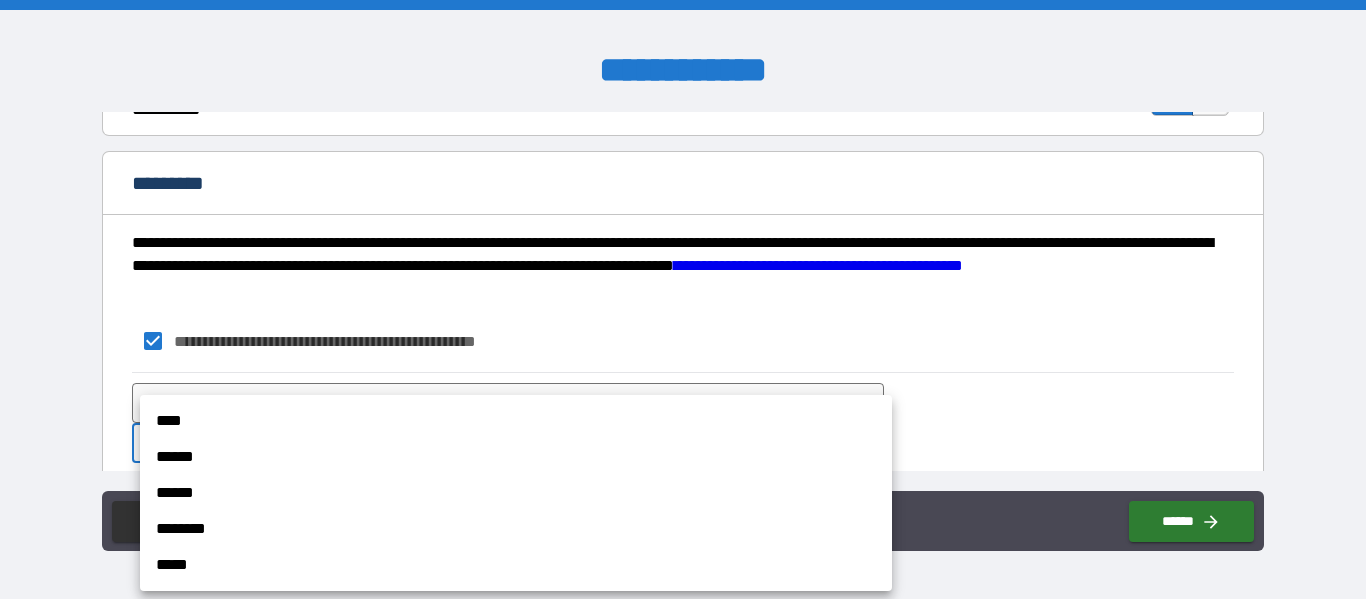 click on "****" at bounding box center [516, 421] 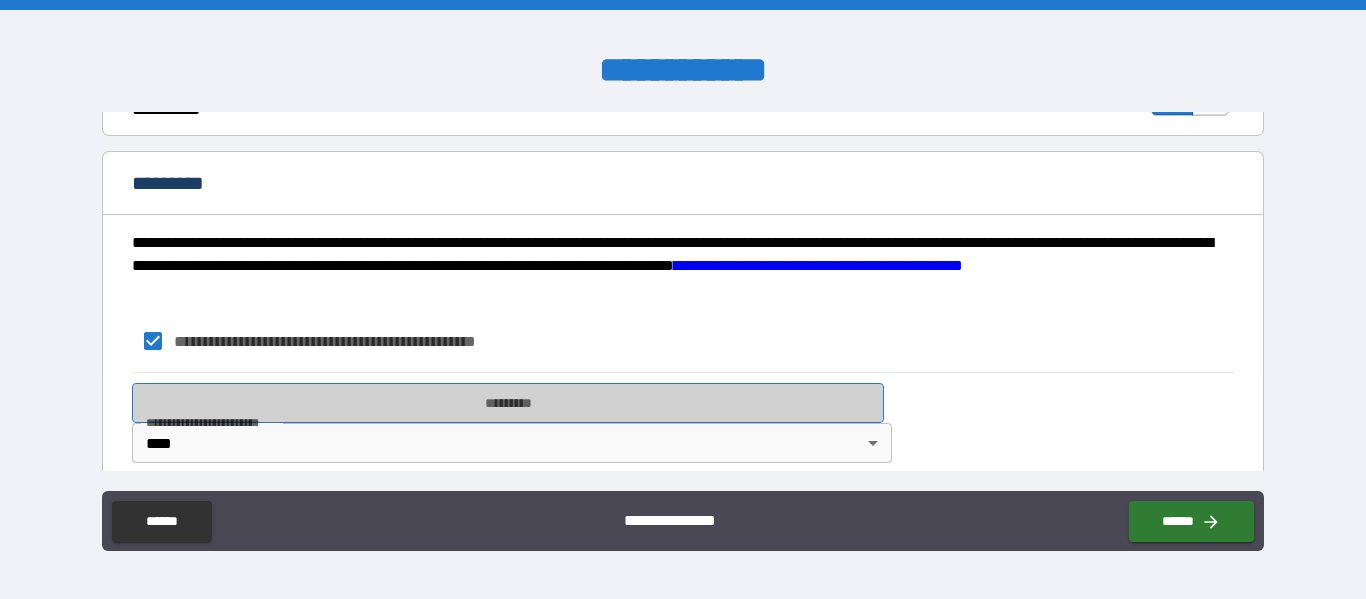 click on "*********" at bounding box center (508, 403) 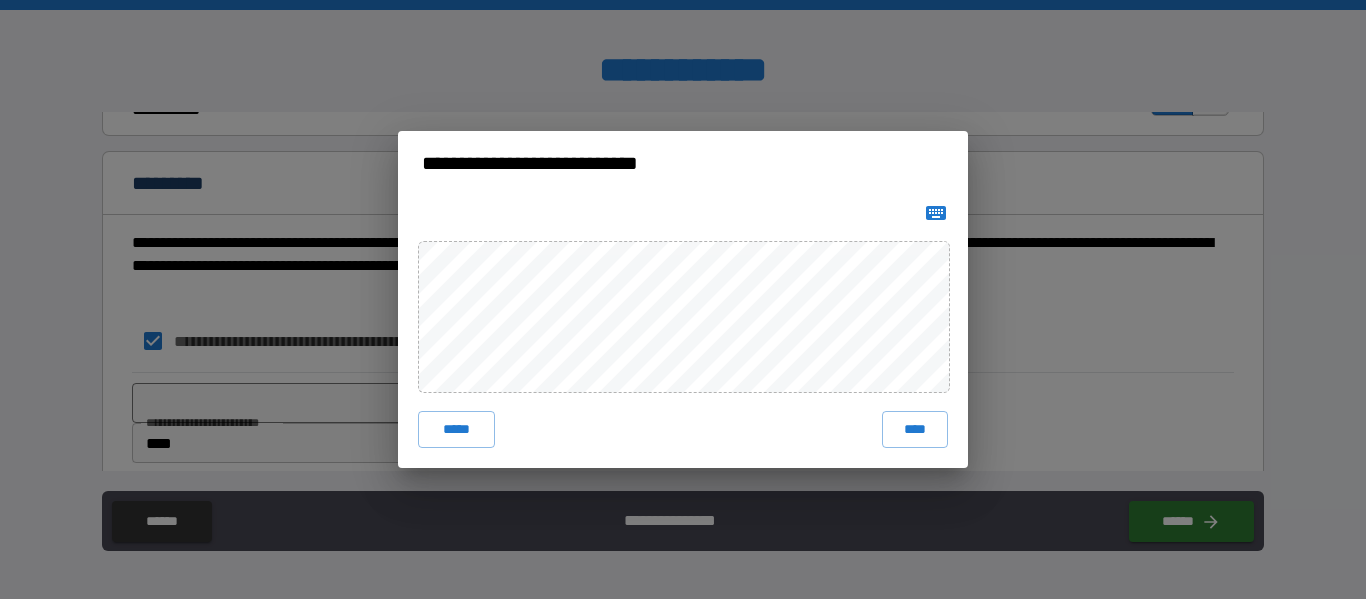 click at bounding box center [936, 213] 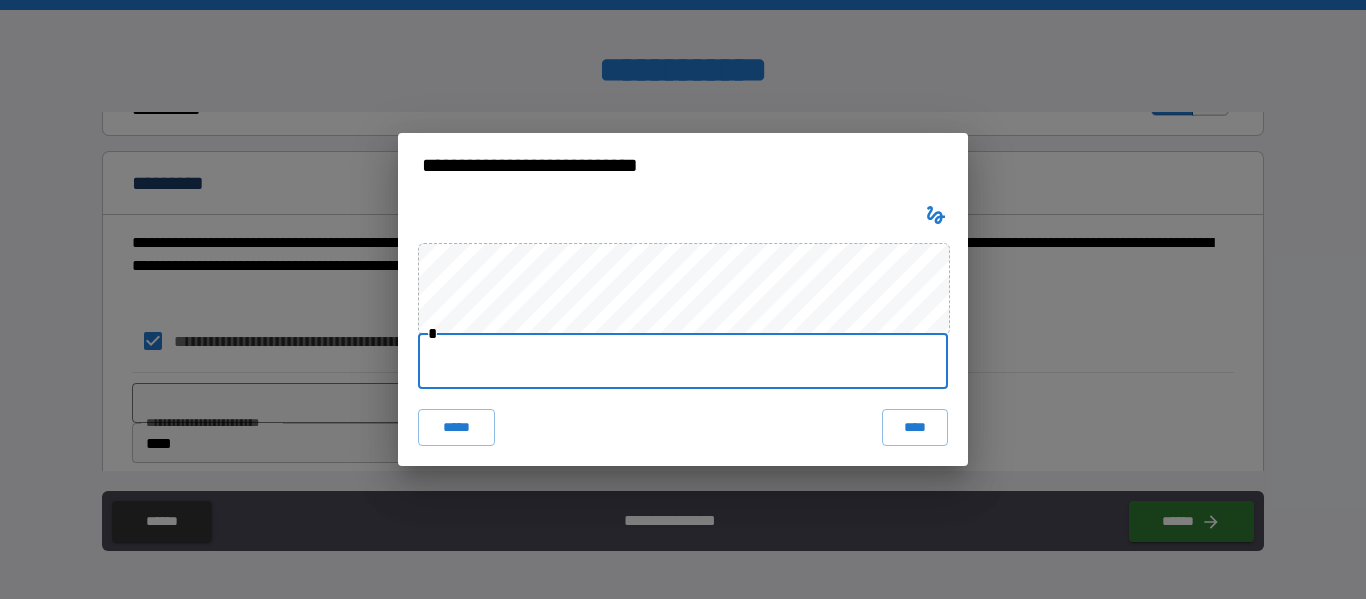 click at bounding box center [683, 361] 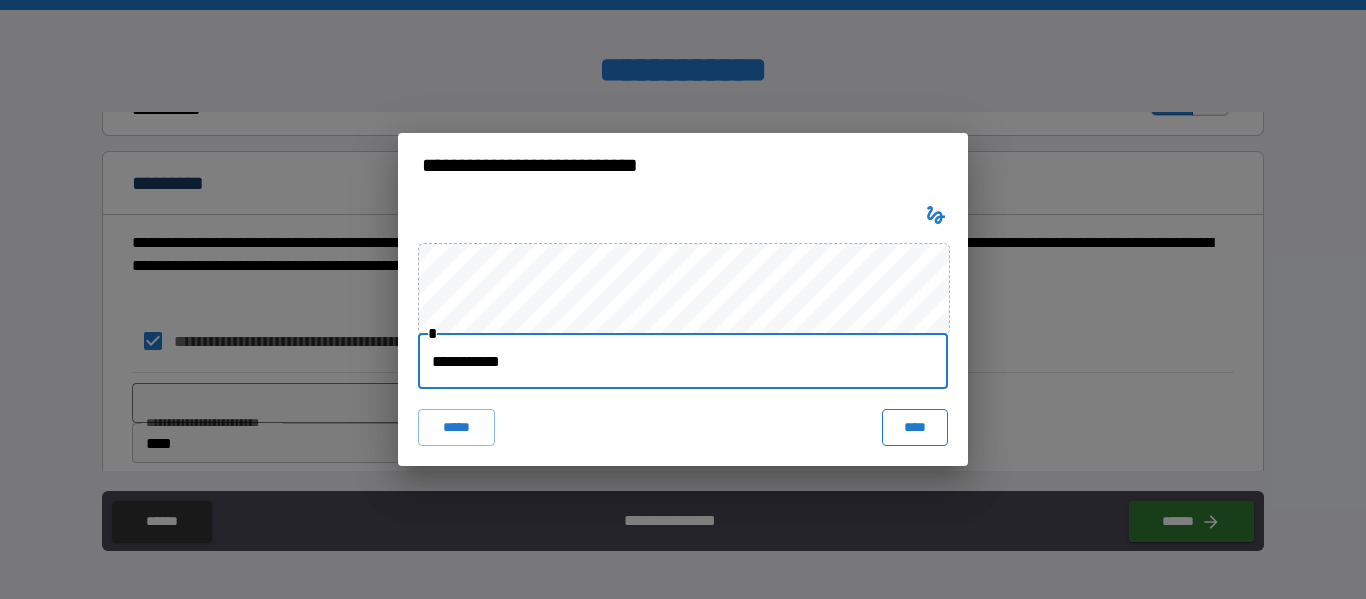 click on "****" at bounding box center (915, 427) 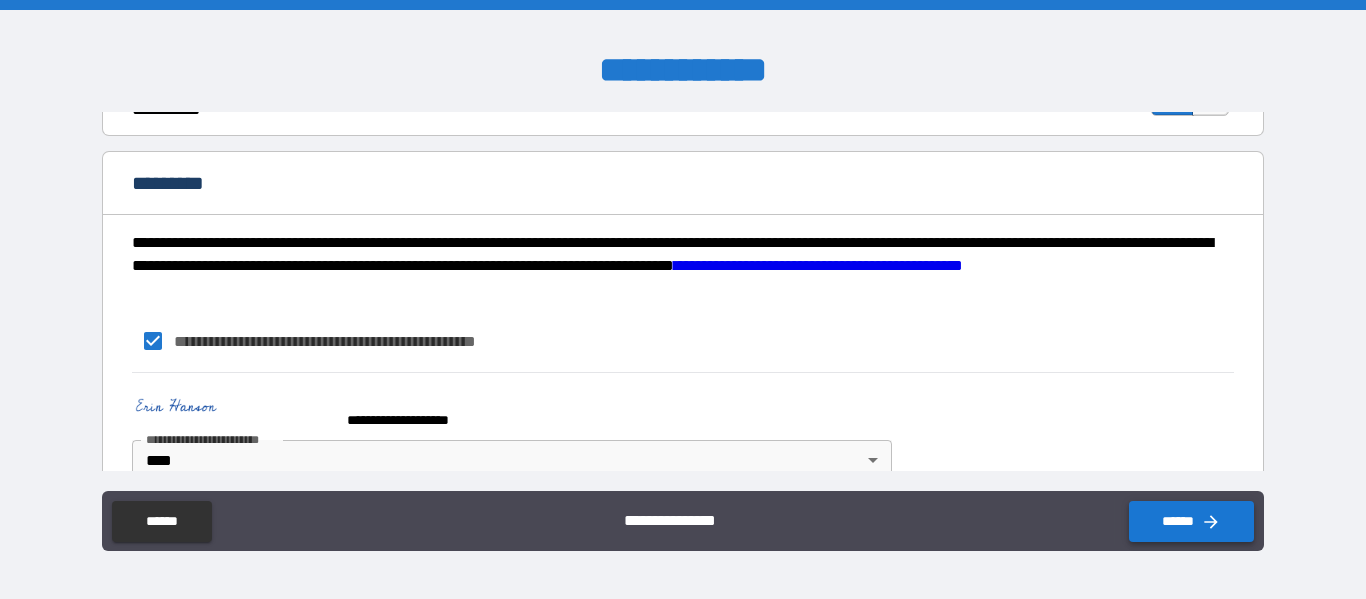 click on "******" at bounding box center [1191, 521] 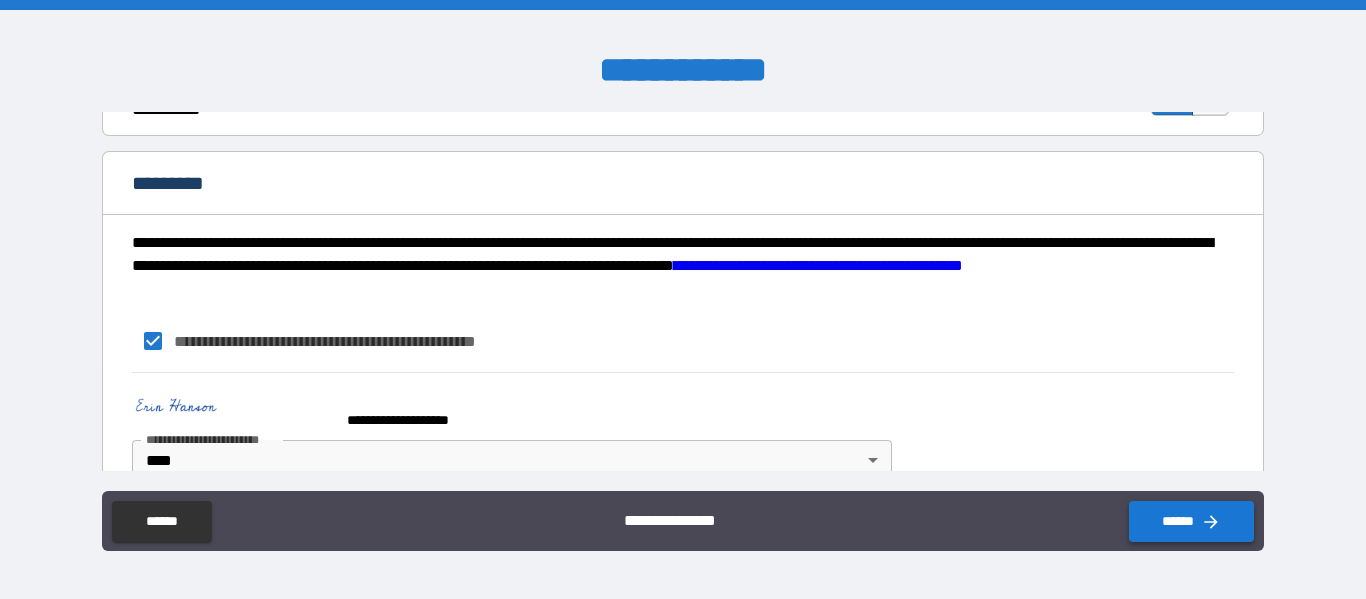 click on "******" at bounding box center (1191, 521) 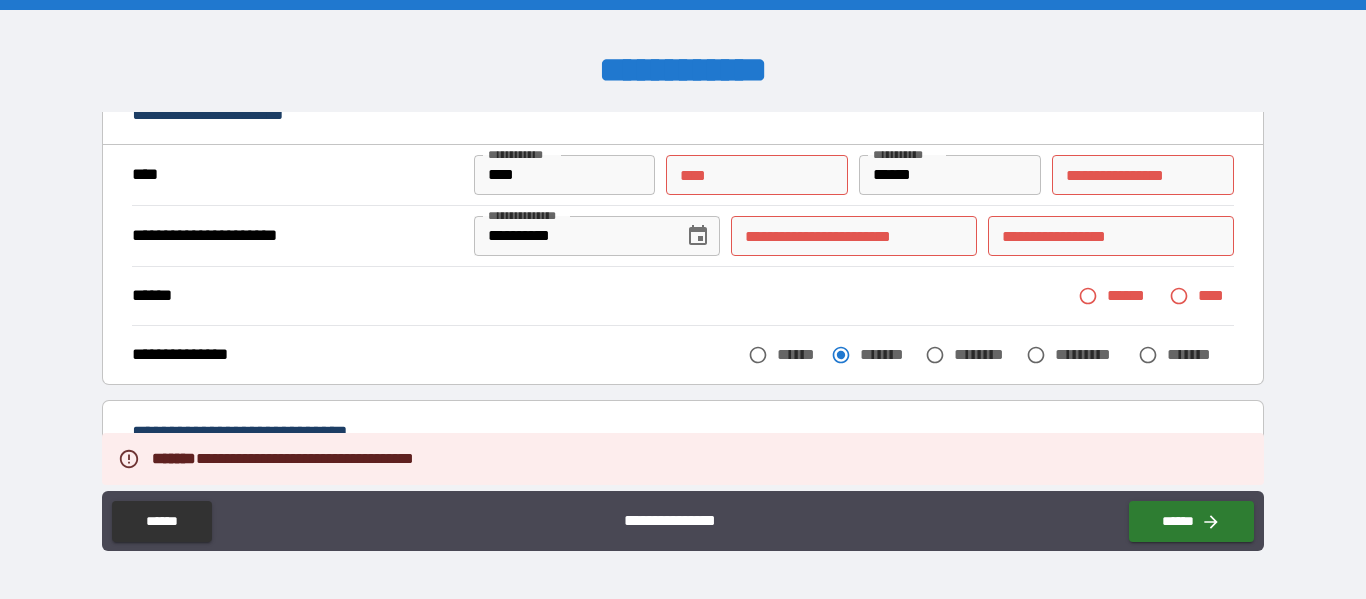 scroll, scrollTop: 0, scrollLeft: 0, axis: both 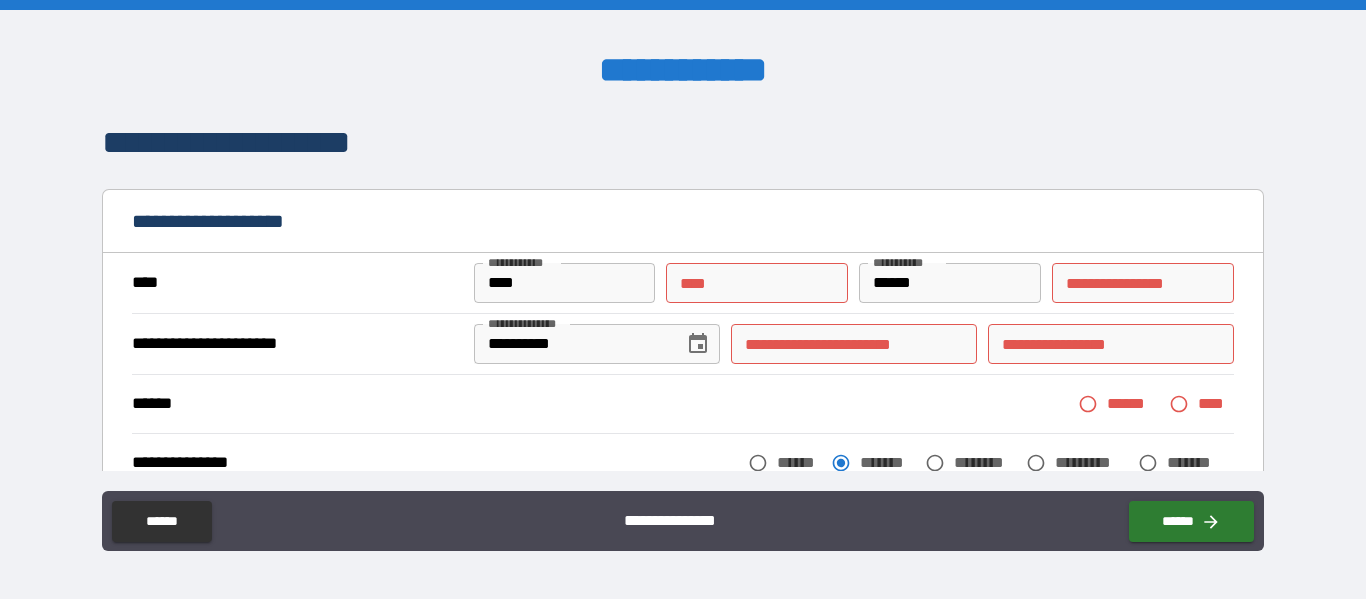 click on "**   *" at bounding box center (757, 283) 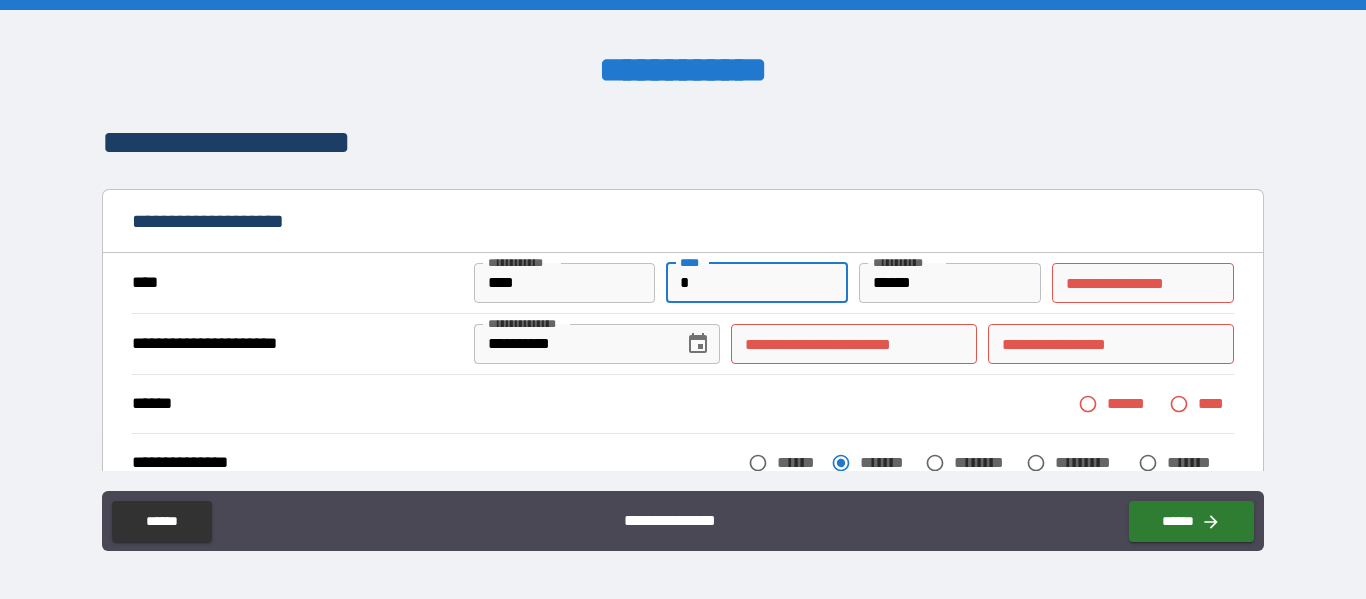 click on "**********" at bounding box center [1143, 283] 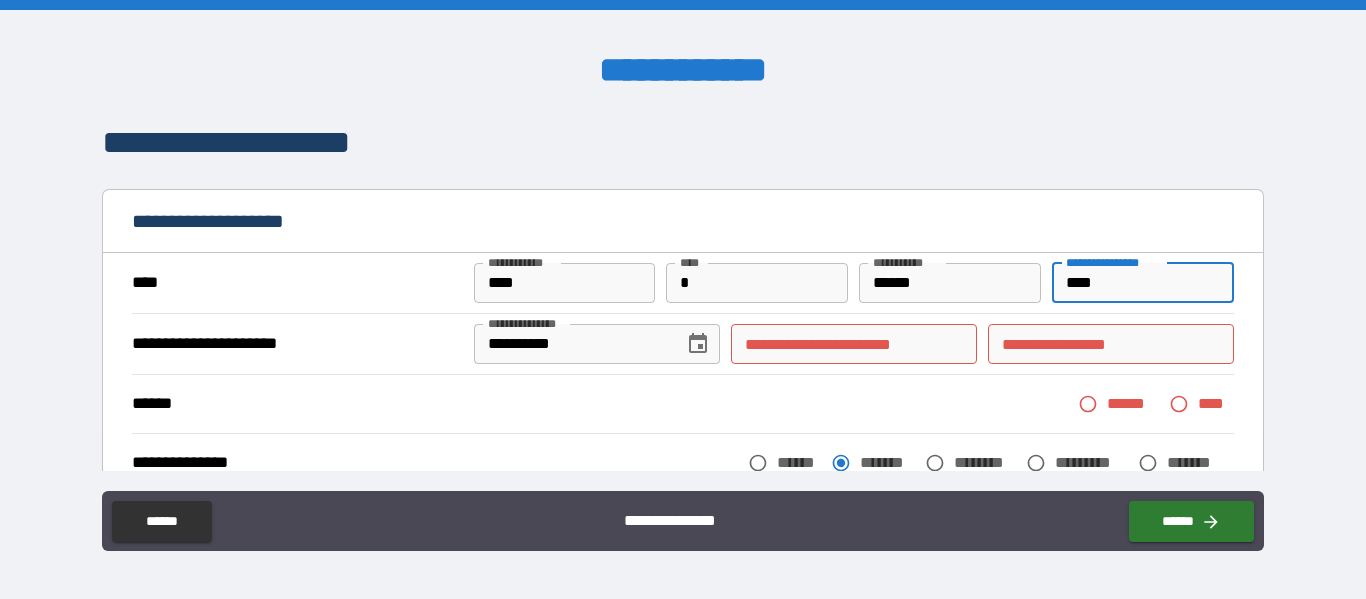 click on "**********" at bounding box center (854, 344) 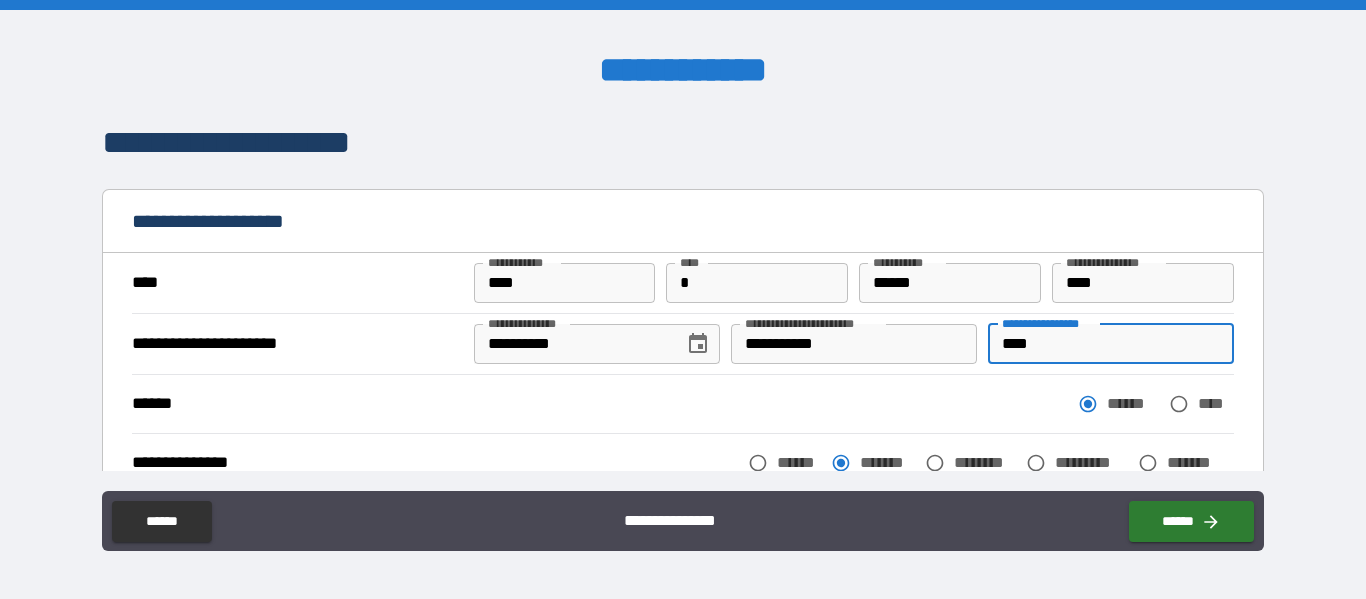 click on "****" at bounding box center (1111, 344) 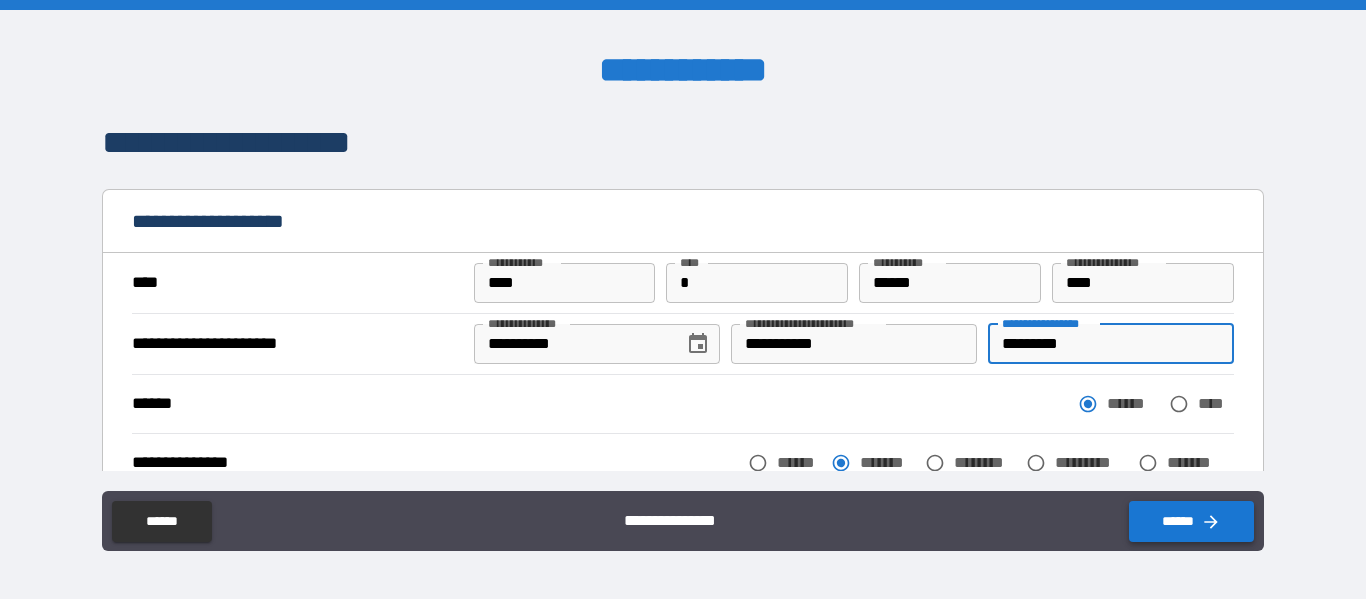 click on "******" at bounding box center [1191, 521] 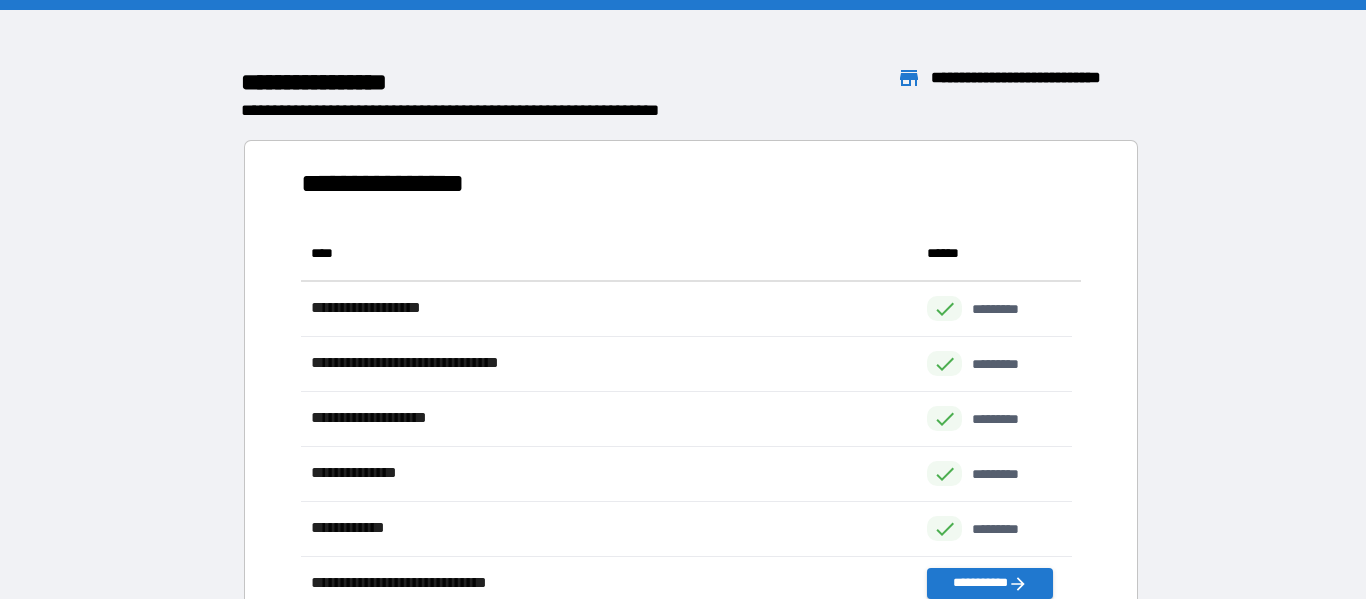 scroll, scrollTop: 16, scrollLeft: 16, axis: both 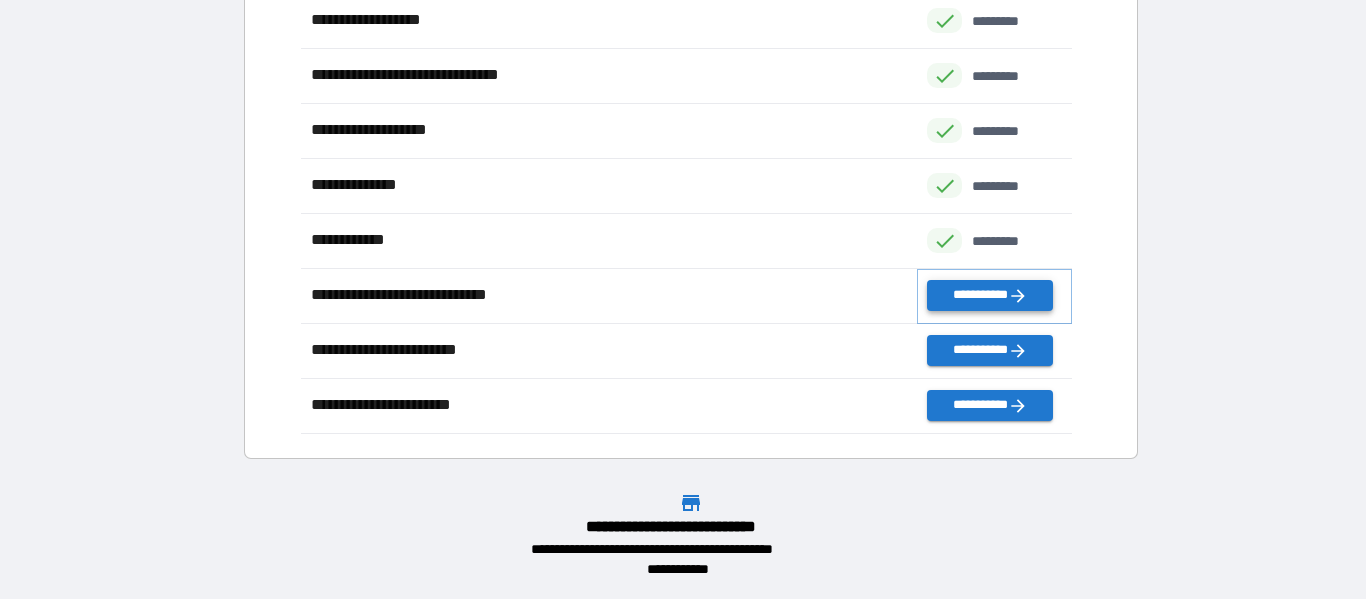 click on "**********" at bounding box center [989, 295] 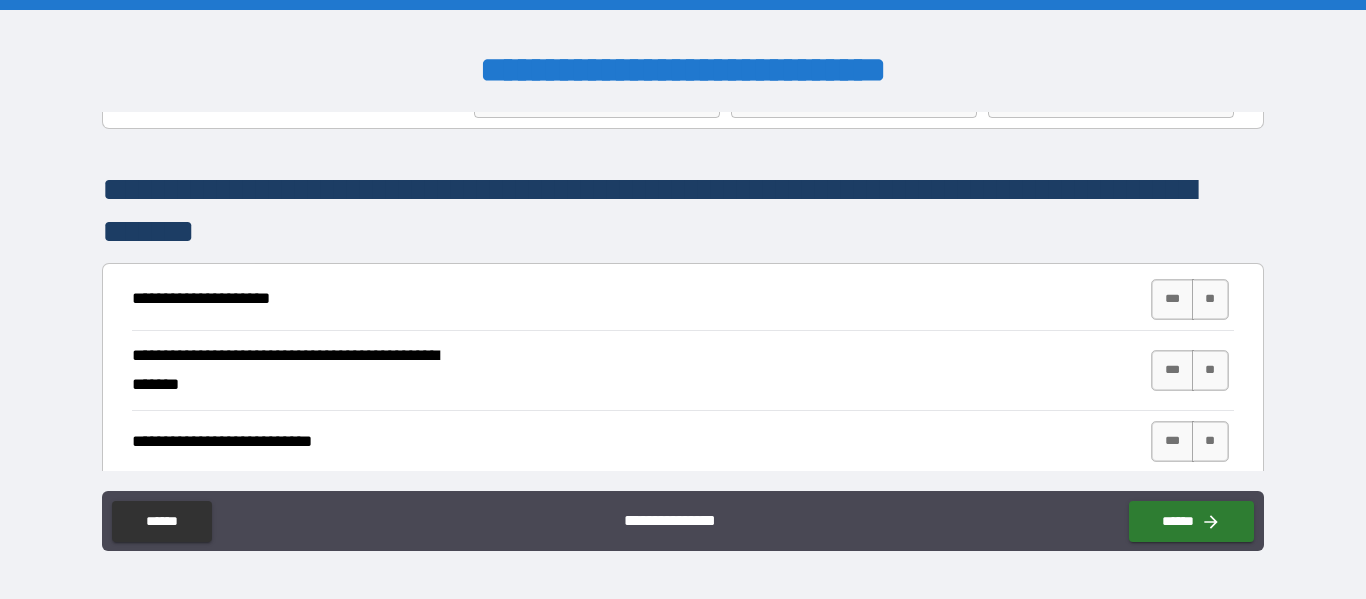 scroll, scrollTop: 200, scrollLeft: 0, axis: vertical 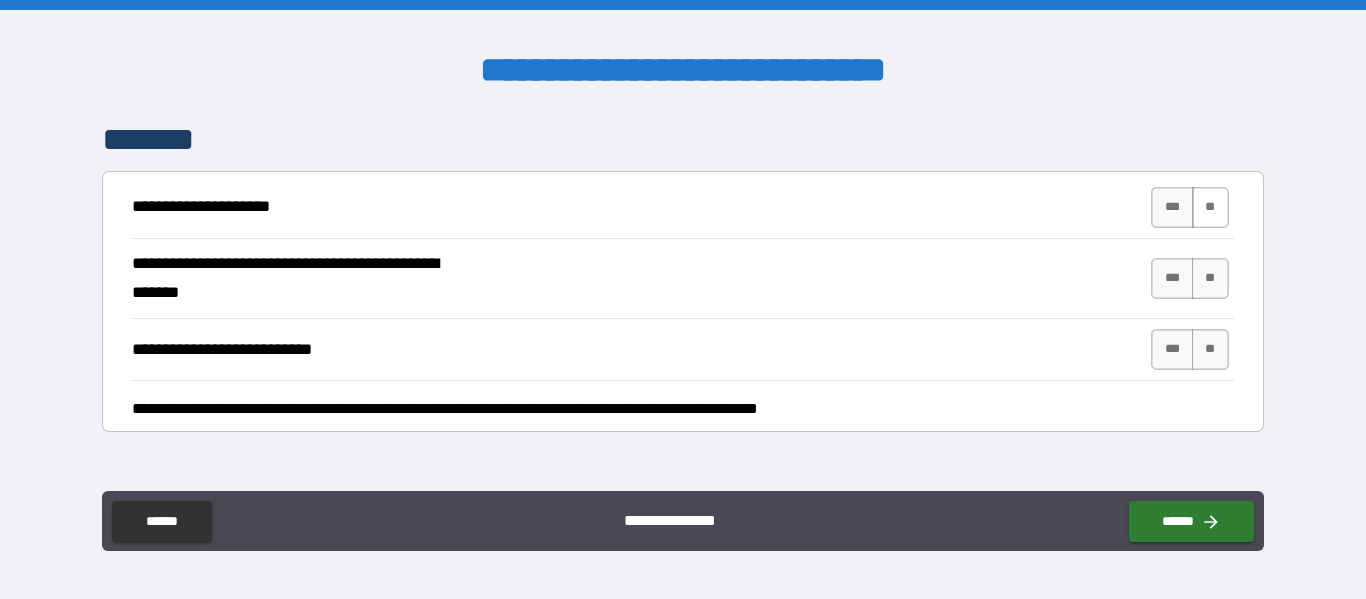 click on "**" at bounding box center [1210, 207] 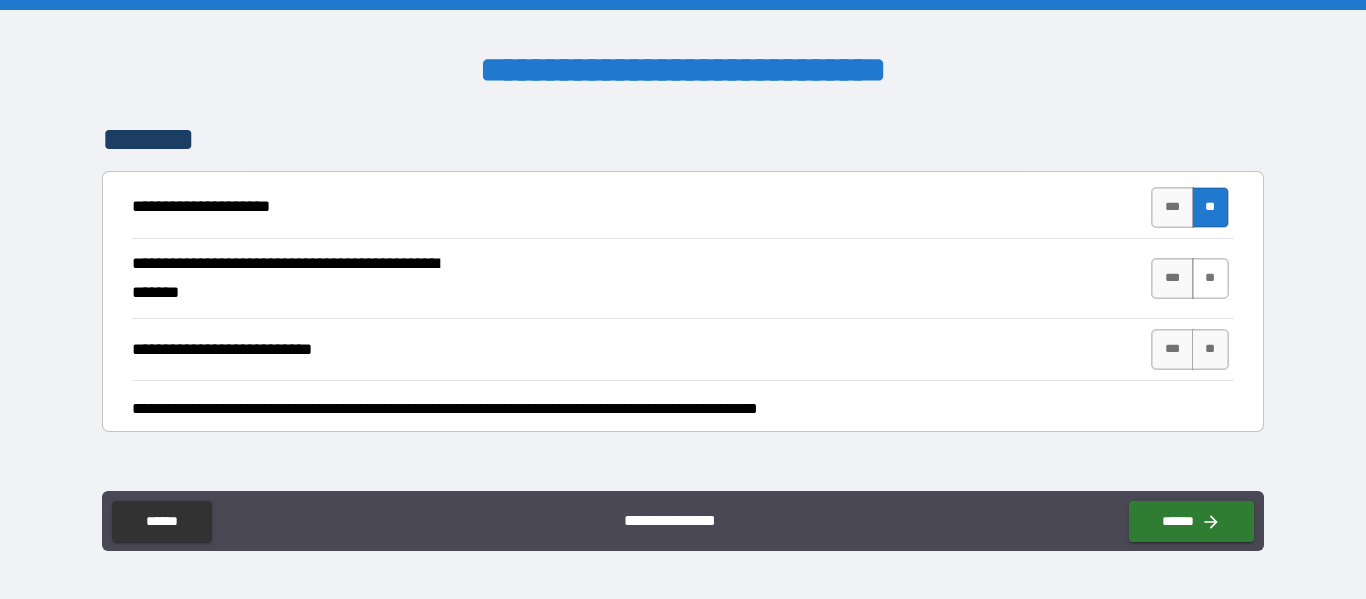 click on "**" at bounding box center [1210, 278] 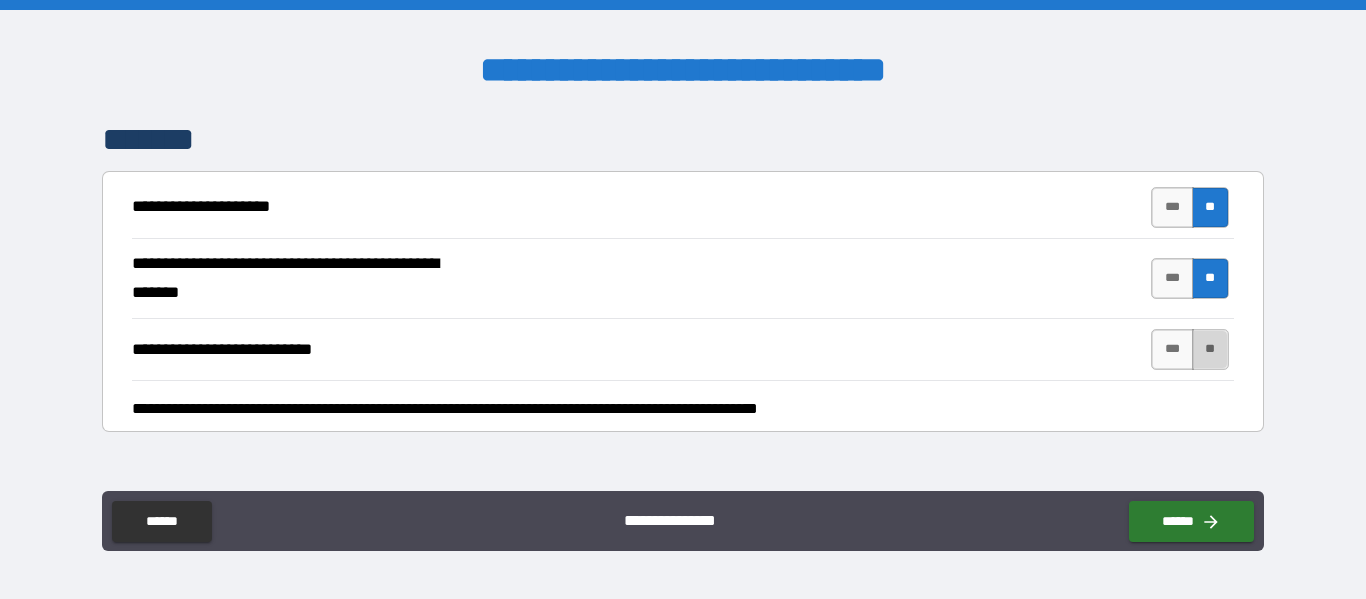 click on "**" at bounding box center (1210, 349) 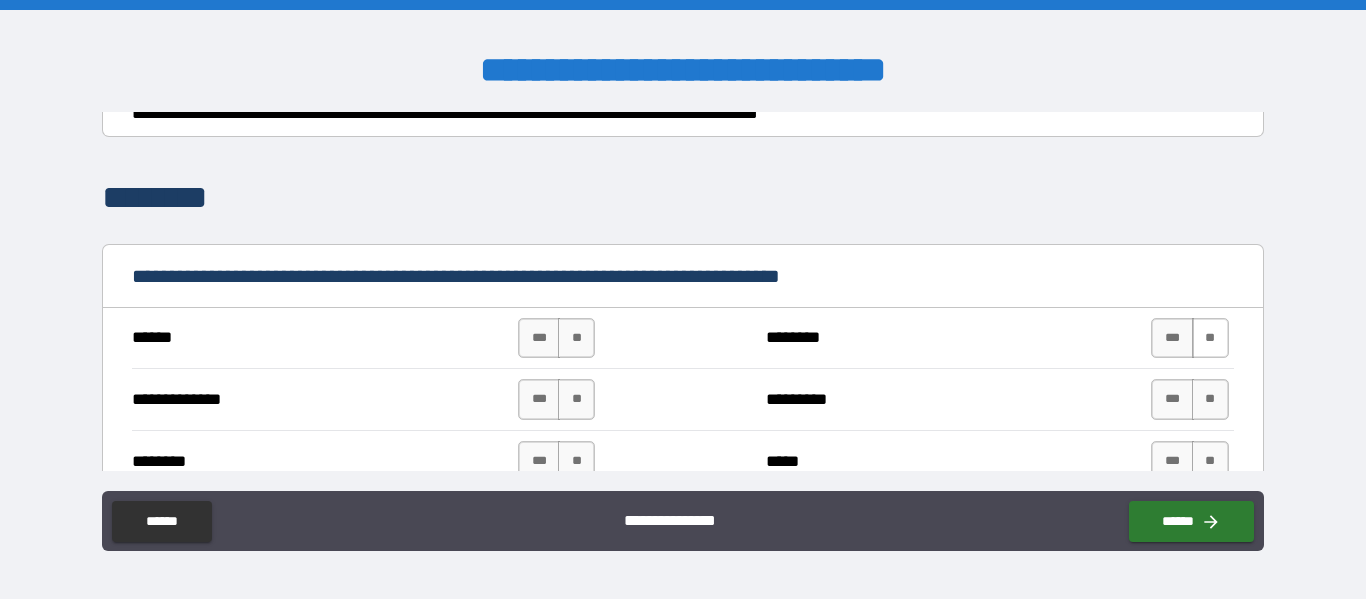 scroll, scrollTop: 500, scrollLeft: 0, axis: vertical 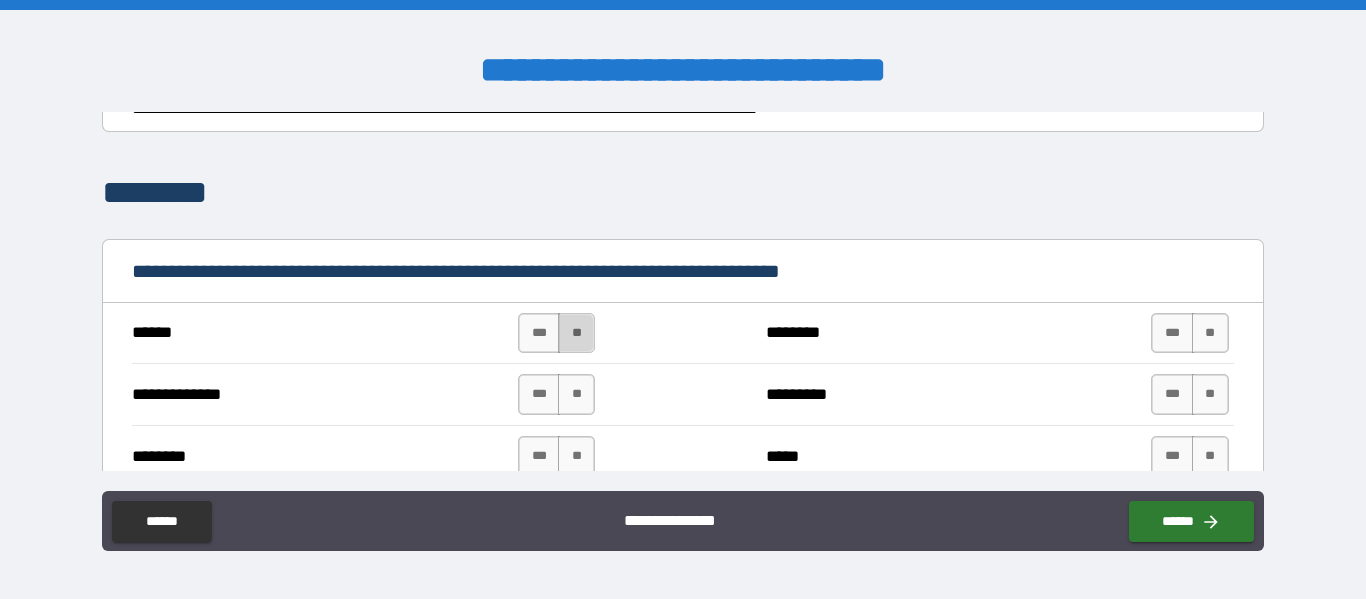click on "**" at bounding box center (576, 333) 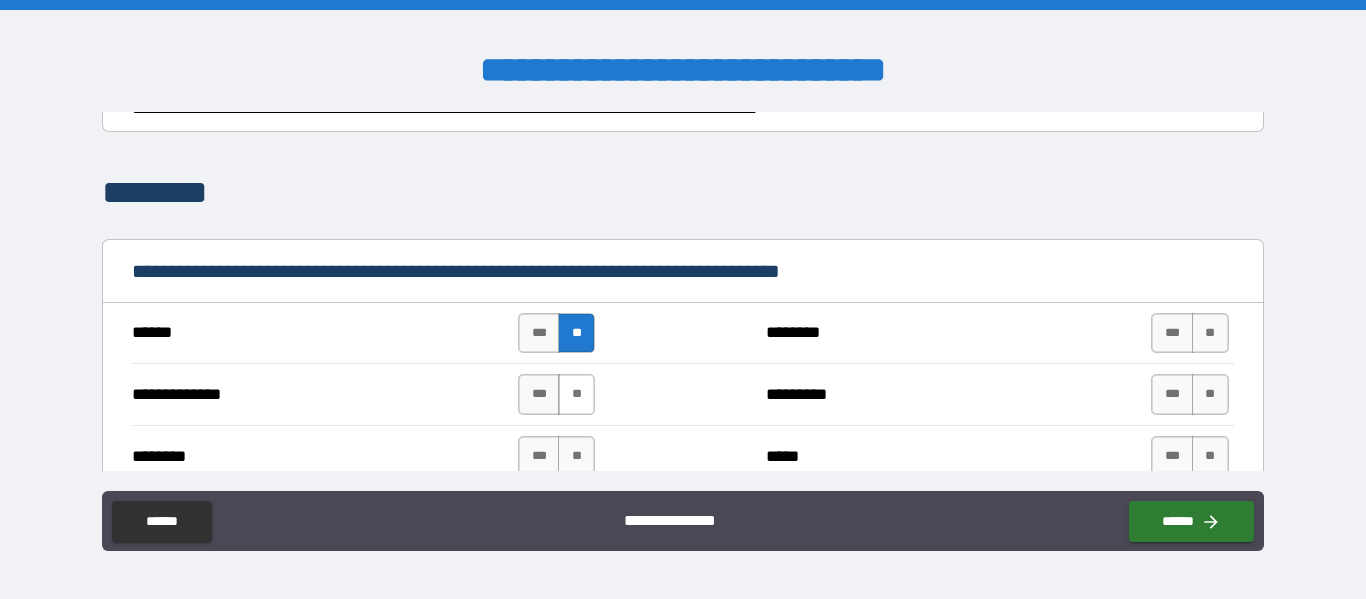 click on "**" at bounding box center (576, 394) 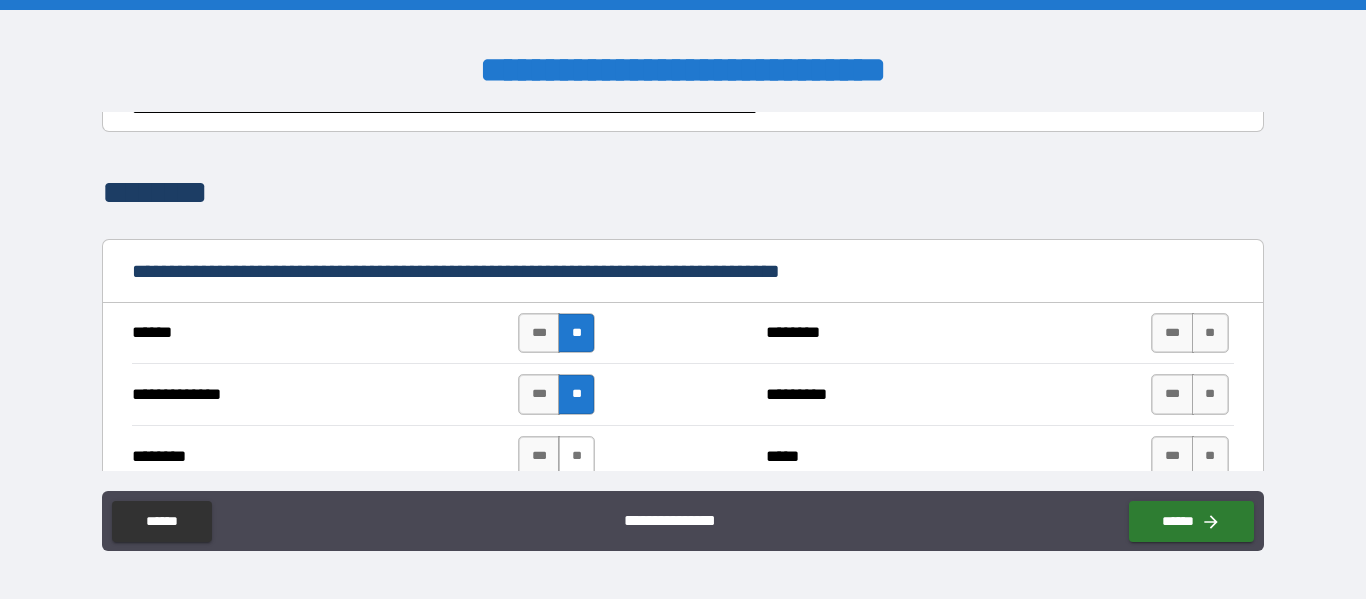 click on "**" at bounding box center [576, 456] 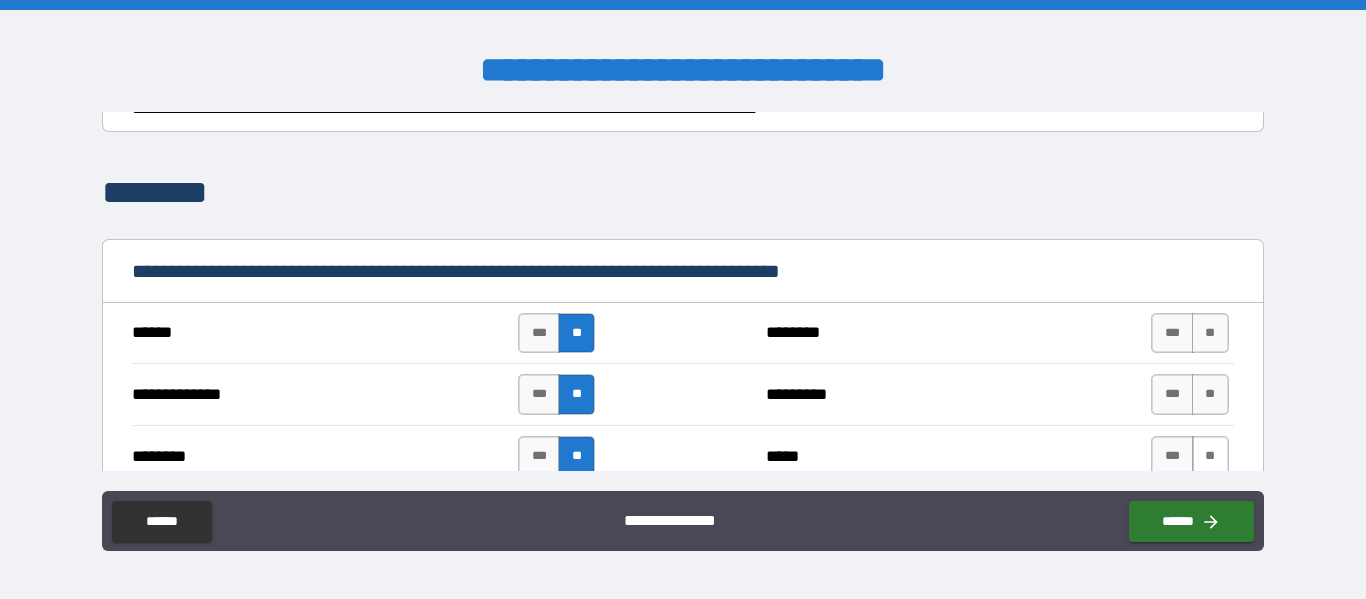 click on "**" at bounding box center [1210, 456] 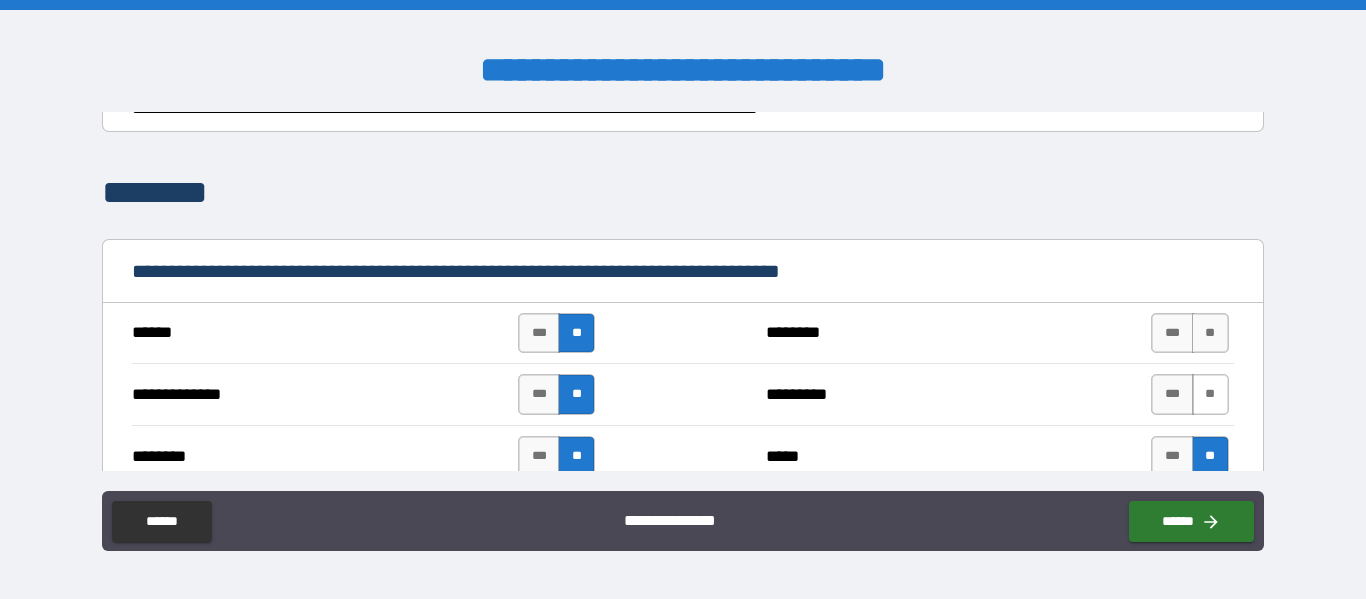 click on "**" at bounding box center [1210, 394] 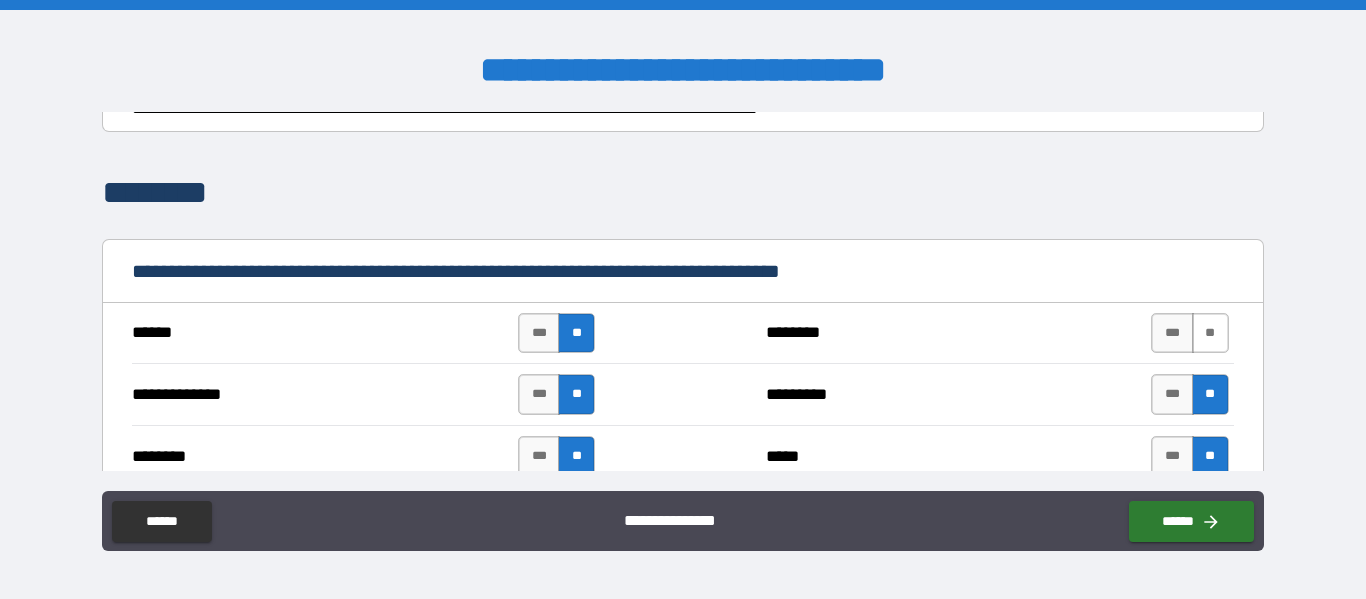 click on "**" at bounding box center [1210, 333] 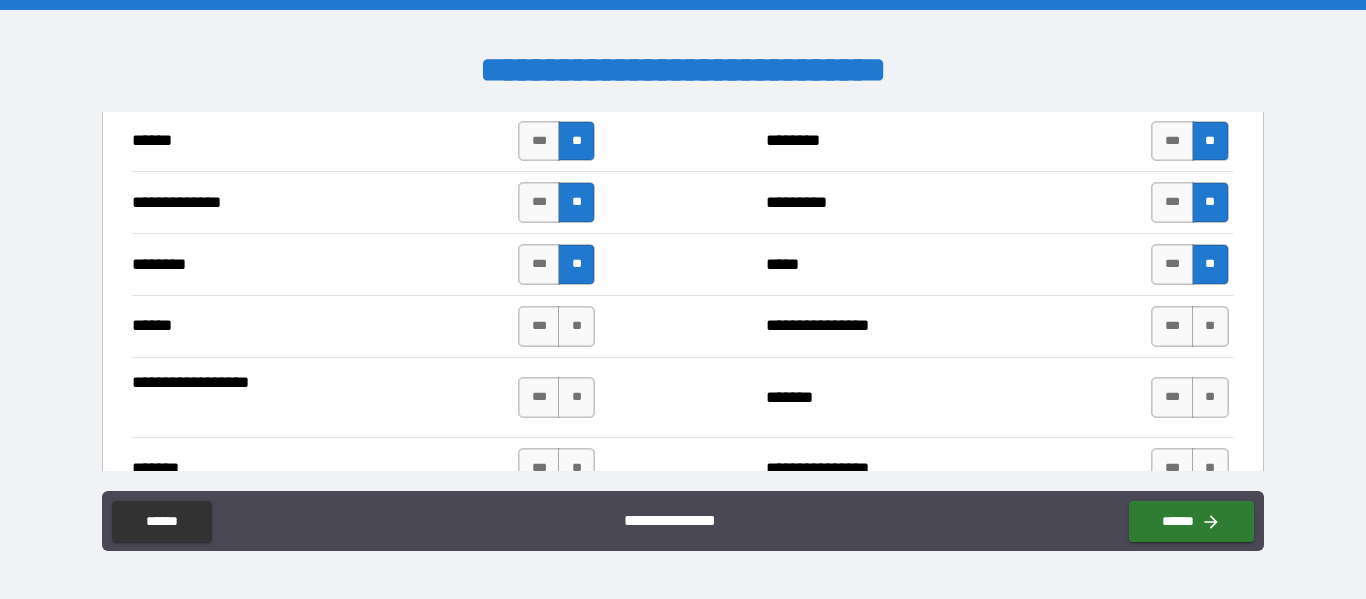 scroll, scrollTop: 700, scrollLeft: 0, axis: vertical 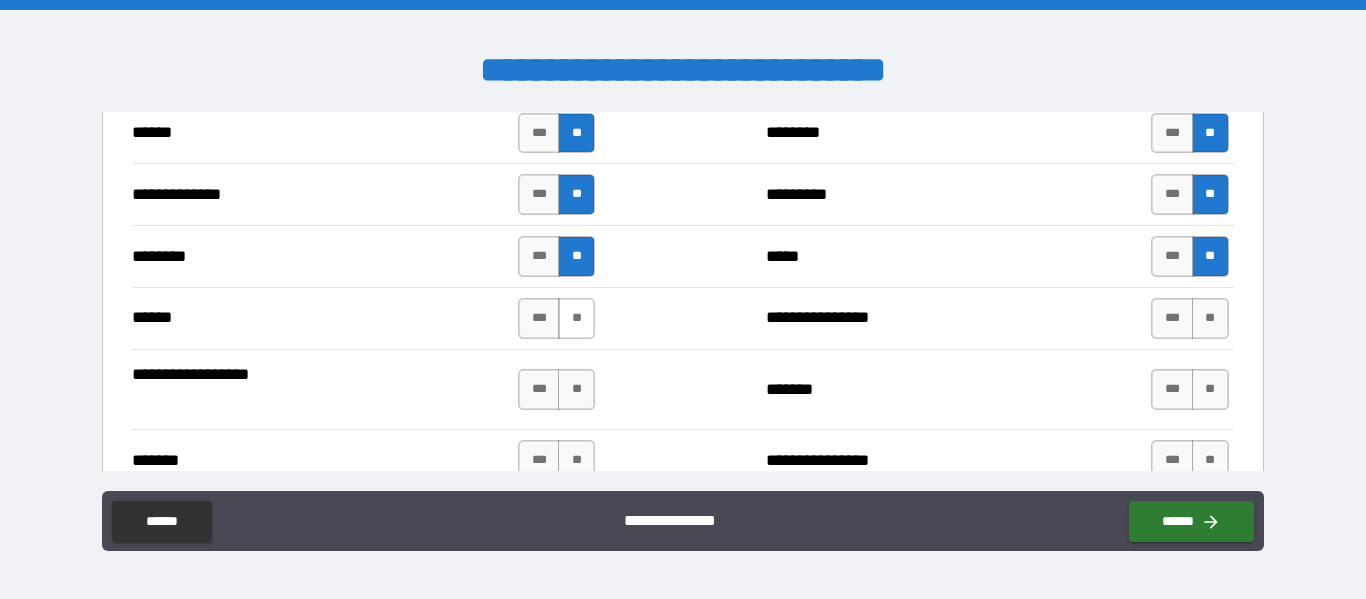 click on "**" at bounding box center (576, 318) 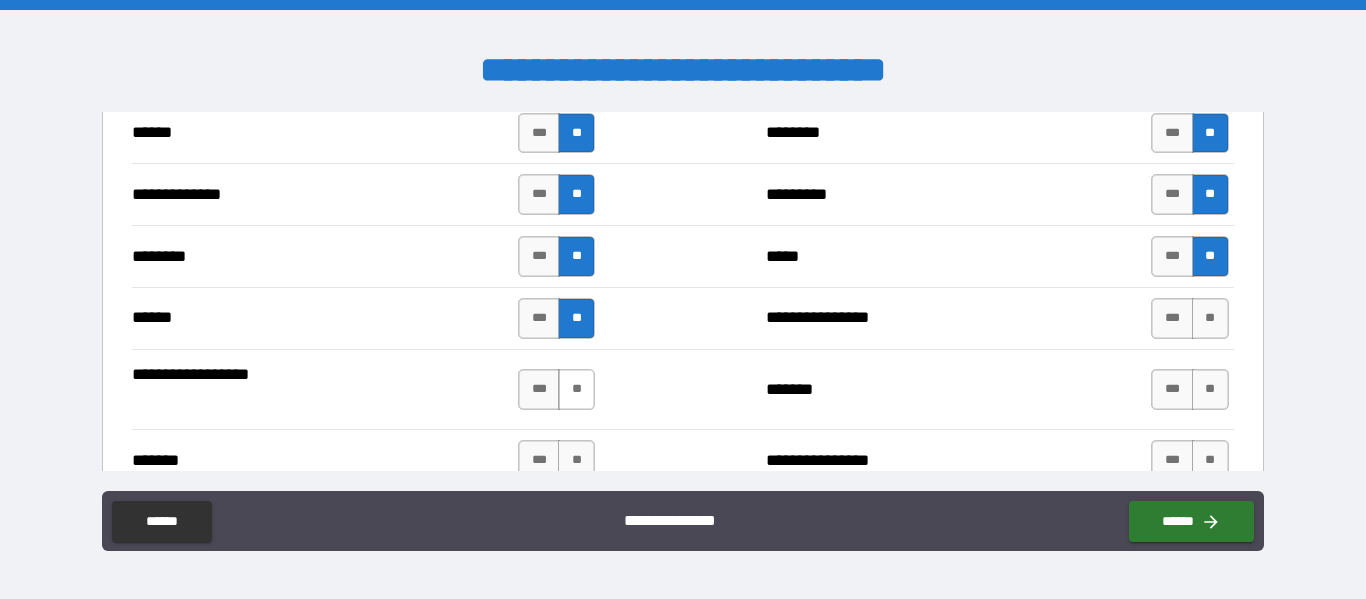 click on "**" at bounding box center (576, 389) 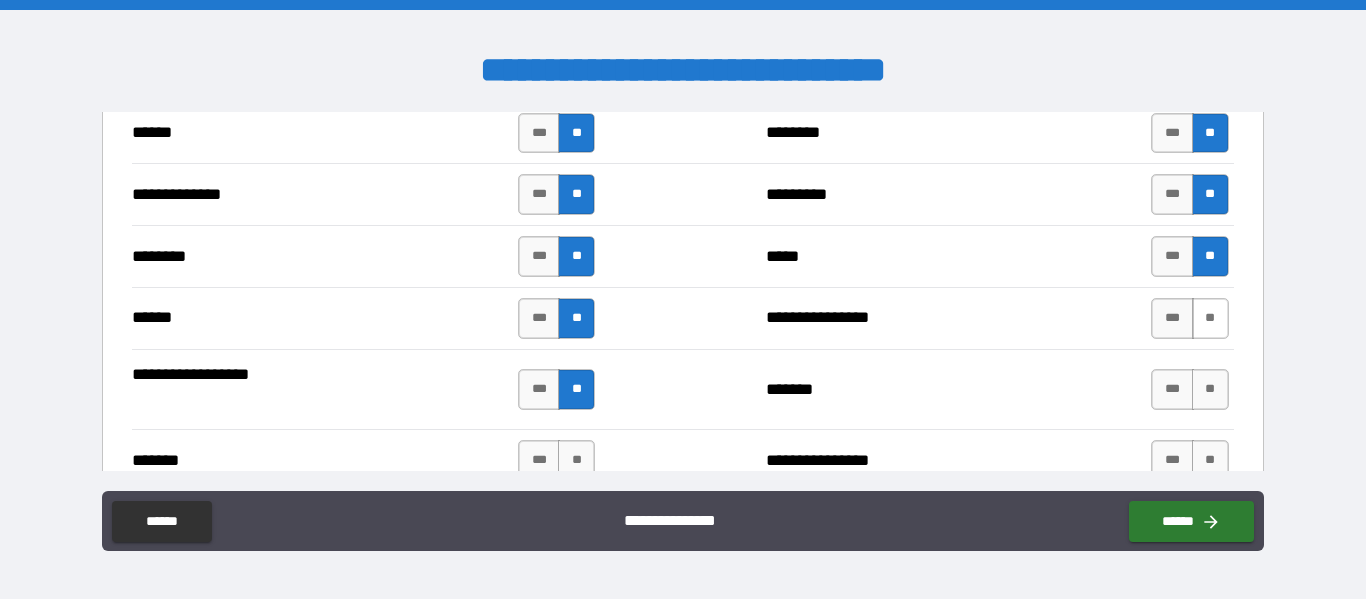 click on "**" at bounding box center (1210, 318) 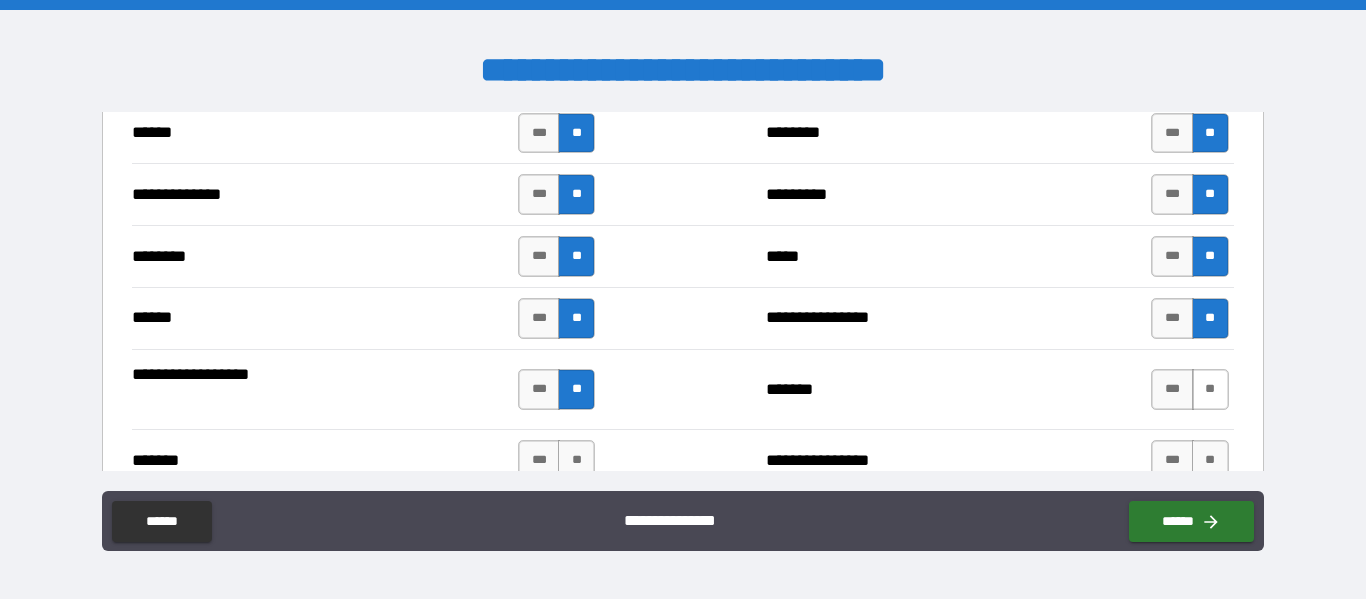 click on "**" at bounding box center [1210, 389] 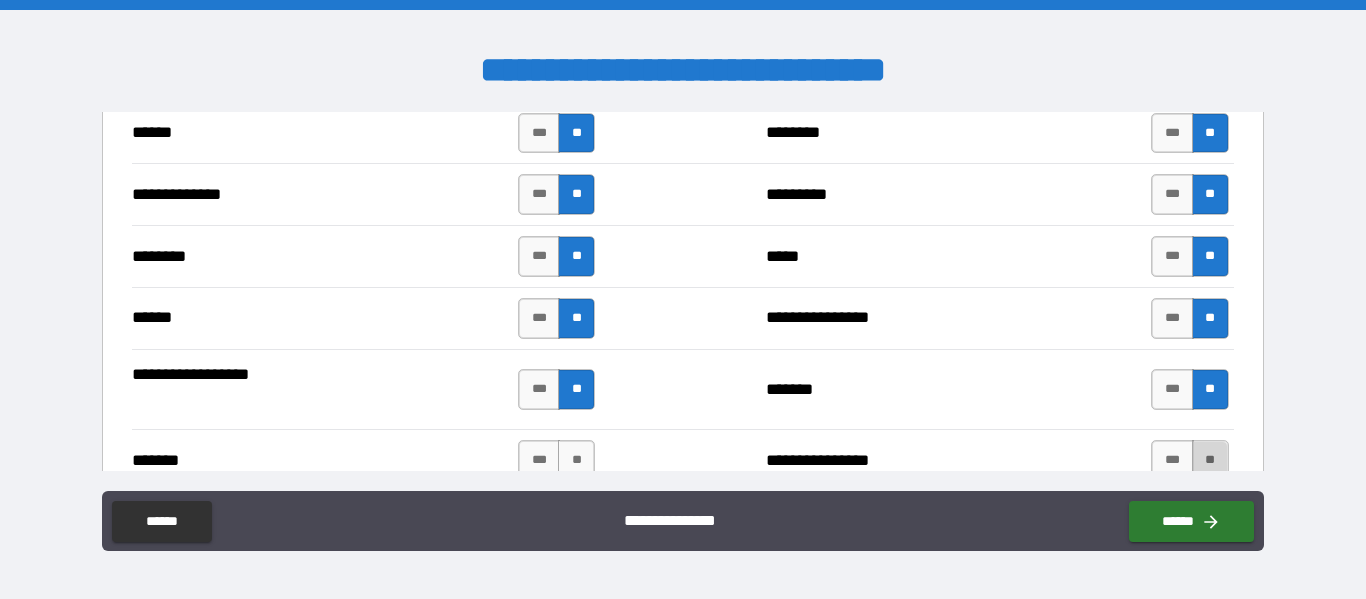 click on "**" at bounding box center (1210, 460) 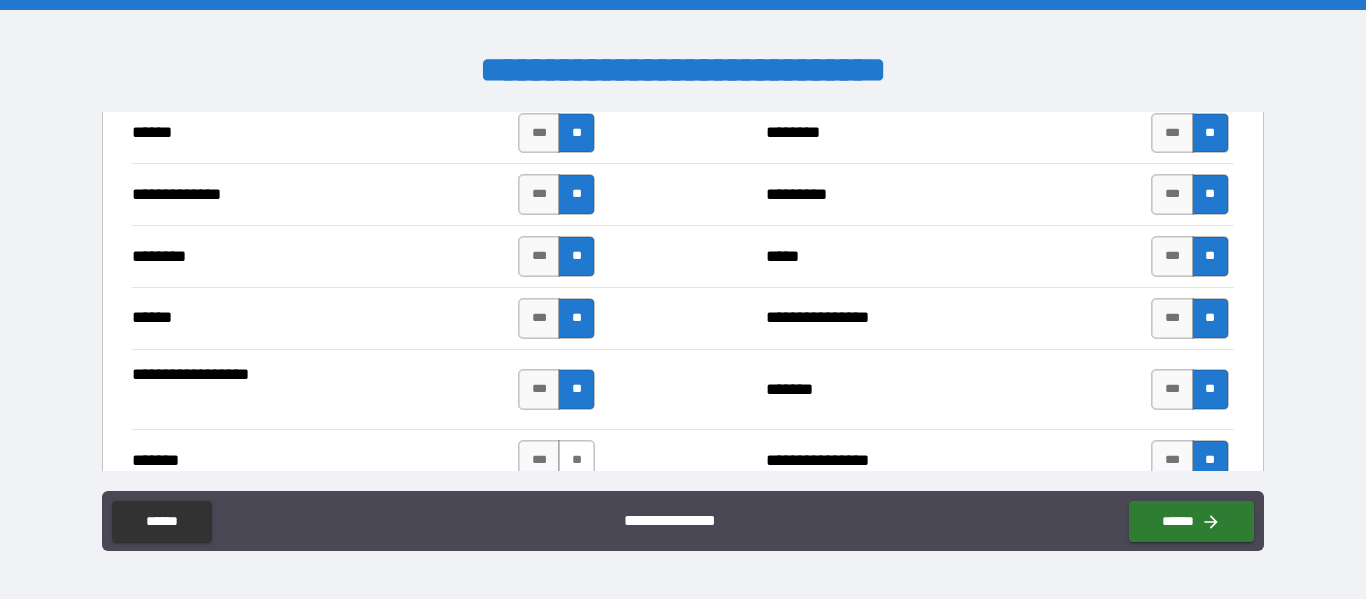 click on "**" at bounding box center [576, 460] 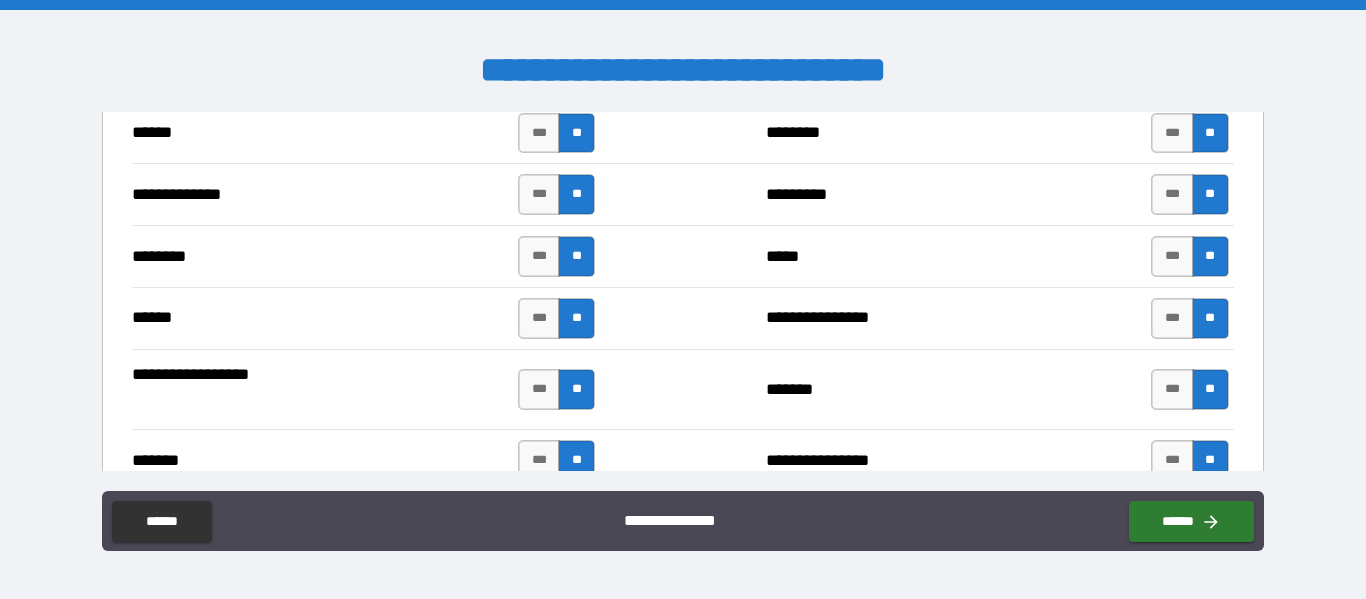 scroll, scrollTop: 1000, scrollLeft: 0, axis: vertical 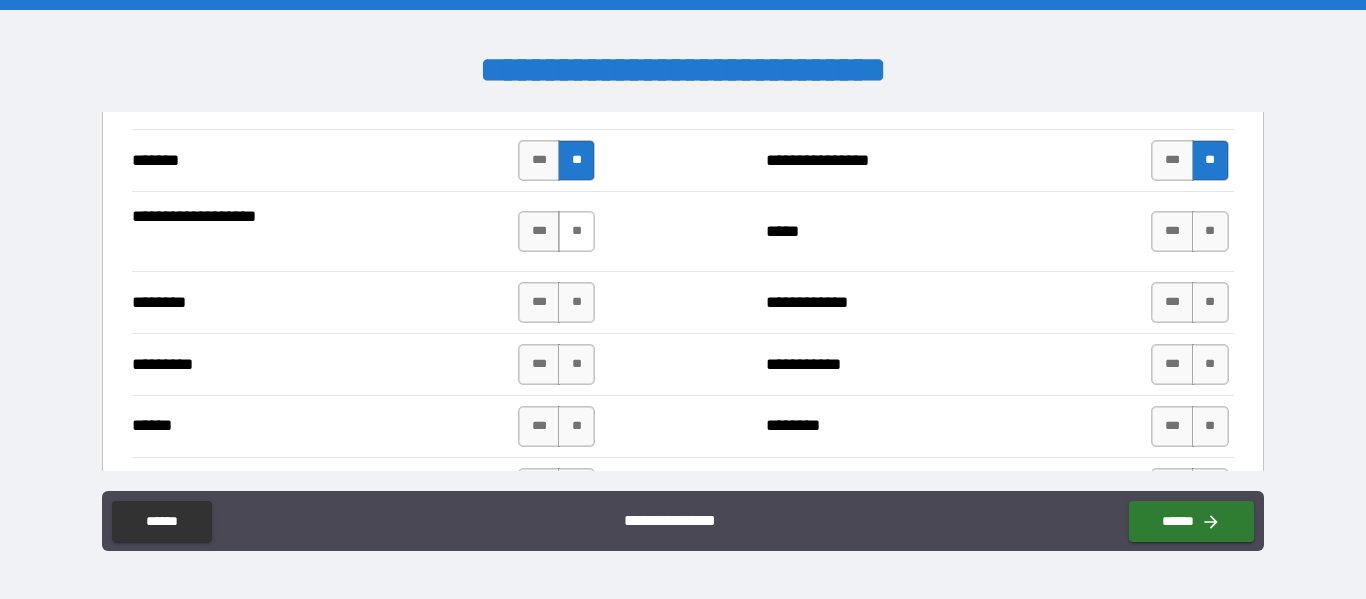 click on "**" at bounding box center (576, 231) 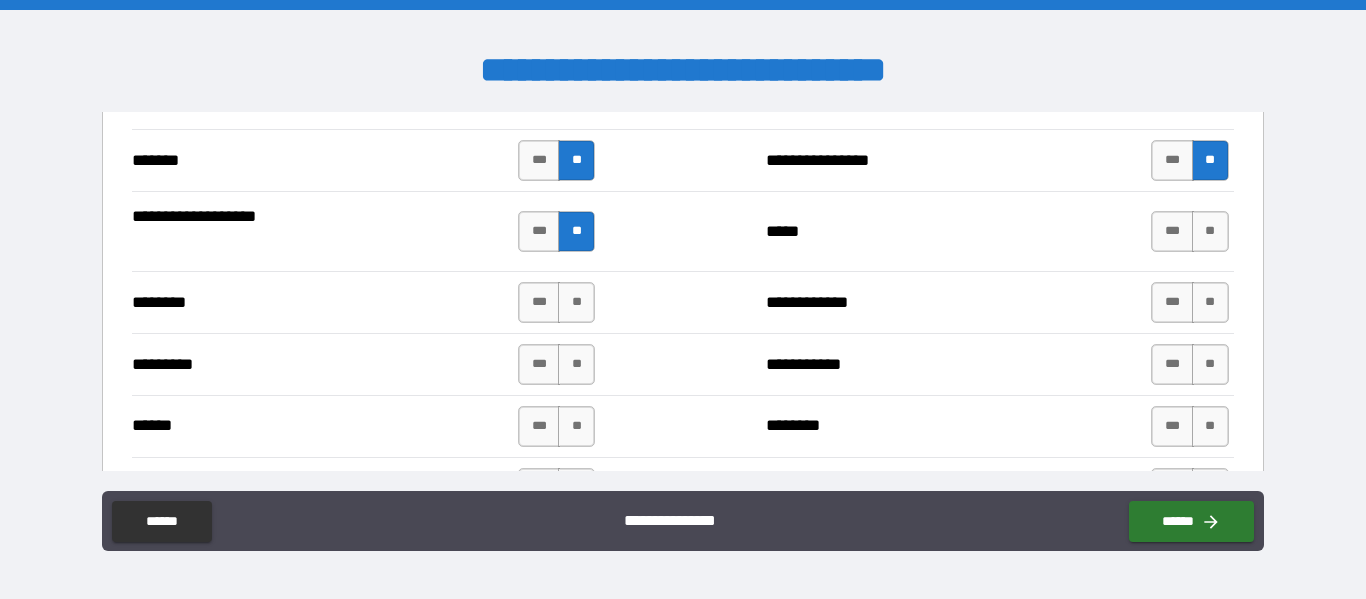 click on "**" at bounding box center [576, 302] 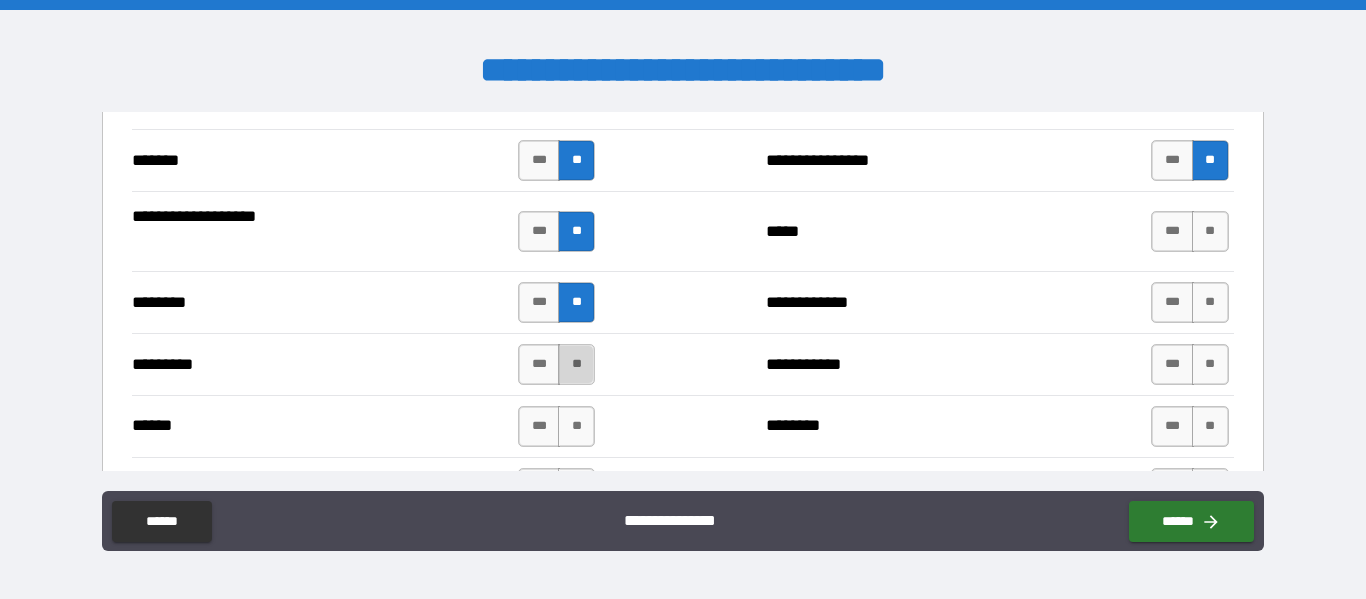 click on "**" at bounding box center [576, 364] 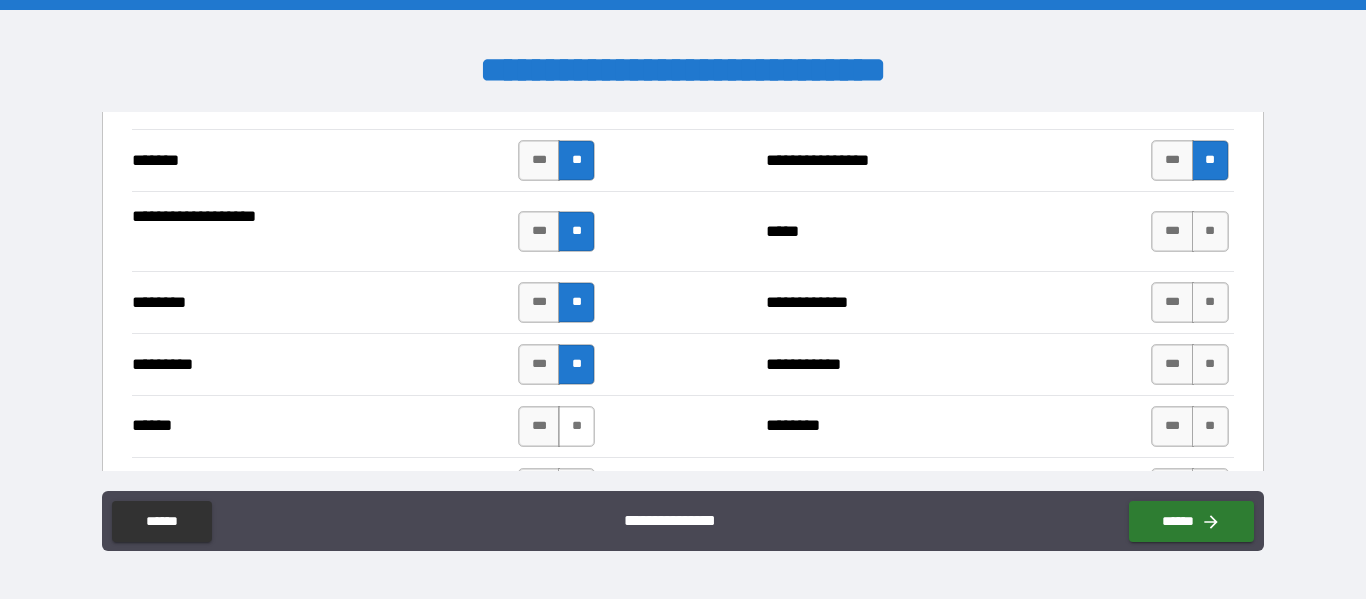 click on "**" at bounding box center (576, 426) 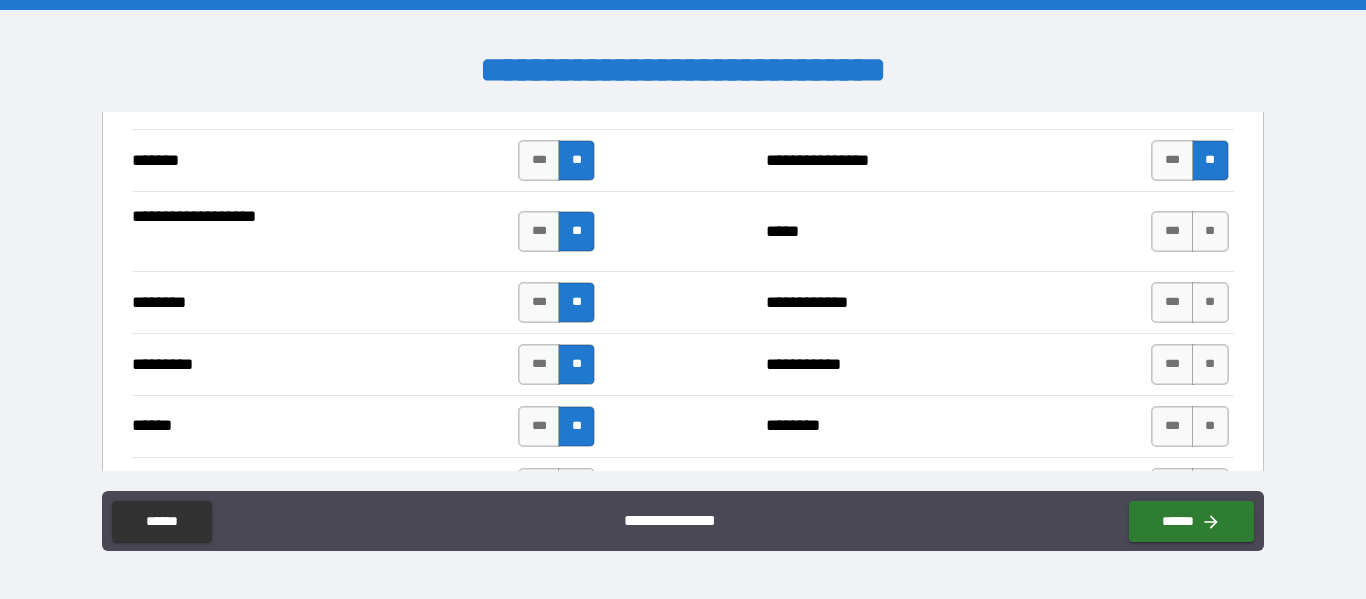 drag, startPoint x: 1181, startPoint y: 430, endPoint x: 1193, endPoint y: 390, distance: 41.761227 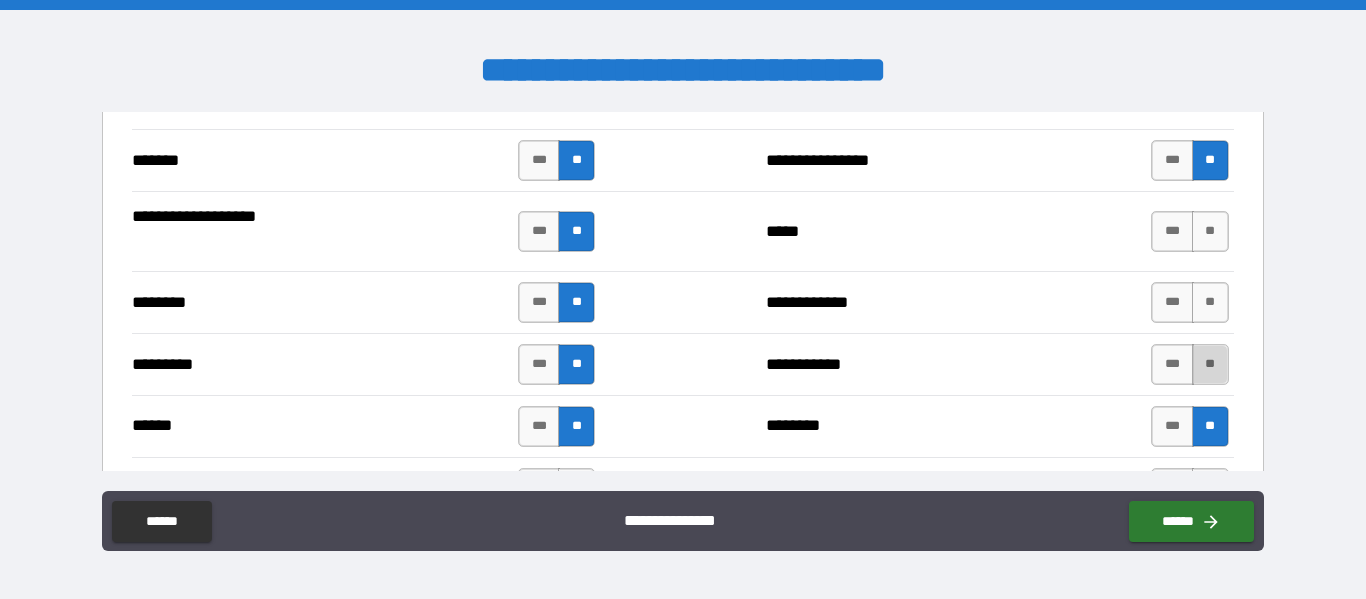 click on "**" at bounding box center [1210, 364] 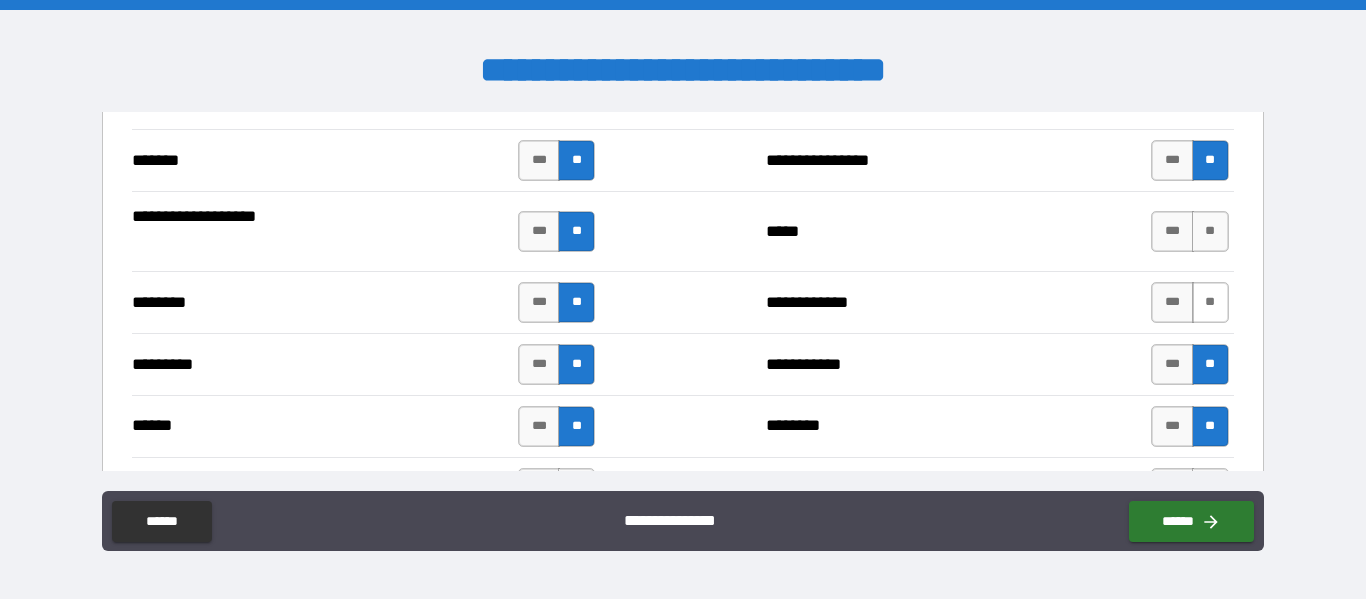 click on "**" at bounding box center [1210, 302] 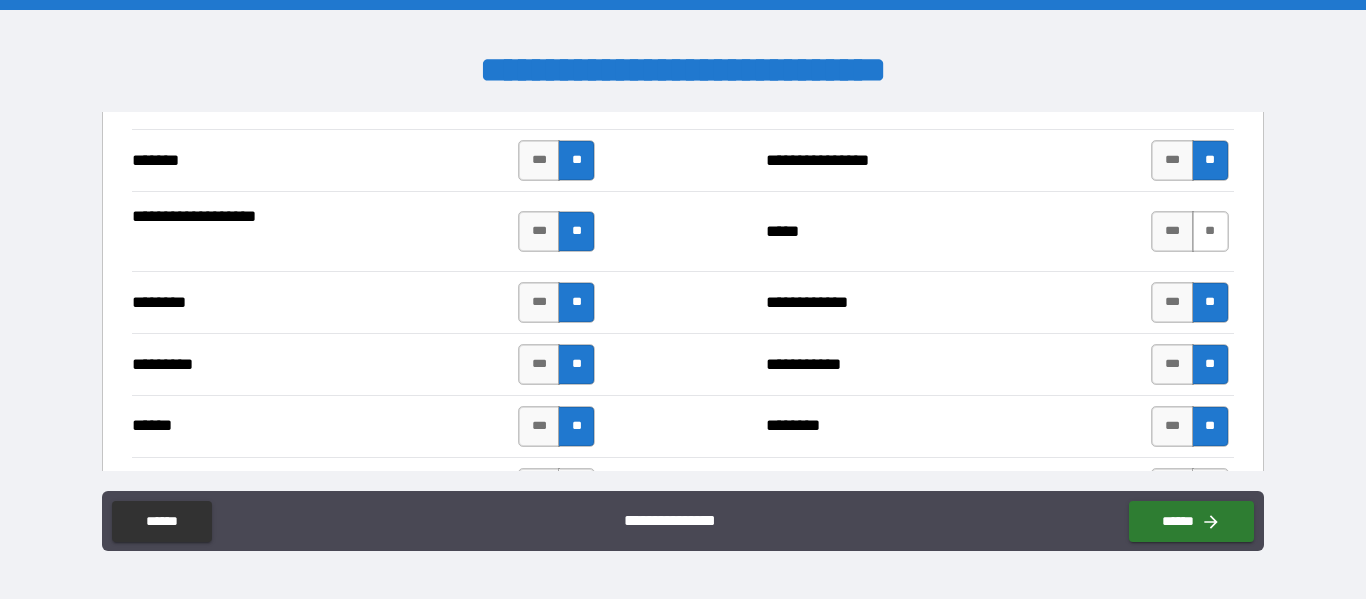 click on "**" at bounding box center (1210, 231) 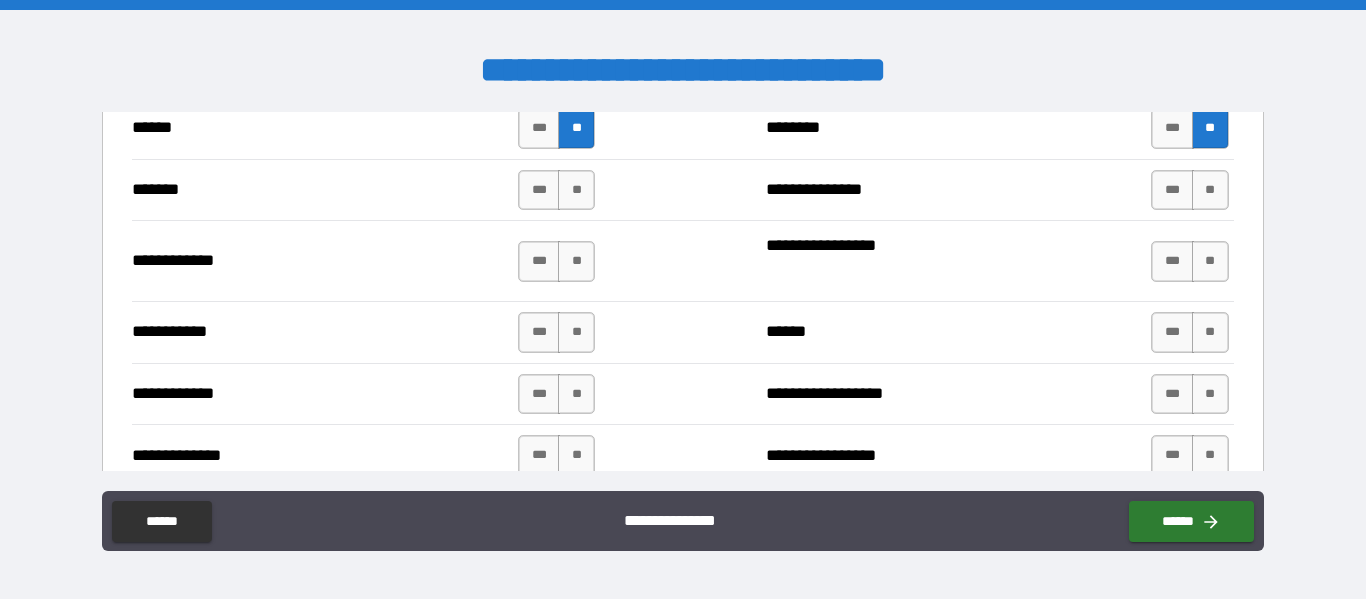 scroll, scrollTop: 1300, scrollLeft: 0, axis: vertical 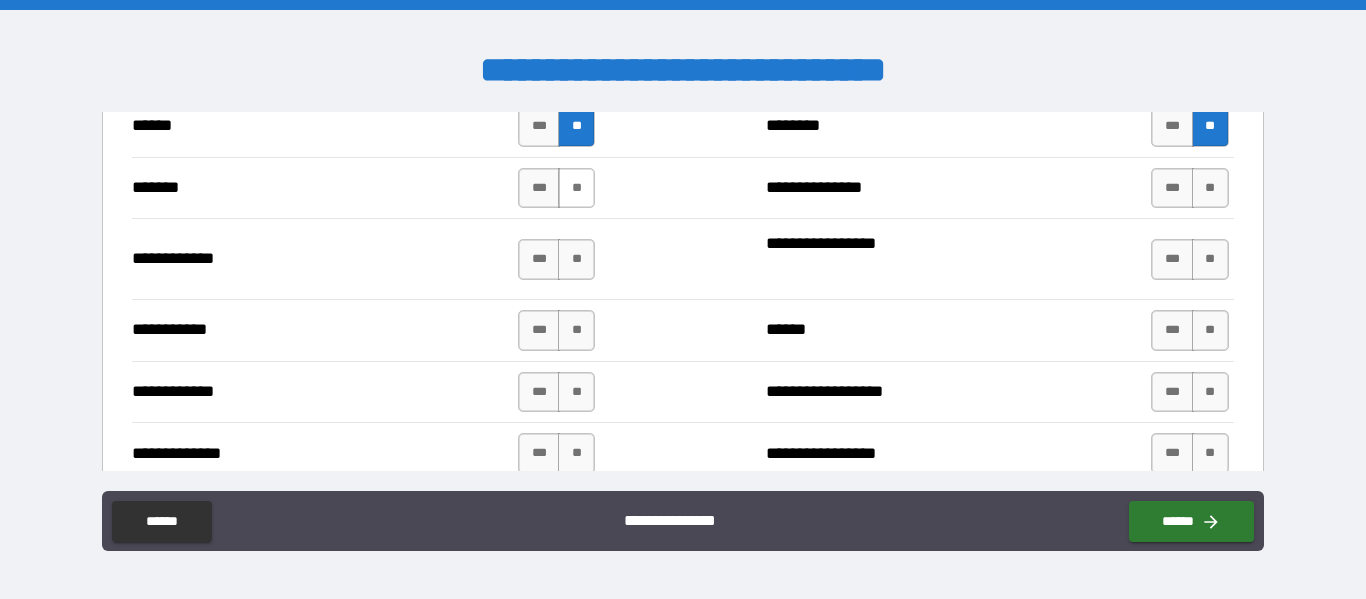 click on "**" at bounding box center [576, 188] 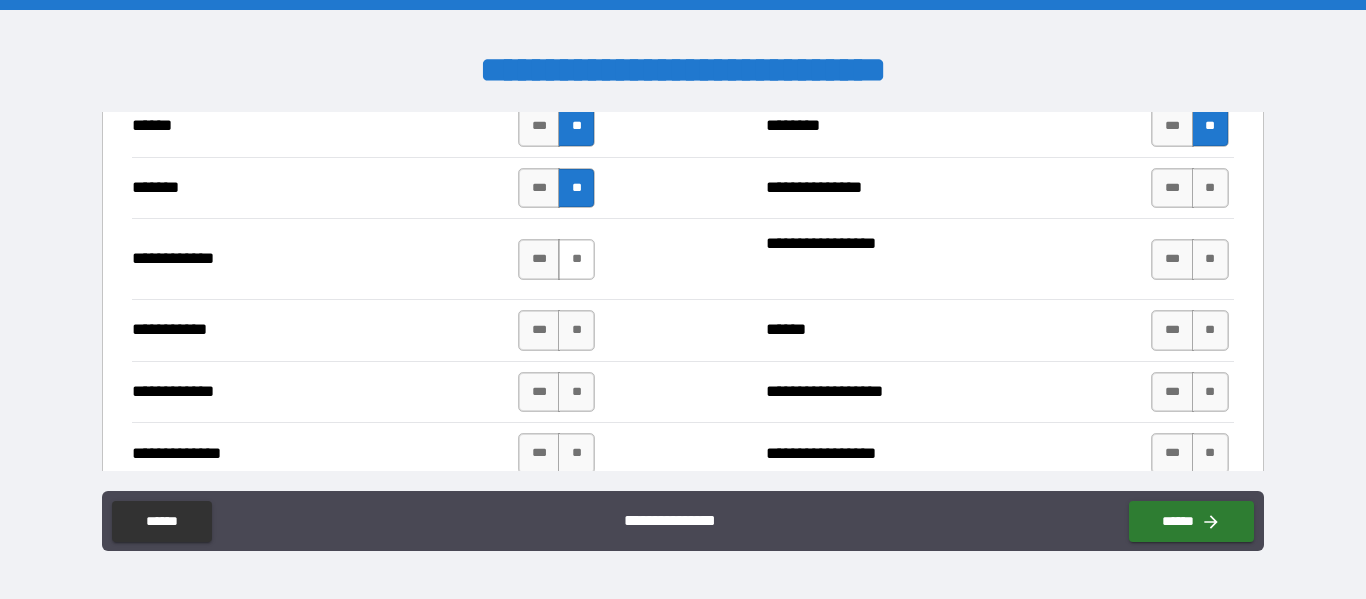 click on "**" at bounding box center (576, 259) 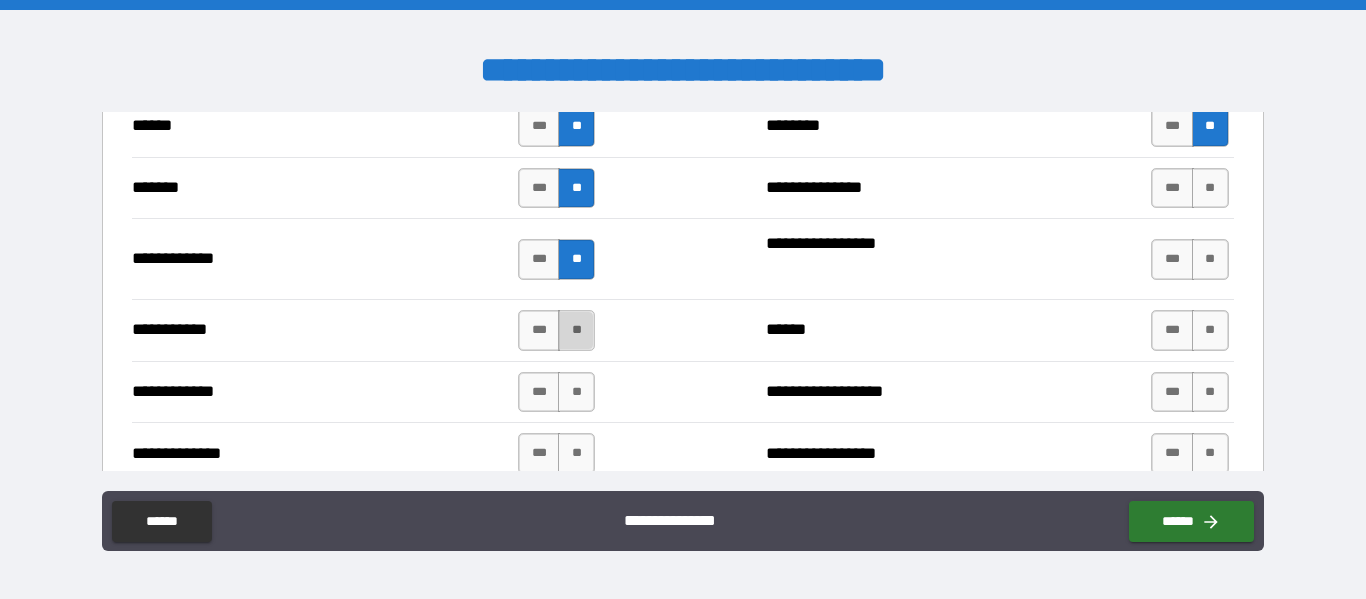 click on "**" at bounding box center (576, 330) 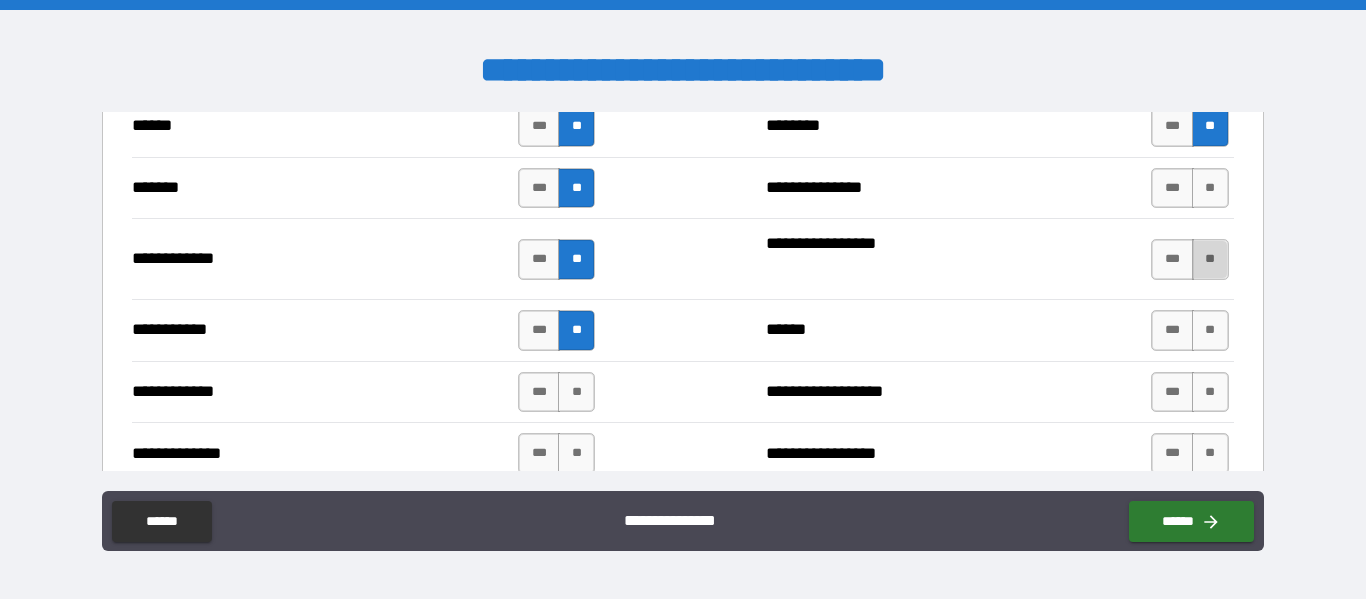click on "**" at bounding box center (1210, 259) 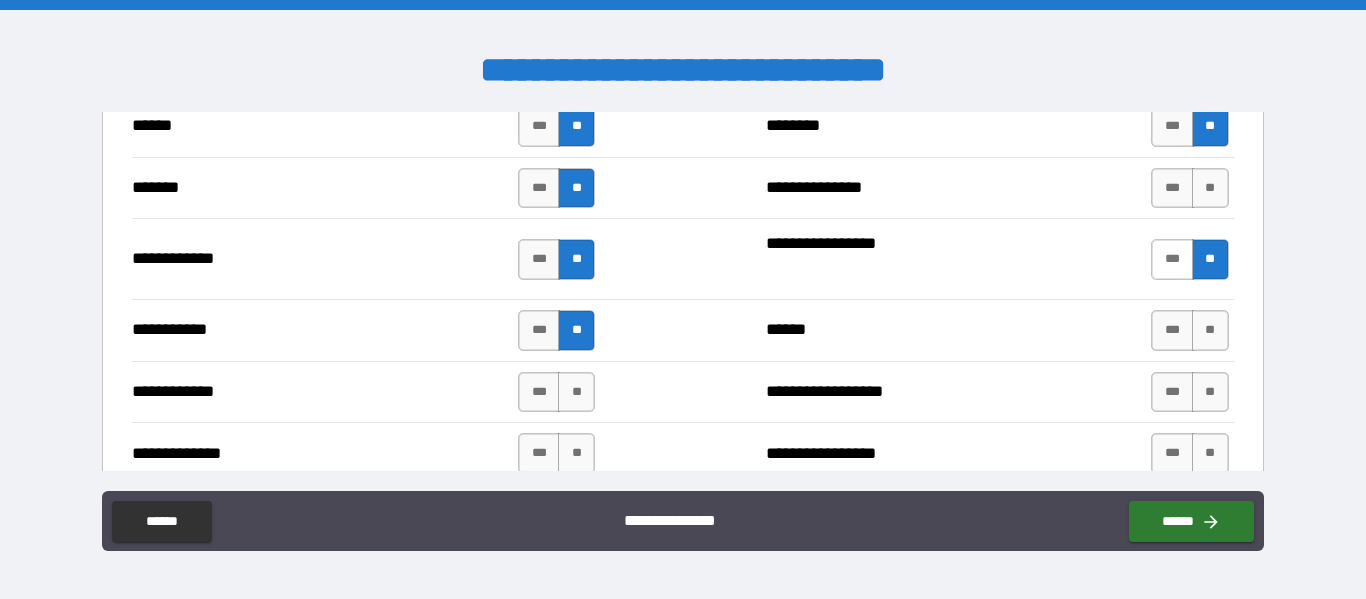 click on "***" at bounding box center (1172, 259) 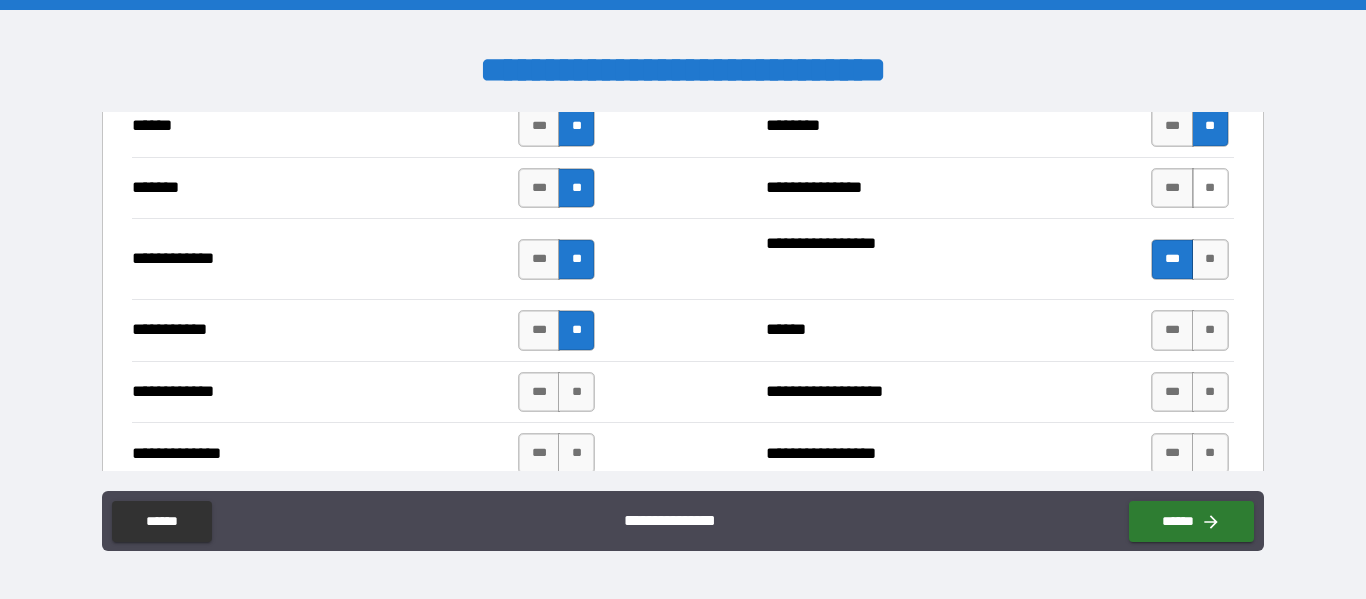 click on "**" at bounding box center (1210, 188) 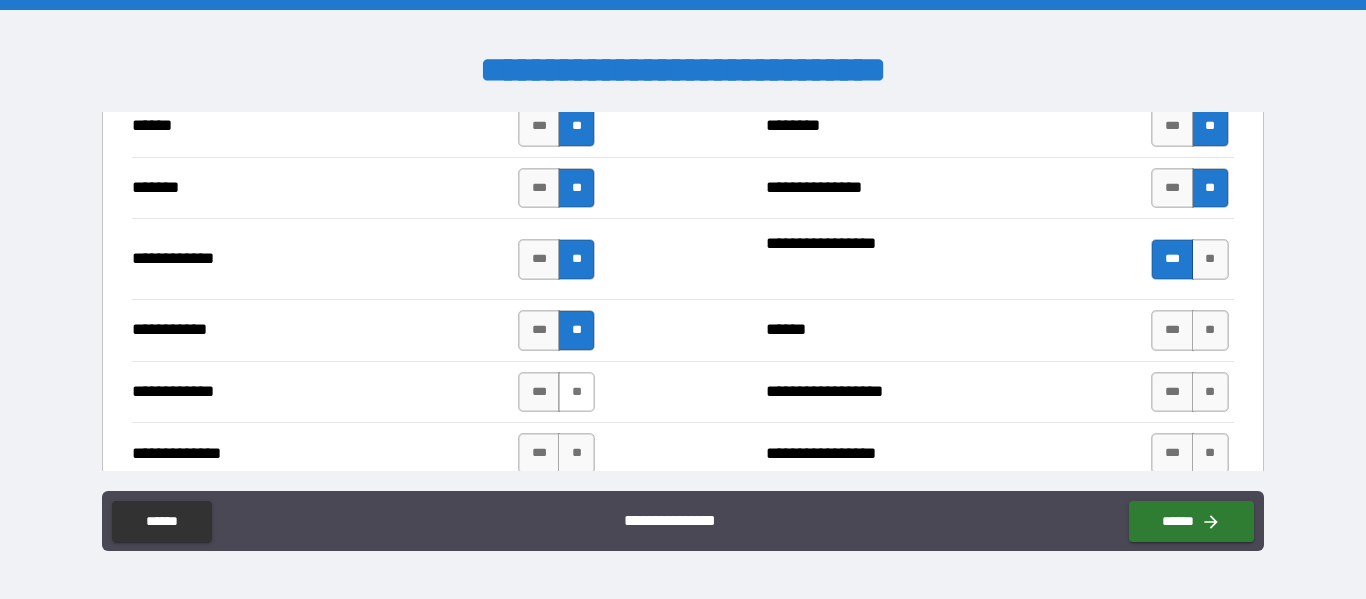 click on "**" at bounding box center (576, 392) 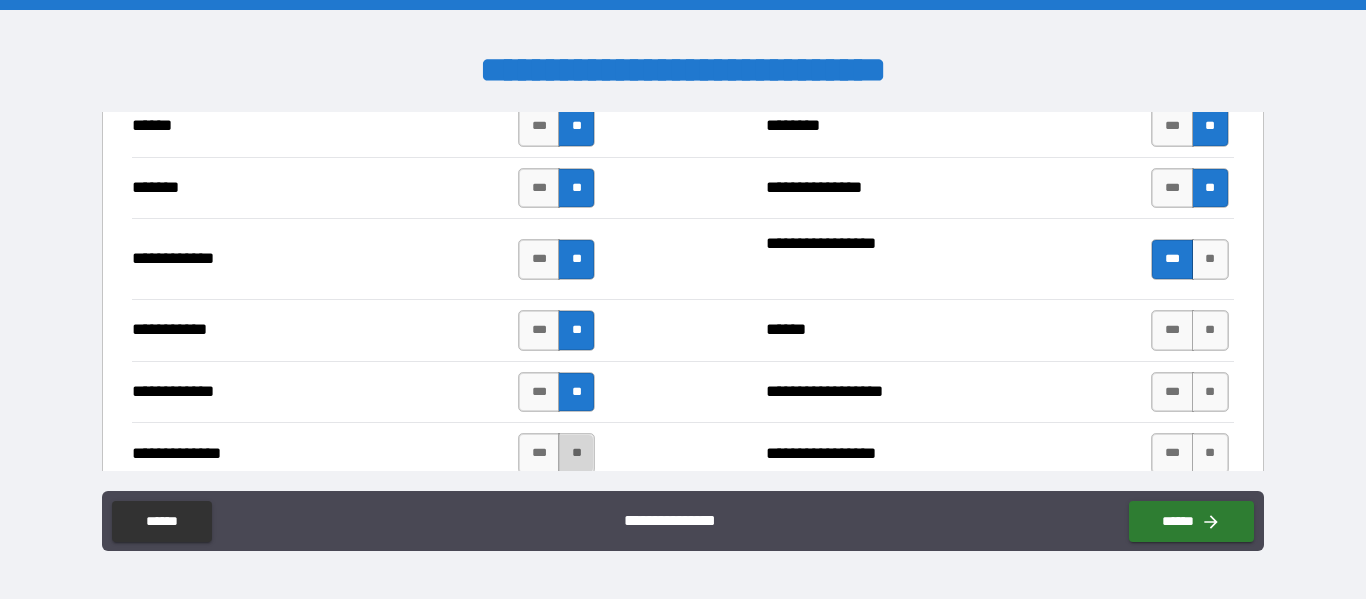 click on "**" at bounding box center (576, 453) 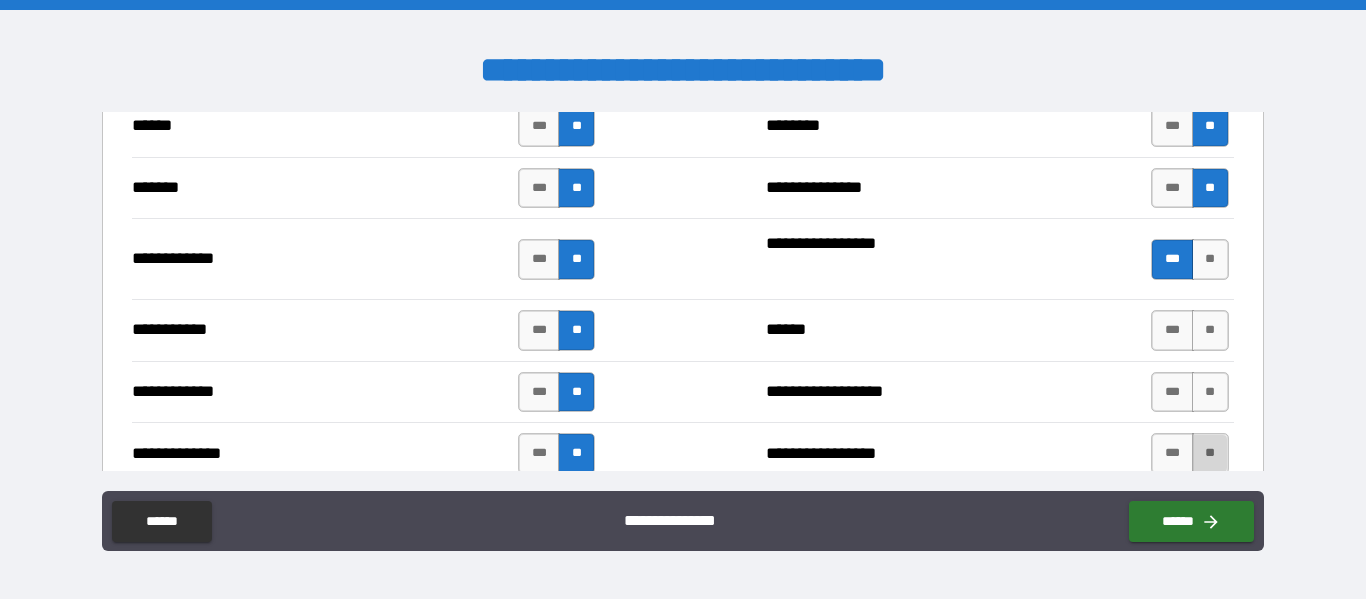 click on "**" at bounding box center [1210, 453] 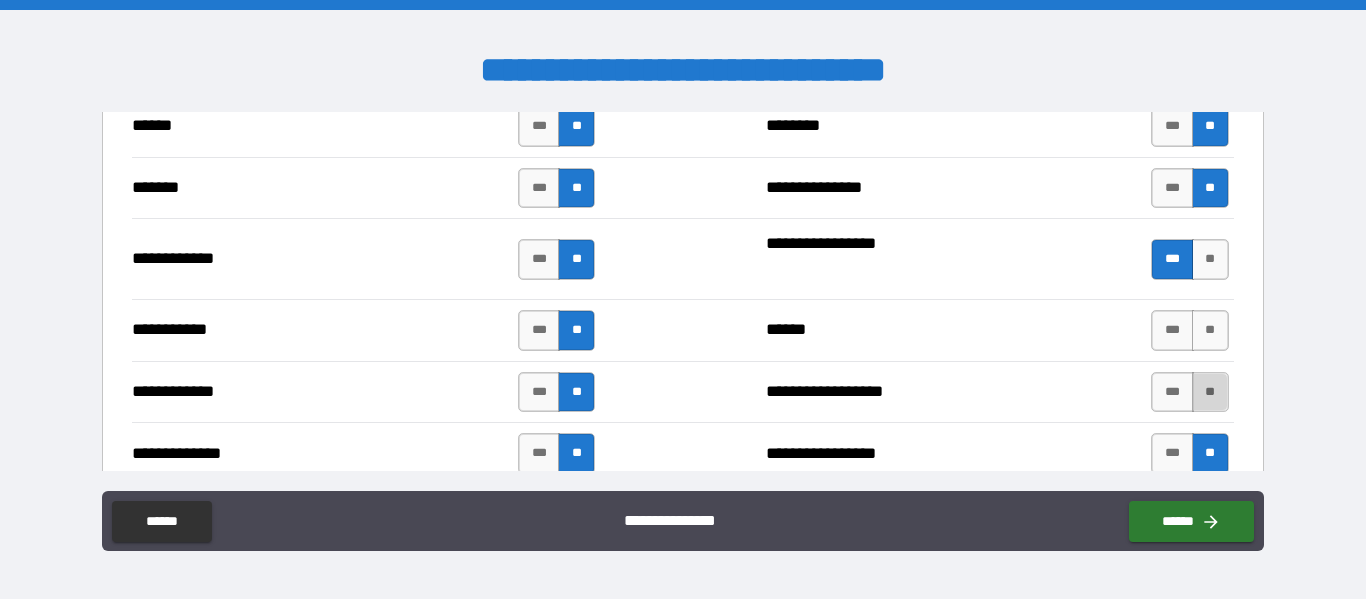 click on "**" at bounding box center [1210, 392] 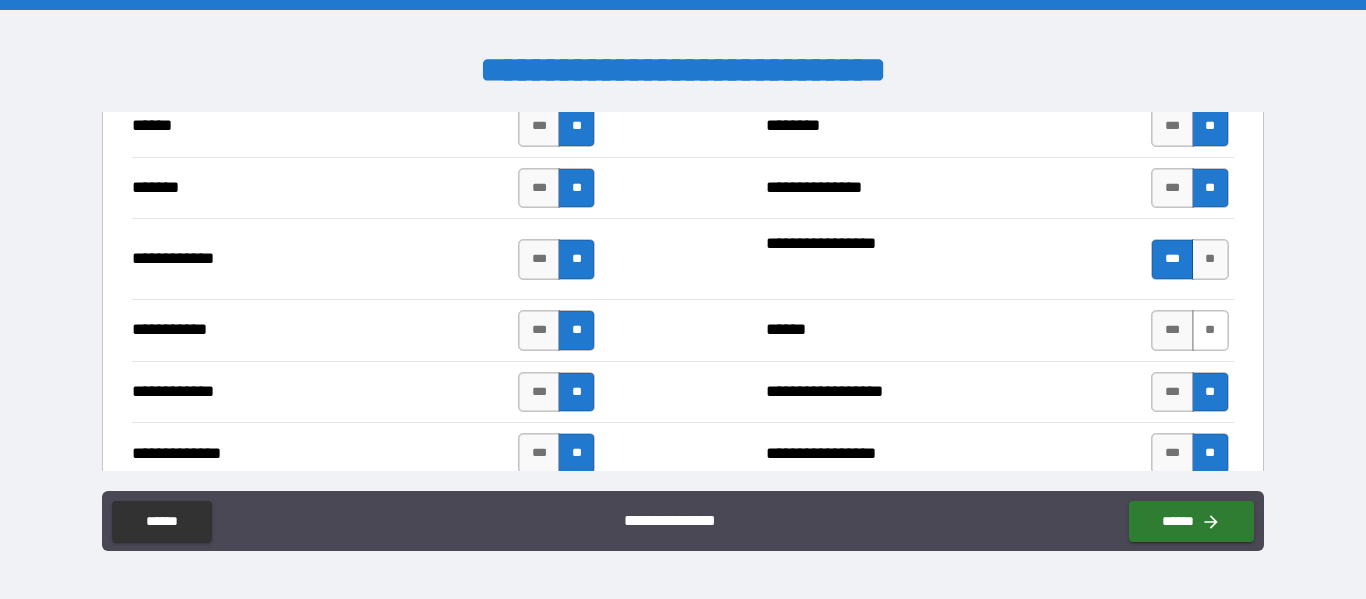 click on "**" at bounding box center [1210, 330] 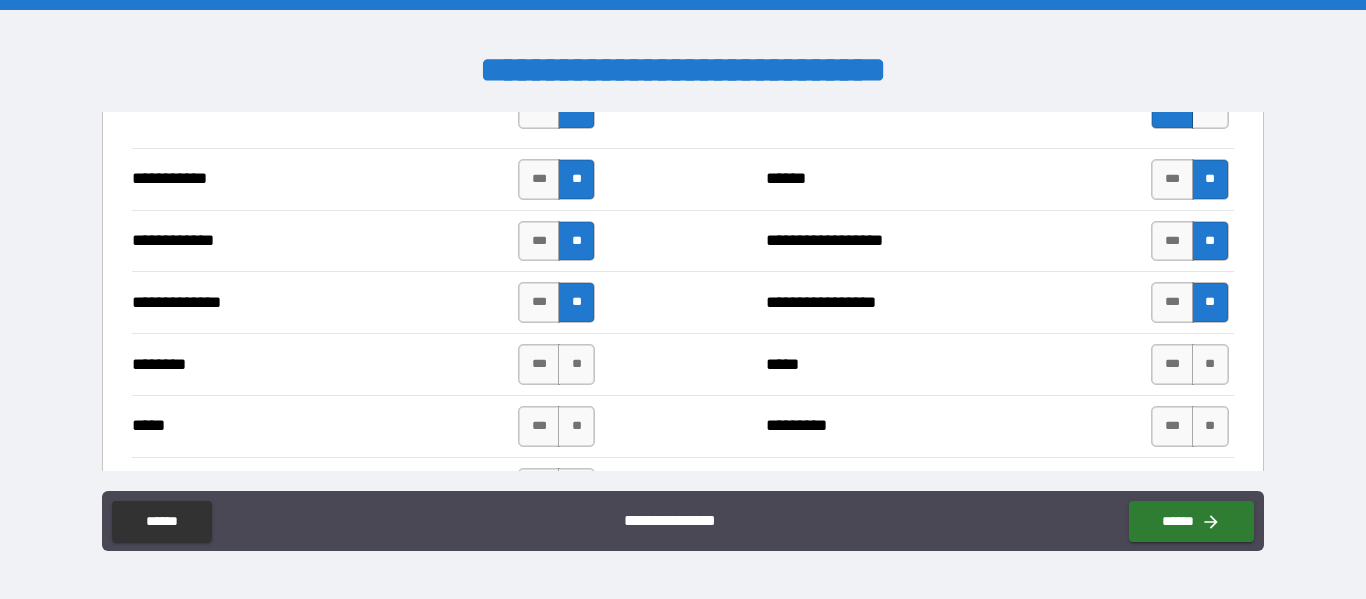 scroll, scrollTop: 1500, scrollLeft: 0, axis: vertical 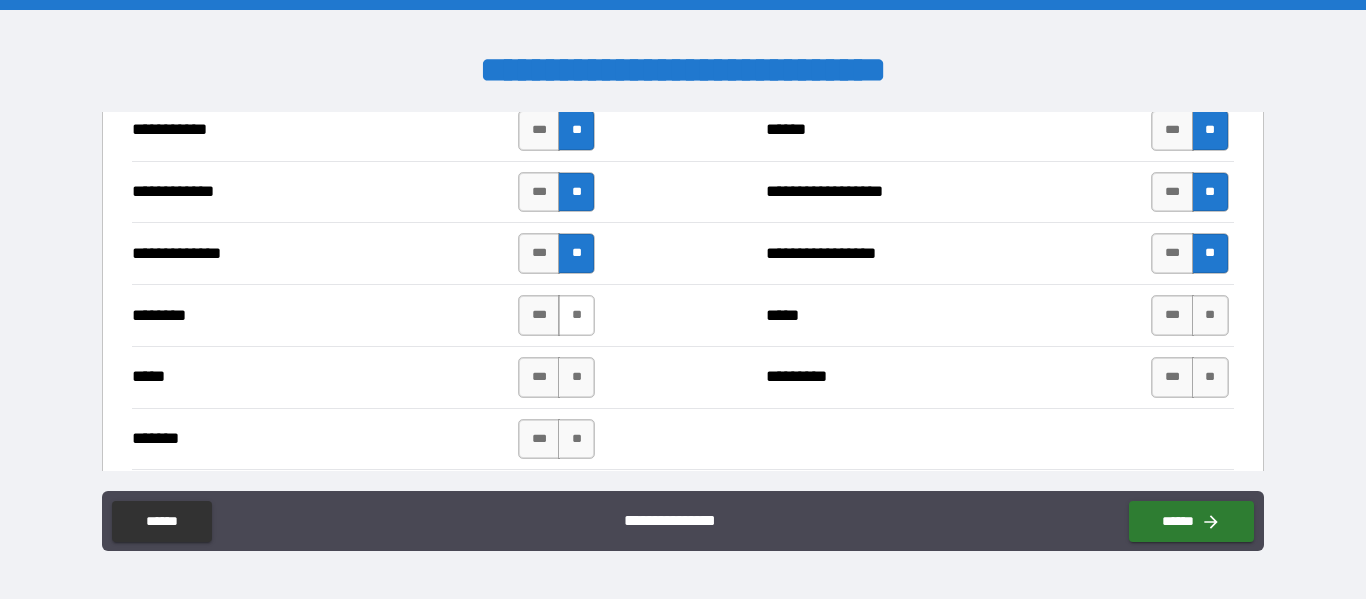 click on "**" at bounding box center [576, 315] 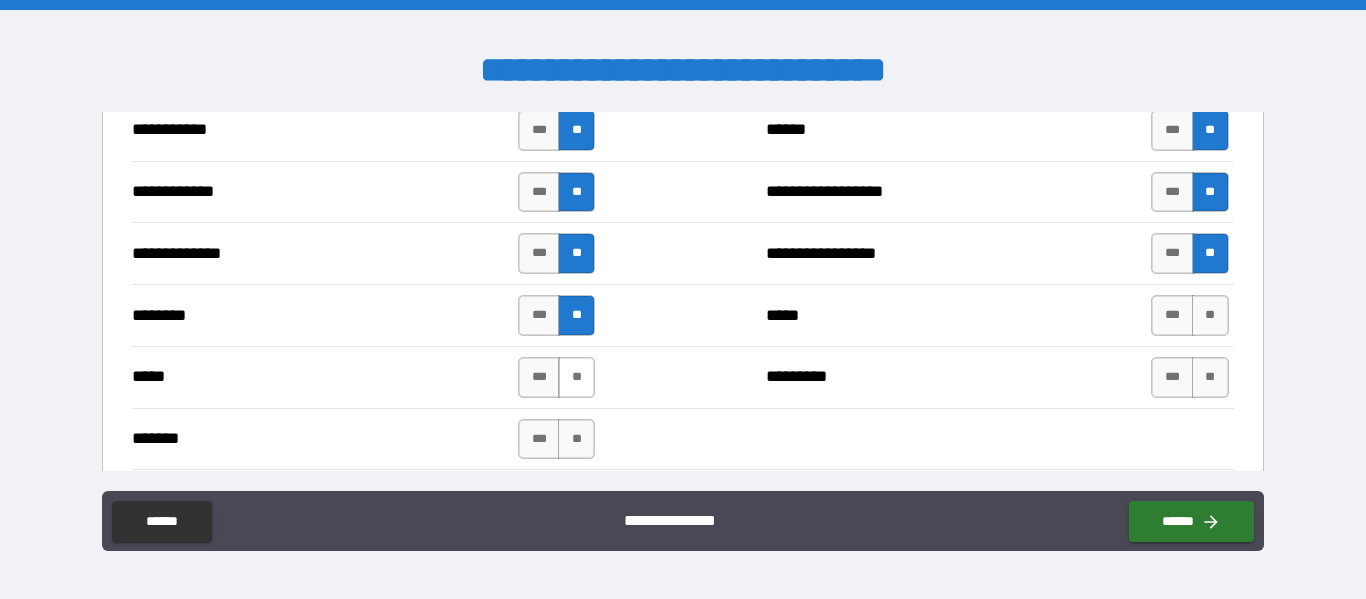 click on "**" at bounding box center (576, 377) 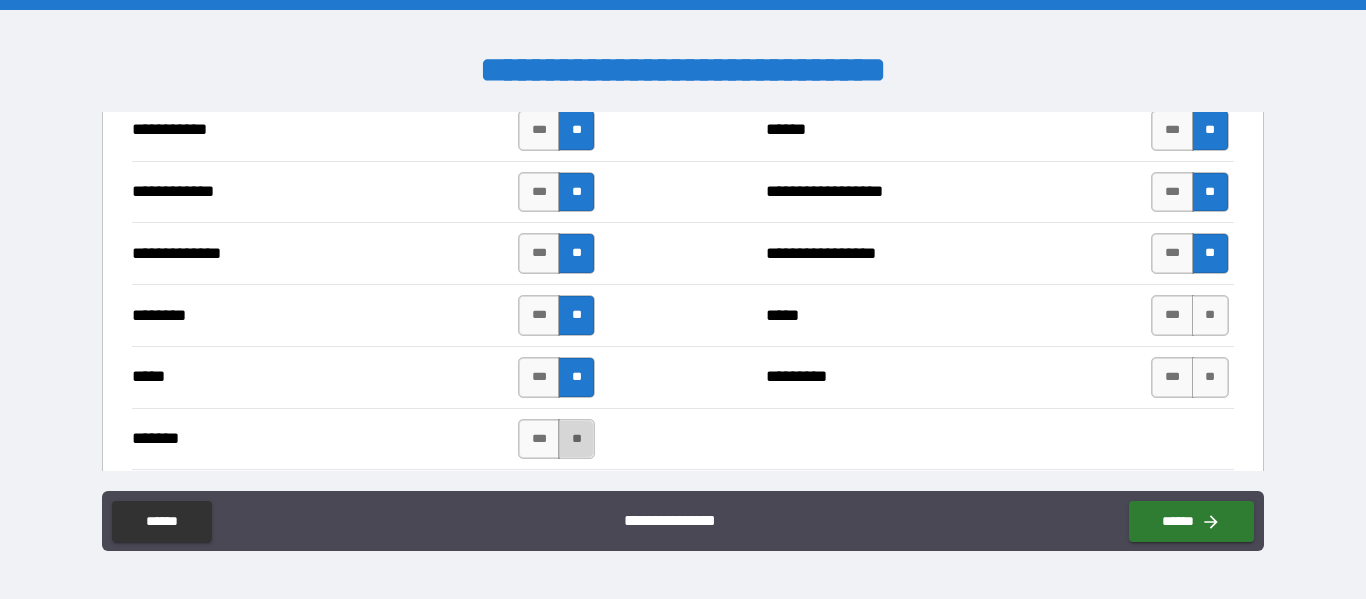 click on "**" at bounding box center [576, 439] 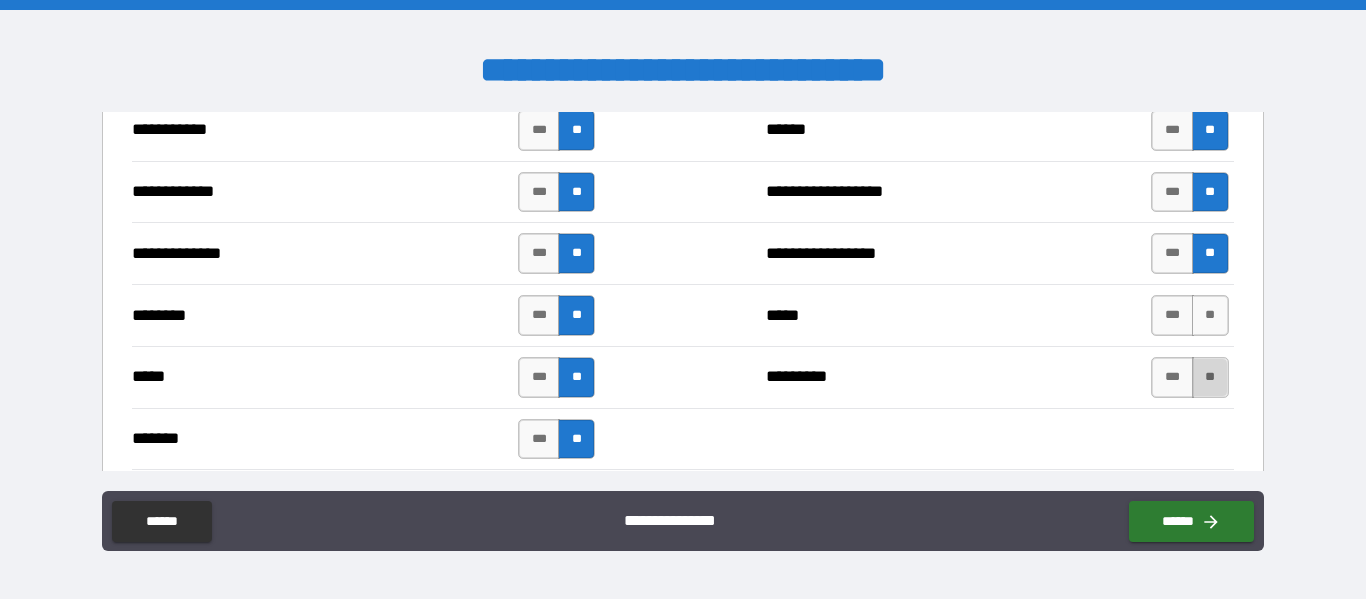 click on "**" at bounding box center (1210, 377) 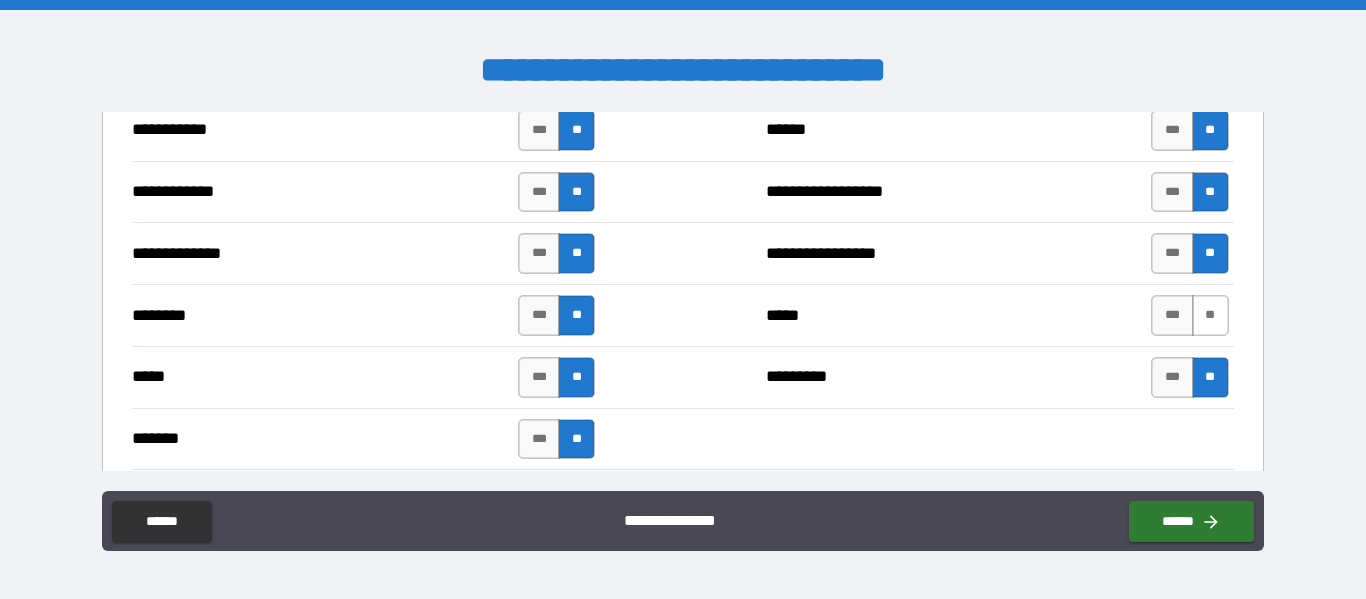 click on "**" at bounding box center (1210, 315) 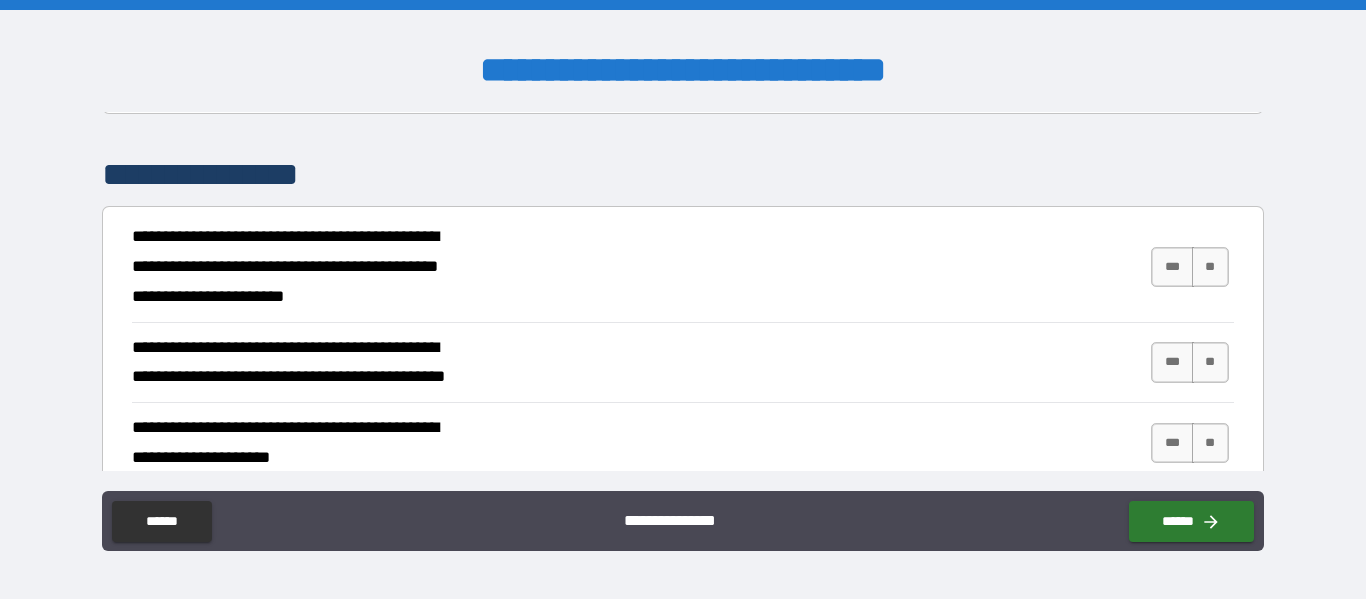 scroll, scrollTop: 2000, scrollLeft: 0, axis: vertical 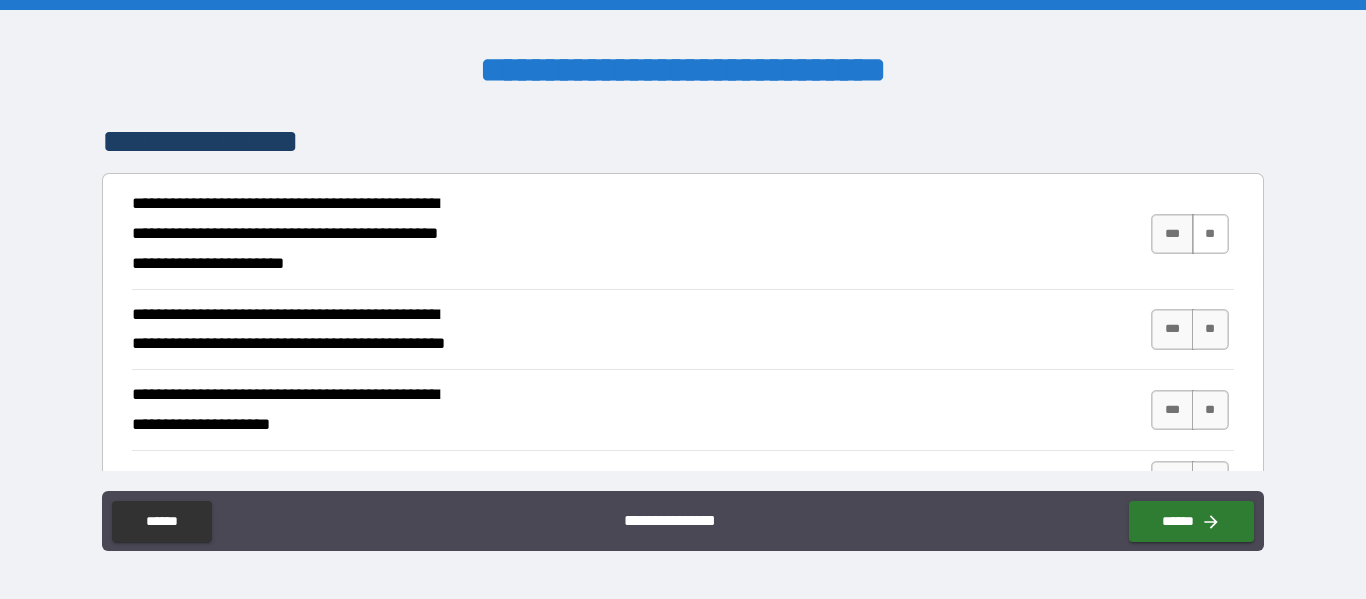 click on "**" at bounding box center (1210, 234) 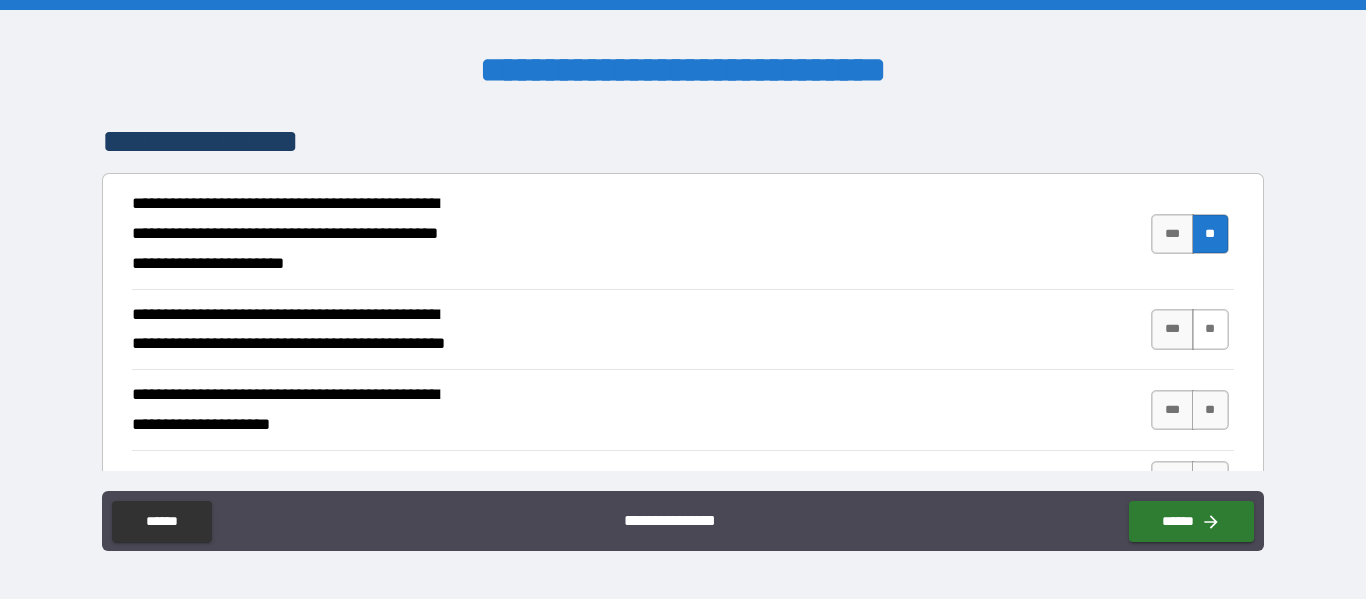 click on "**" at bounding box center [1210, 329] 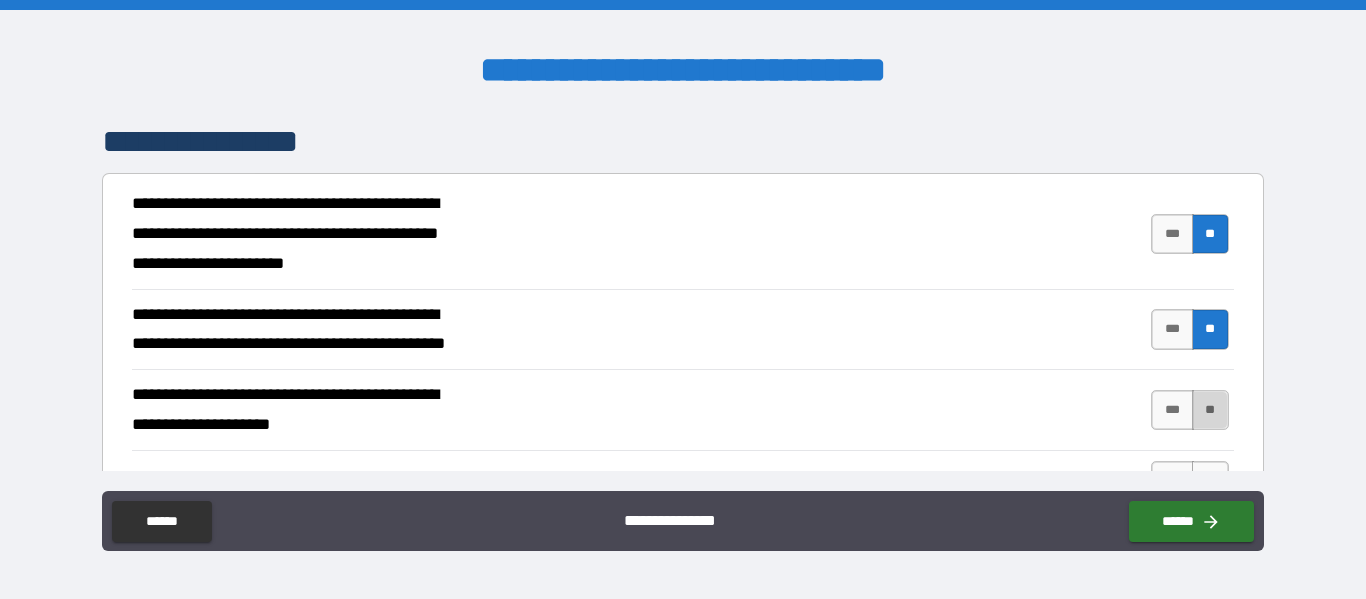 click on "**" at bounding box center (1210, 410) 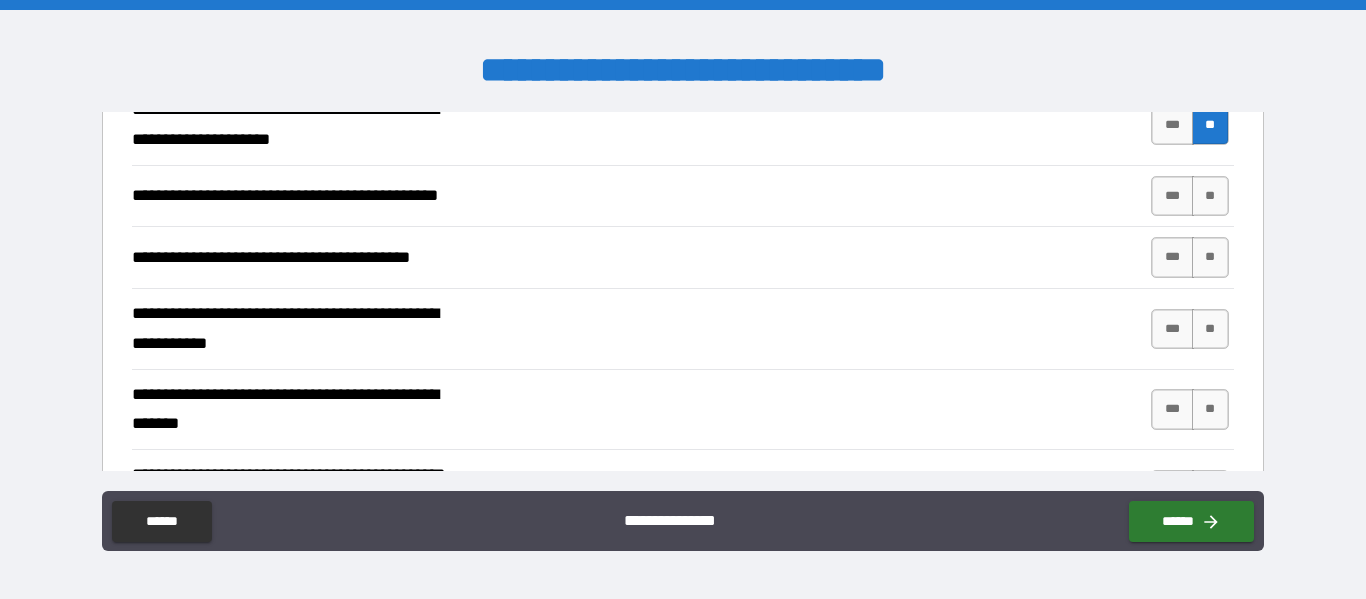 scroll, scrollTop: 2300, scrollLeft: 0, axis: vertical 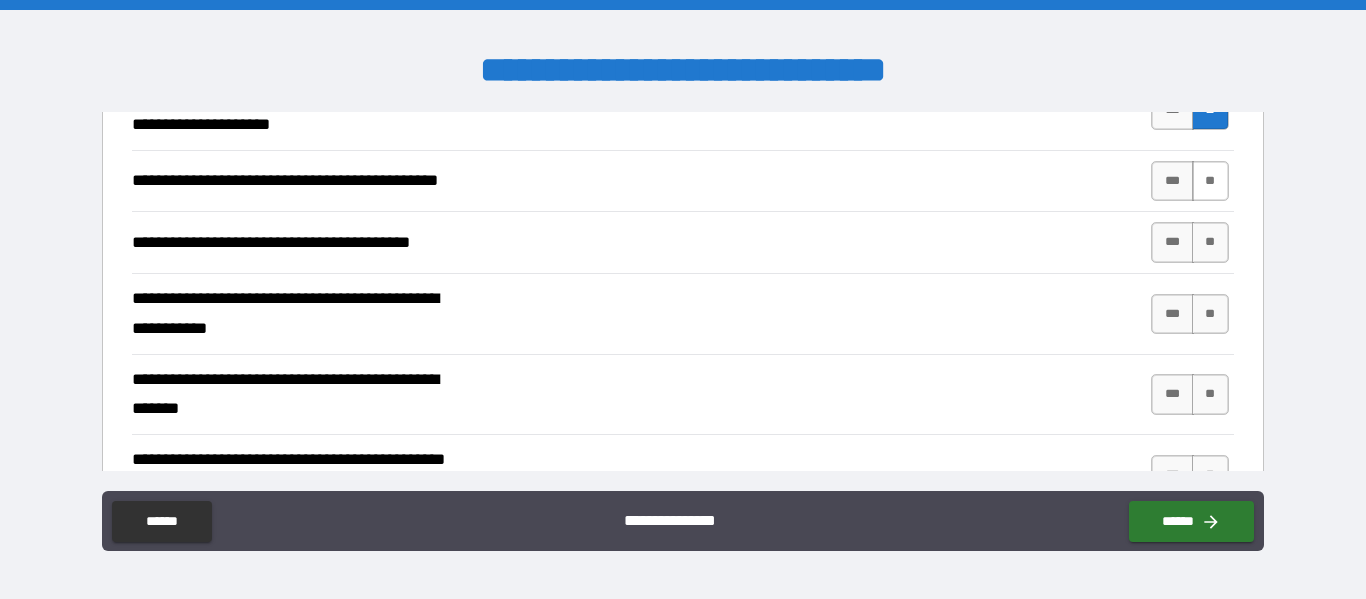 click on "**" at bounding box center (1210, 181) 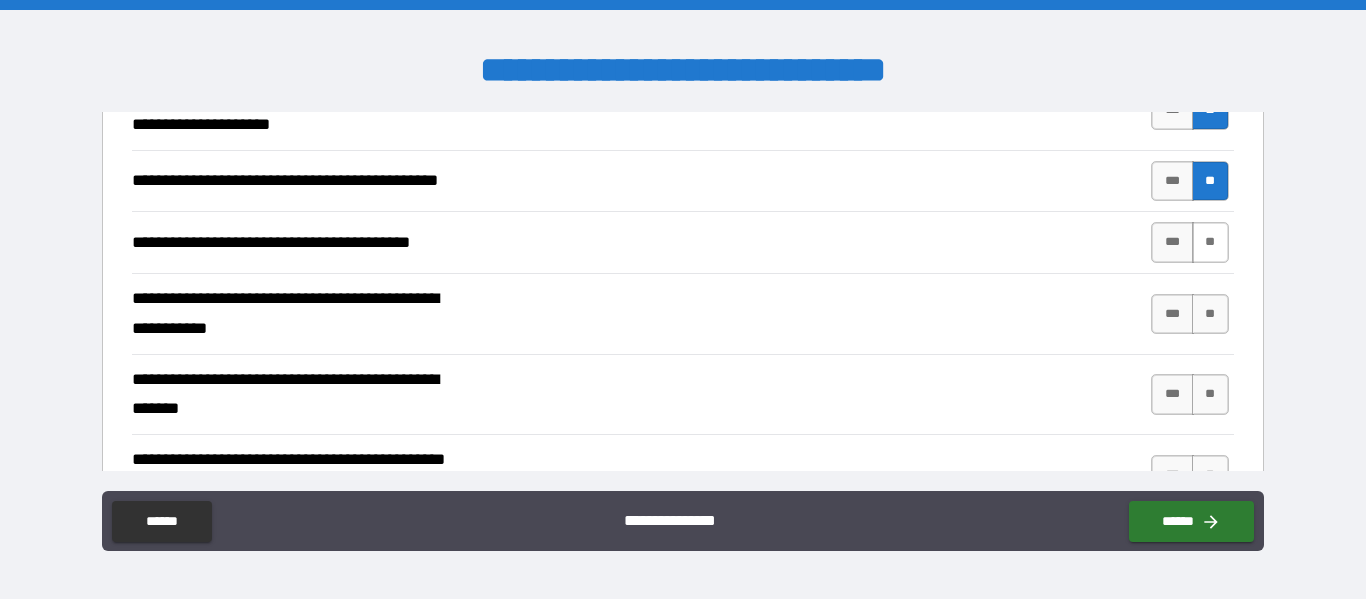 click on "**" at bounding box center [1210, 242] 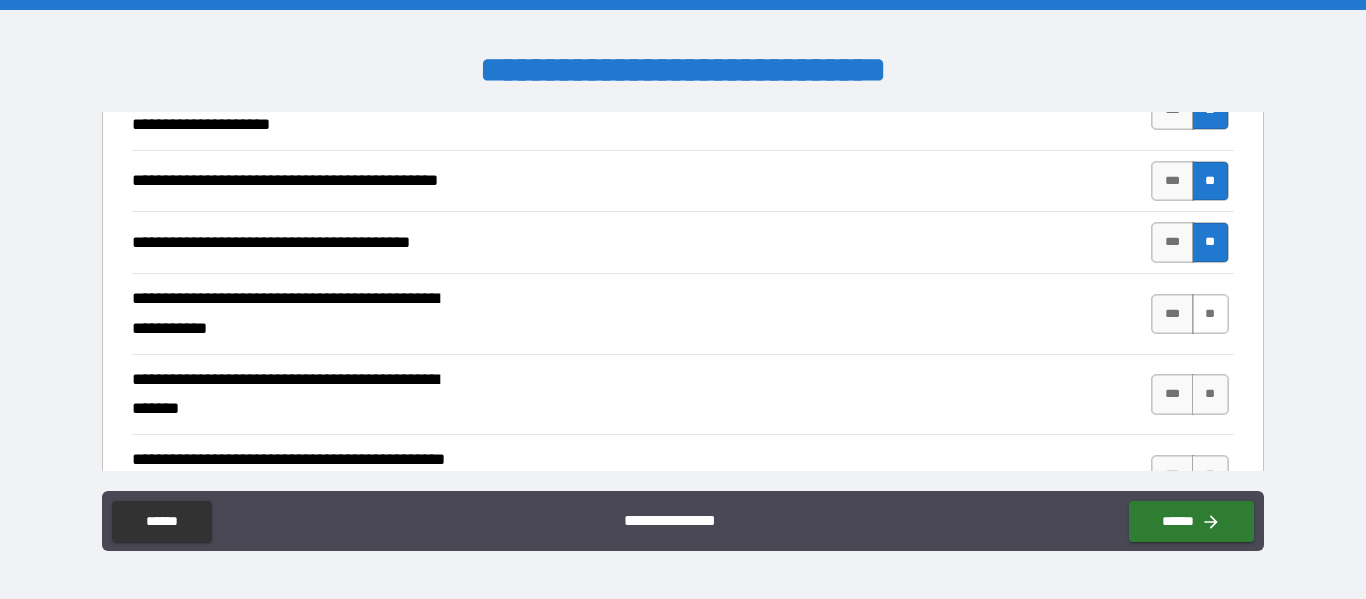 click on "**" at bounding box center [1210, 314] 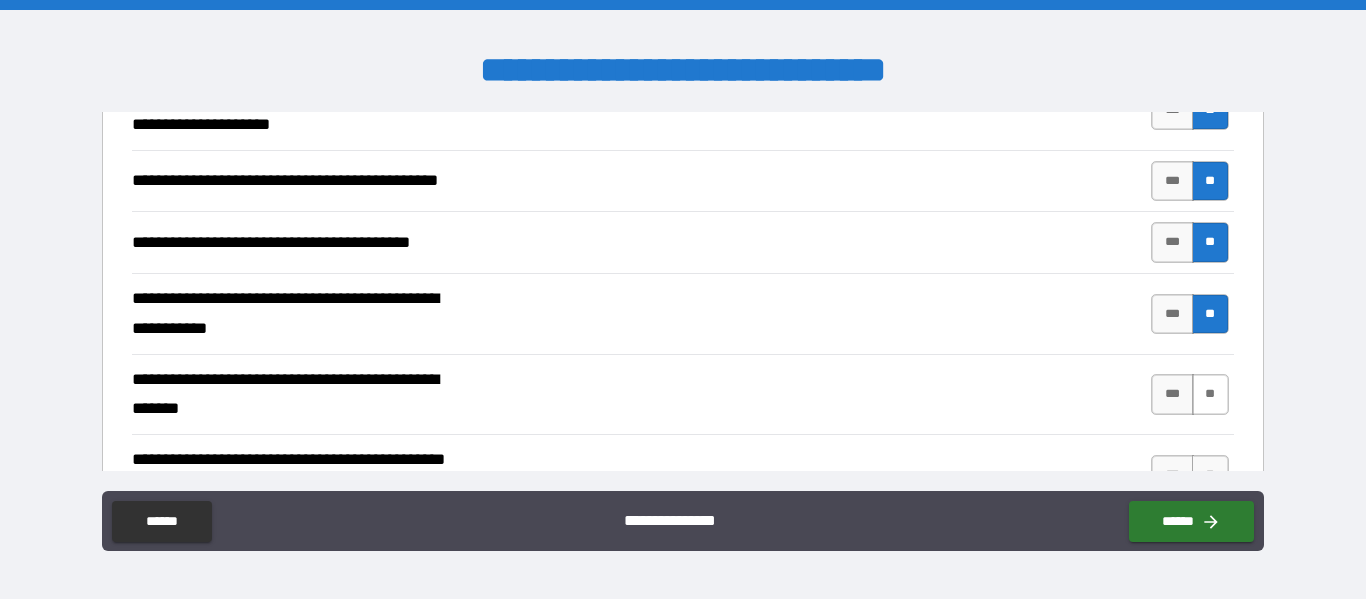 click on "**" at bounding box center (1210, 394) 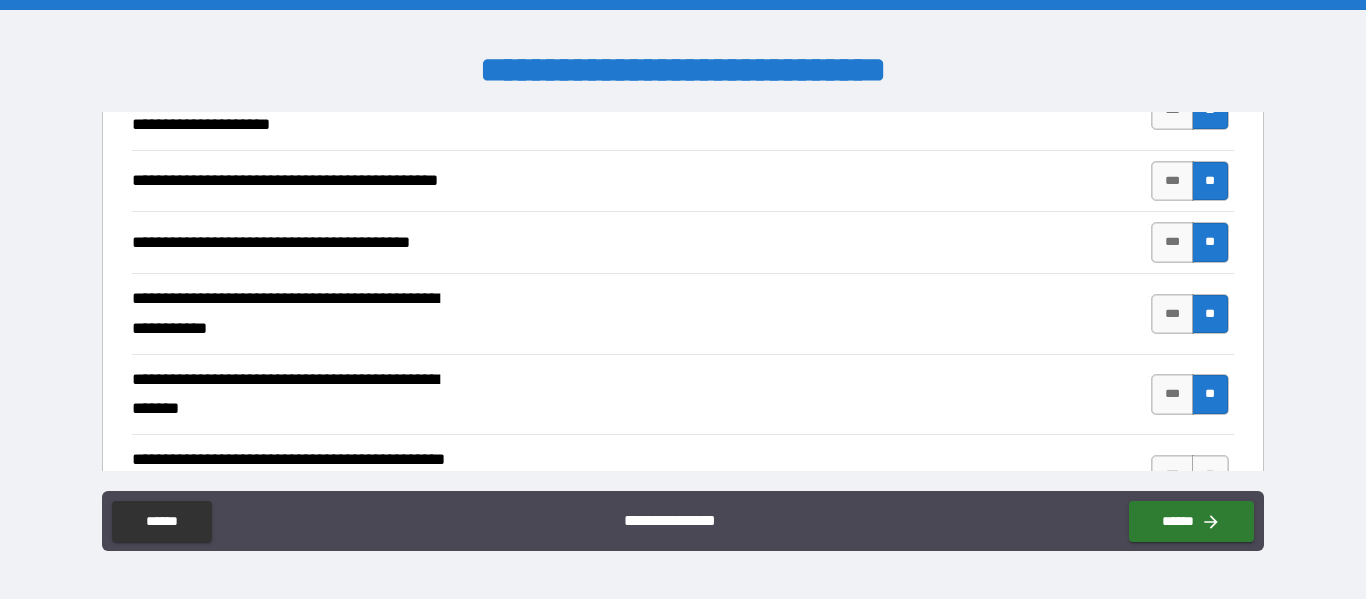 click on "*** **" at bounding box center [1189, 475] 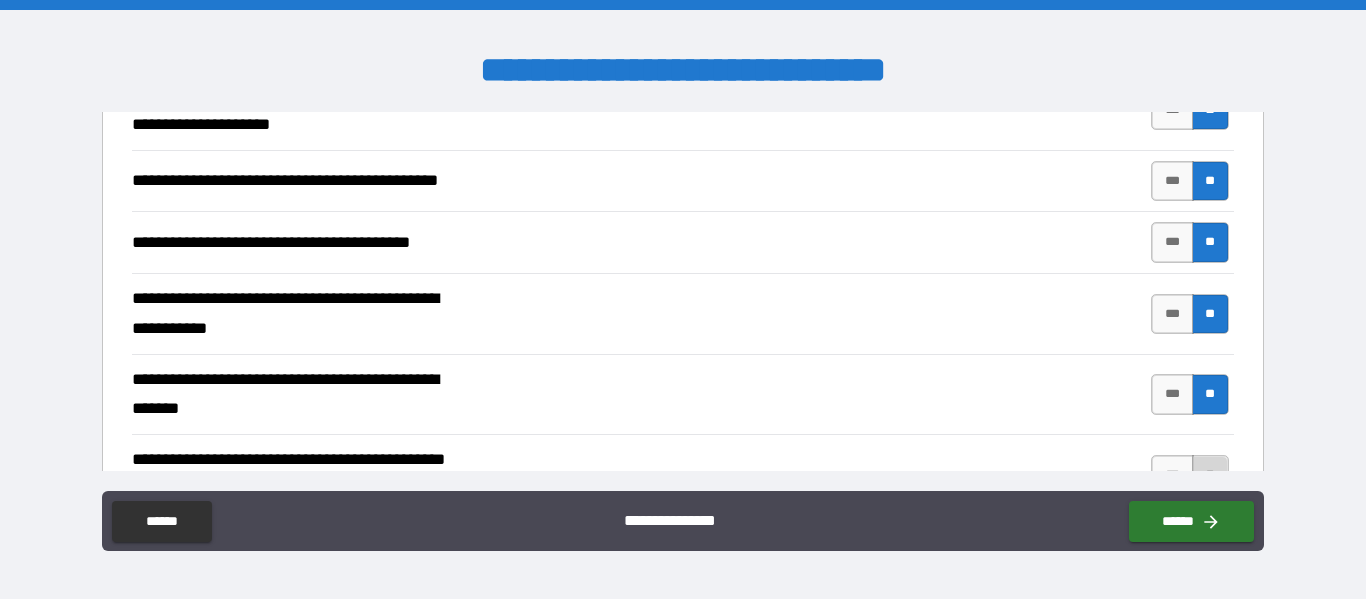 click on "**" at bounding box center (1210, 475) 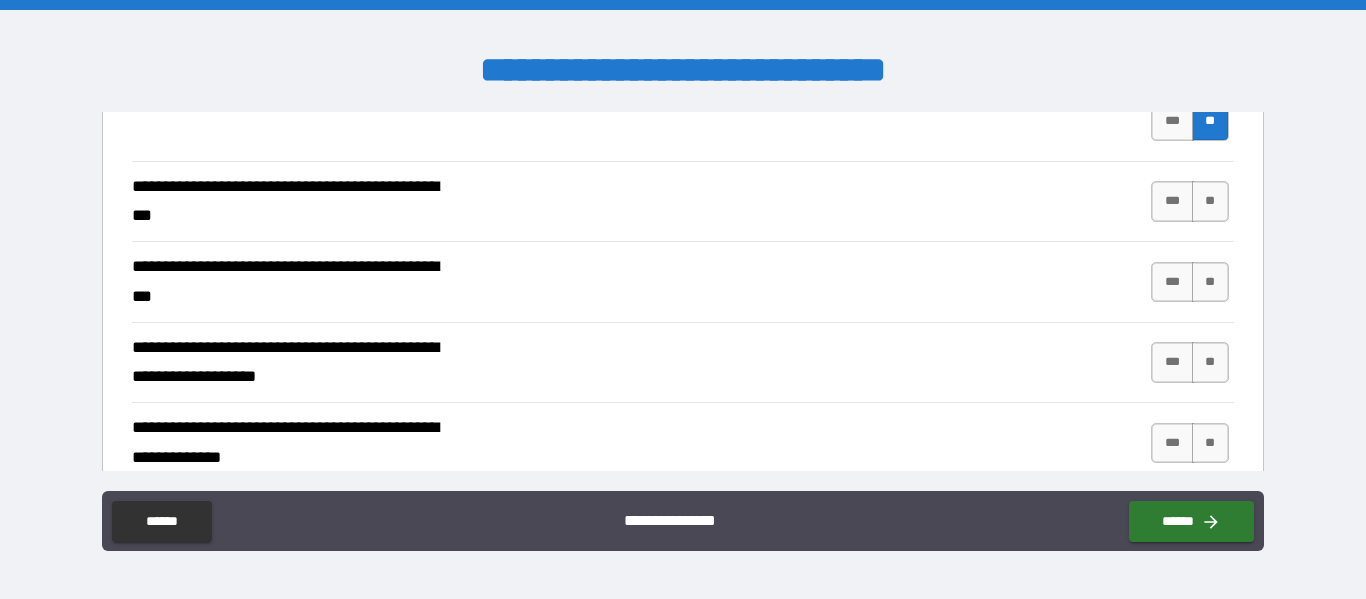scroll, scrollTop: 2700, scrollLeft: 0, axis: vertical 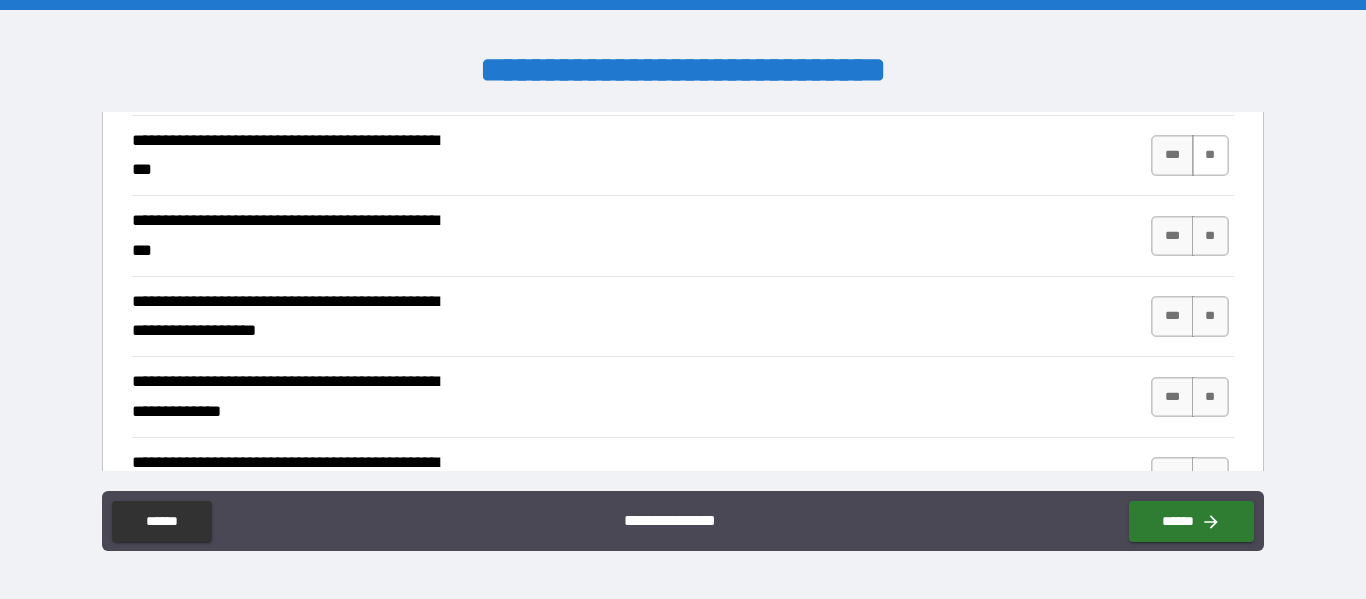 click on "**" at bounding box center (1210, 155) 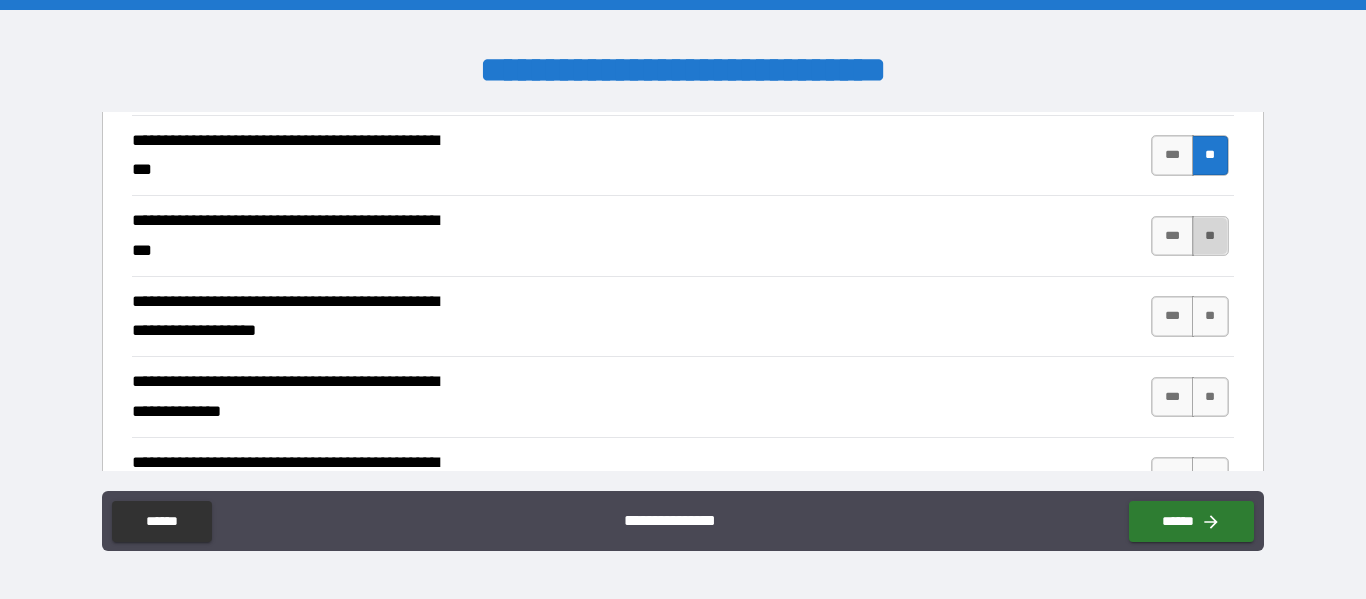 click on "**" at bounding box center [1210, 236] 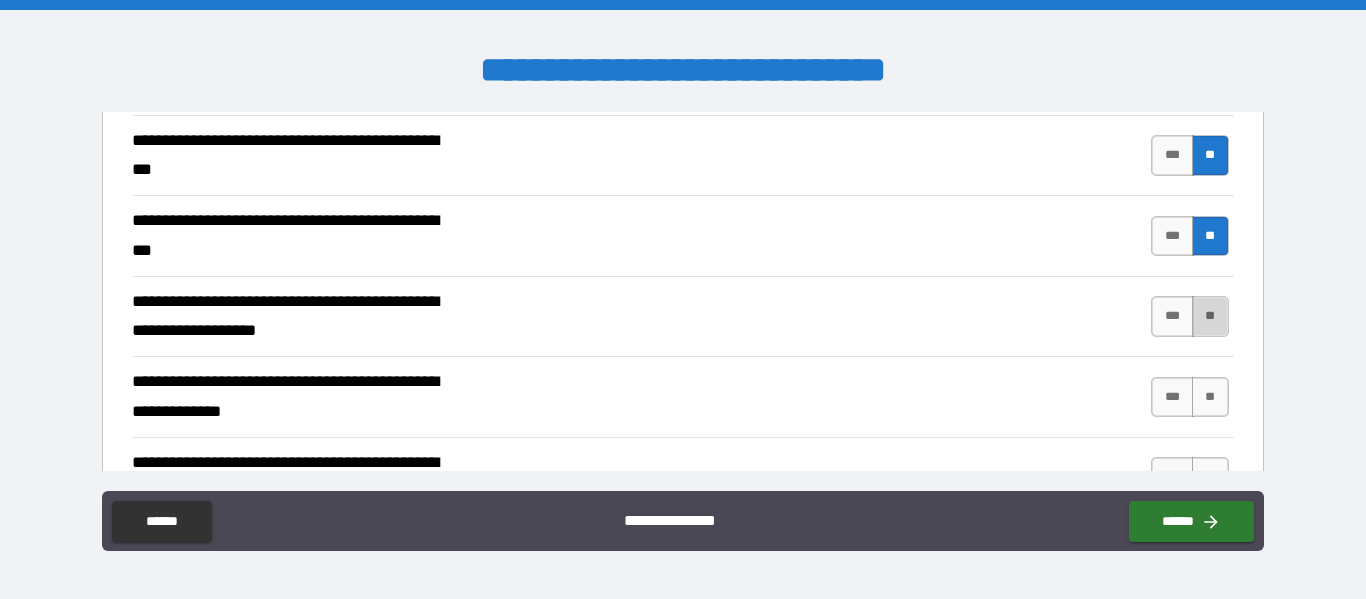 click on "**" at bounding box center (1210, 316) 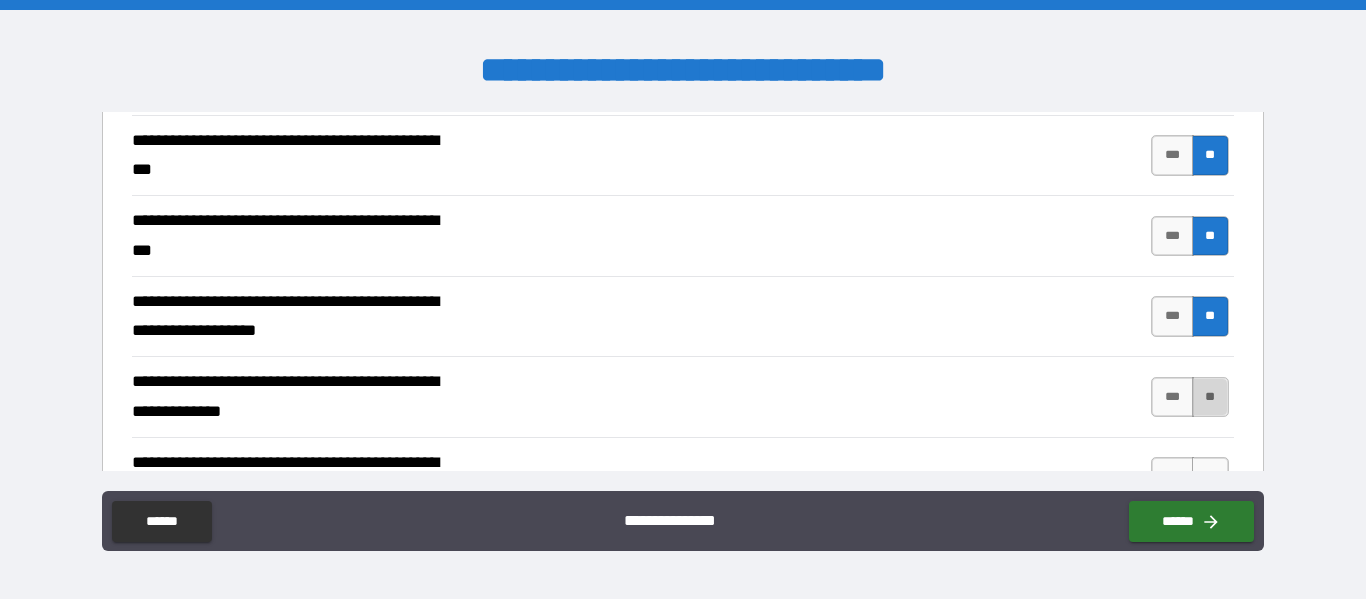 click on "**" at bounding box center [1210, 397] 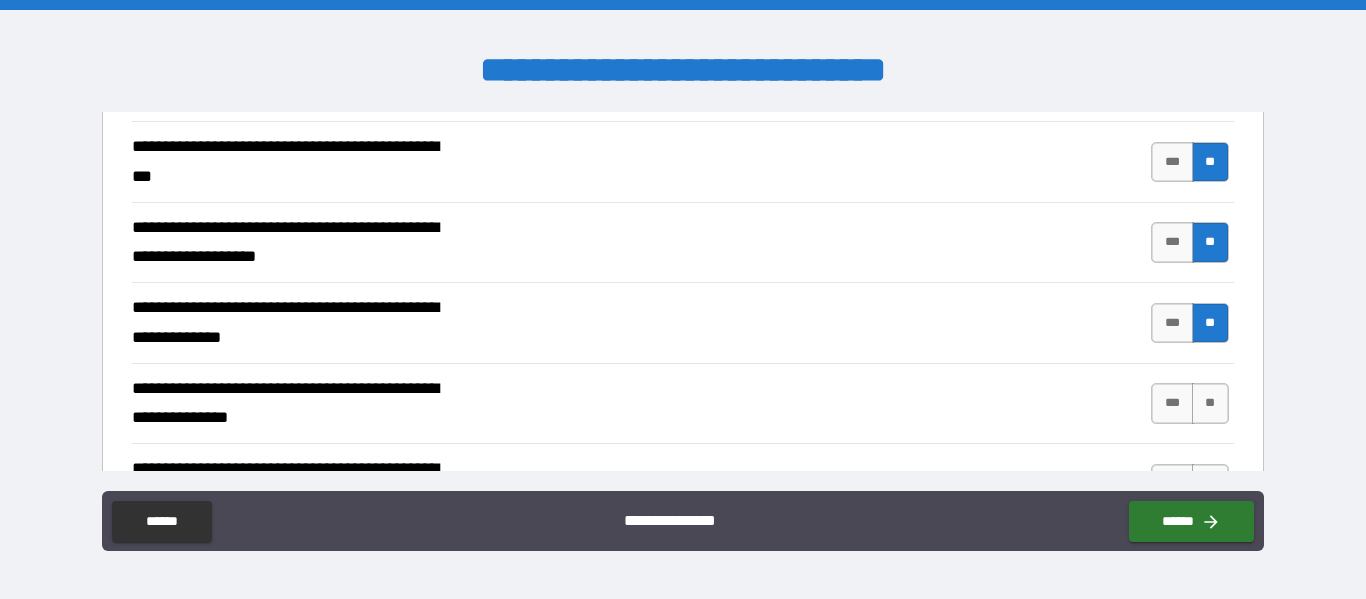 scroll, scrollTop: 3000, scrollLeft: 0, axis: vertical 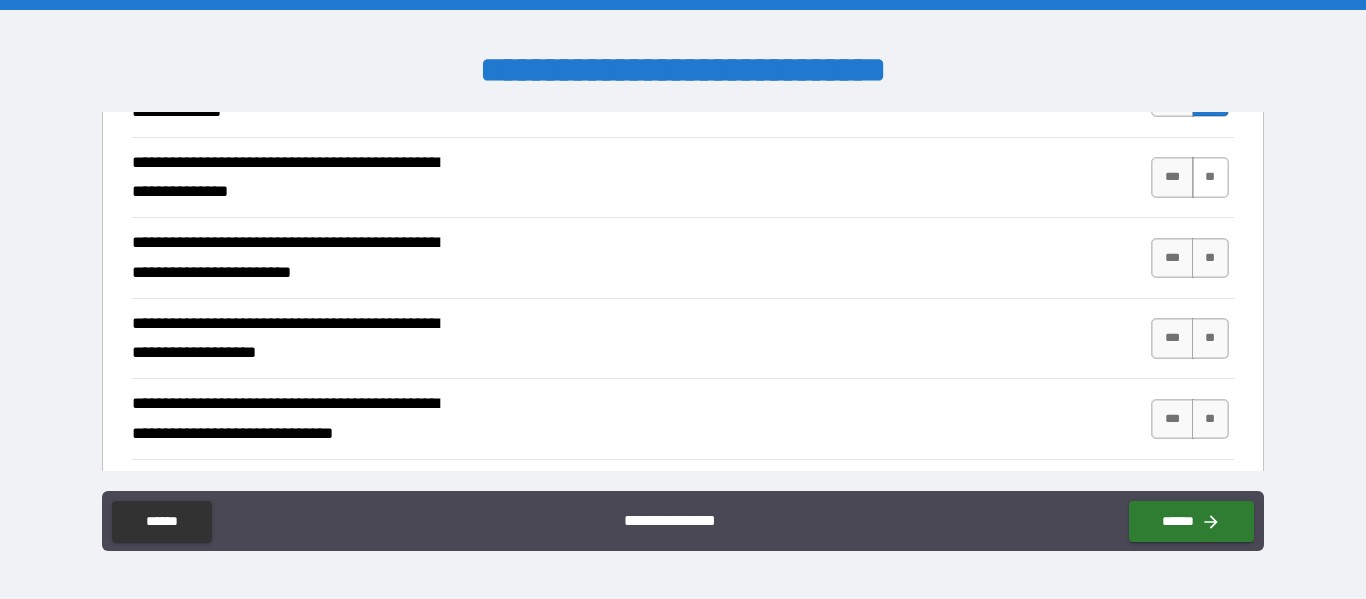 click on "**" at bounding box center [1210, 177] 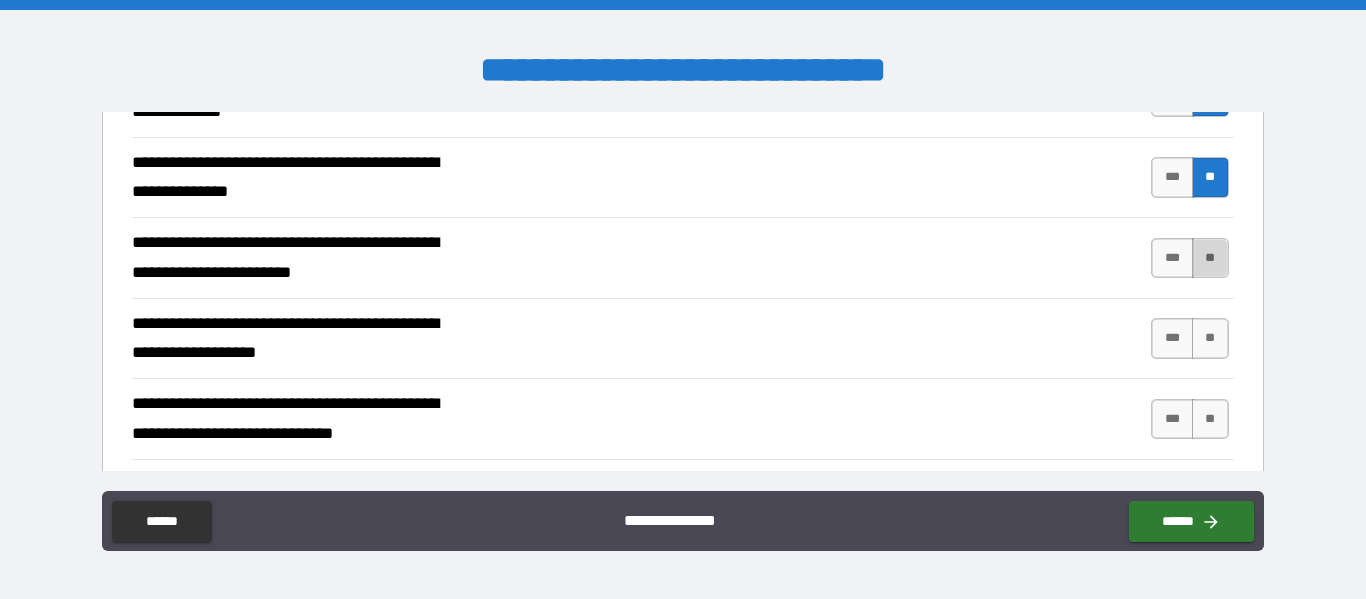 click on "**" at bounding box center [1210, 258] 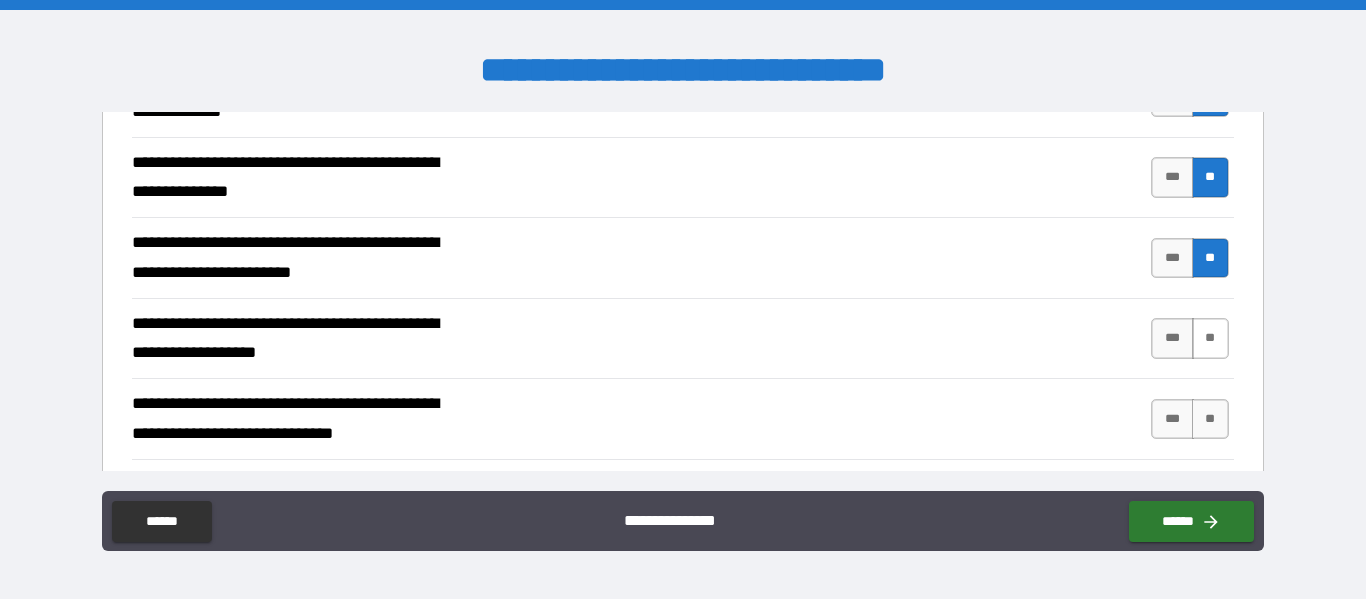 click on "**" at bounding box center (1210, 338) 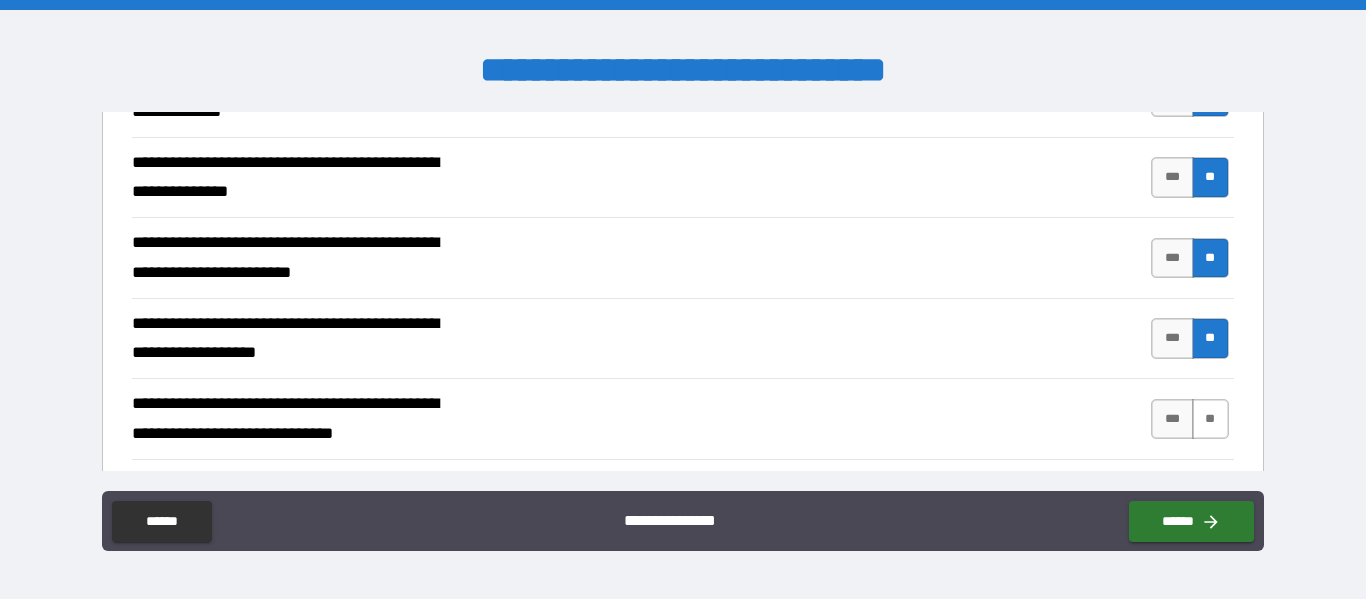 click on "**" at bounding box center [1210, 419] 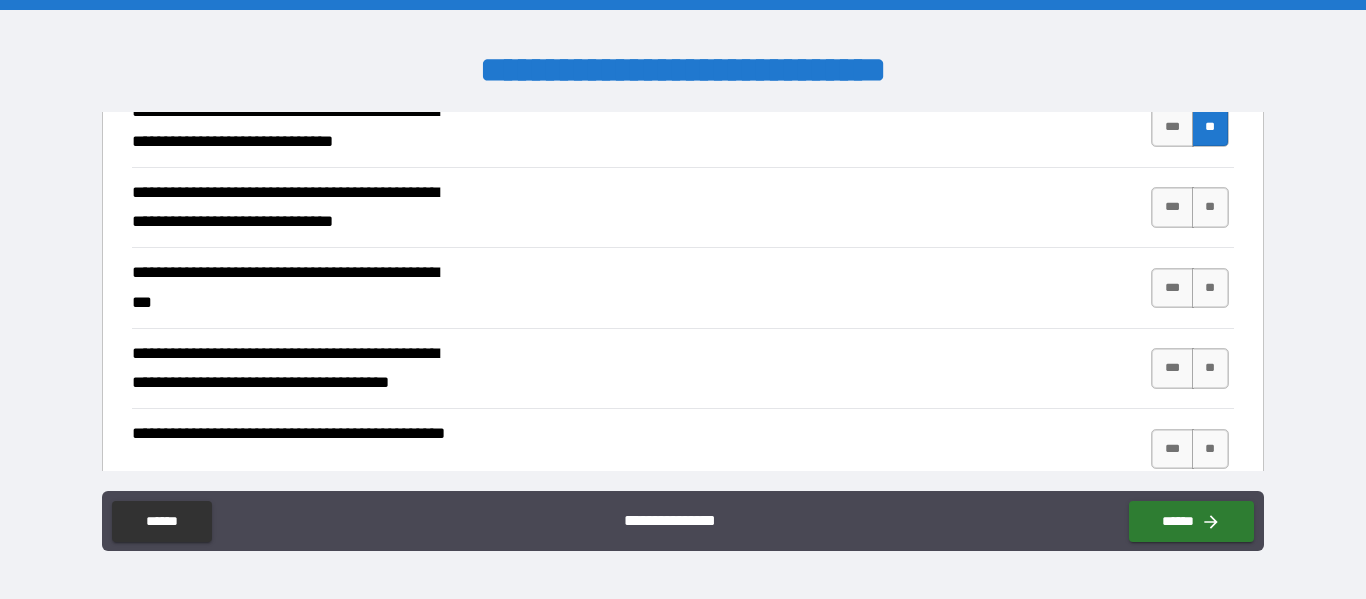 scroll, scrollTop: 3300, scrollLeft: 0, axis: vertical 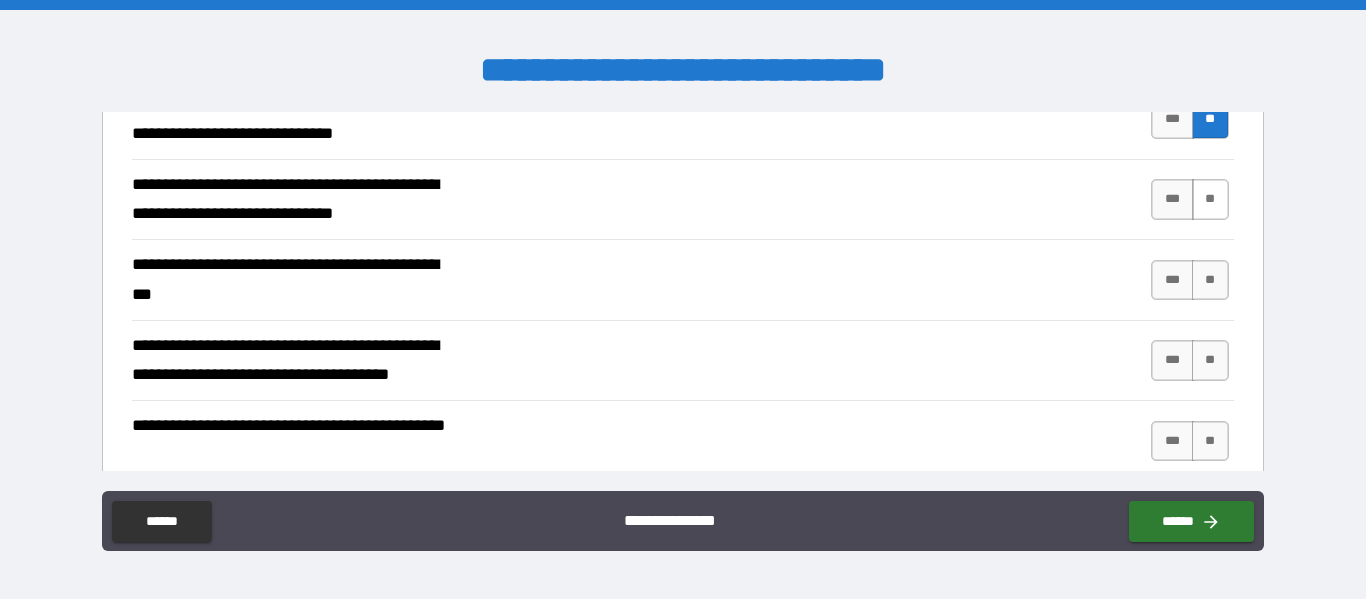 click on "**" at bounding box center (1210, 199) 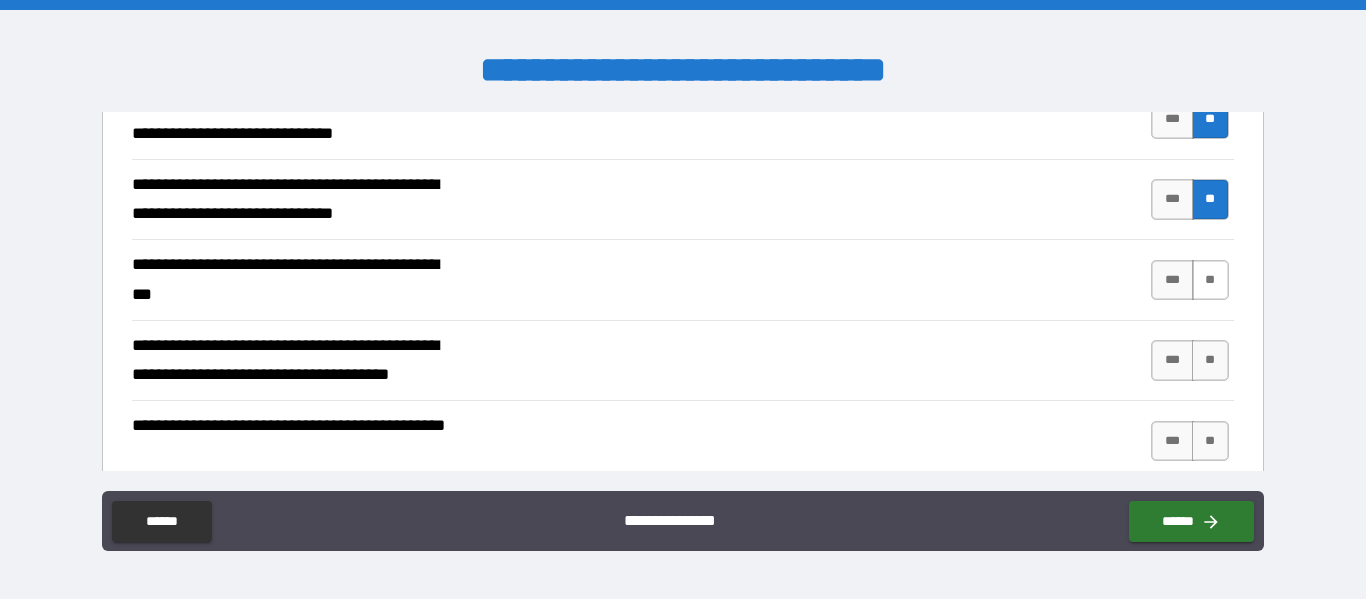 click on "**" at bounding box center [1210, 280] 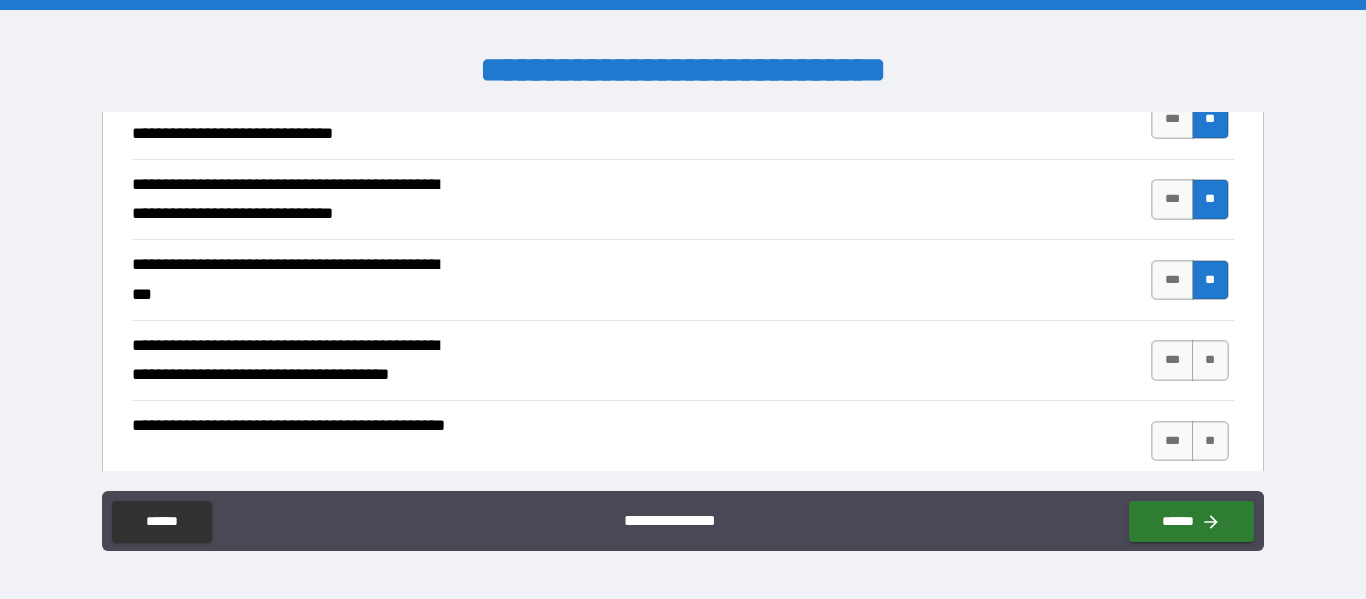 click on "**********" at bounding box center [682, 360] 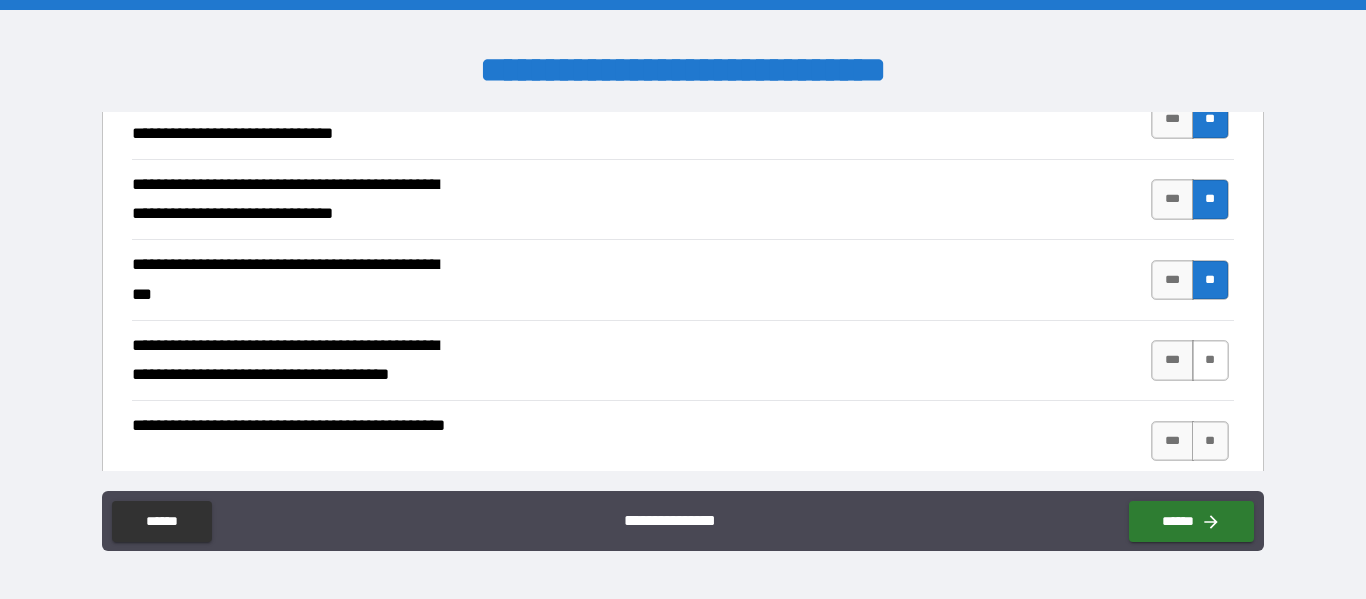click on "**" at bounding box center [1210, 360] 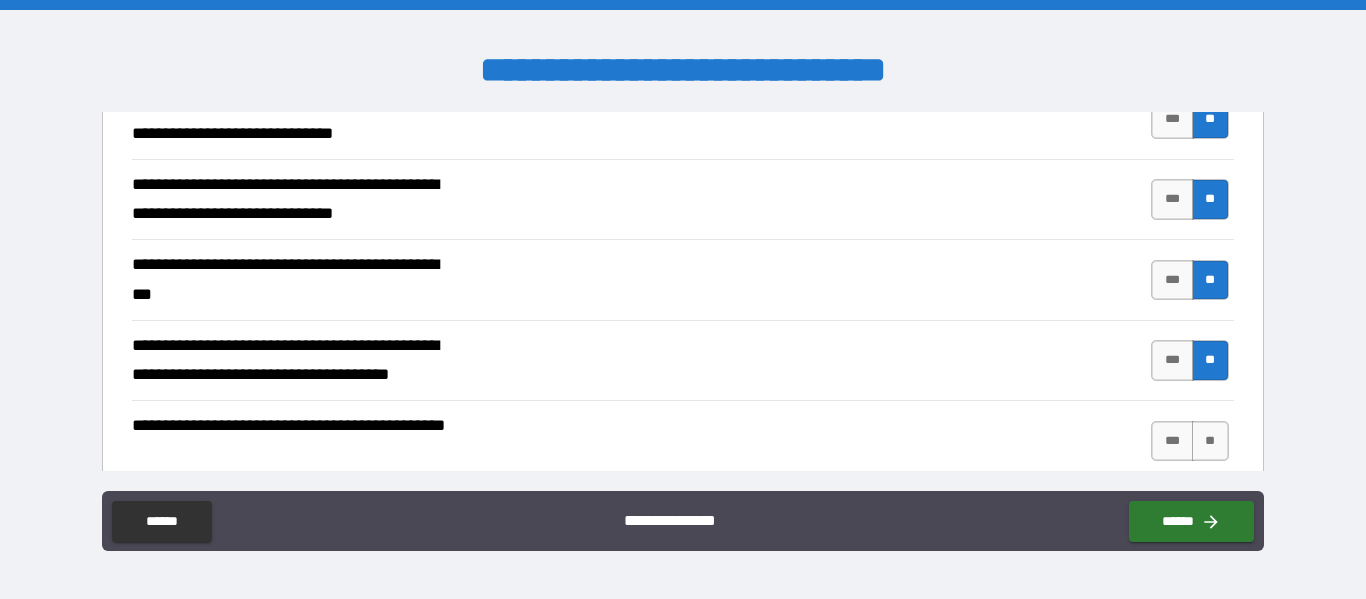 click on "*** **" at bounding box center [1192, 441] 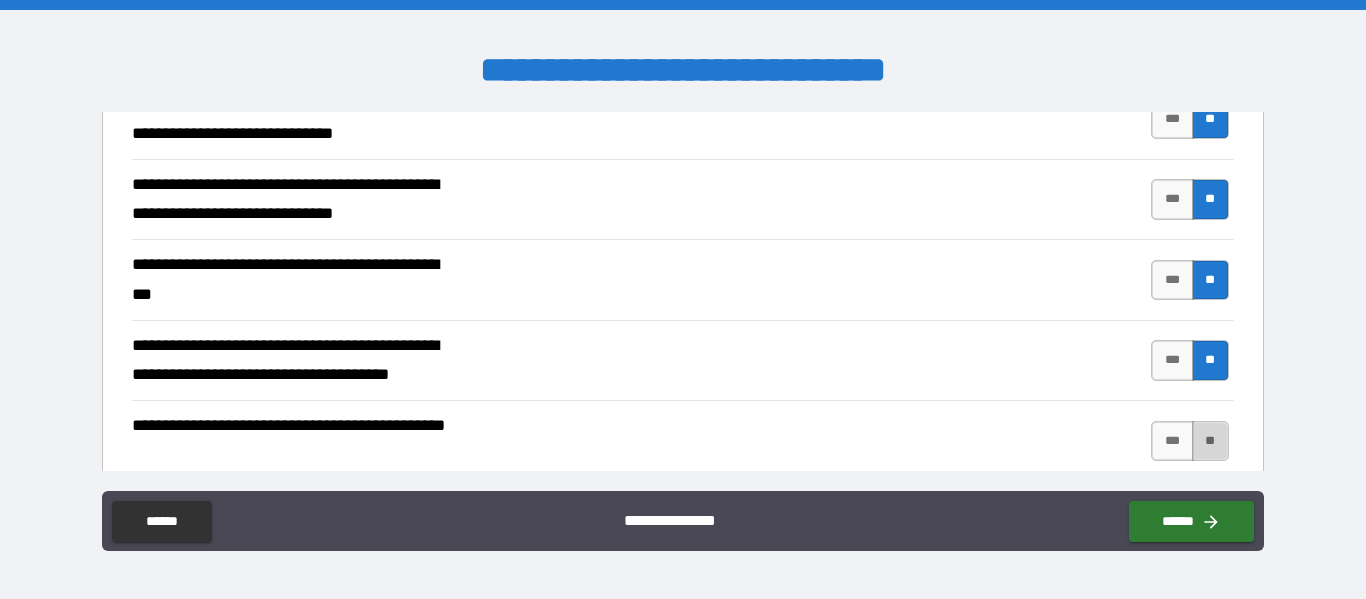 click on "**" at bounding box center (1210, 441) 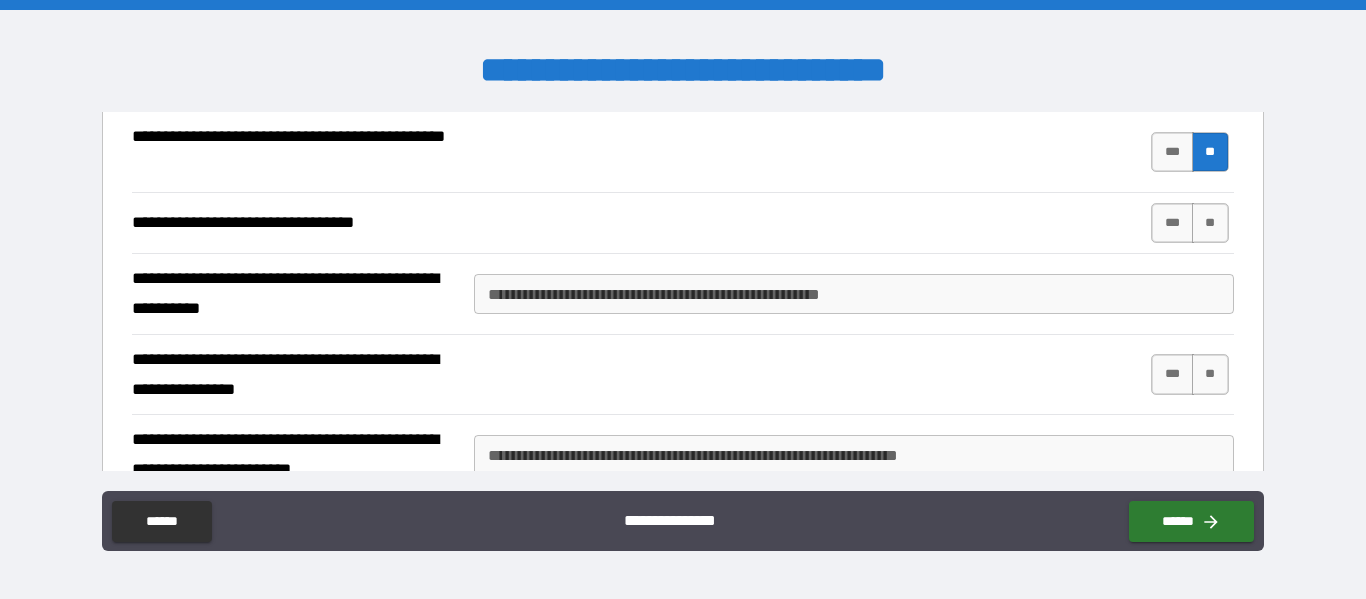 scroll, scrollTop: 3600, scrollLeft: 0, axis: vertical 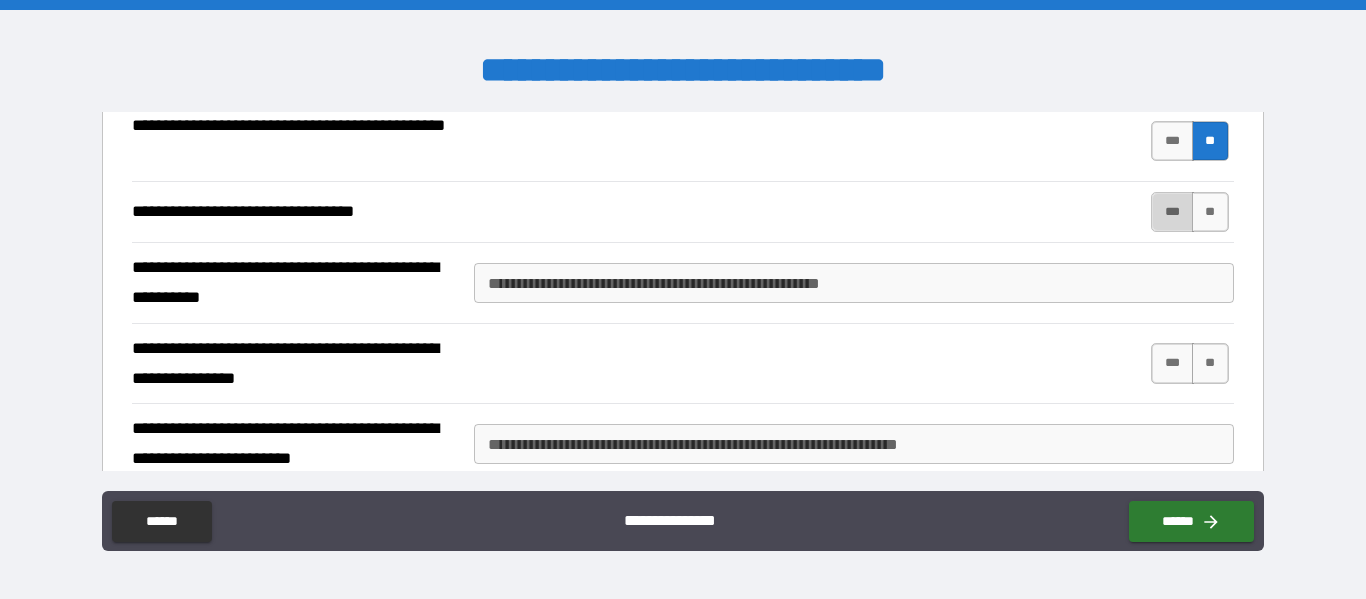 click on "***" at bounding box center (1172, 212) 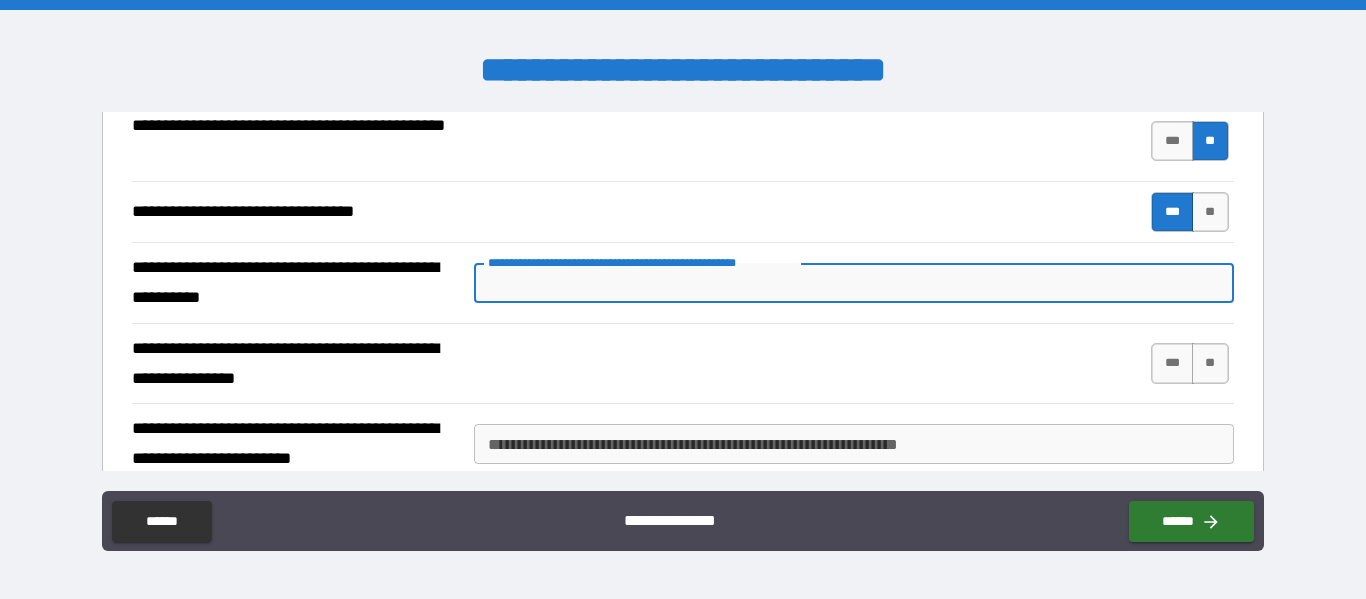 click on "**********" at bounding box center [854, 283] 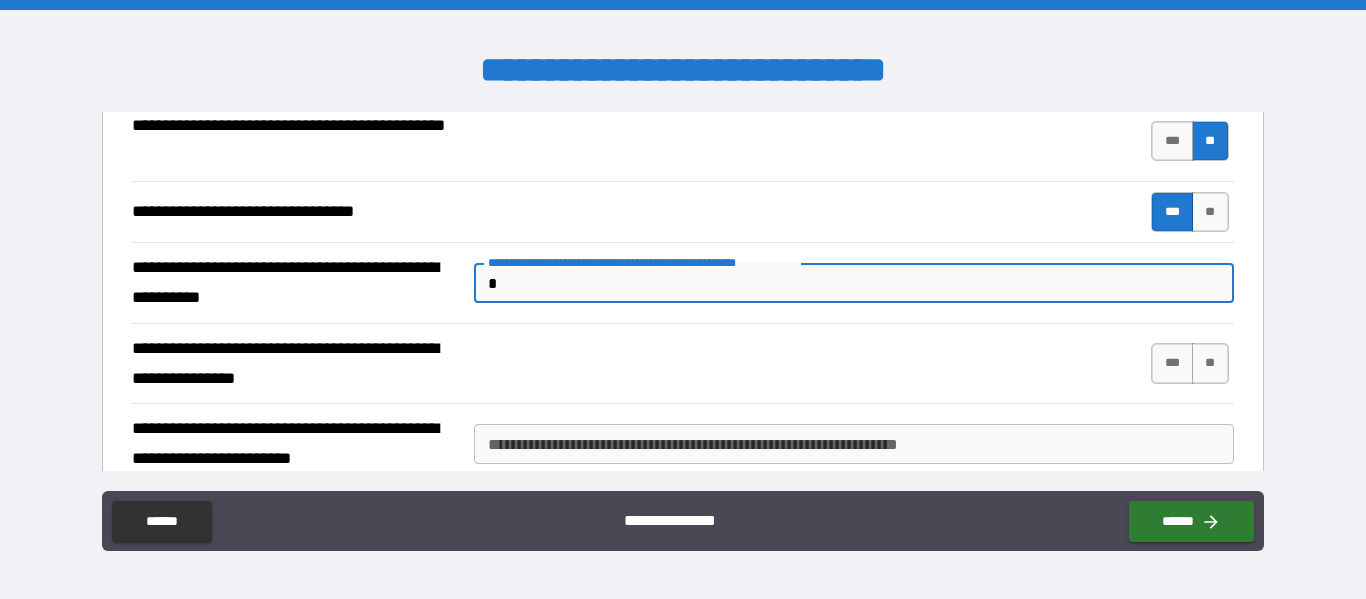 click on "**********" at bounding box center (682, 364) 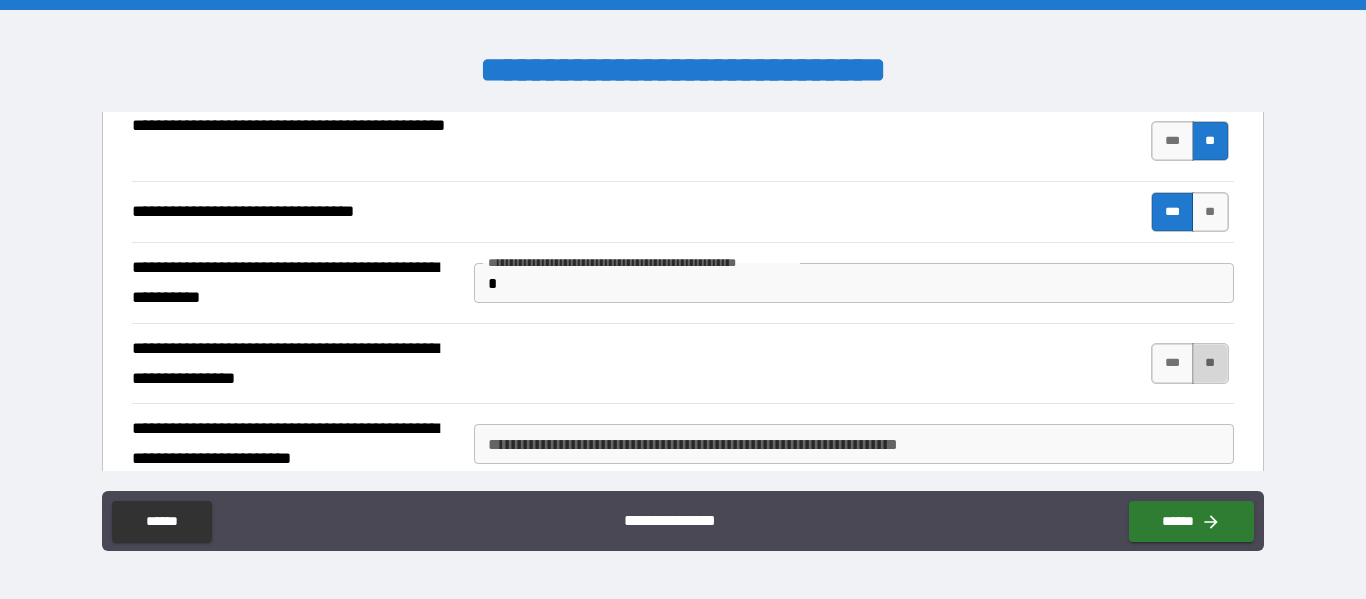 click on "**" at bounding box center [1210, 363] 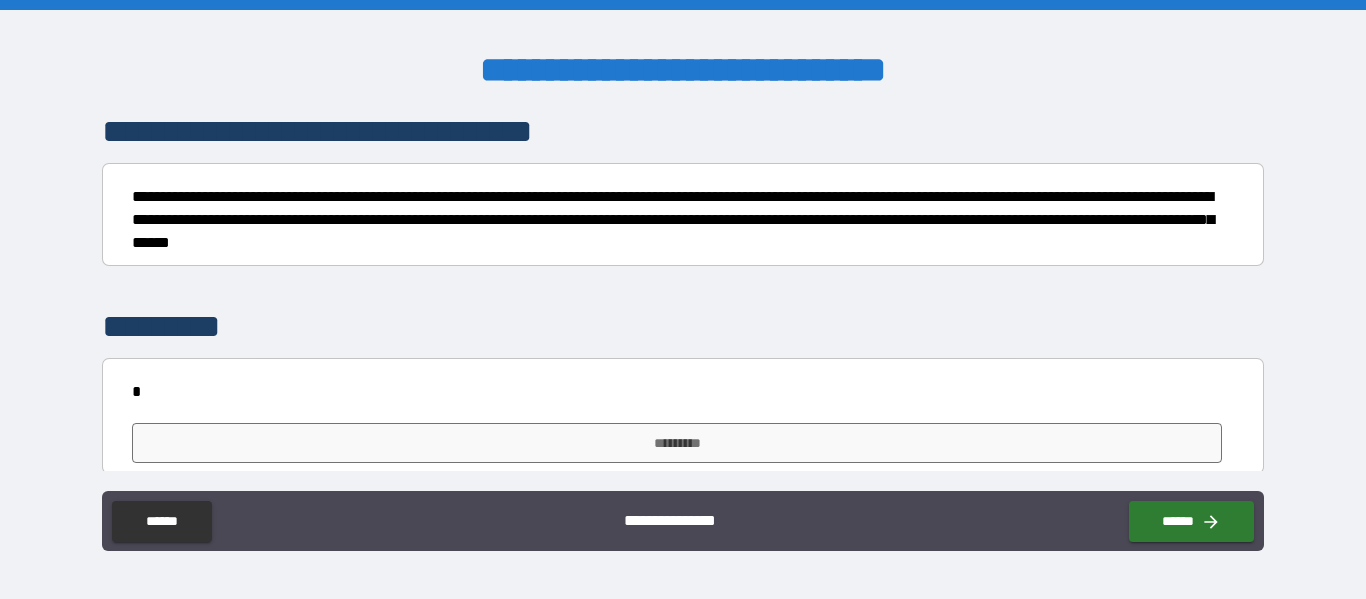 scroll, scrollTop: 4300, scrollLeft: 0, axis: vertical 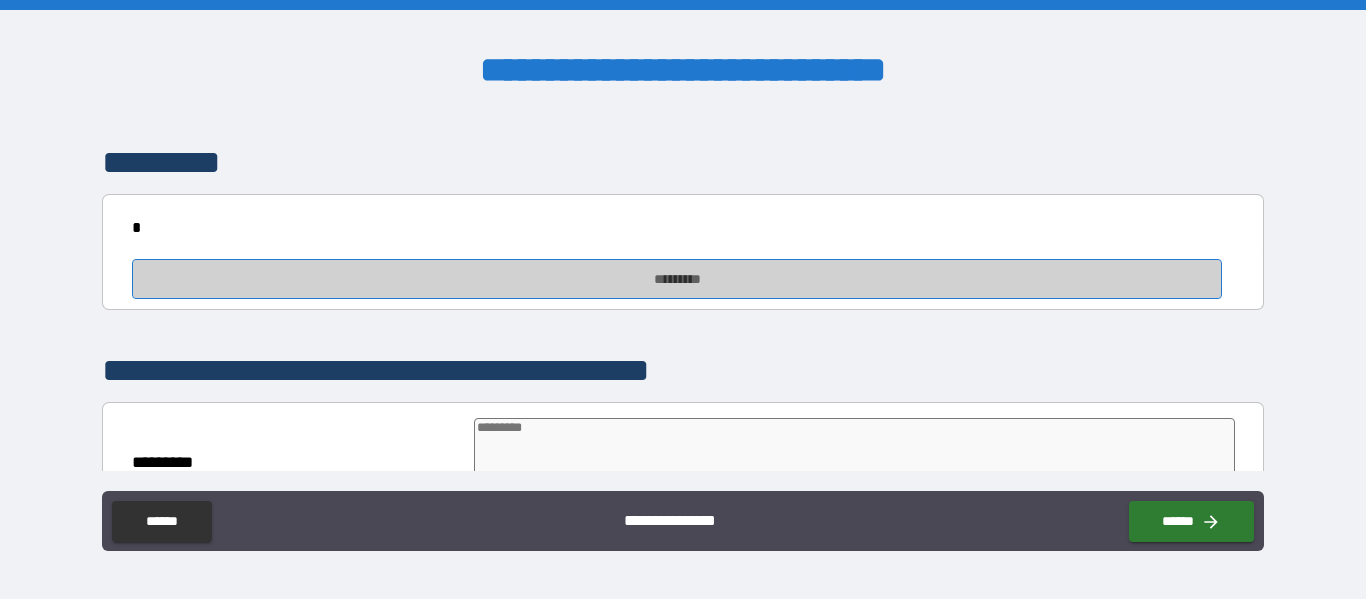 click on "*********" at bounding box center [677, 279] 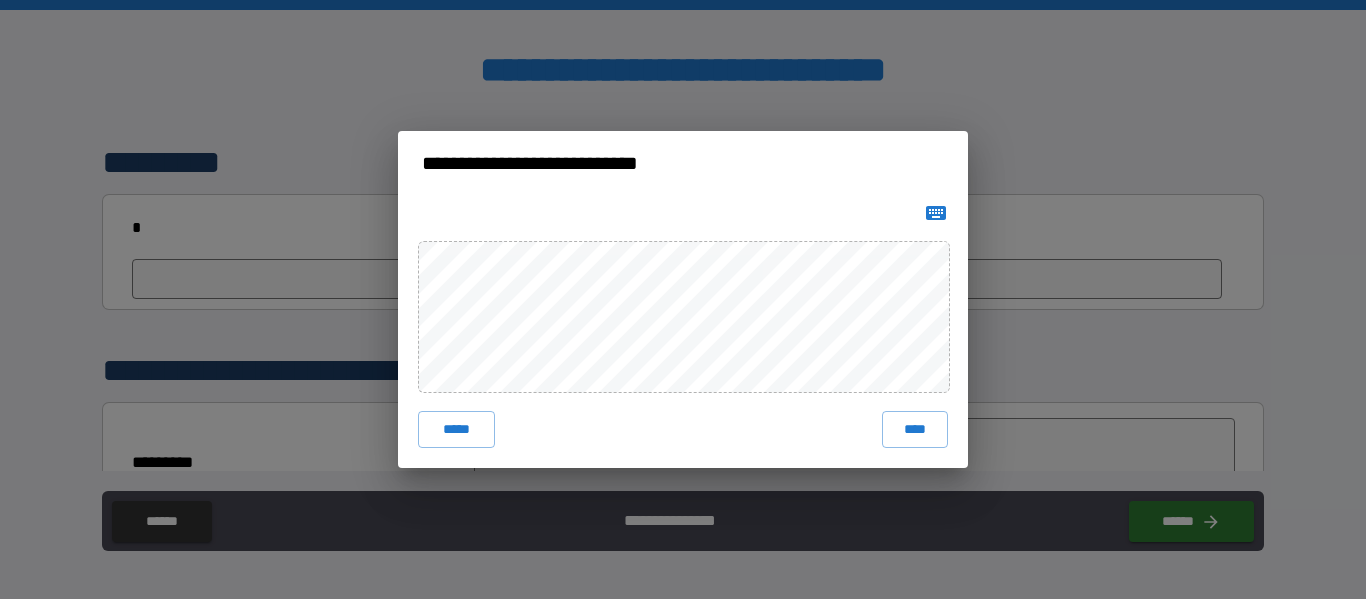 click 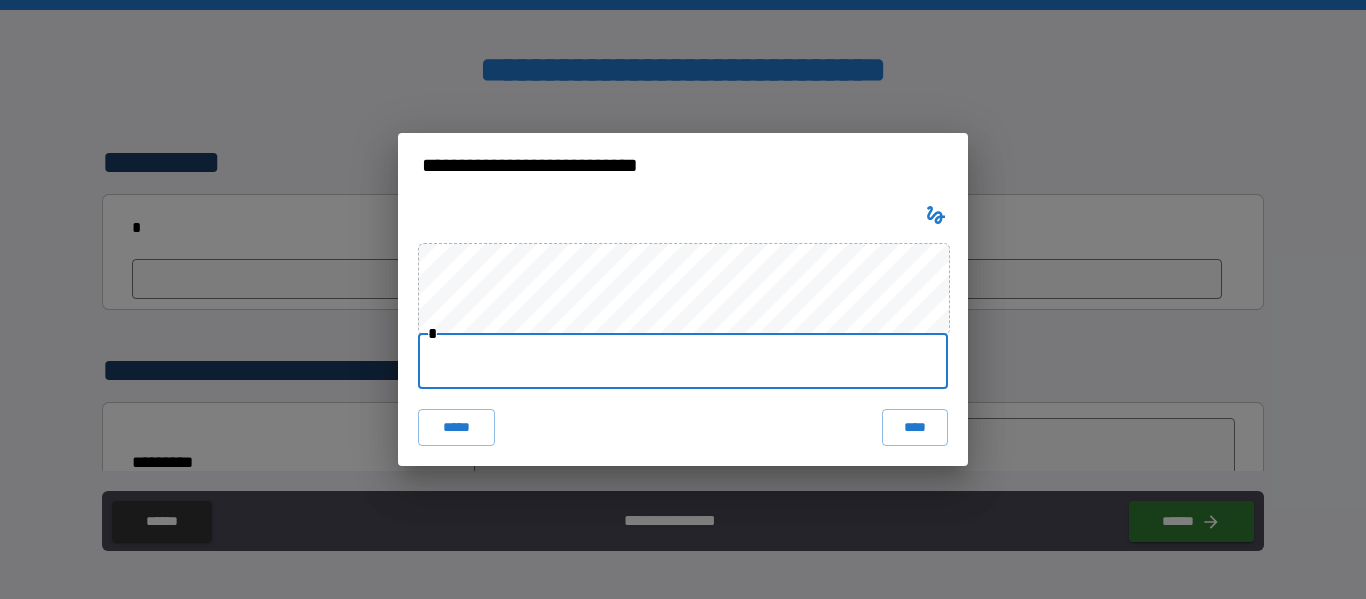 click at bounding box center (683, 361) 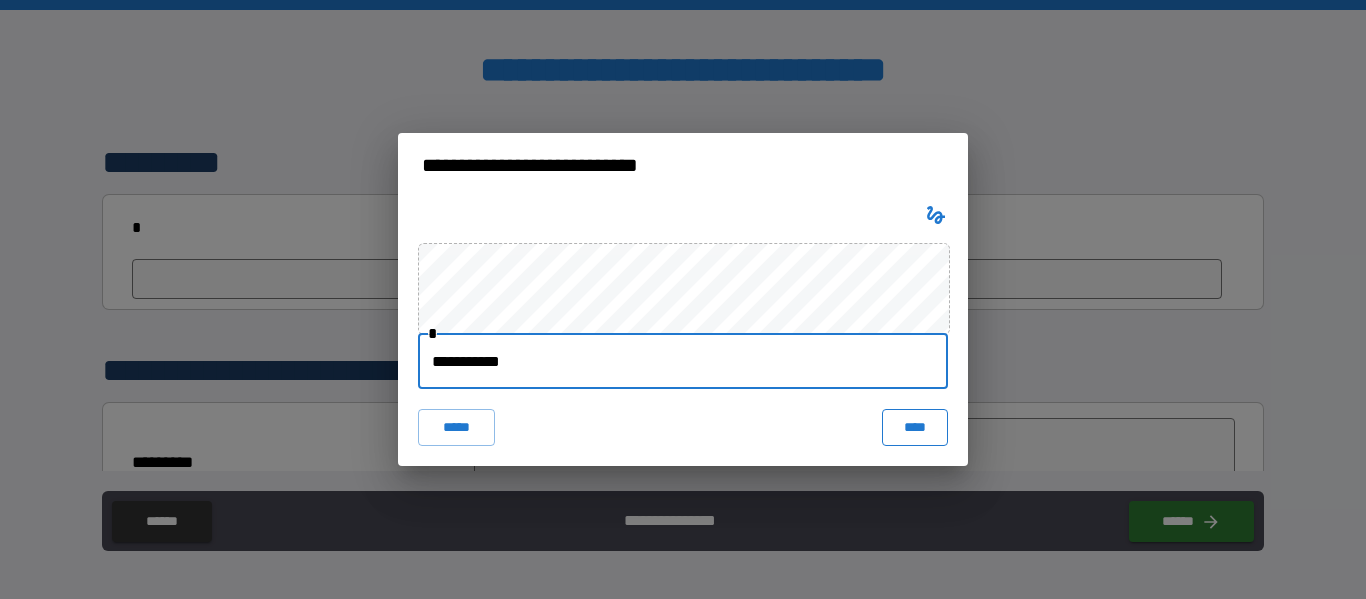 click on "****" at bounding box center [915, 427] 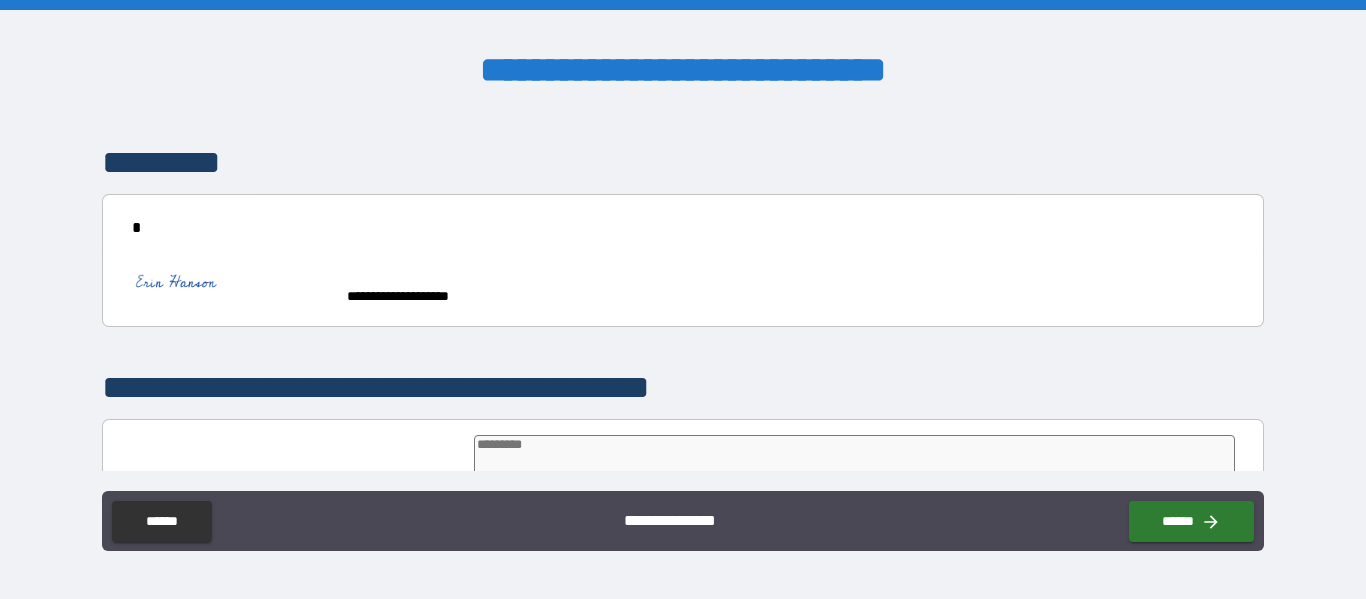 scroll, scrollTop: 4385, scrollLeft: 0, axis: vertical 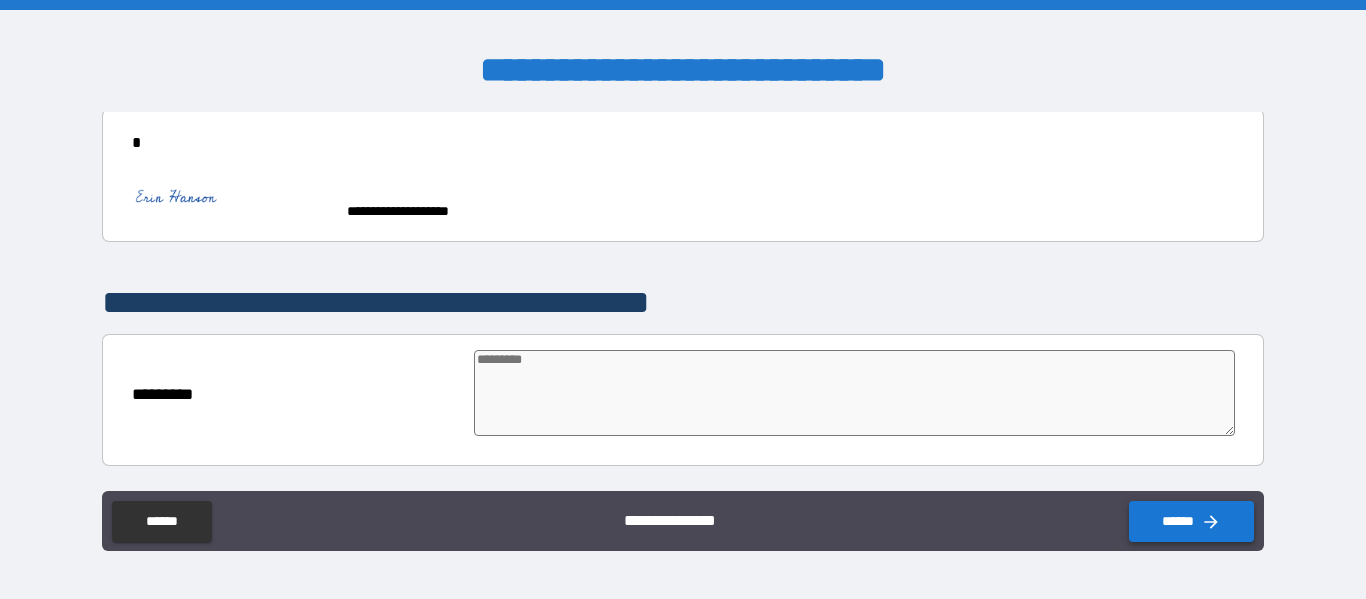 click 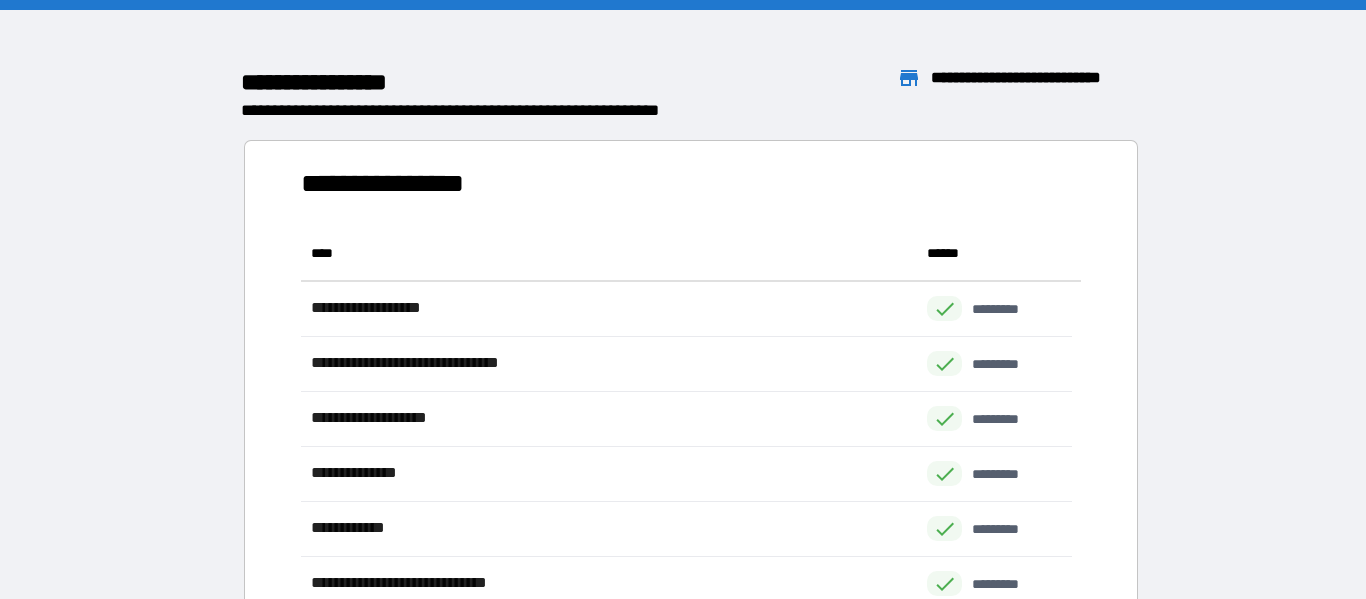 scroll, scrollTop: 16, scrollLeft: 16, axis: both 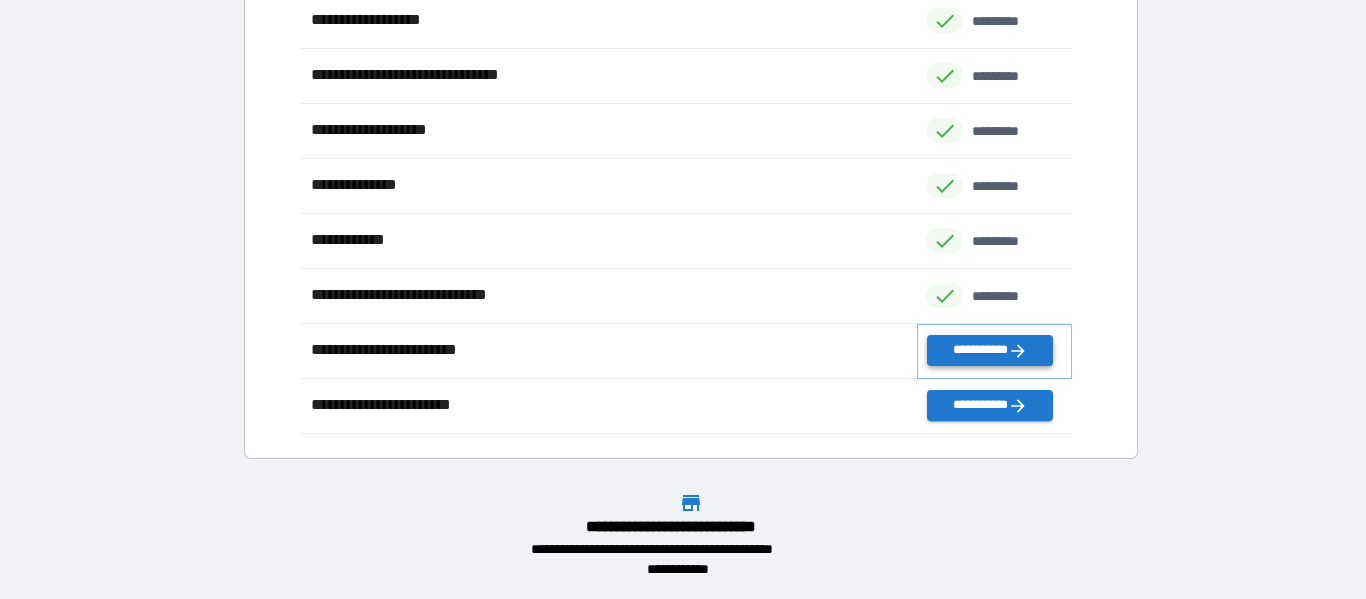 click on "**********" at bounding box center [989, 350] 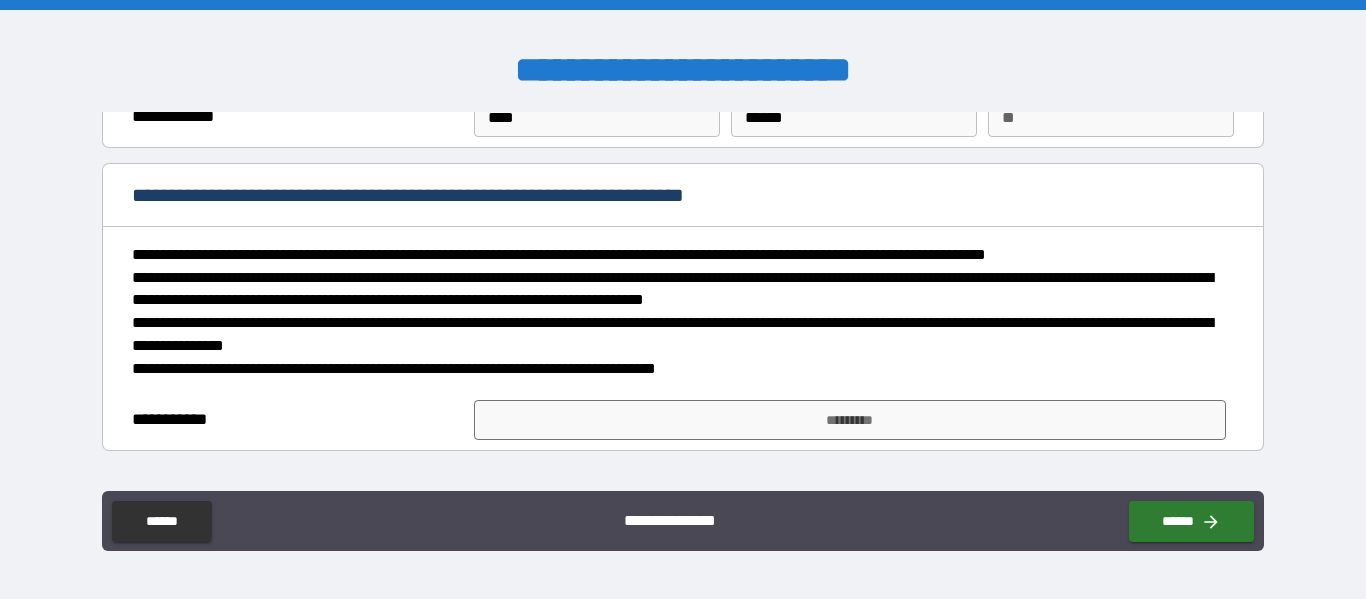 scroll, scrollTop: 200, scrollLeft: 0, axis: vertical 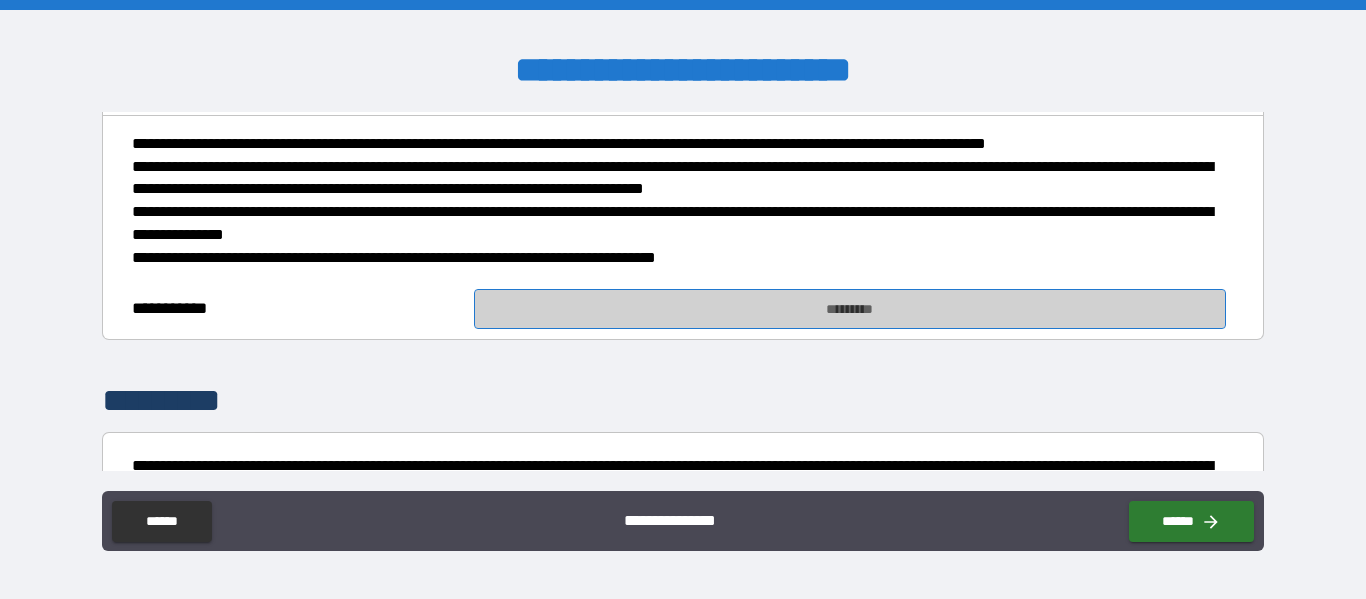 click on "*********" at bounding box center [850, 309] 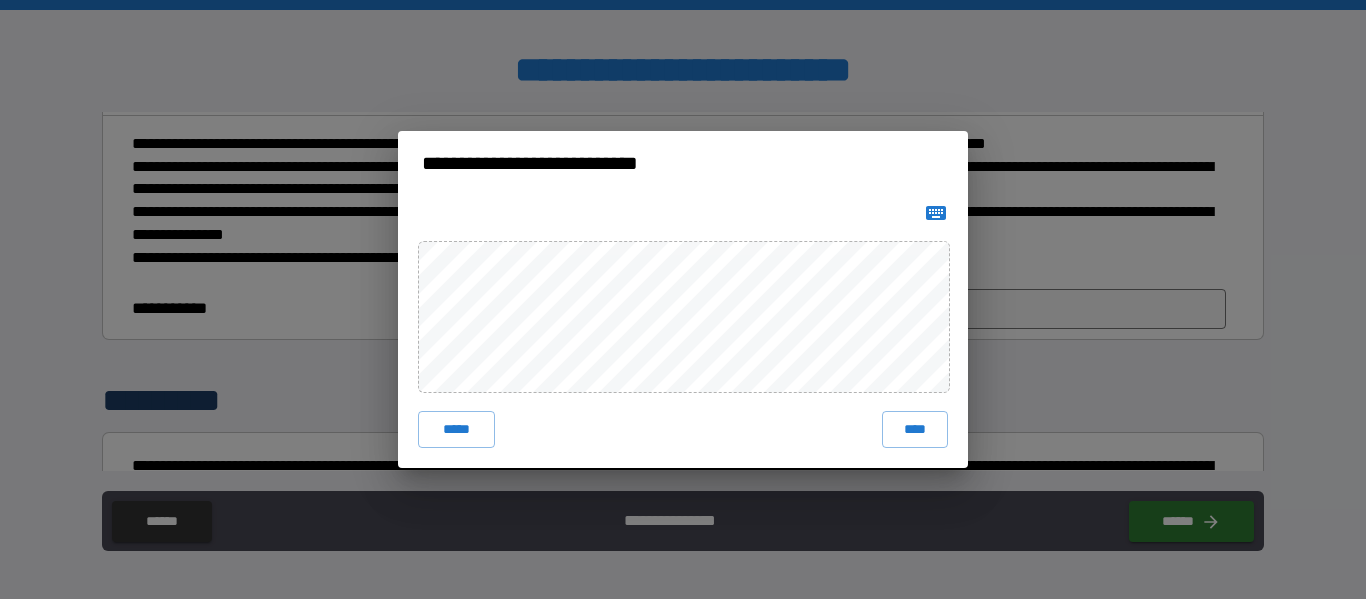 click 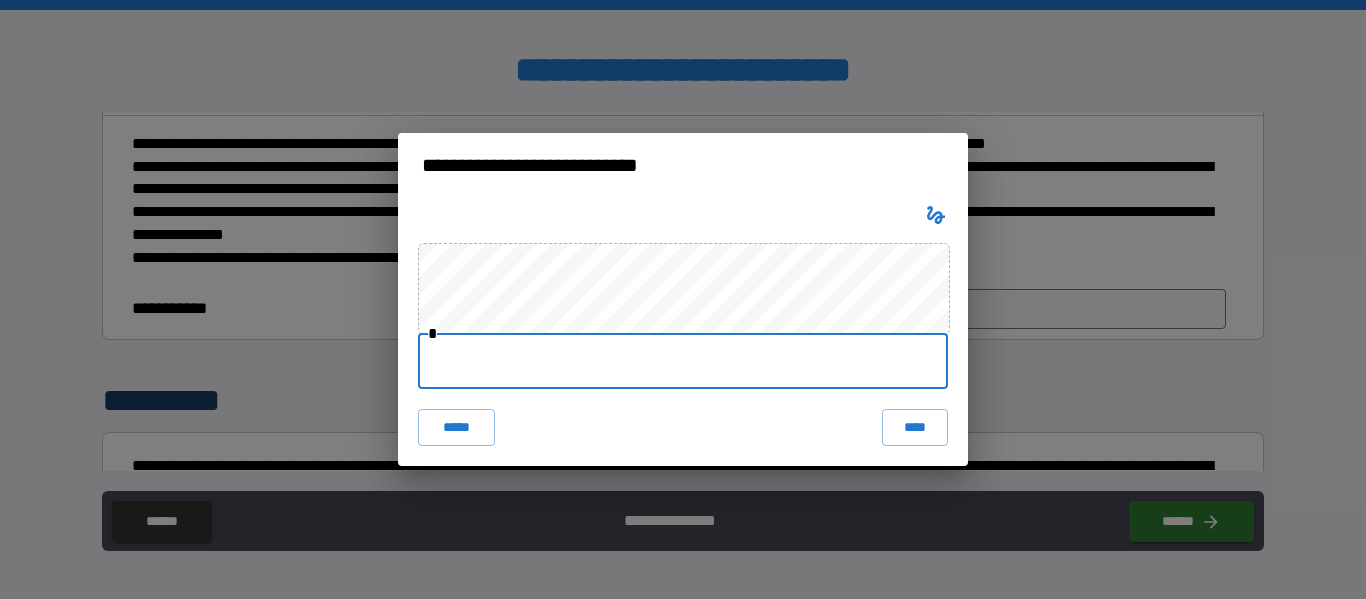 click at bounding box center [683, 361] 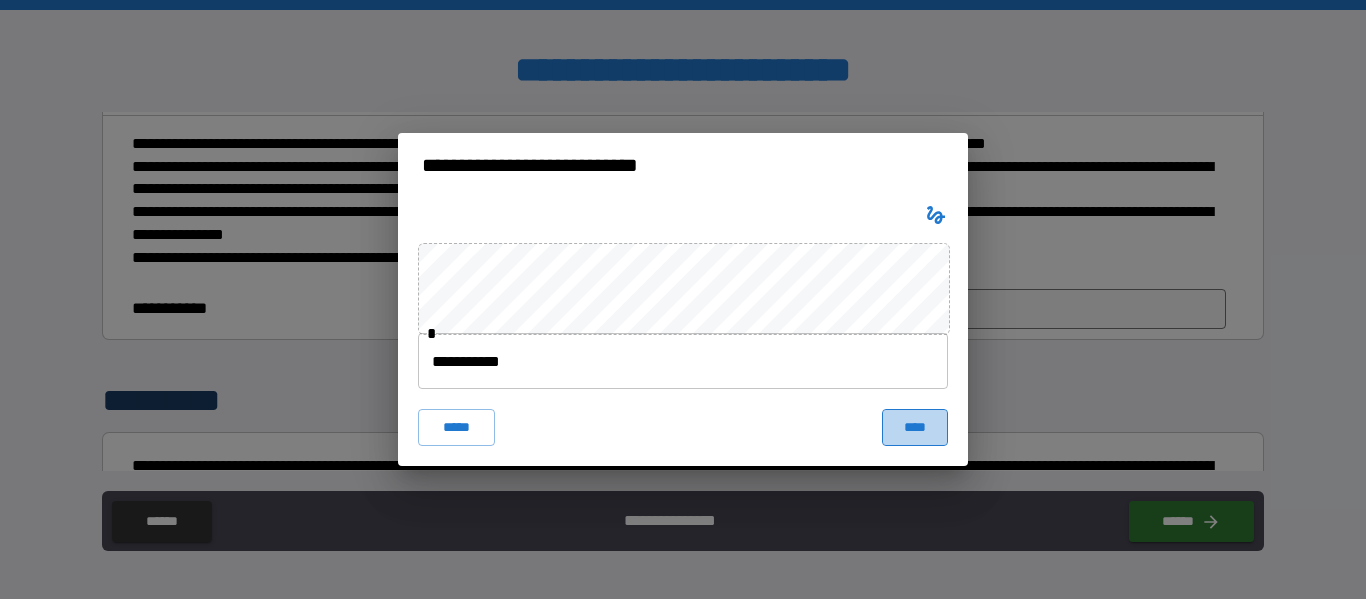 click on "****" at bounding box center [915, 427] 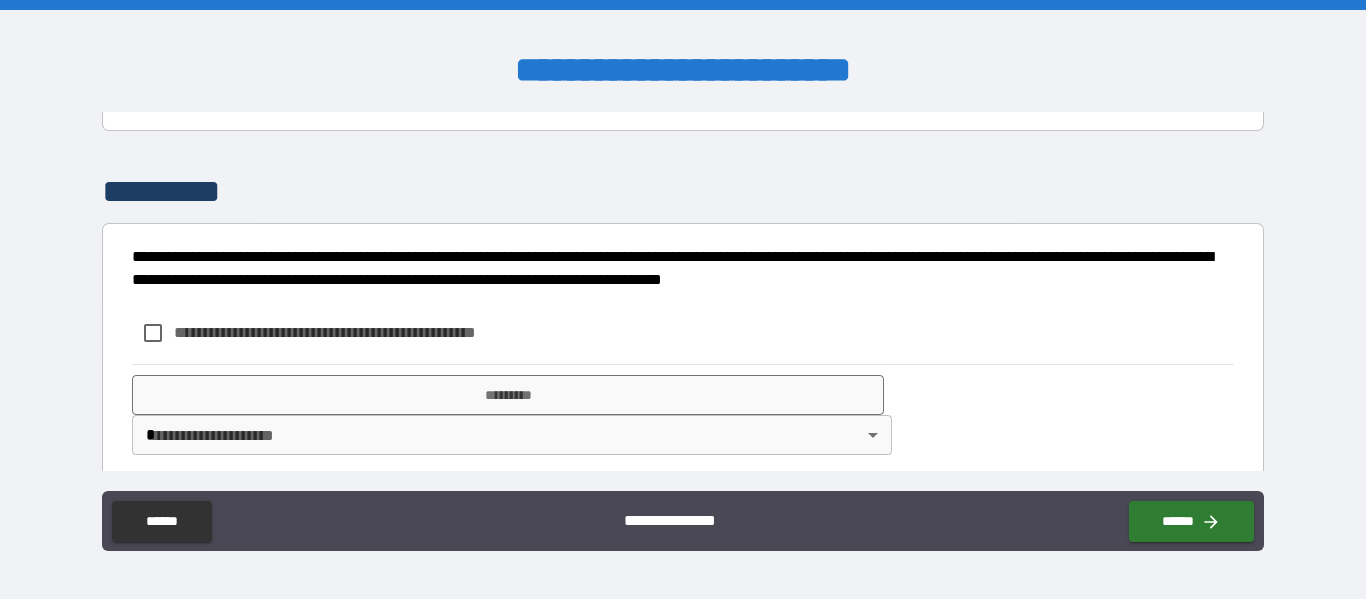scroll, scrollTop: 441, scrollLeft: 0, axis: vertical 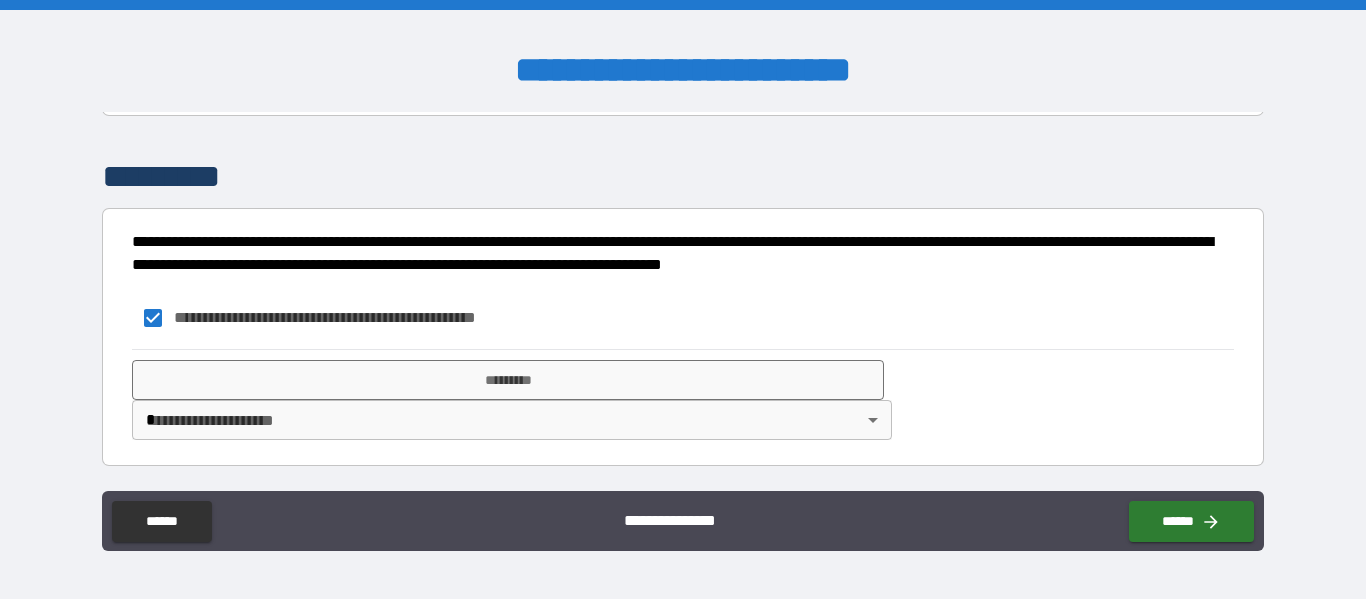 click on "**********" at bounding box center (683, 299) 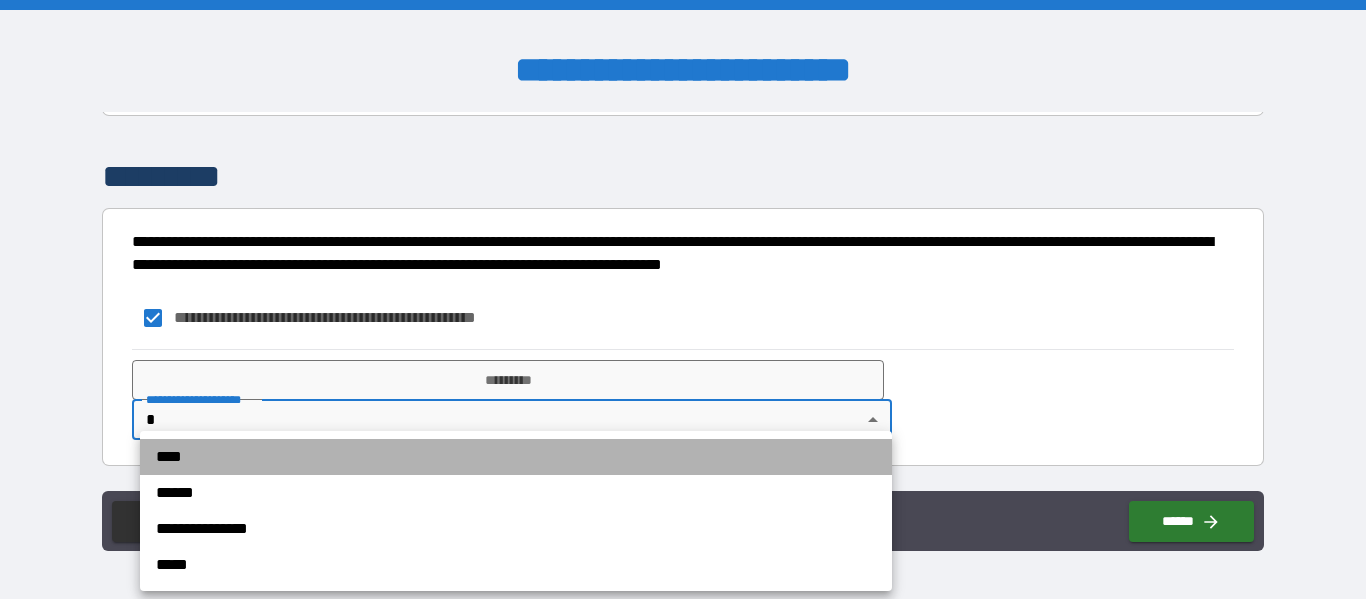 click on "****" at bounding box center (516, 457) 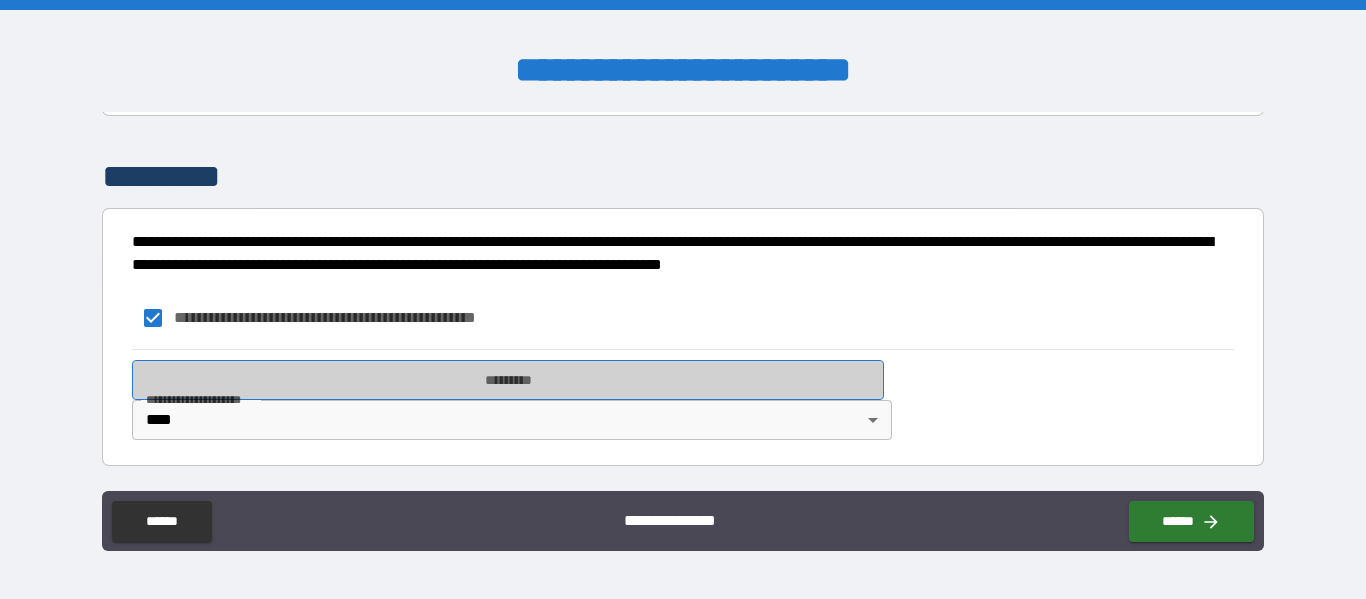 click on "*********" at bounding box center (508, 380) 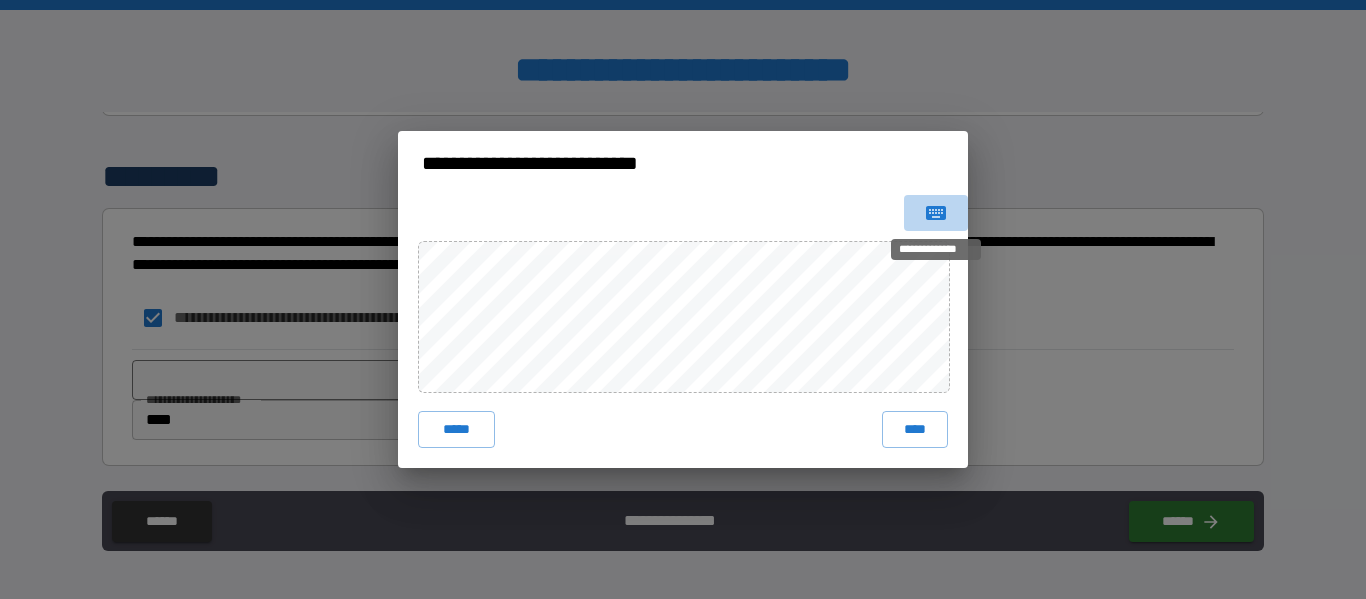 click 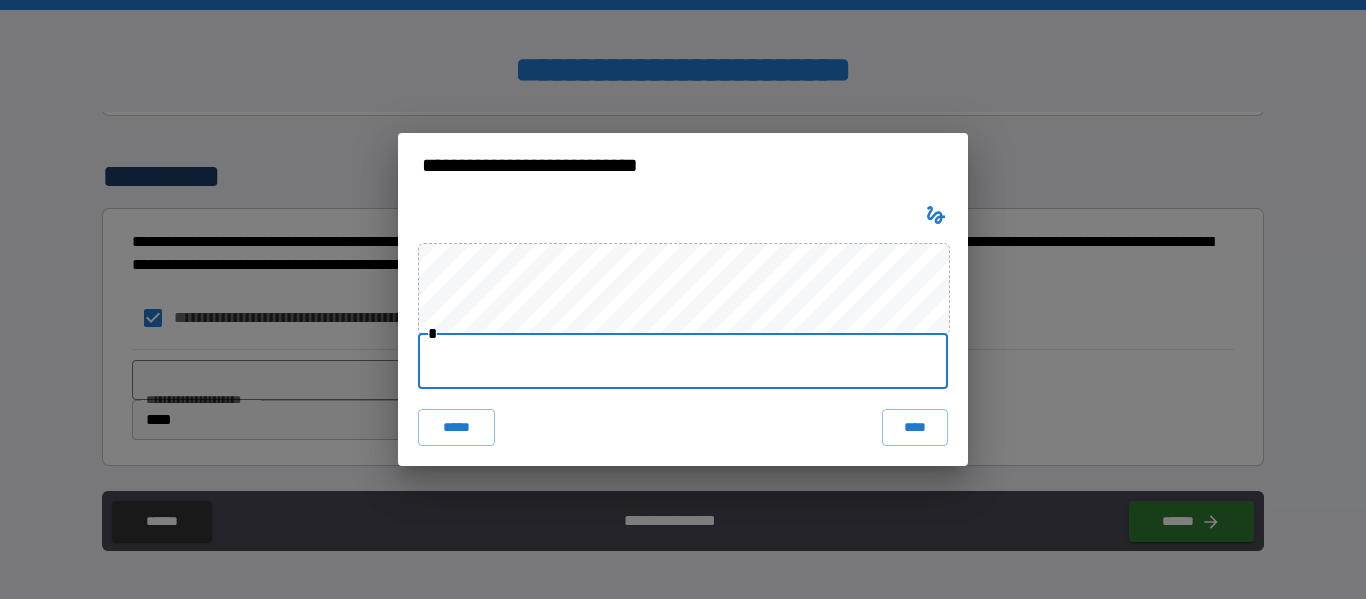 click at bounding box center [683, 361] 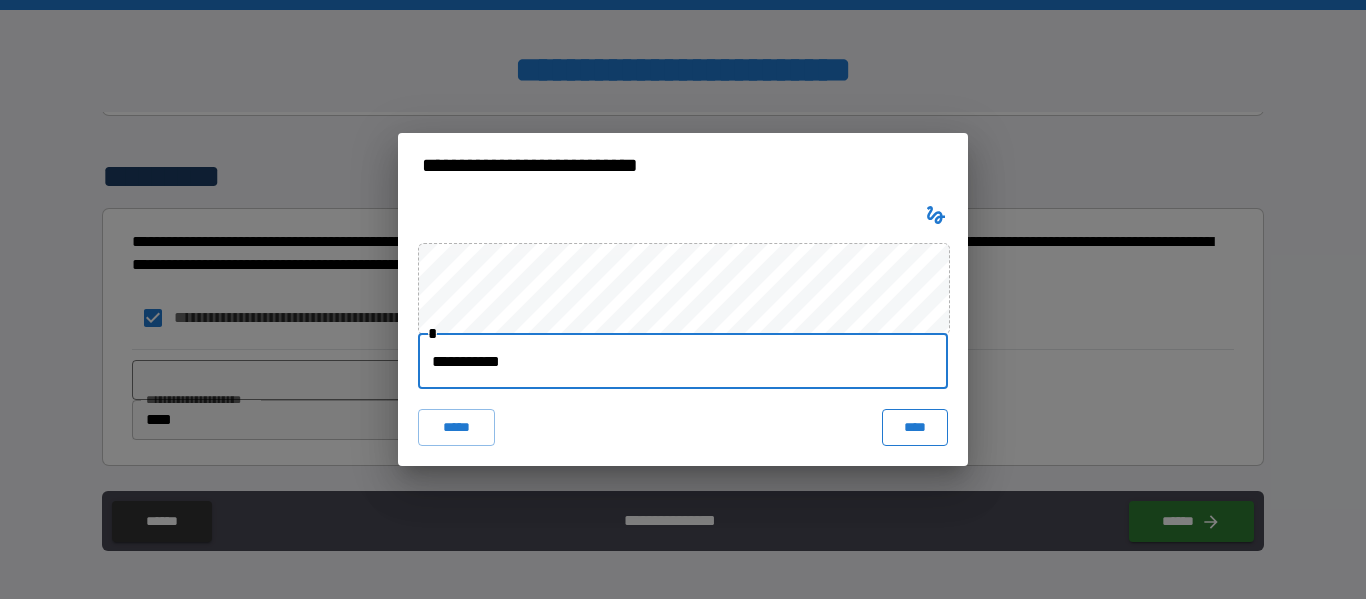 click on "****" at bounding box center [915, 427] 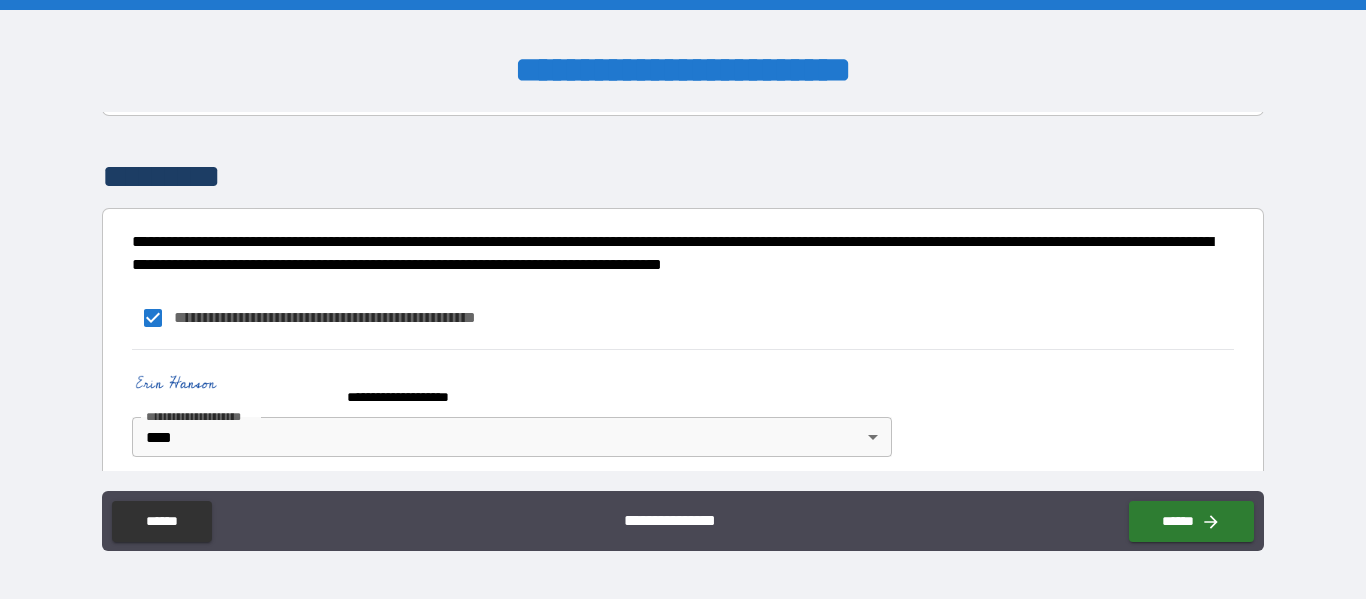 scroll, scrollTop: 458, scrollLeft: 0, axis: vertical 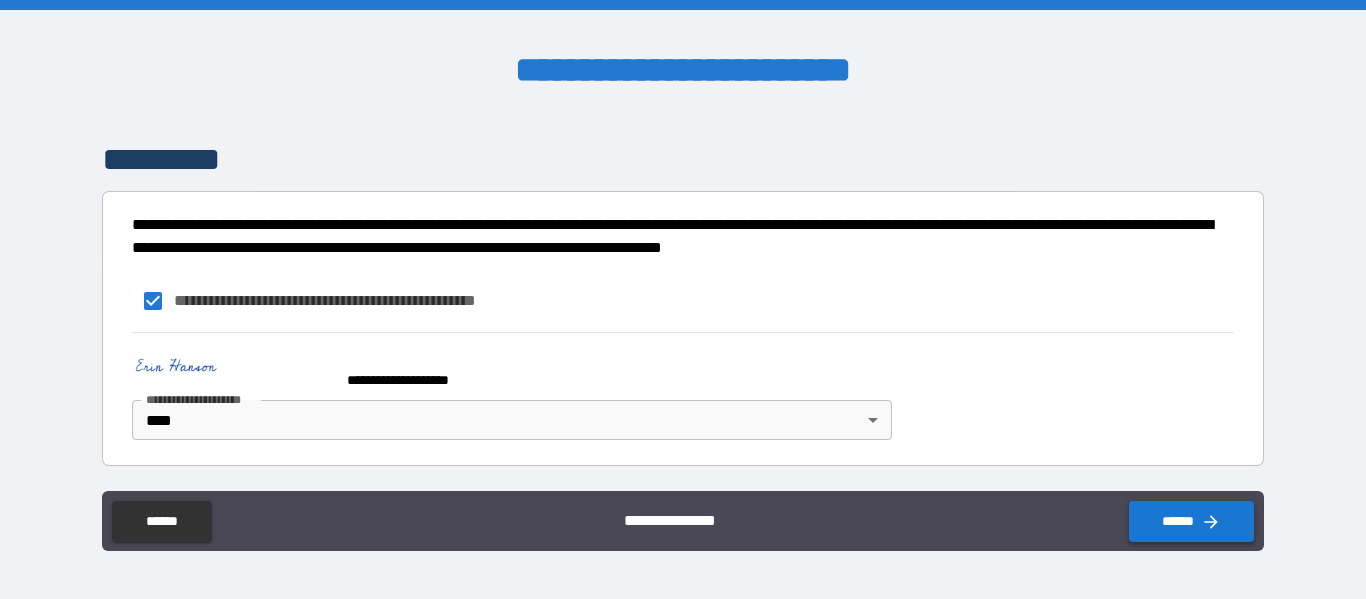 click on "******" at bounding box center (1191, 521) 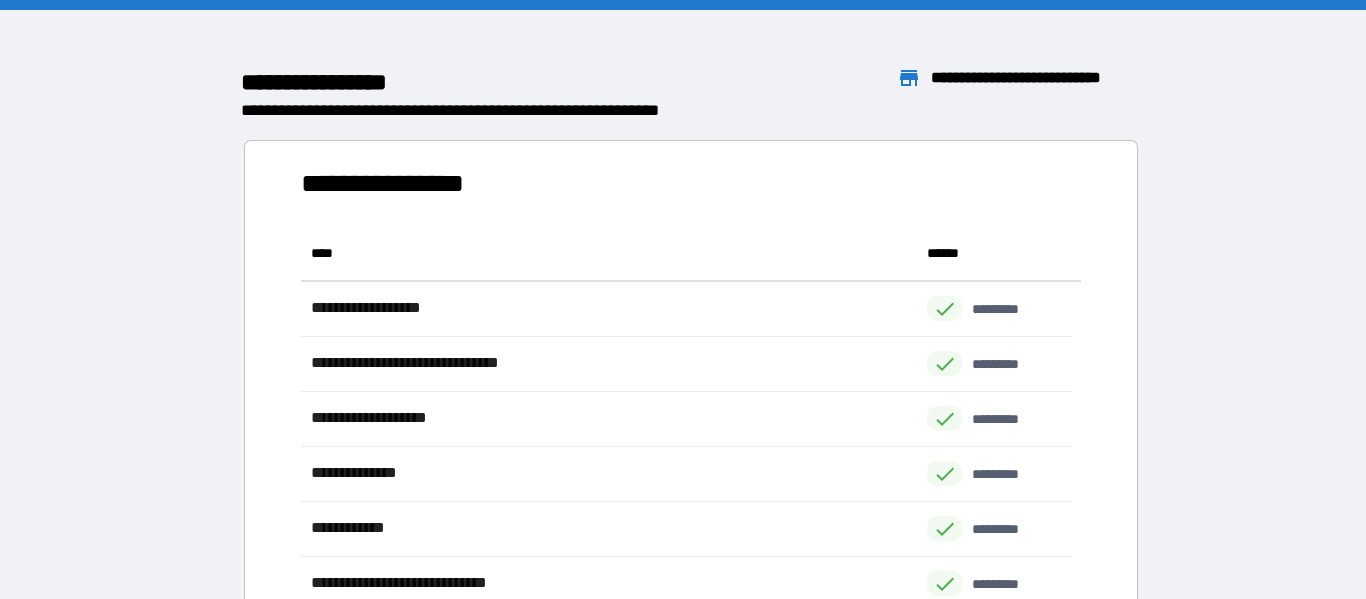 scroll, scrollTop: 16, scrollLeft: 16, axis: both 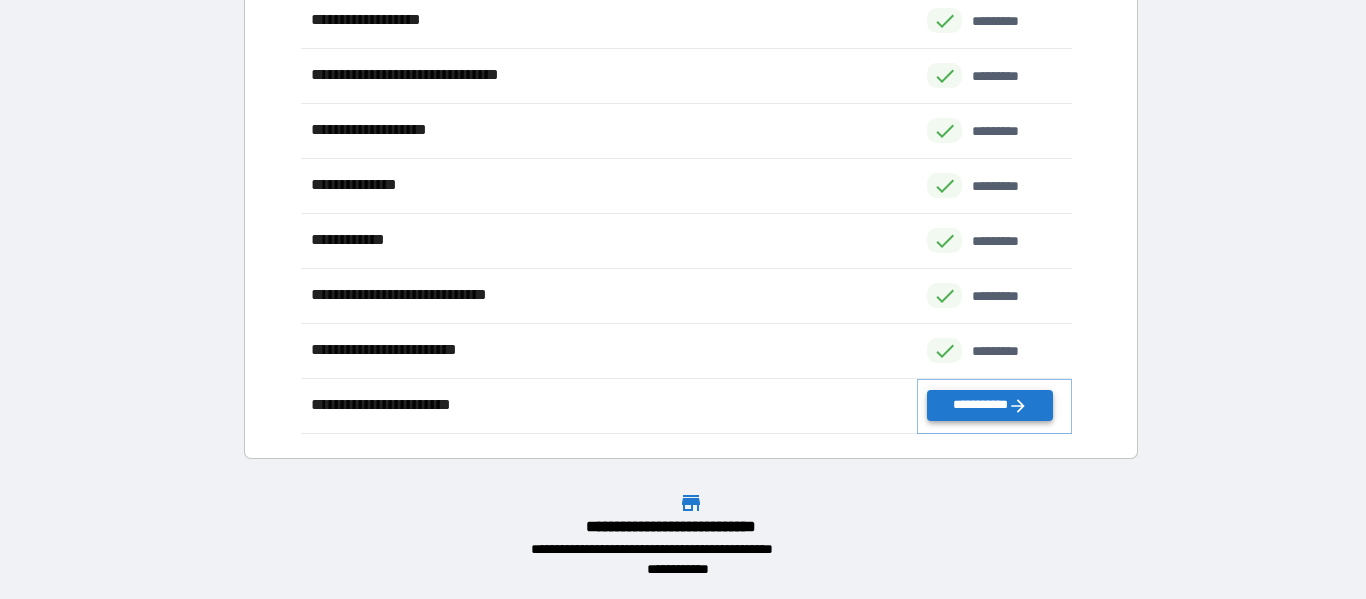 click on "**********" at bounding box center [989, 405] 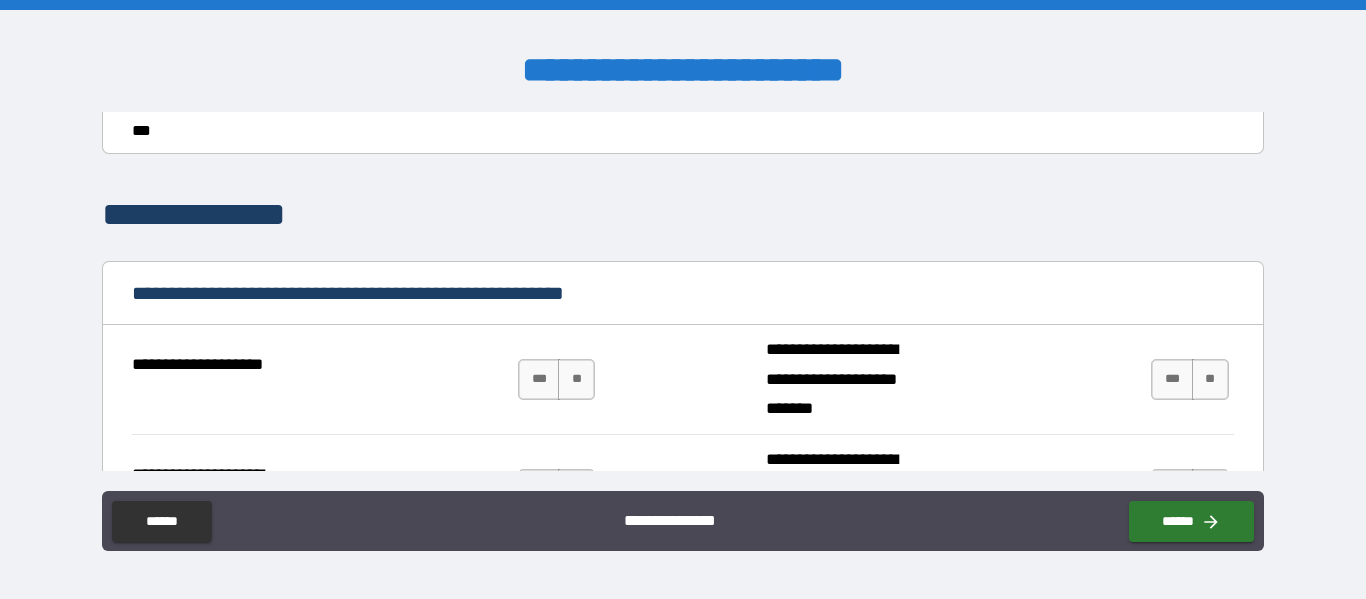 scroll, scrollTop: 400, scrollLeft: 0, axis: vertical 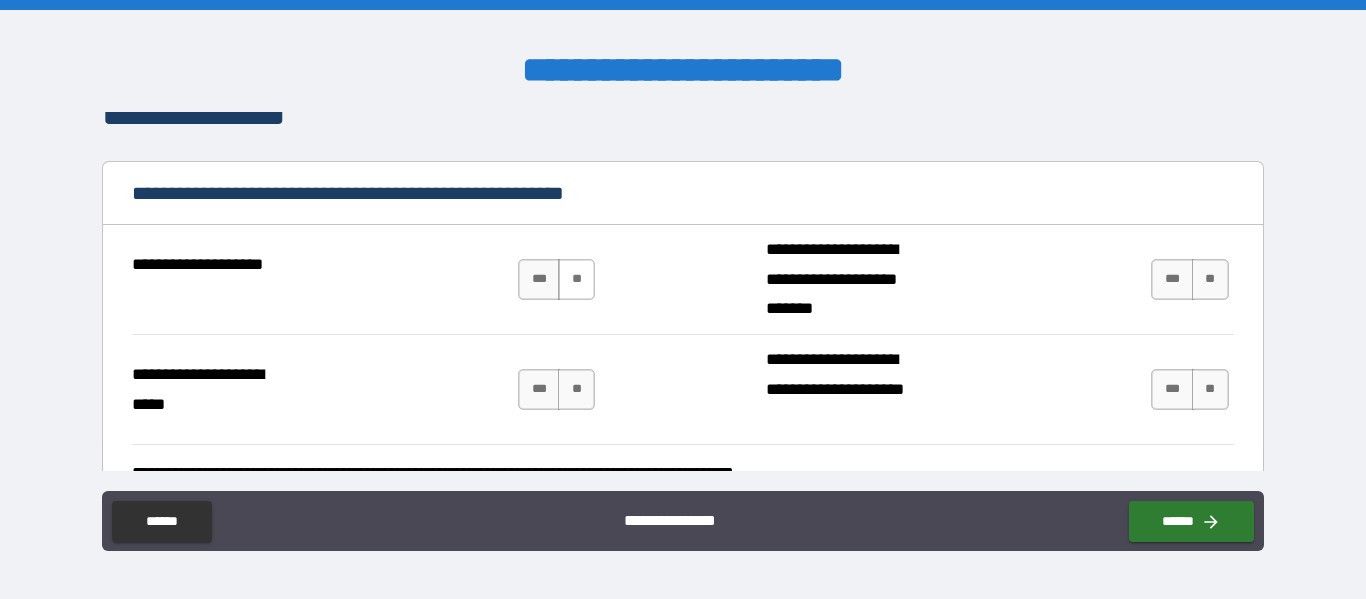 click on "**" at bounding box center [576, 279] 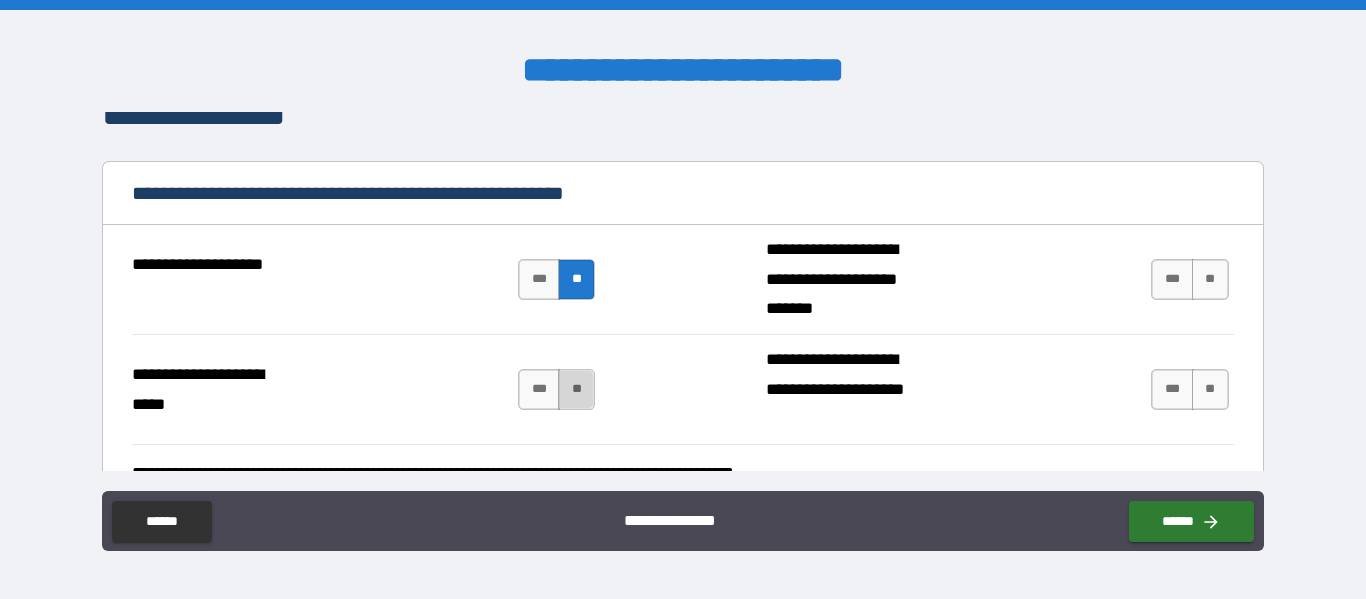 click on "**" at bounding box center [576, 389] 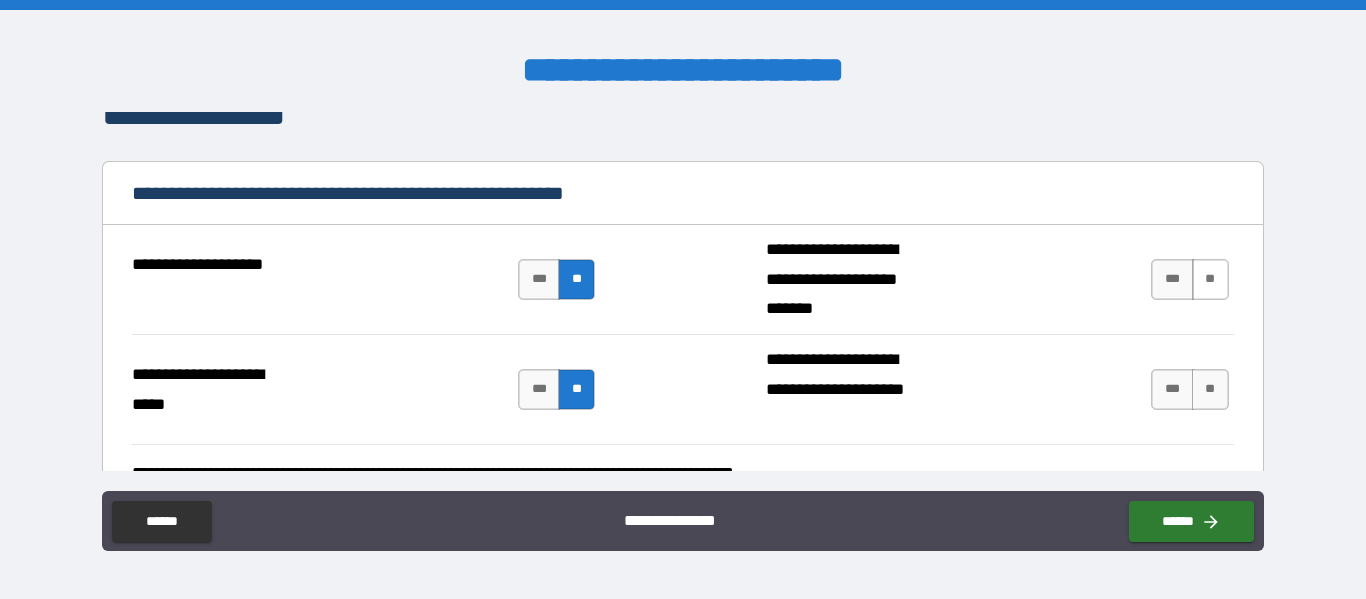 click on "**" at bounding box center [1210, 279] 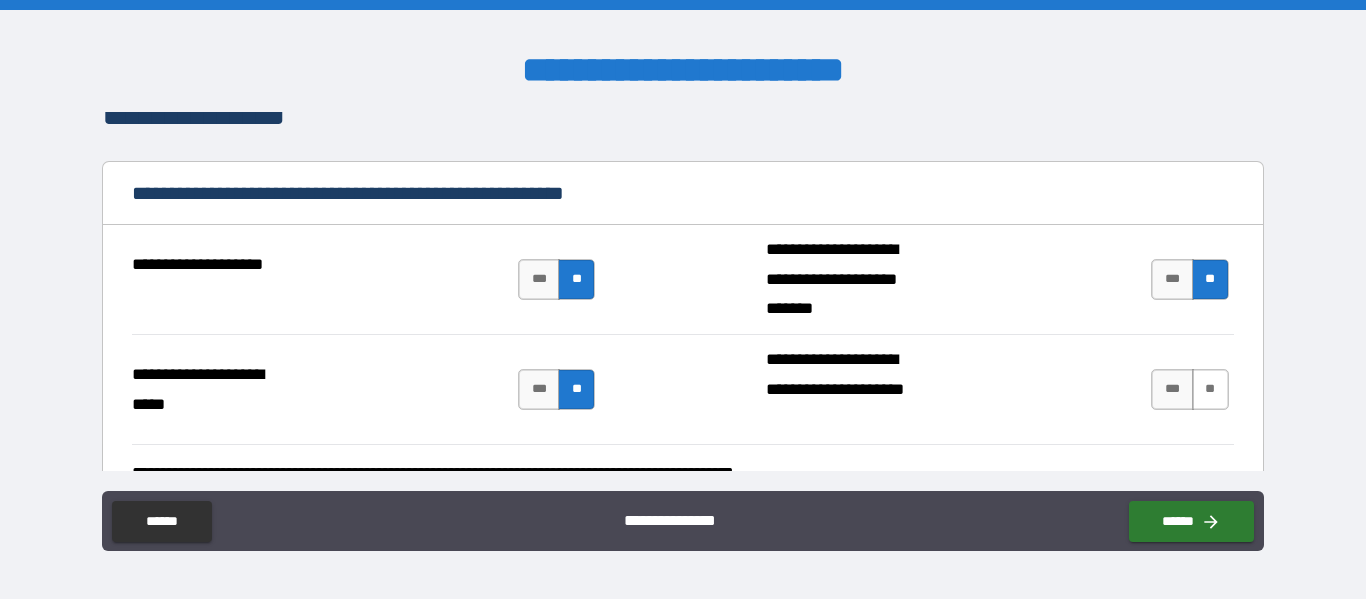 click on "**" at bounding box center (1210, 389) 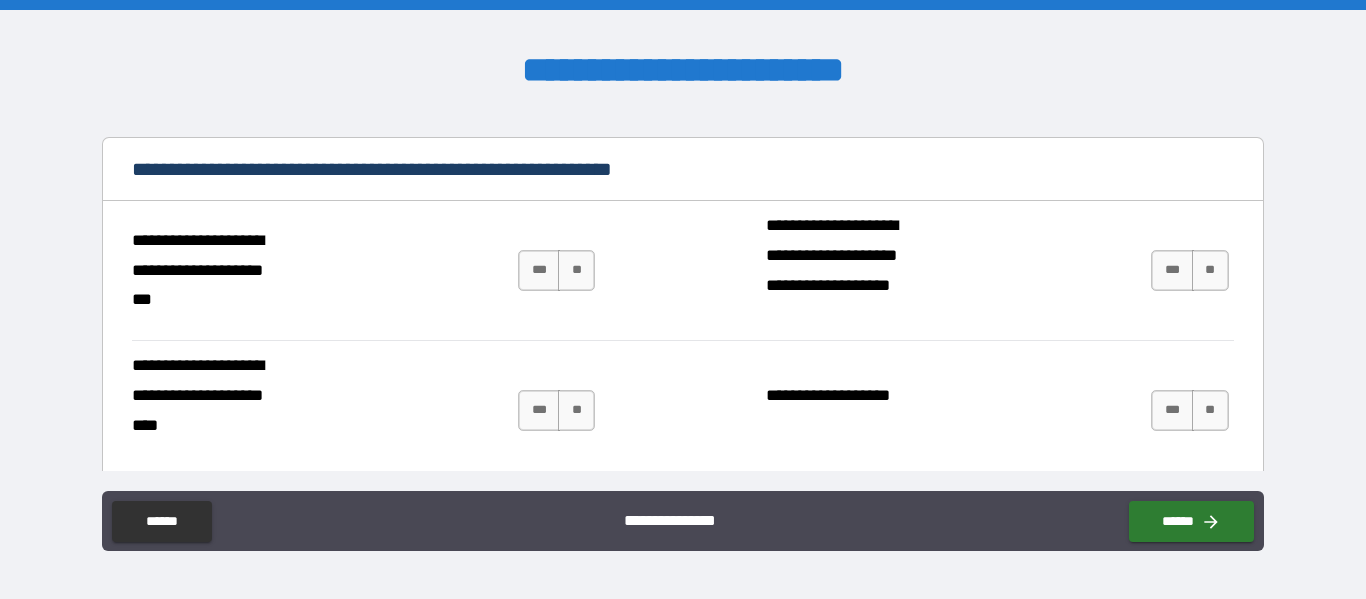 scroll, scrollTop: 900, scrollLeft: 0, axis: vertical 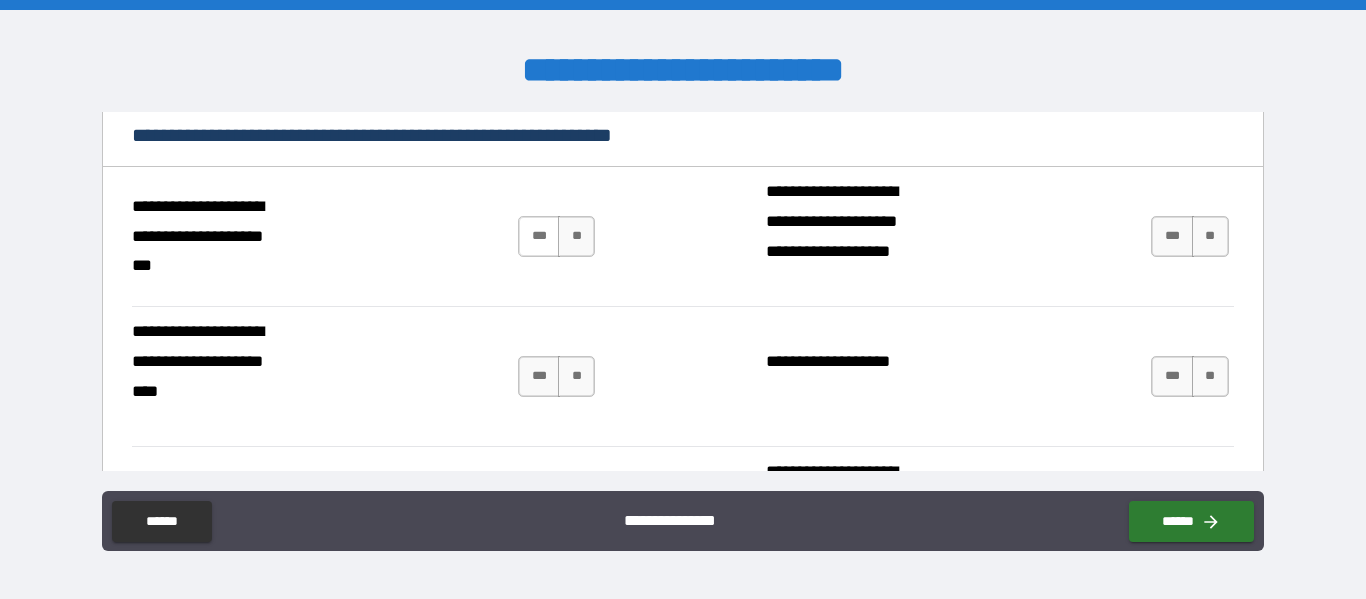 click on "***" at bounding box center [539, 236] 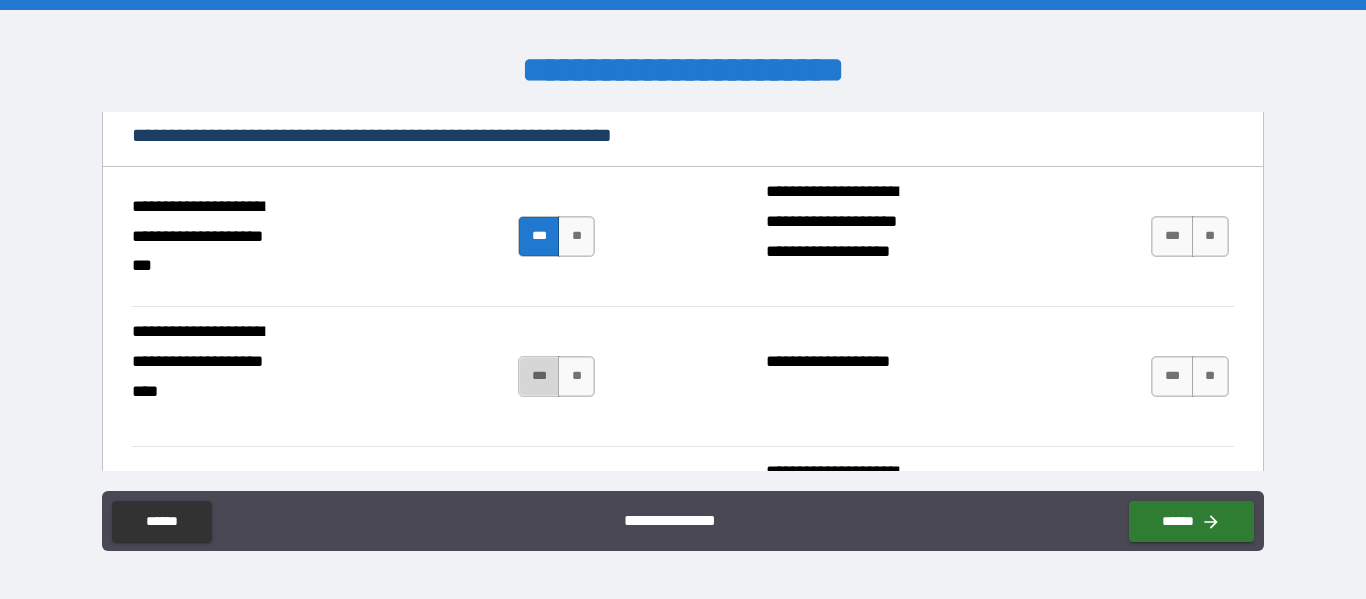click on "***" at bounding box center [539, 376] 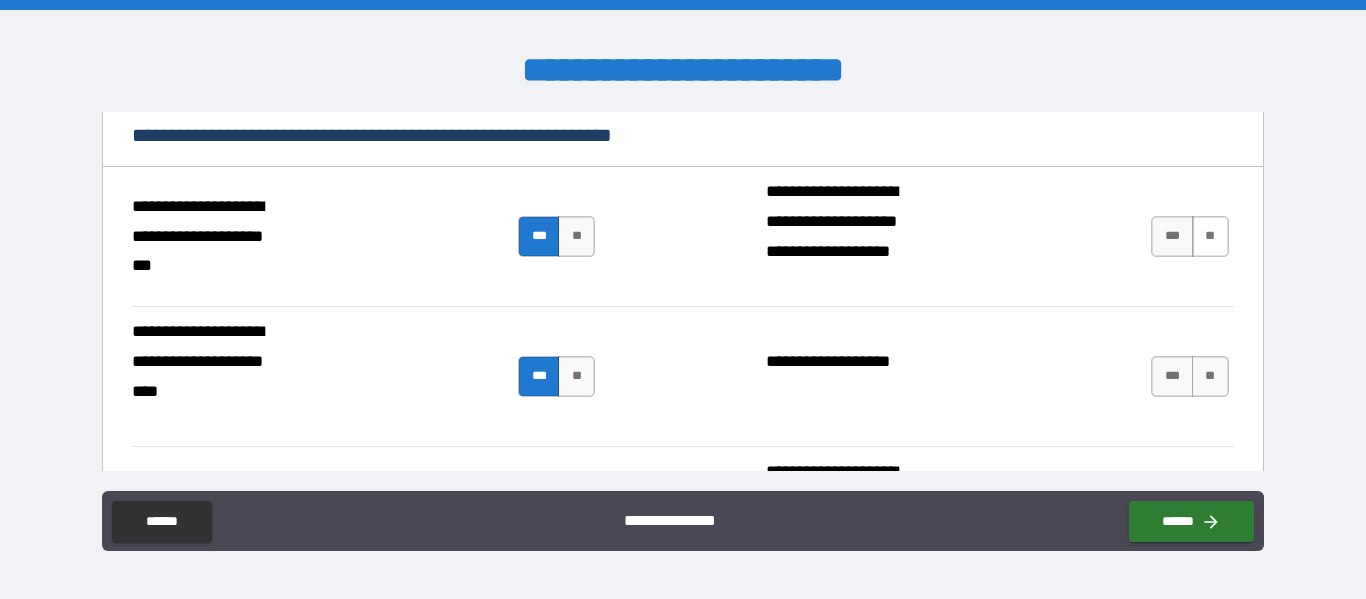 click on "**" at bounding box center [1210, 236] 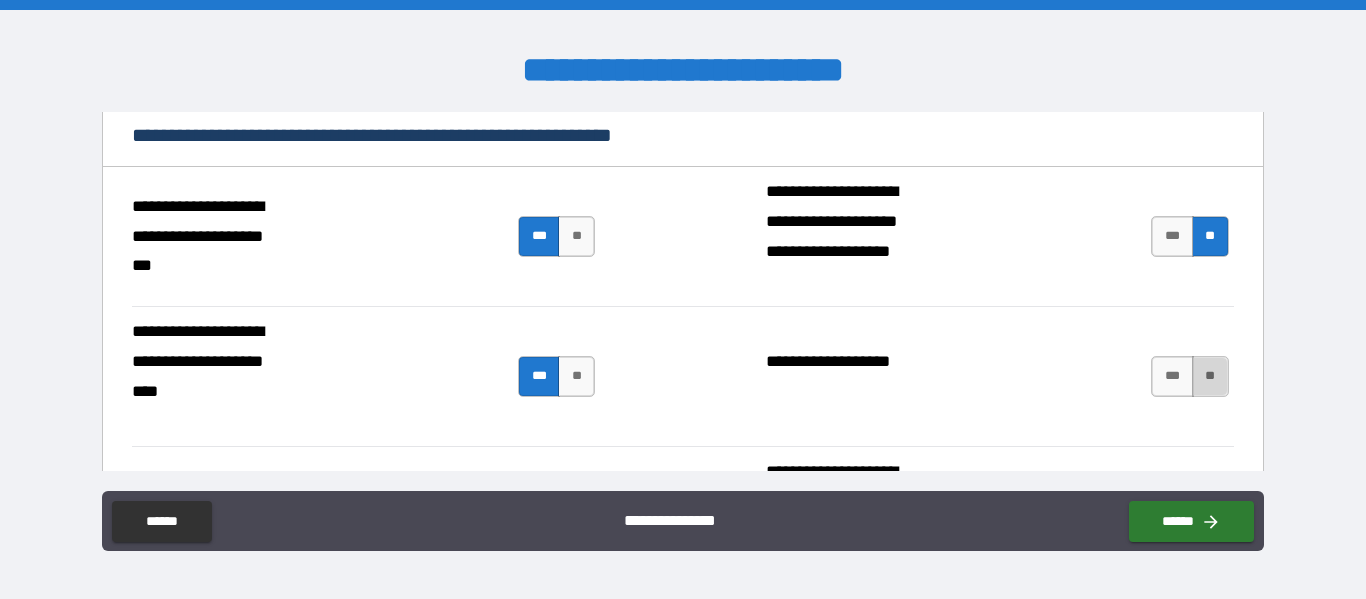 click on "**" at bounding box center (1210, 376) 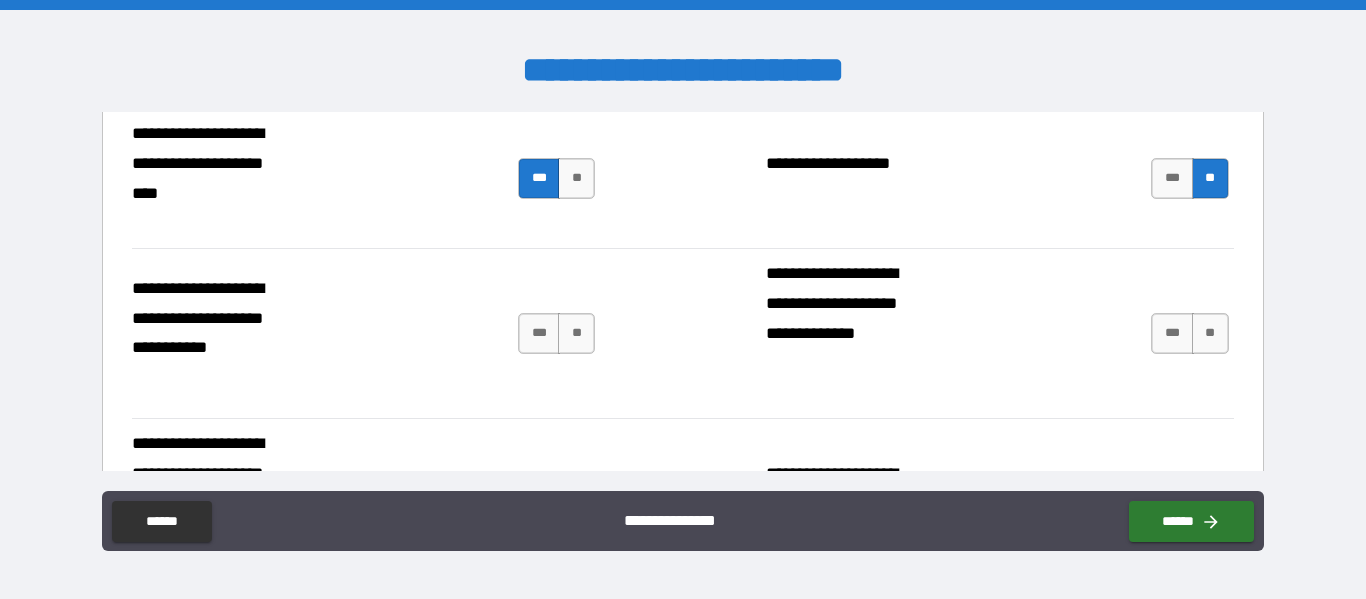 scroll, scrollTop: 1100, scrollLeft: 0, axis: vertical 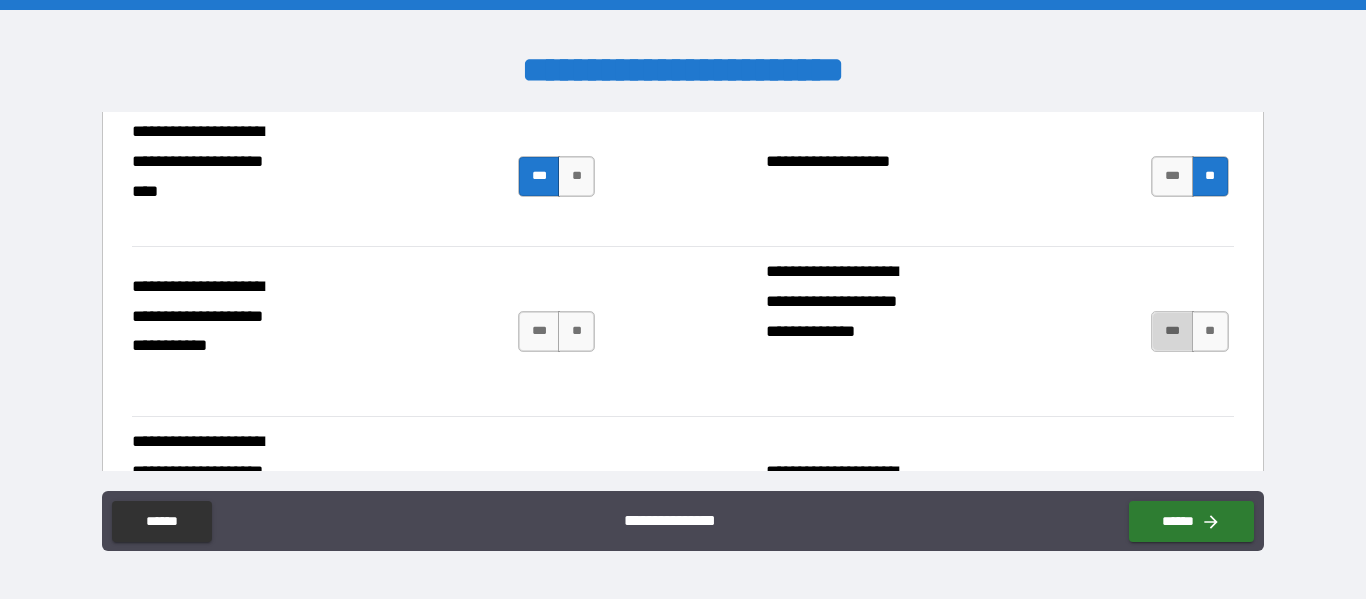 click on "***" at bounding box center [1172, 331] 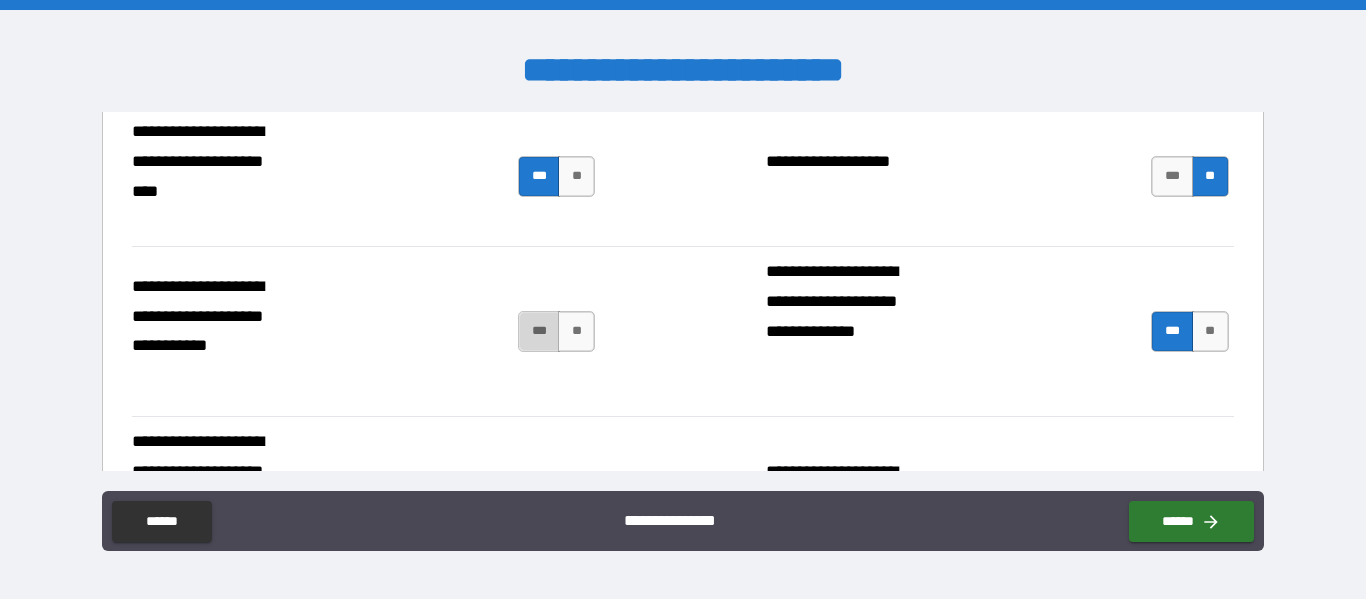 click on "***" at bounding box center [539, 331] 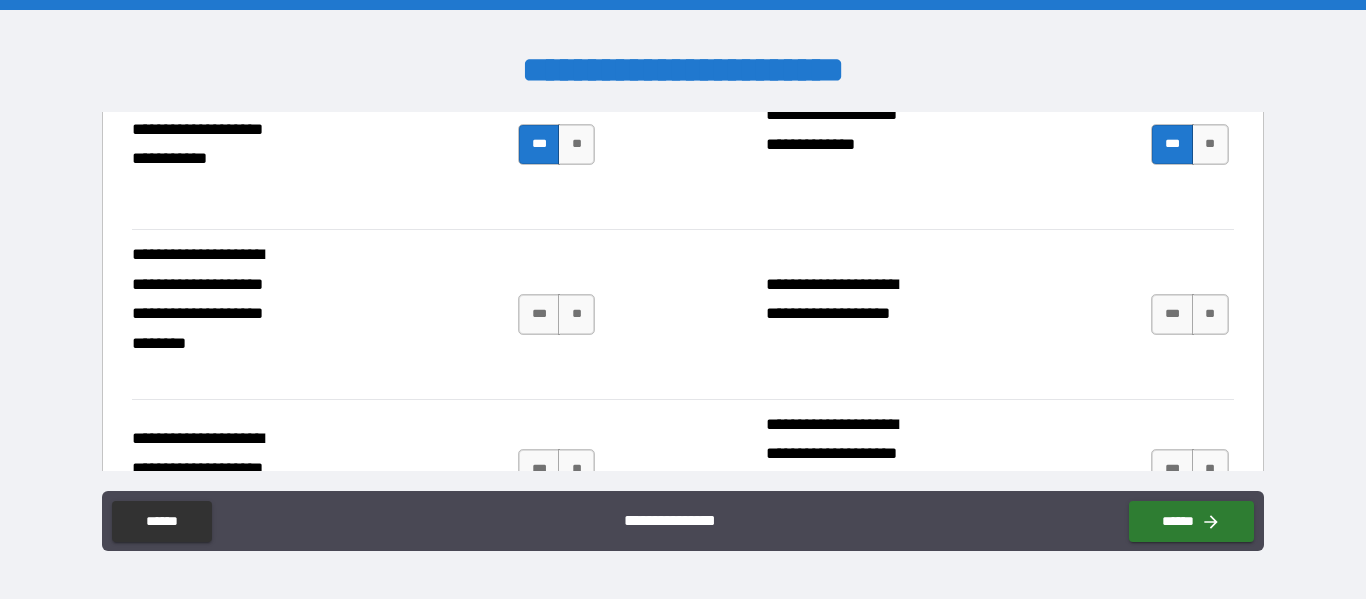 scroll, scrollTop: 1300, scrollLeft: 0, axis: vertical 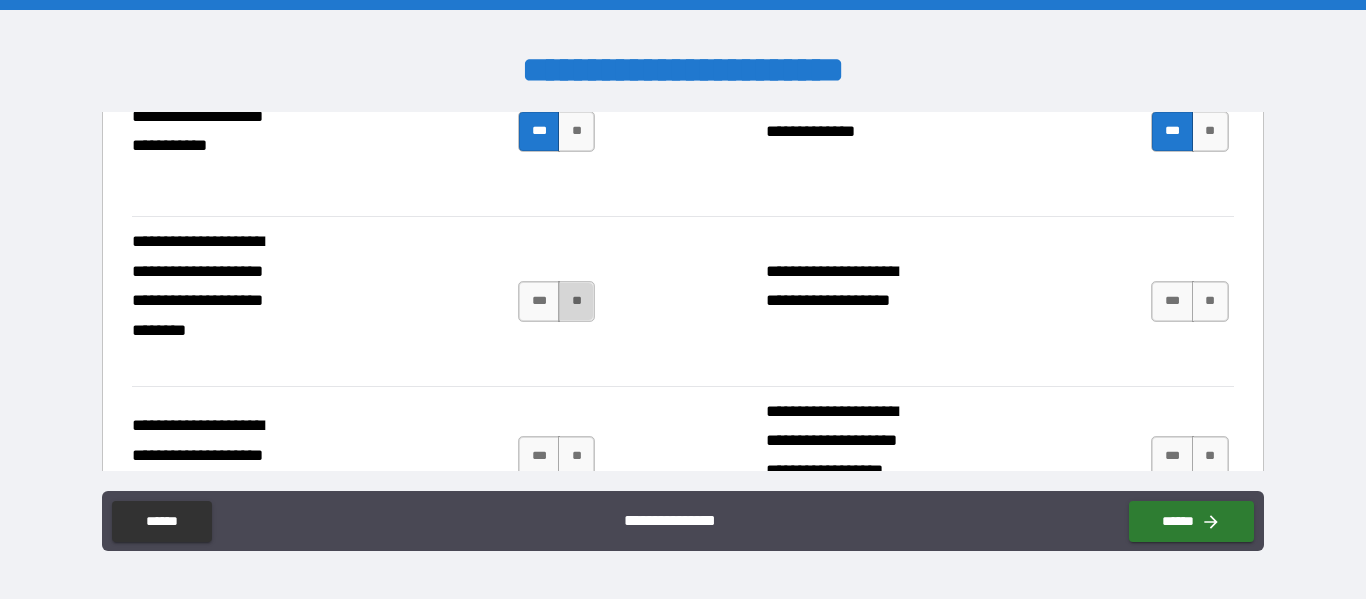 click on "**" at bounding box center (576, 301) 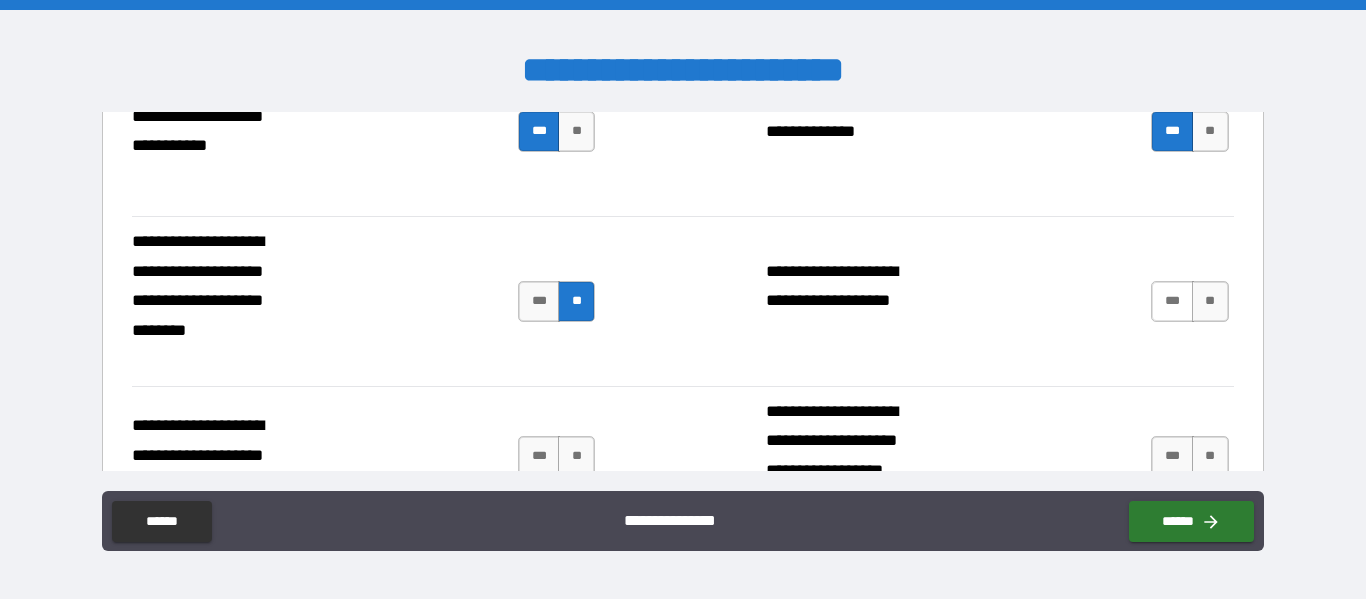 click on "***" at bounding box center [1172, 301] 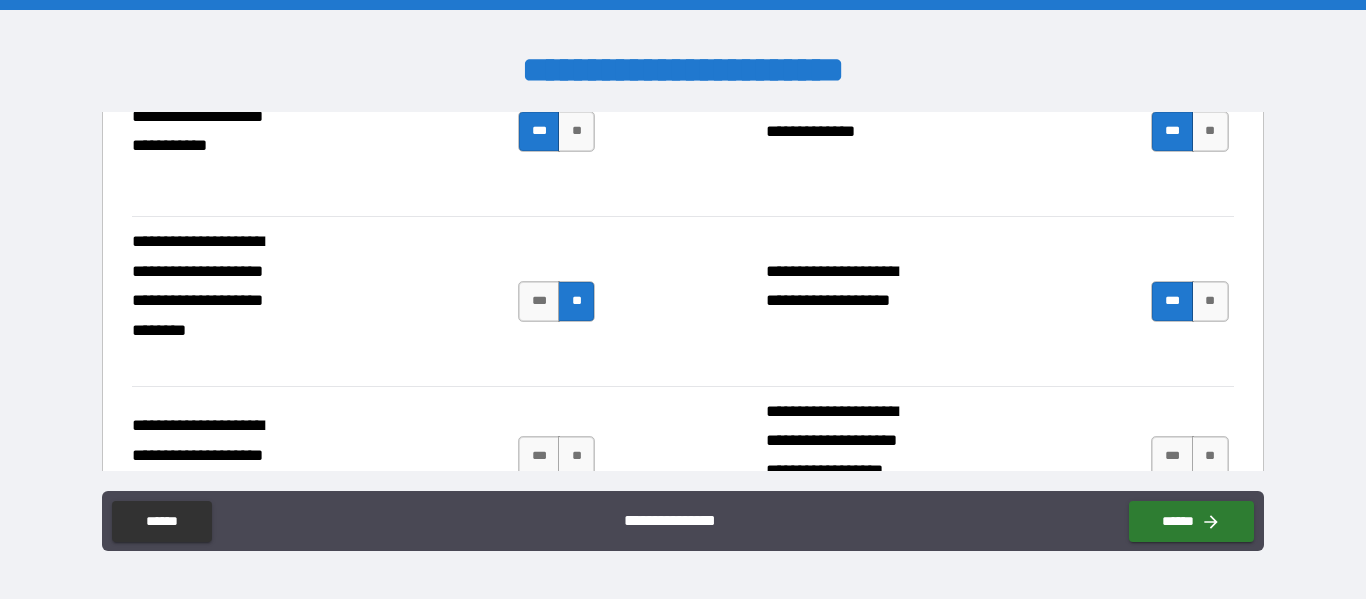 scroll, scrollTop: 1400, scrollLeft: 0, axis: vertical 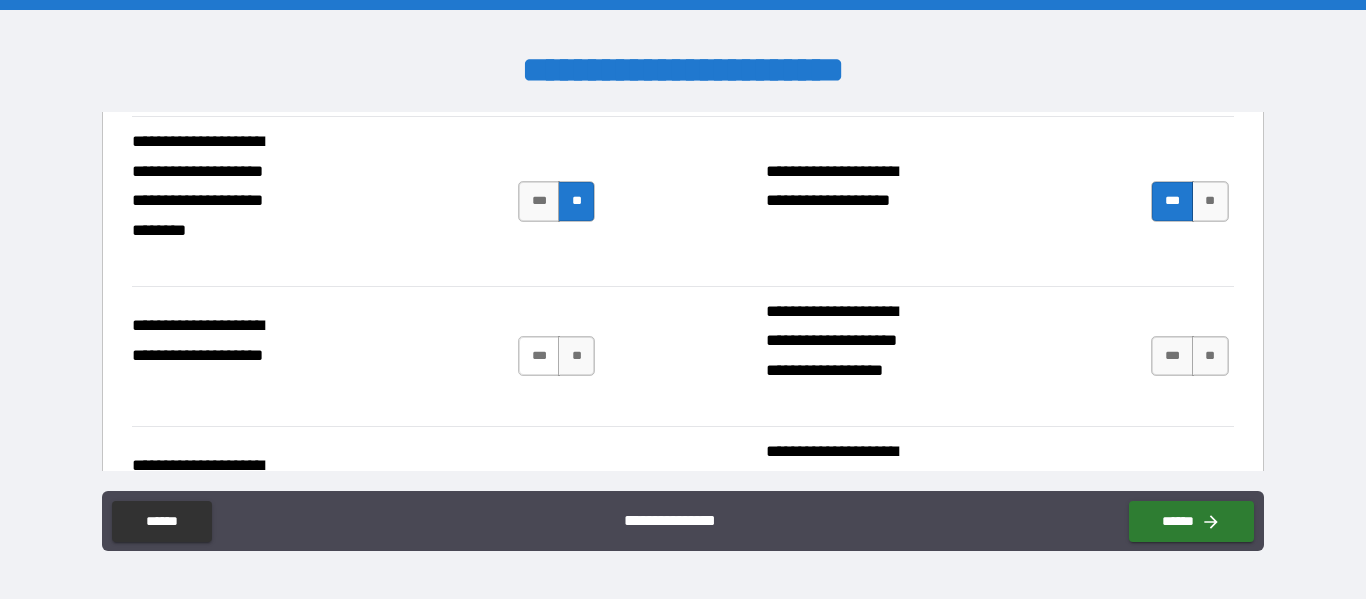 click on "***" at bounding box center (539, 356) 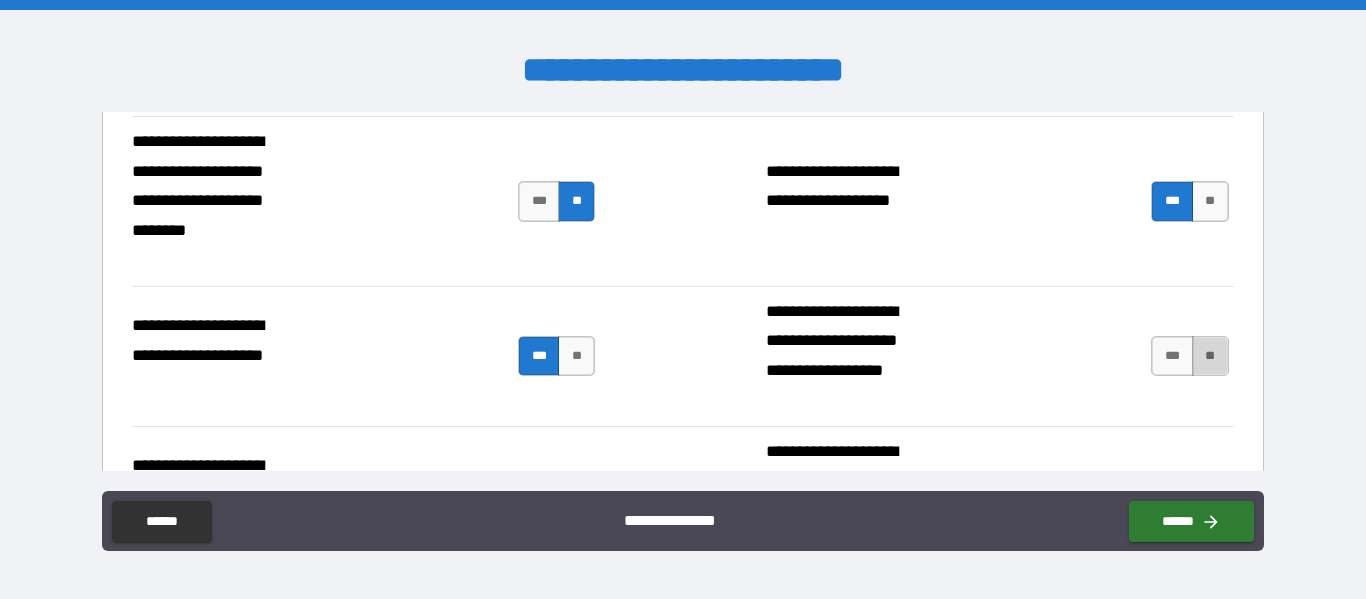 click on "**" at bounding box center [1210, 356] 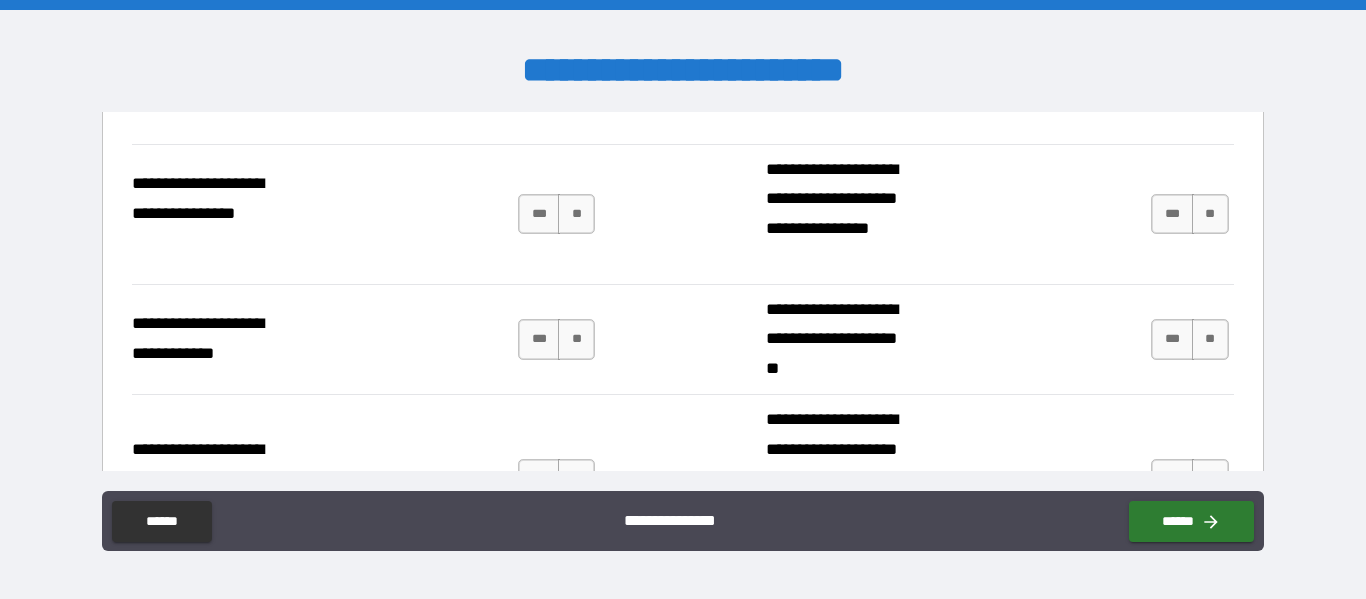 scroll, scrollTop: 1700, scrollLeft: 0, axis: vertical 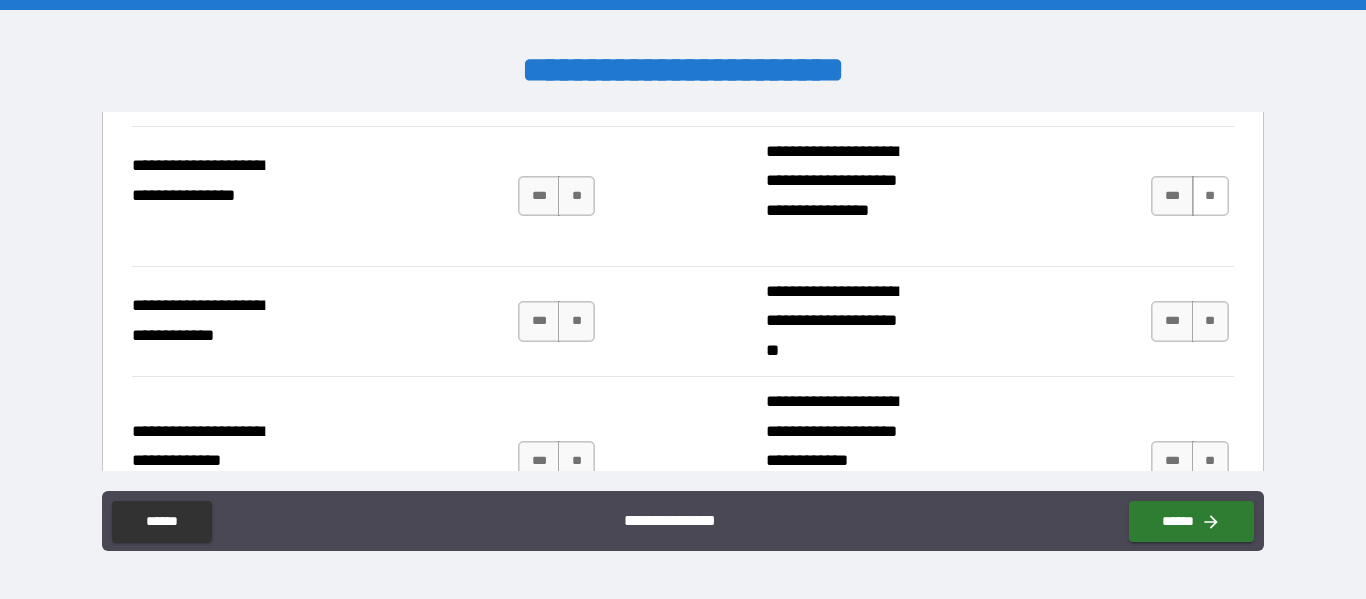 click on "**" at bounding box center (1210, 196) 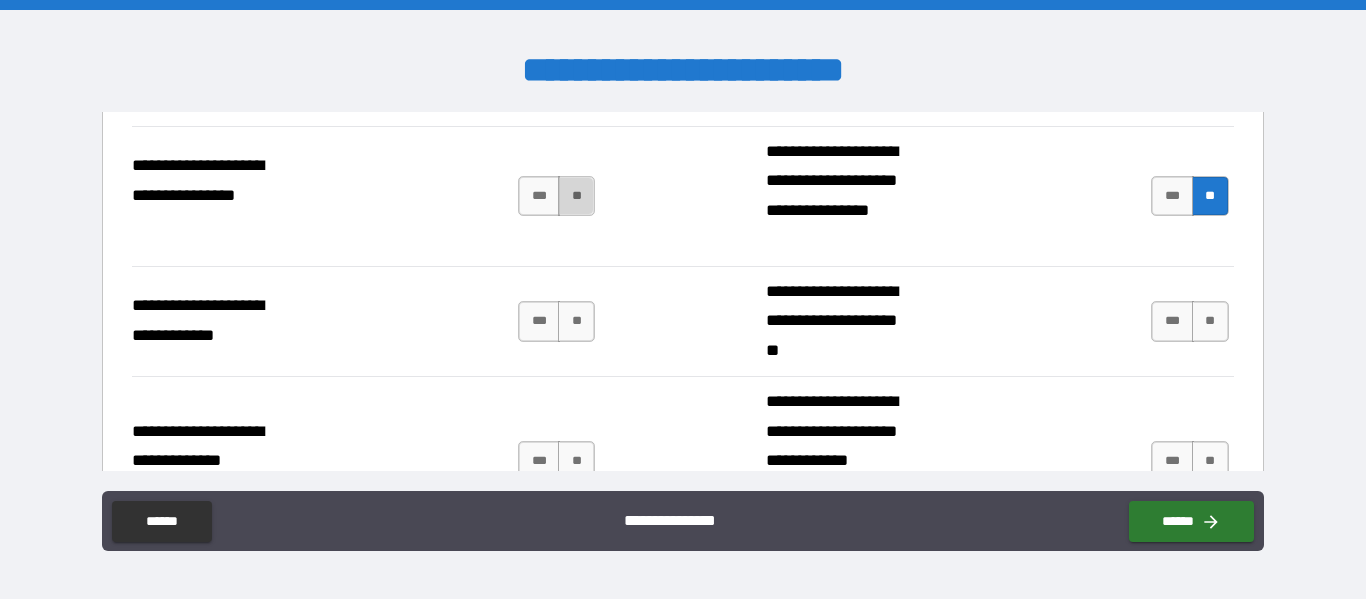 click on "**" at bounding box center (576, 196) 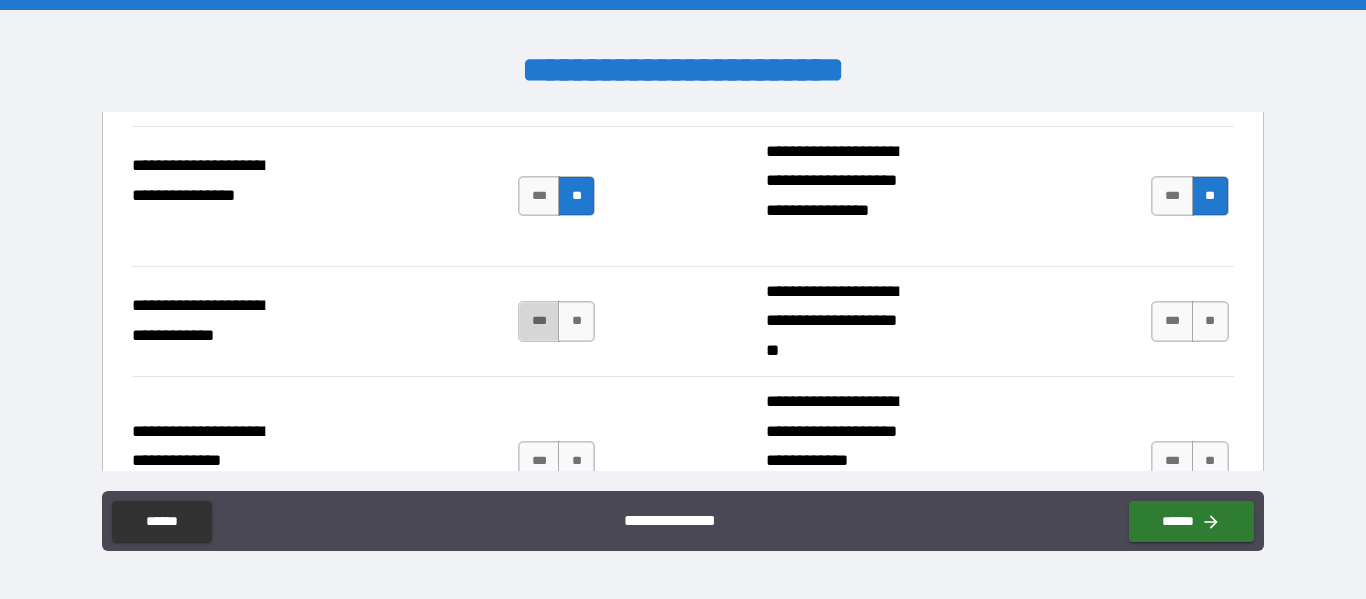 click on "***" at bounding box center (539, 321) 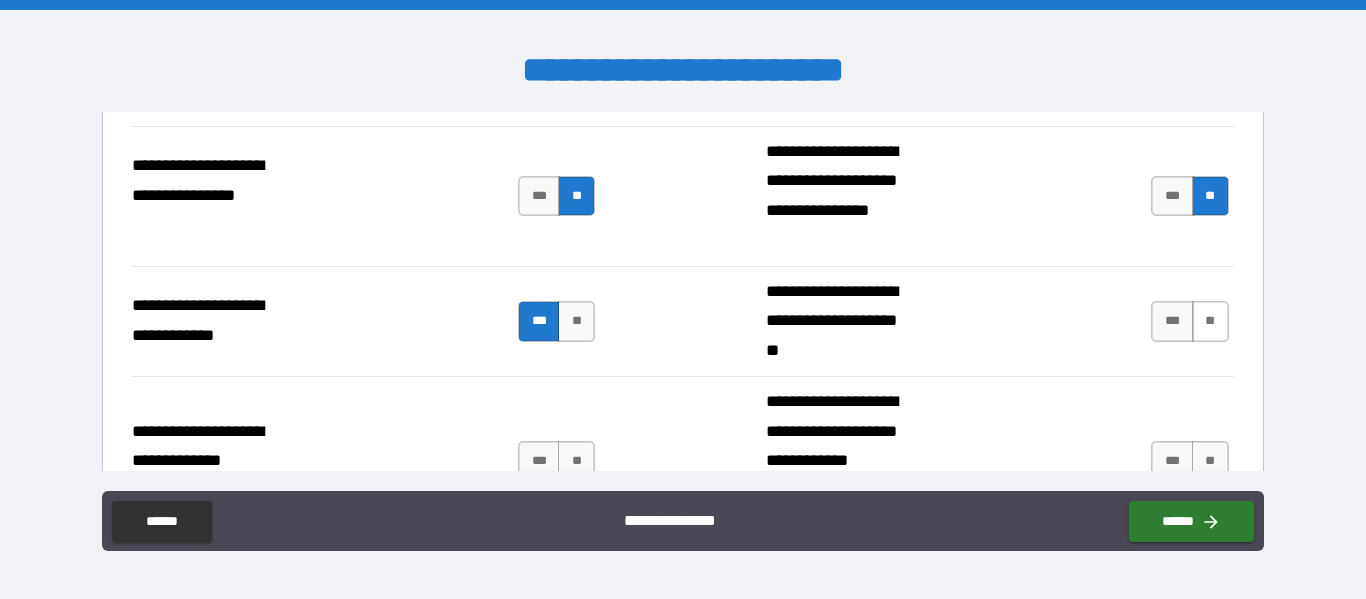 click on "**" at bounding box center [1210, 321] 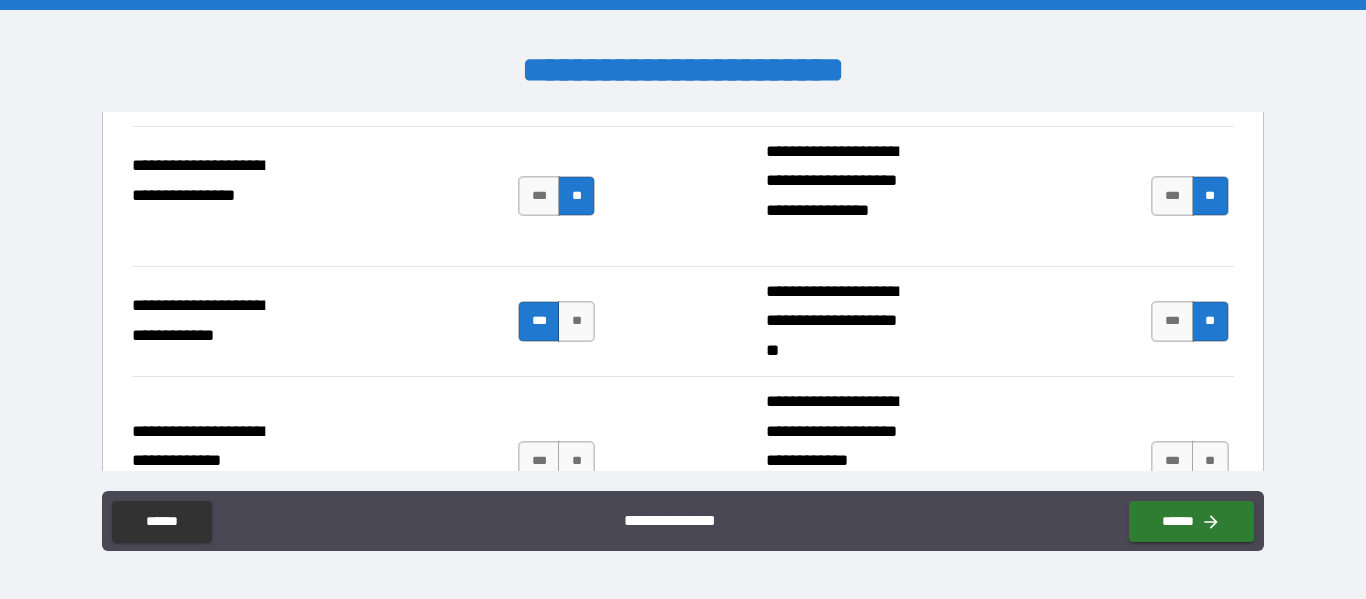 scroll, scrollTop: 1800, scrollLeft: 0, axis: vertical 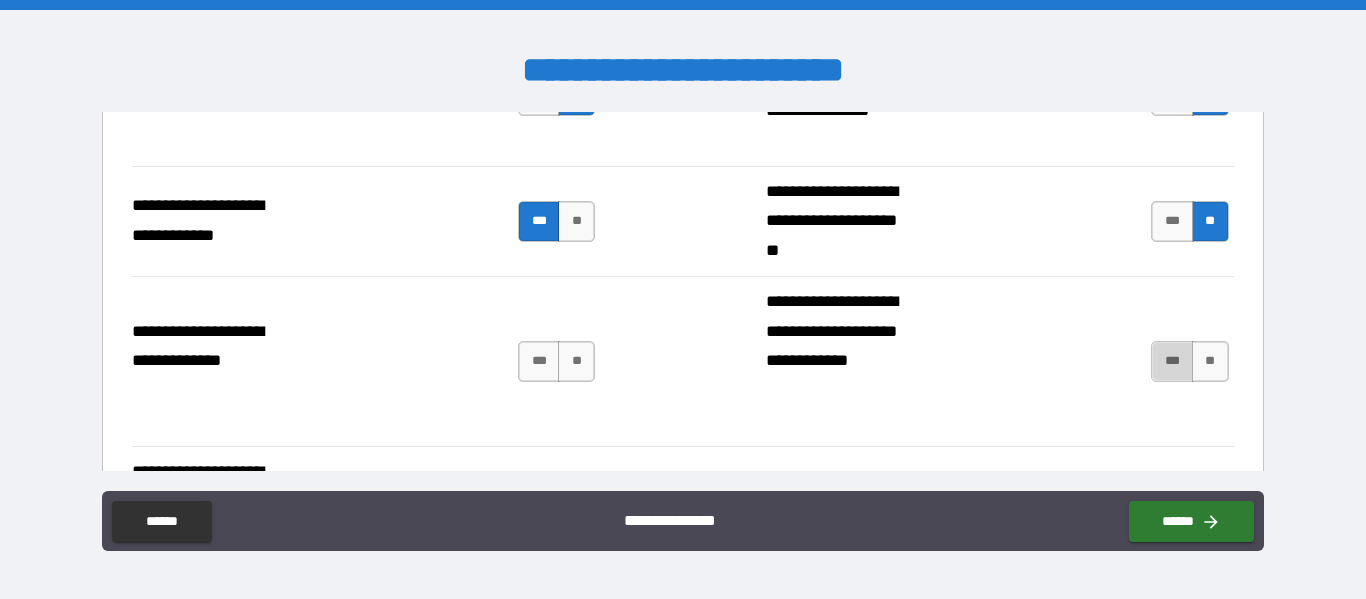 click on "***" at bounding box center (1172, 361) 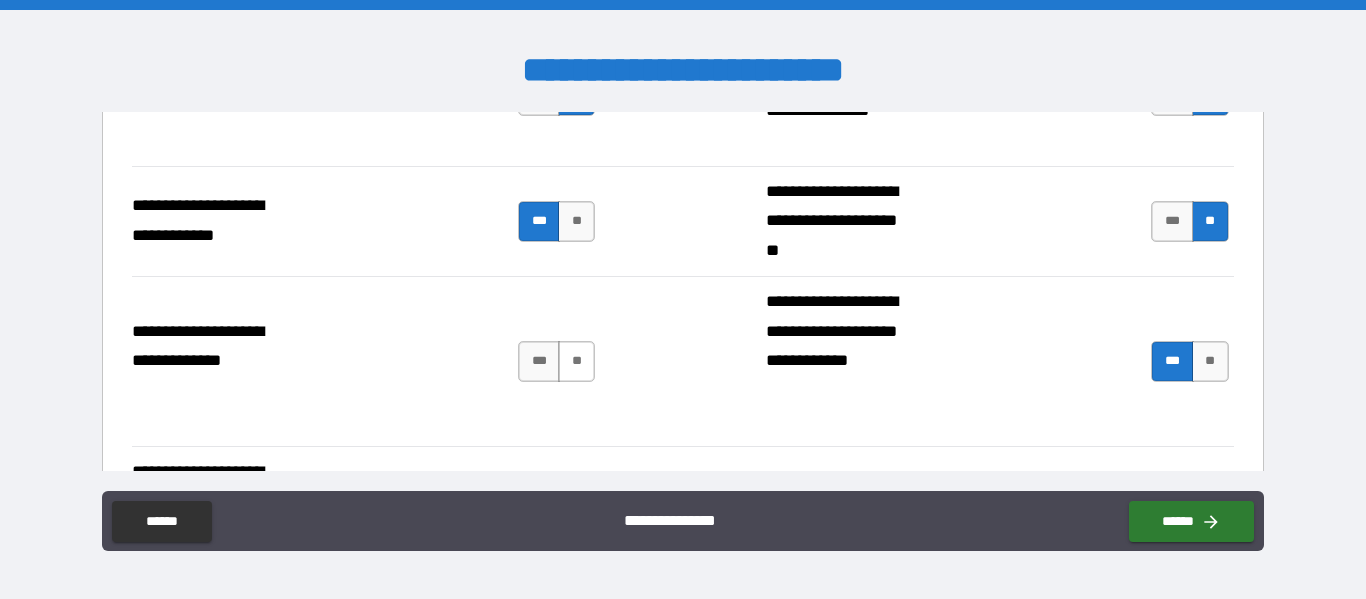 click on "**" at bounding box center [576, 361] 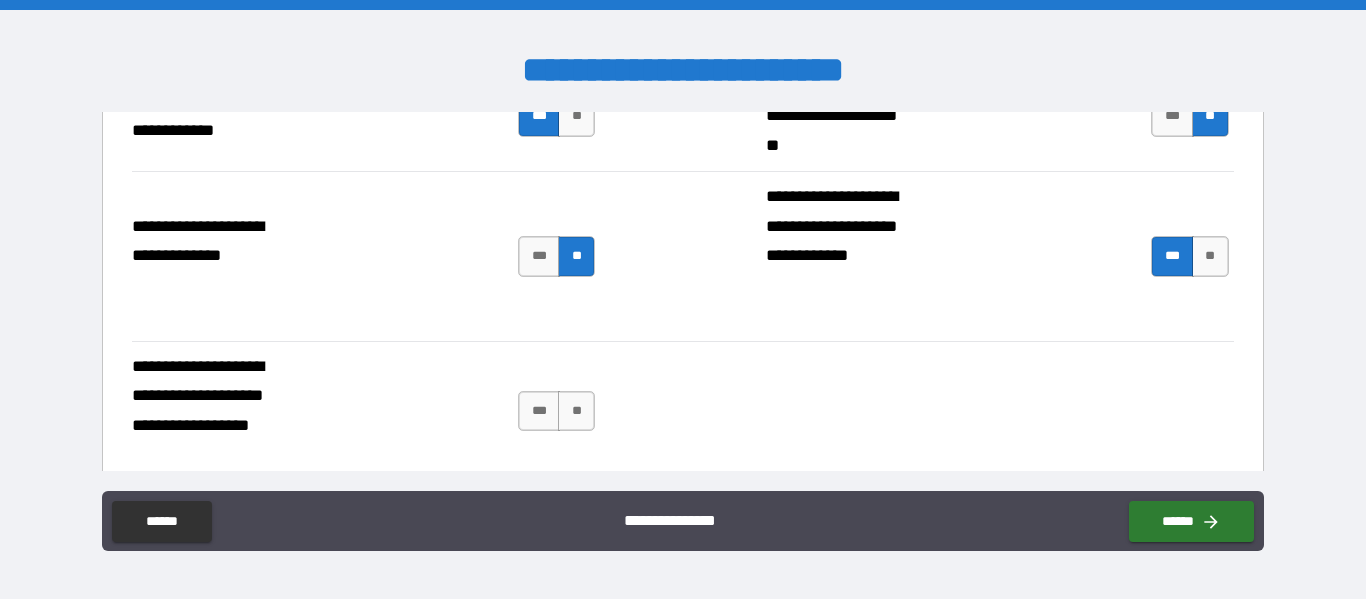 scroll, scrollTop: 2000, scrollLeft: 0, axis: vertical 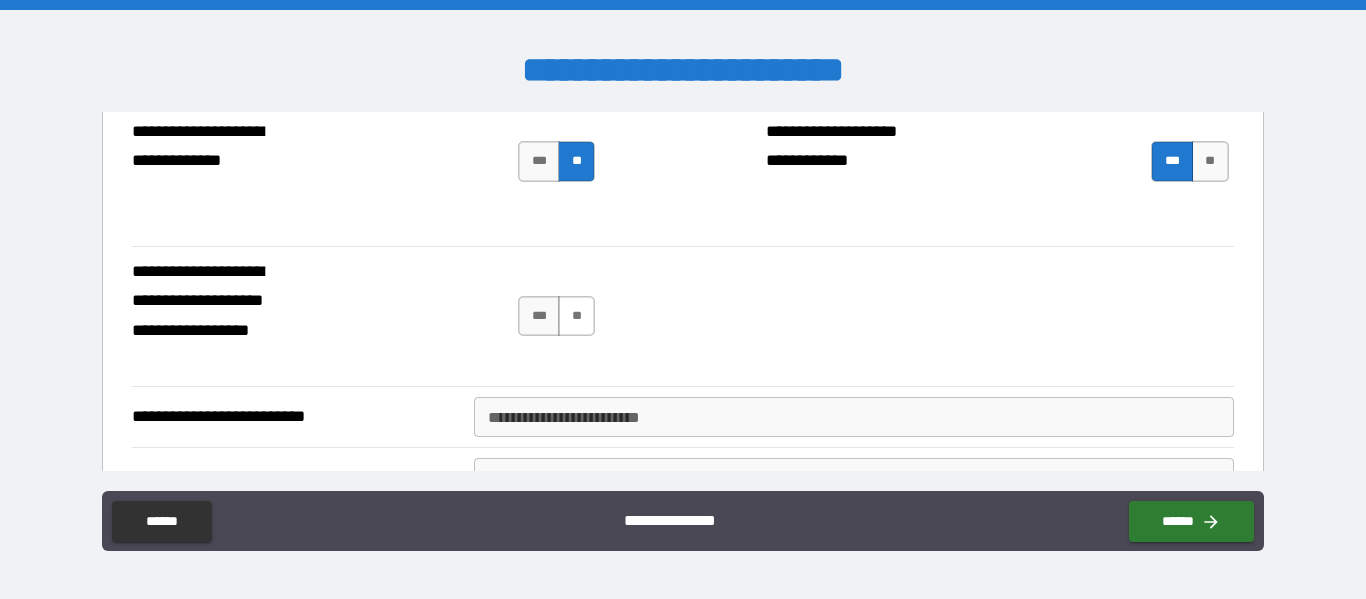 click on "**" at bounding box center [576, 316] 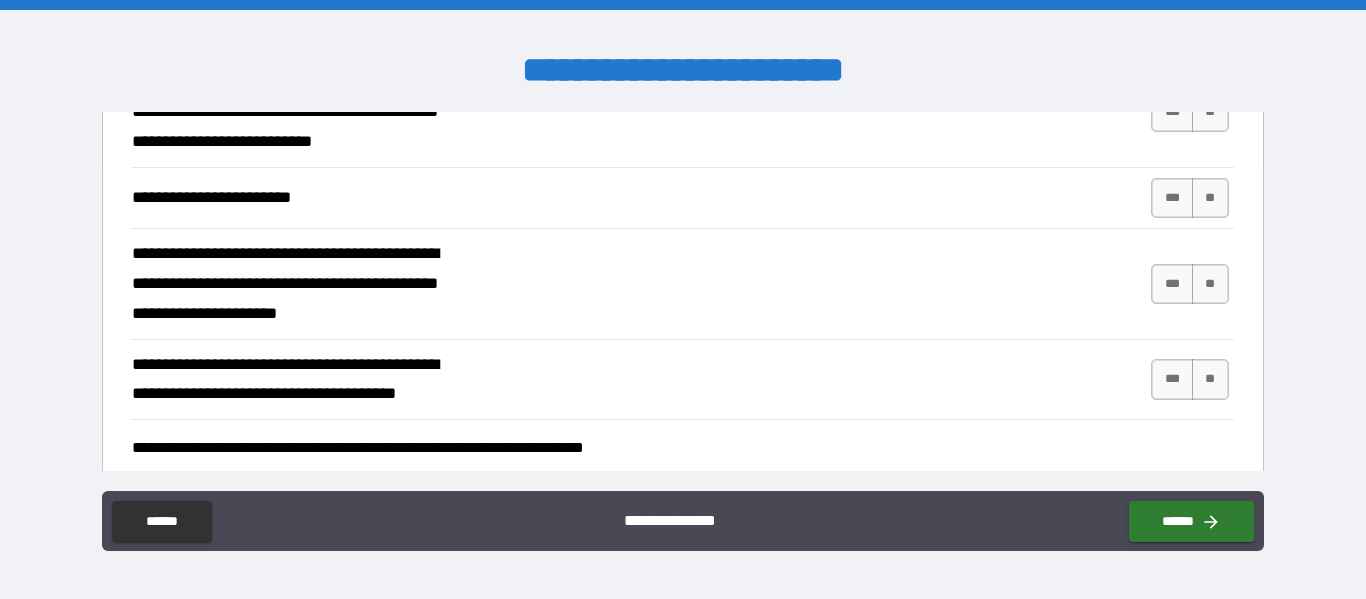 scroll, scrollTop: 2500, scrollLeft: 0, axis: vertical 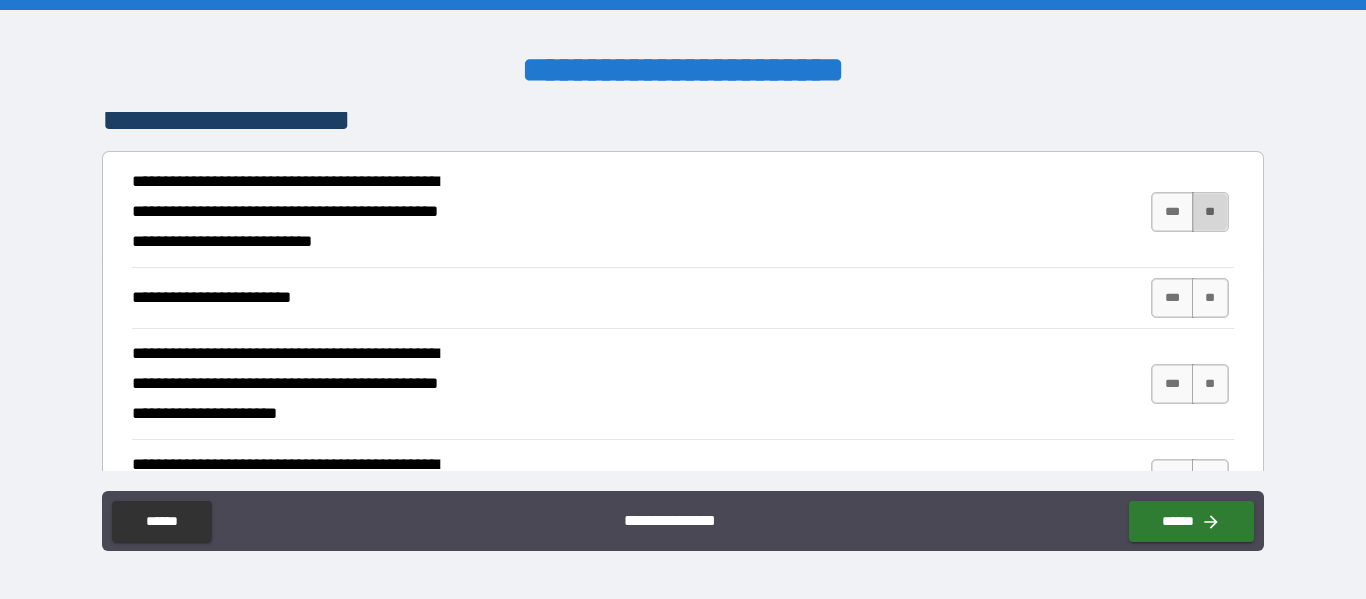 click on "**" at bounding box center (1210, 212) 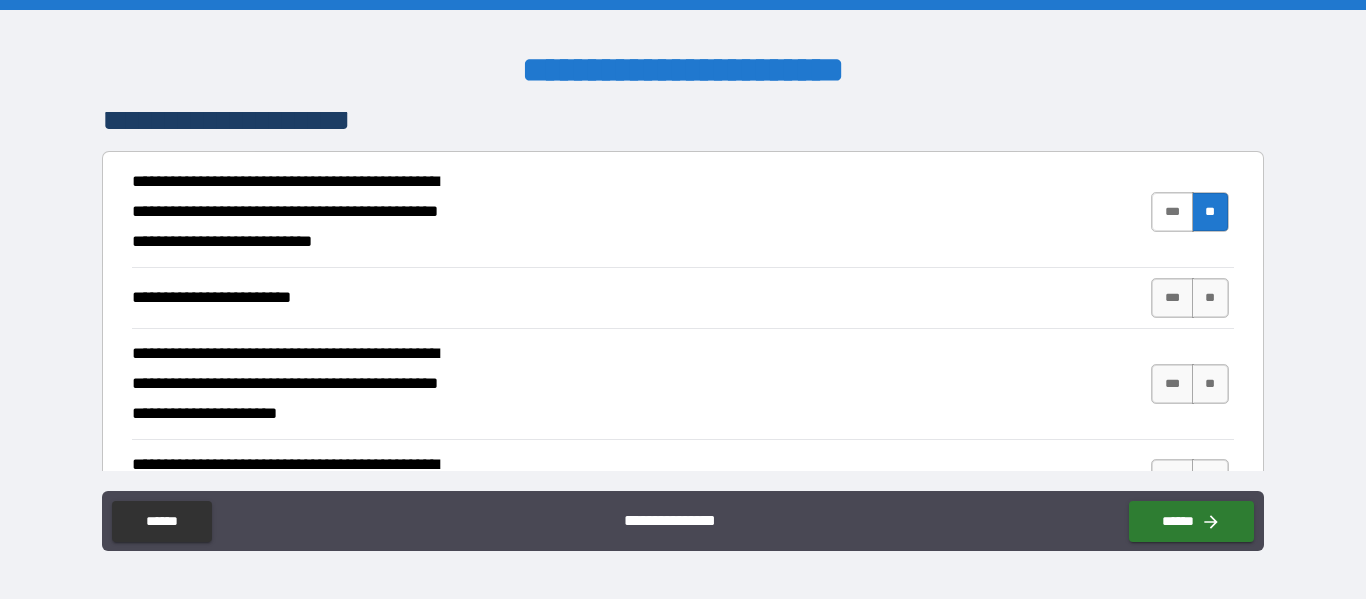 click on "***" at bounding box center (1172, 212) 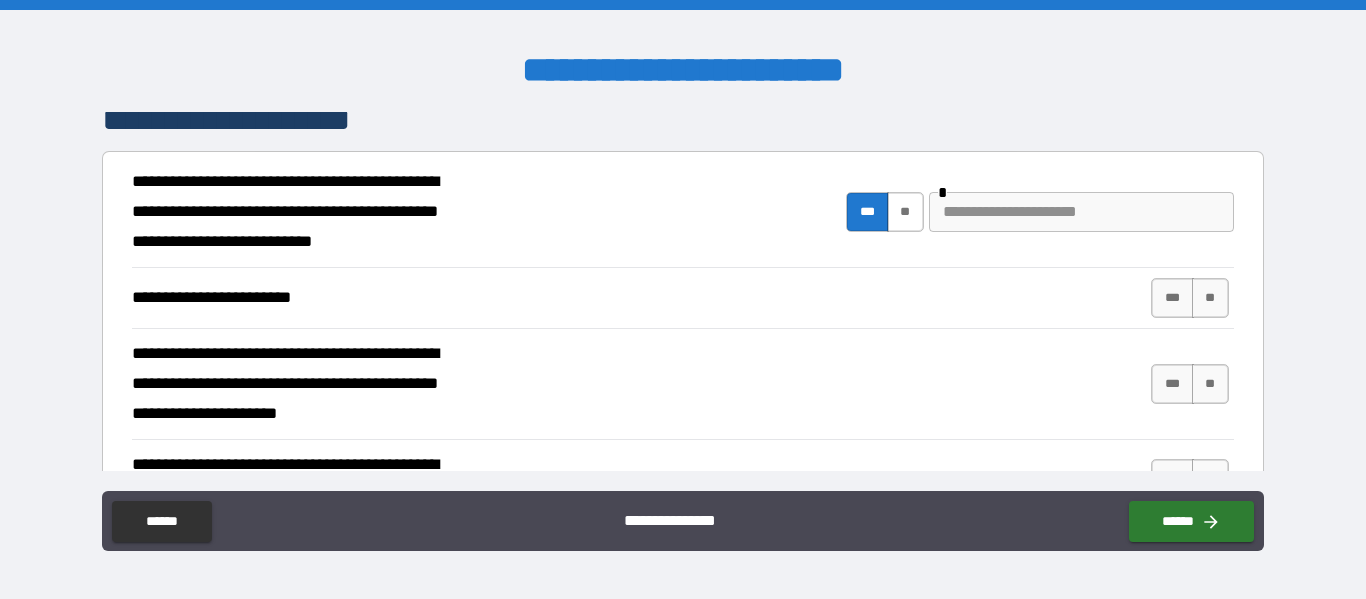 click on "**" at bounding box center [905, 212] 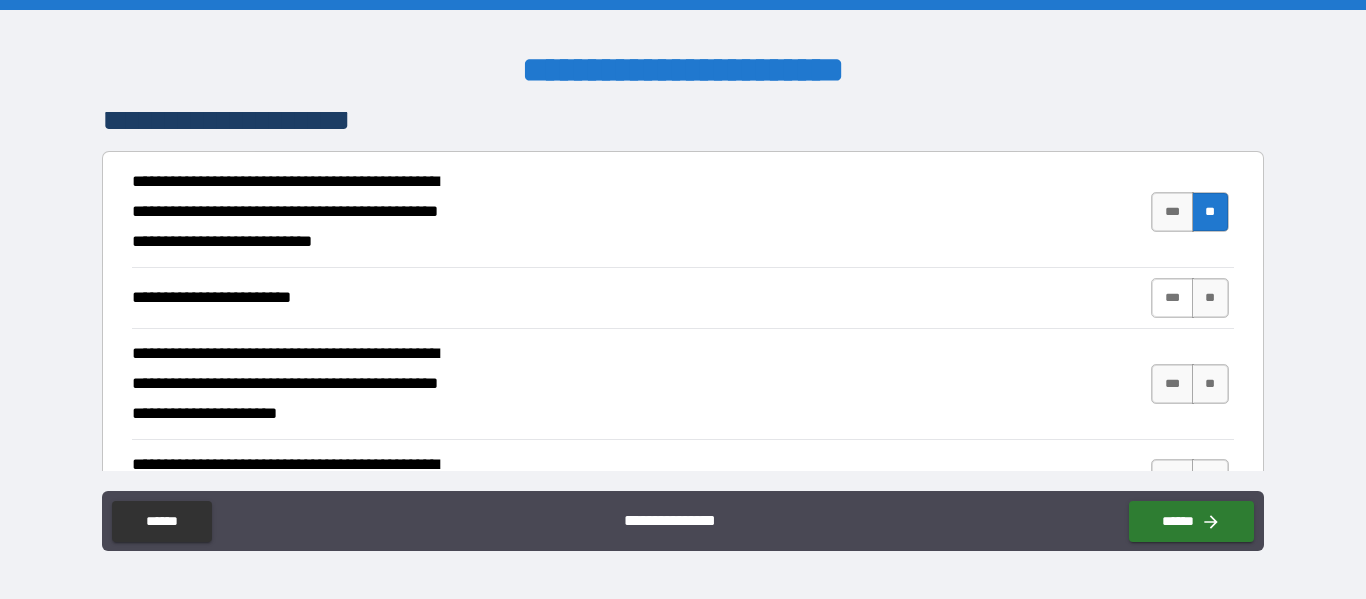 click on "***" at bounding box center [1172, 298] 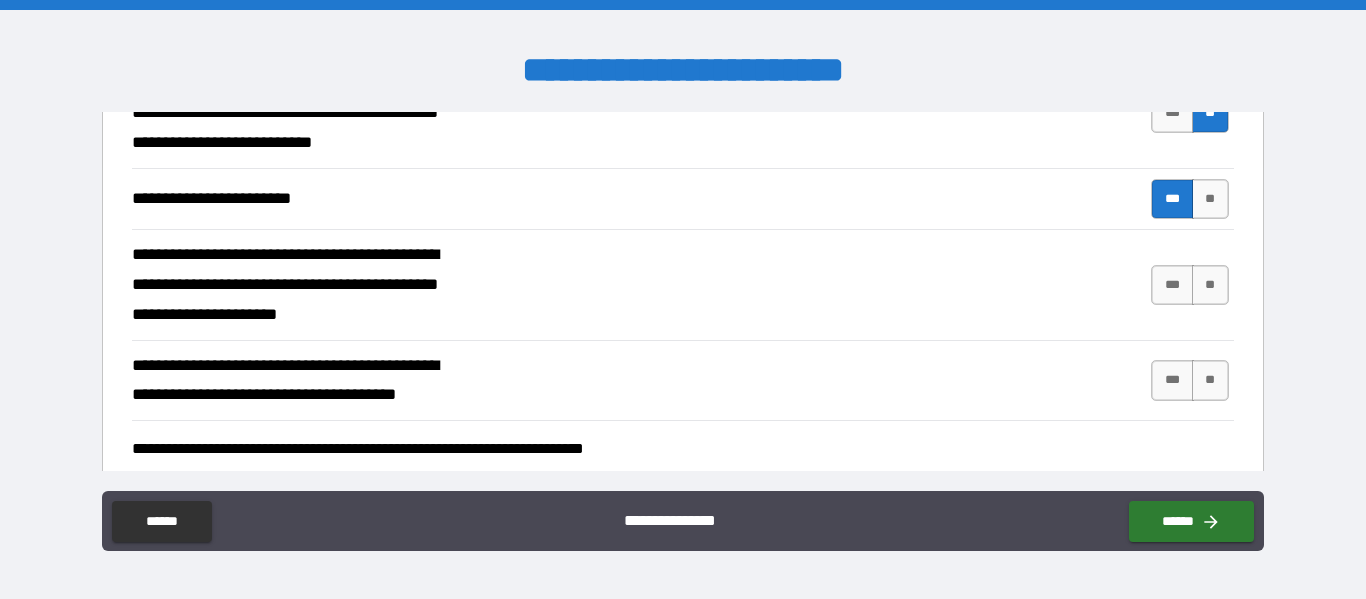 scroll, scrollTop: 2600, scrollLeft: 0, axis: vertical 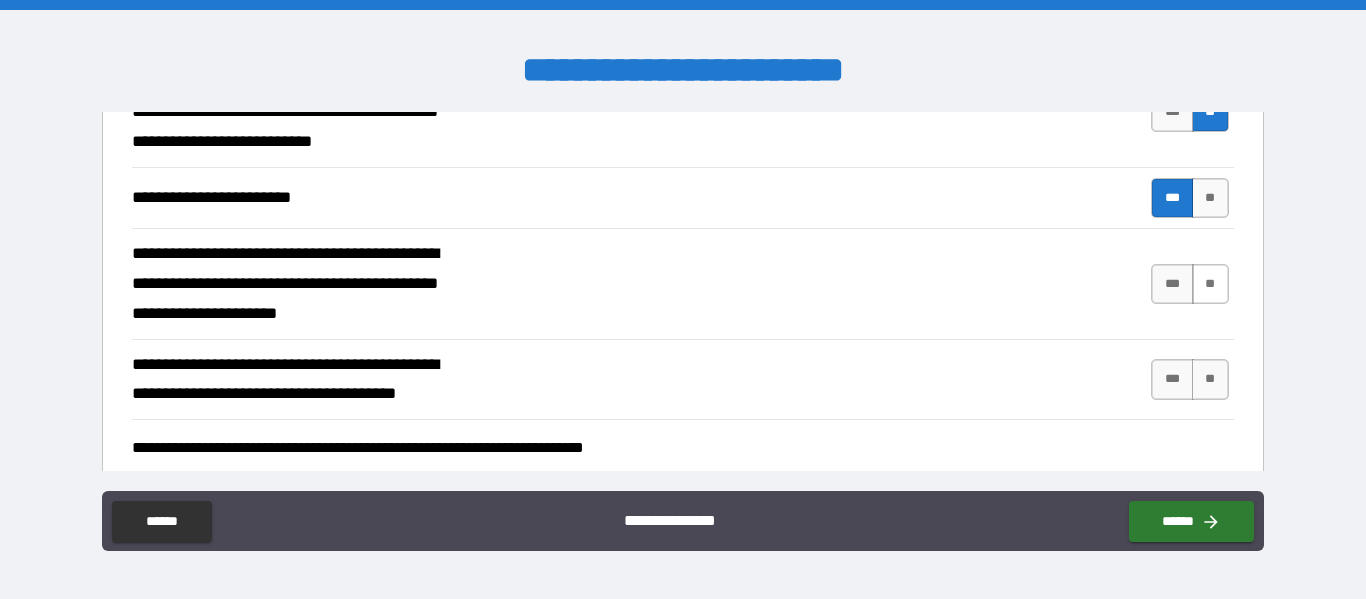 click on "**" at bounding box center [1210, 284] 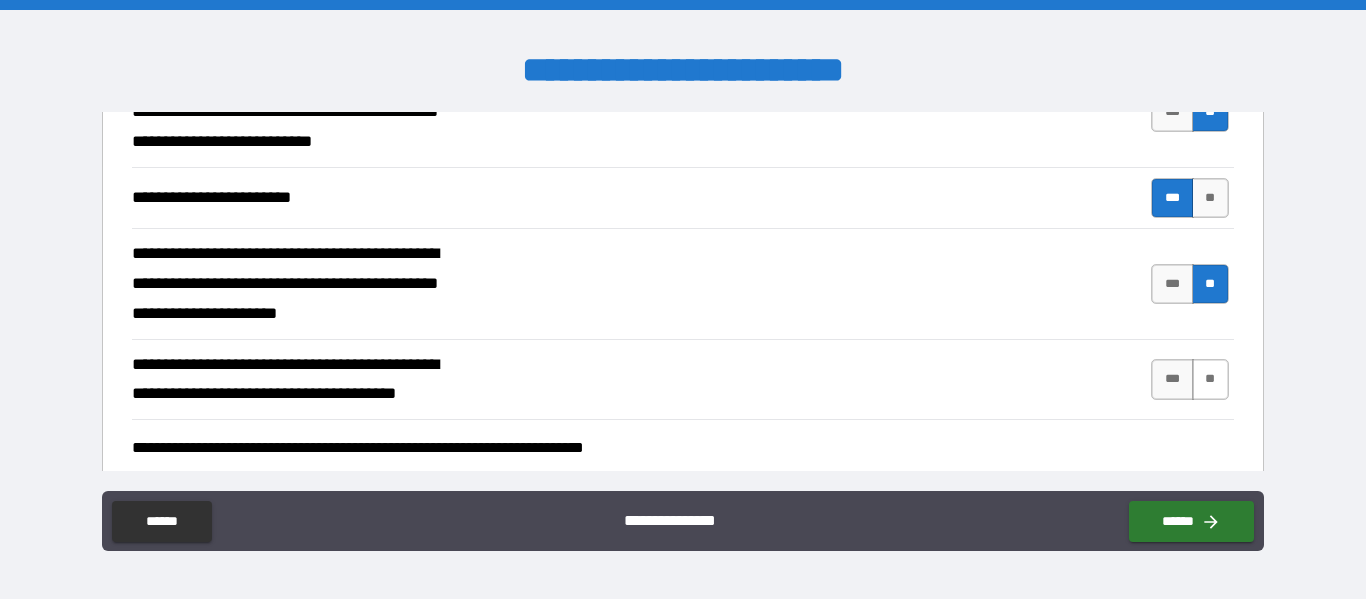click on "**" at bounding box center [1210, 379] 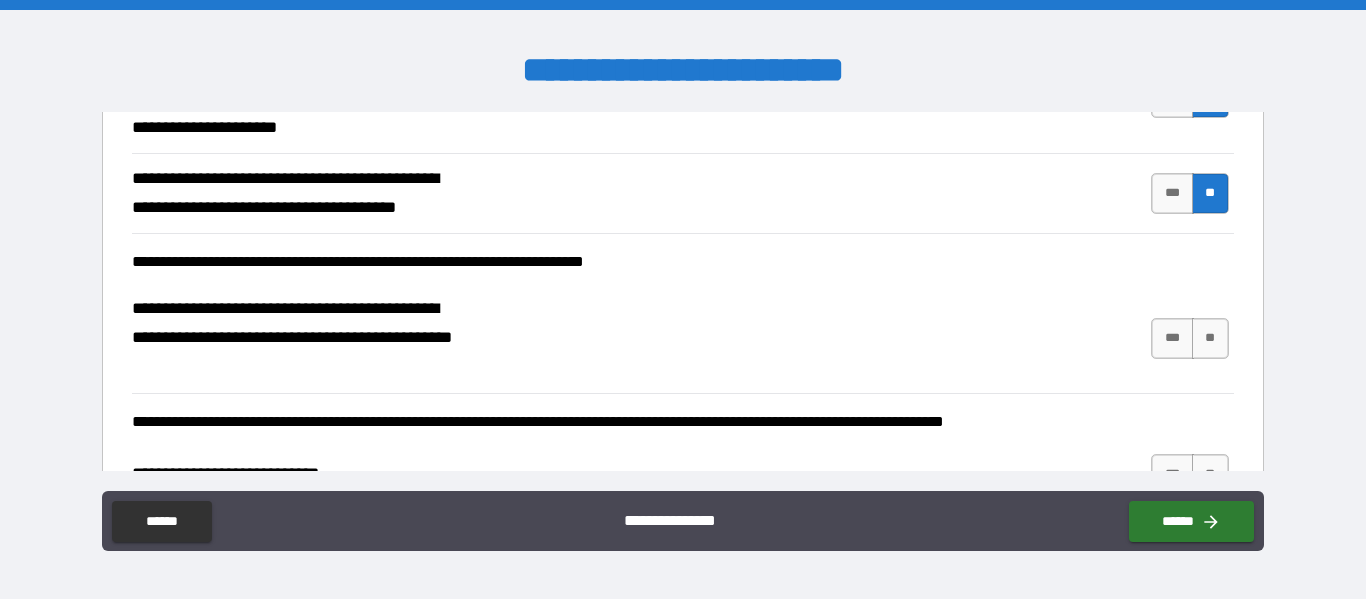 scroll, scrollTop: 2800, scrollLeft: 0, axis: vertical 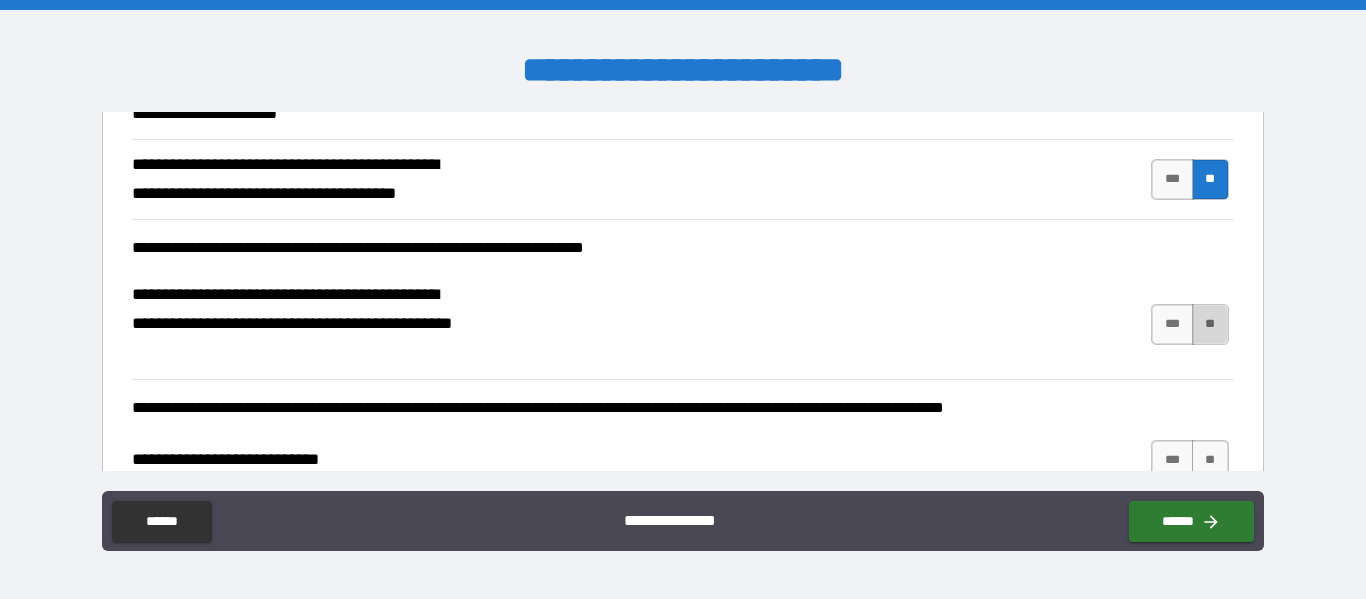 click on "**" at bounding box center [1210, 324] 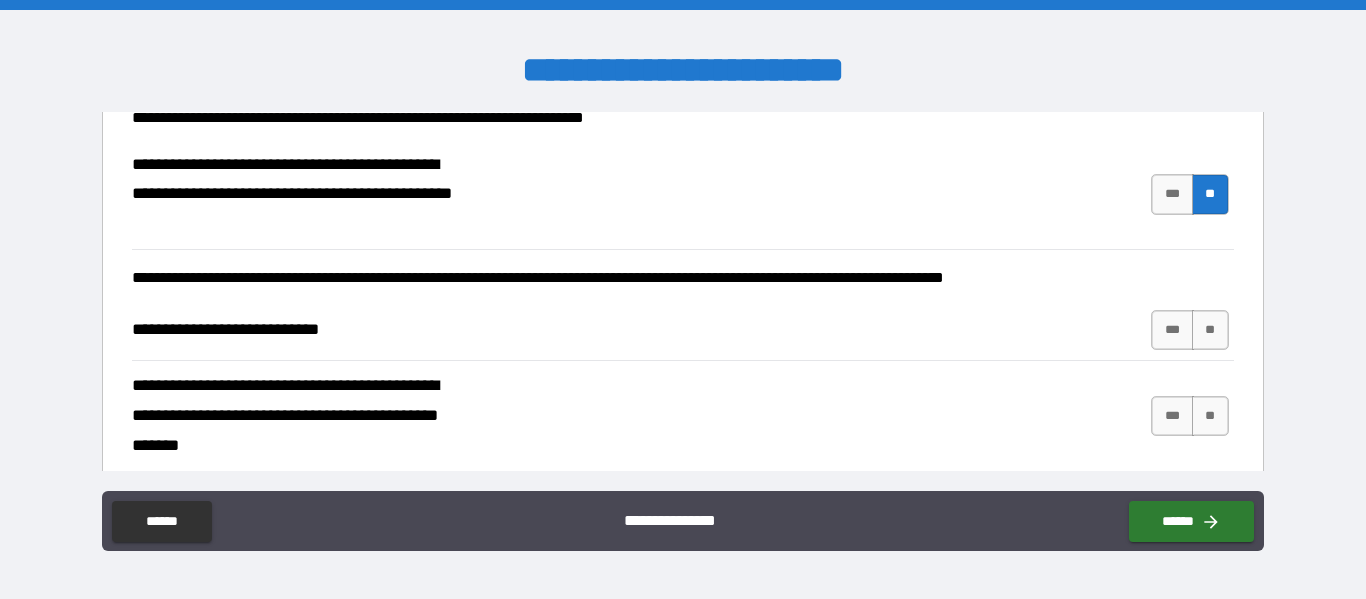 scroll, scrollTop: 3000, scrollLeft: 0, axis: vertical 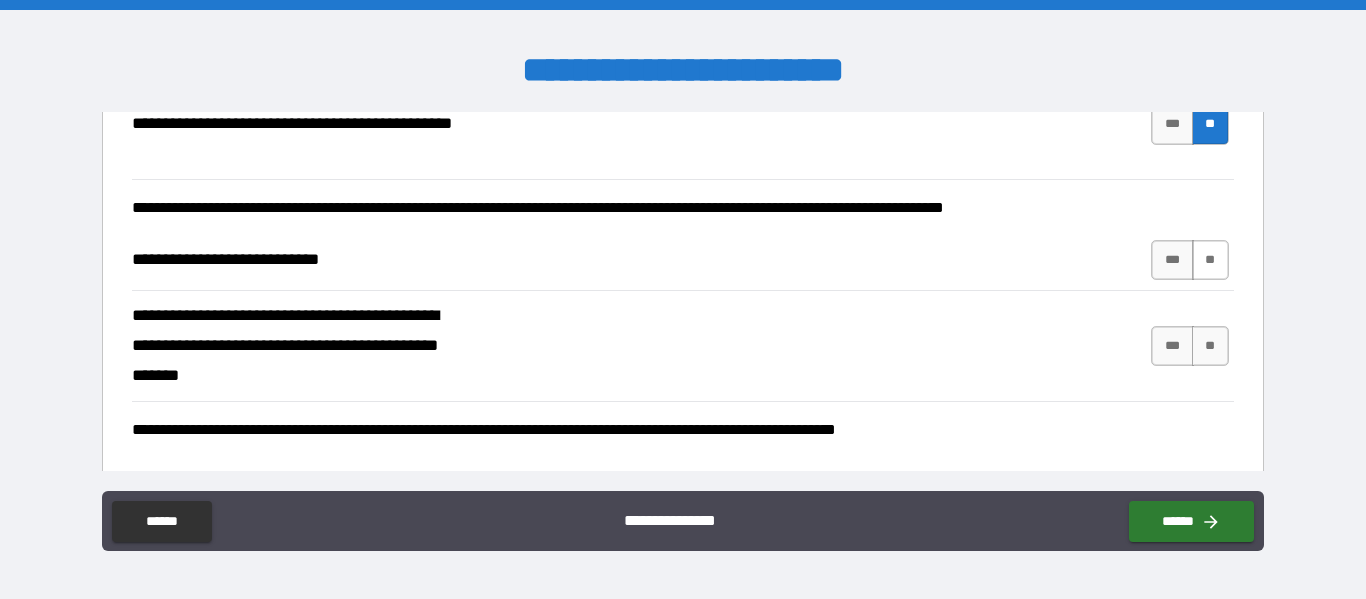 click on "**" at bounding box center (1210, 260) 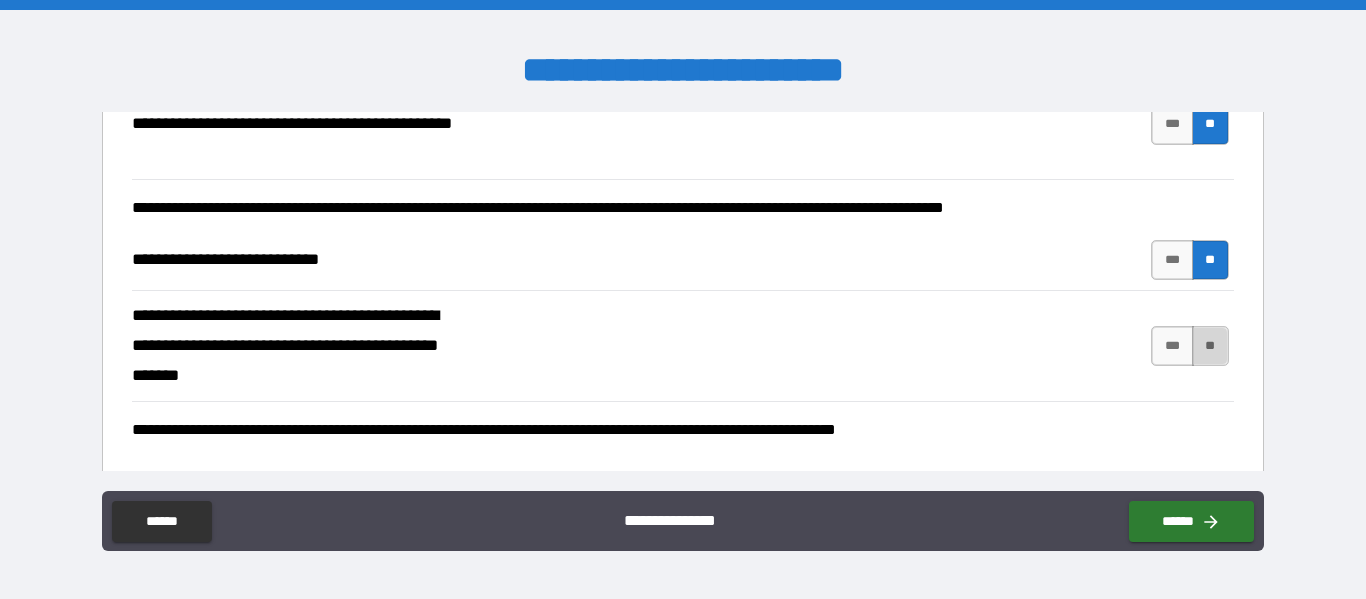 click on "**" at bounding box center [1210, 346] 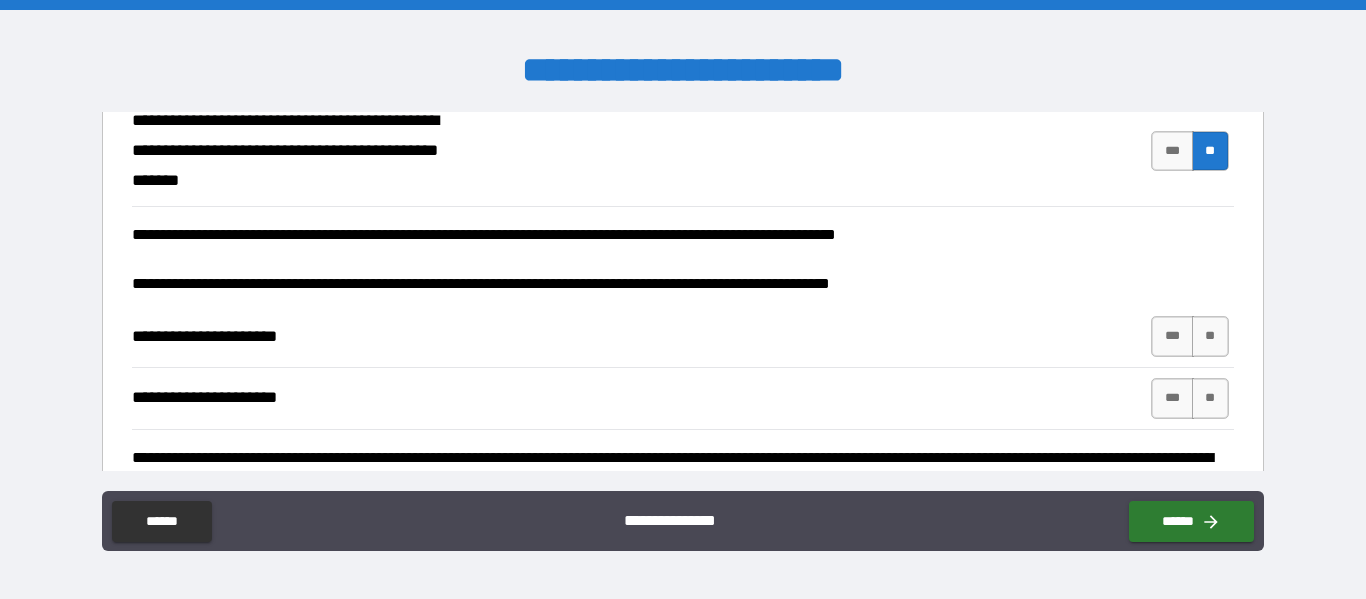 scroll, scrollTop: 3200, scrollLeft: 0, axis: vertical 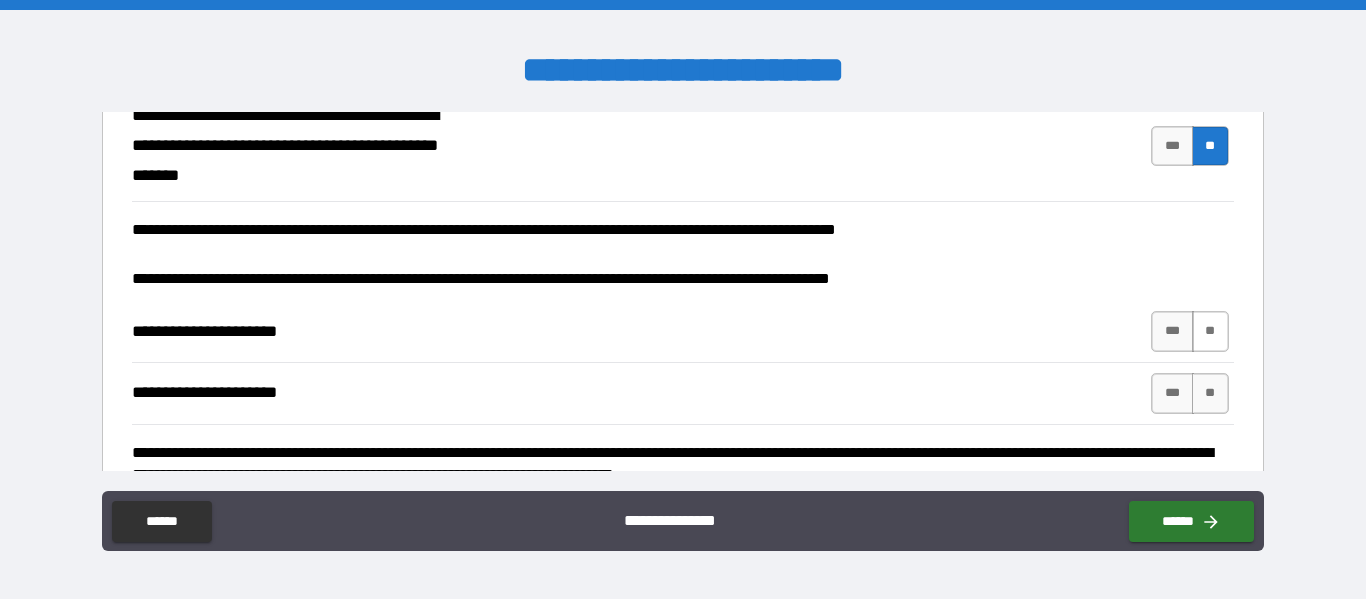 click on "**" at bounding box center [1210, 331] 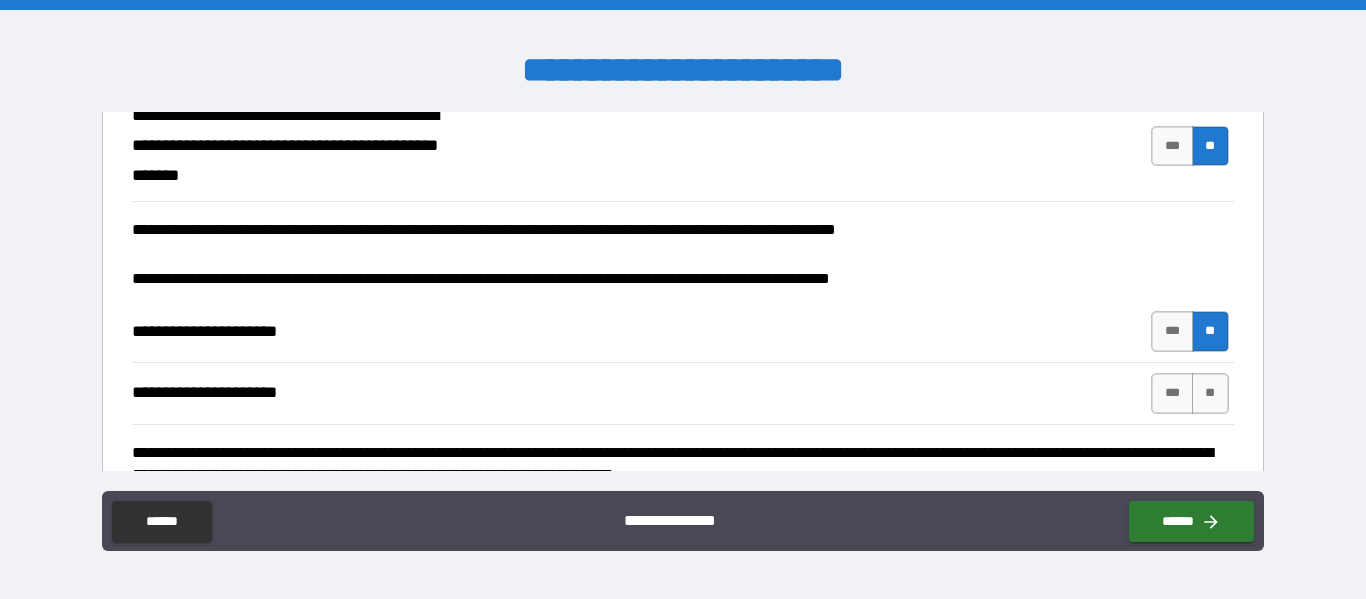 scroll, scrollTop: 3300, scrollLeft: 0, axis: vertical 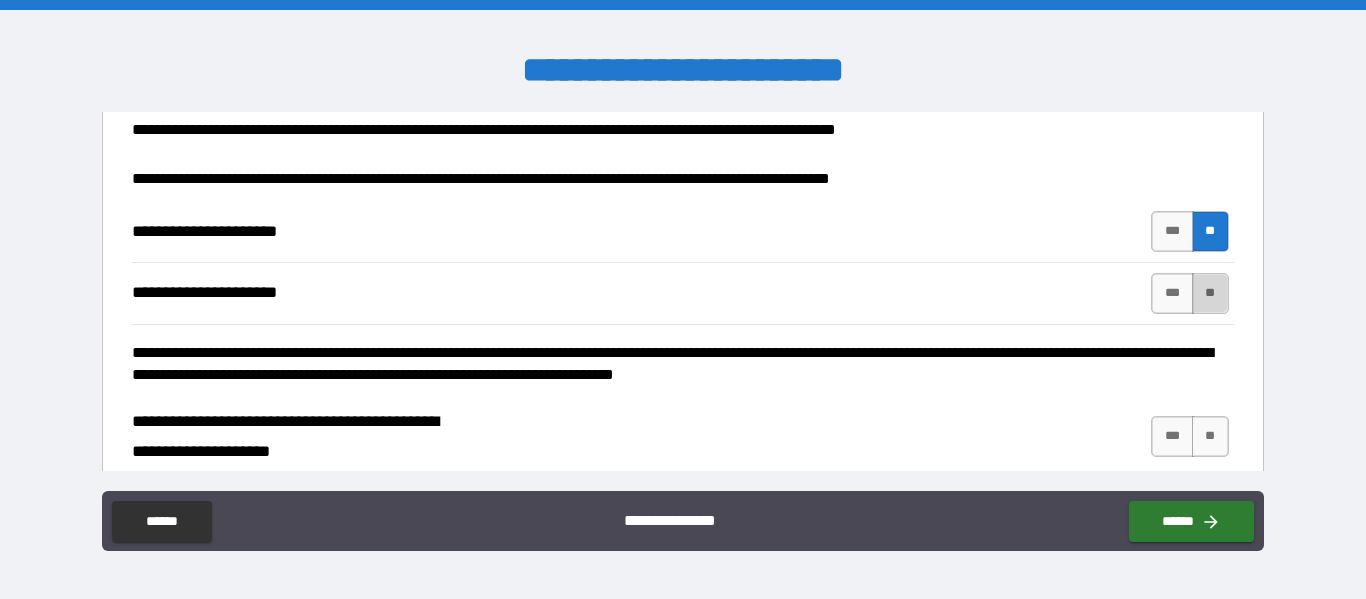 click on "**" at bounding box center [1210, 293] 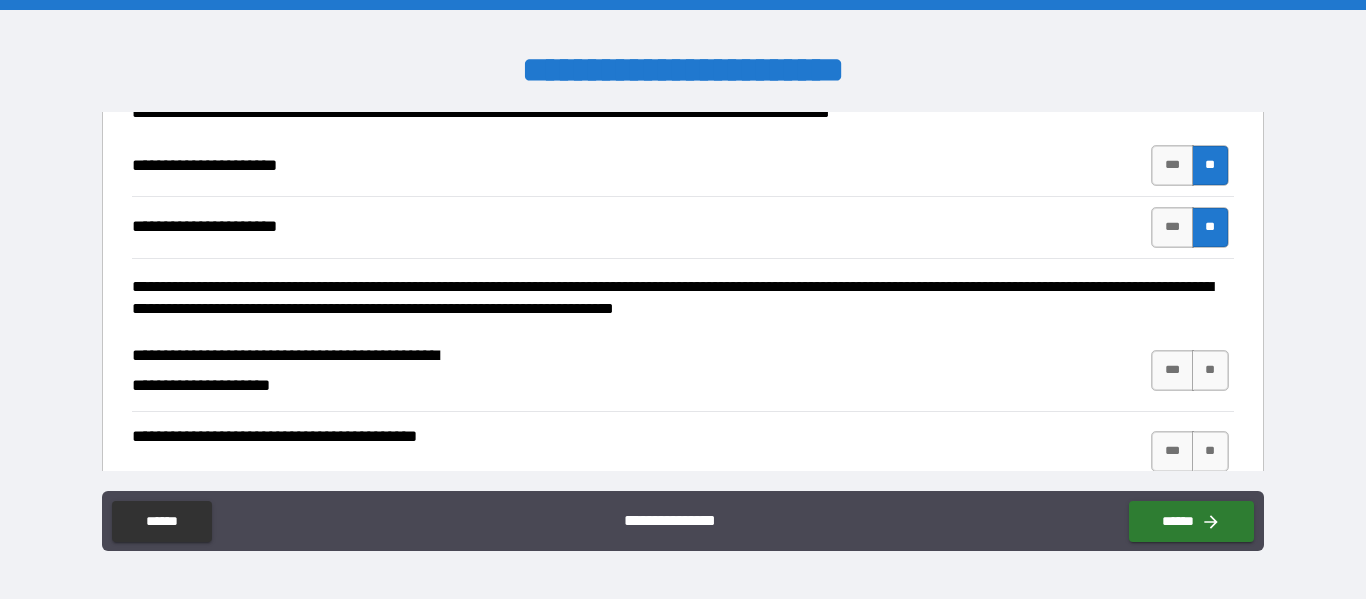 scroll, scrollTop: 3400, scrollLeft: 0, axis: vertical 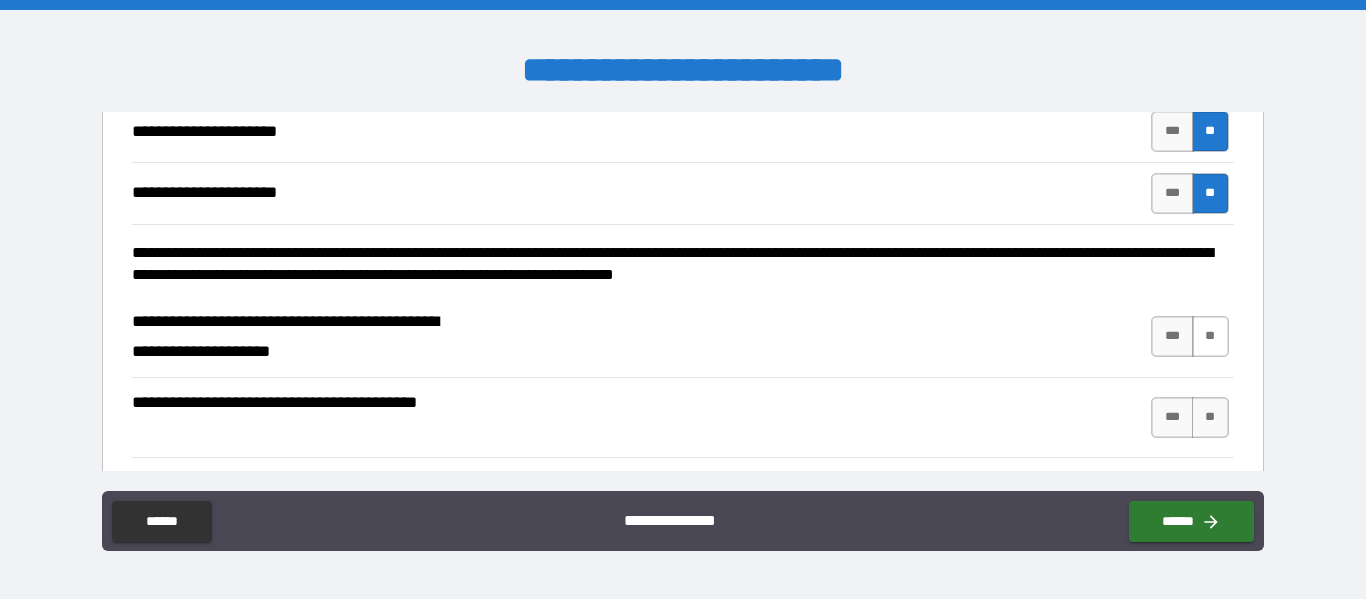 click on "**" at bounding box center [1210, 336] 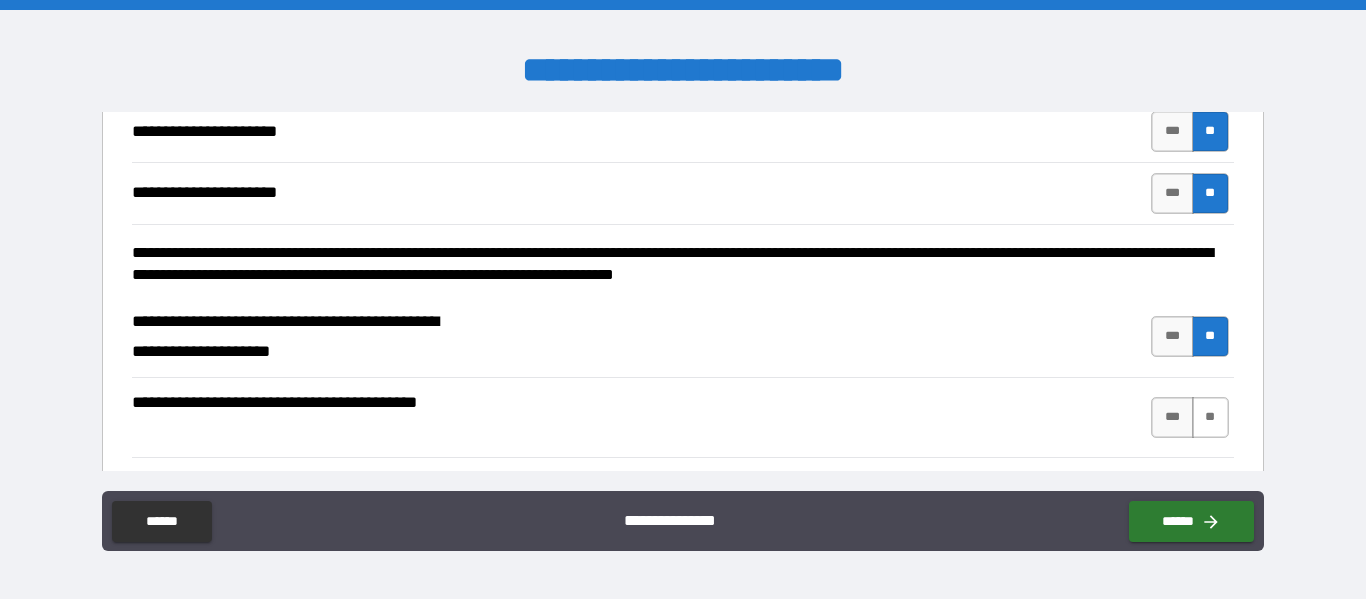 click on "**" at bounding box center (1210, 417) 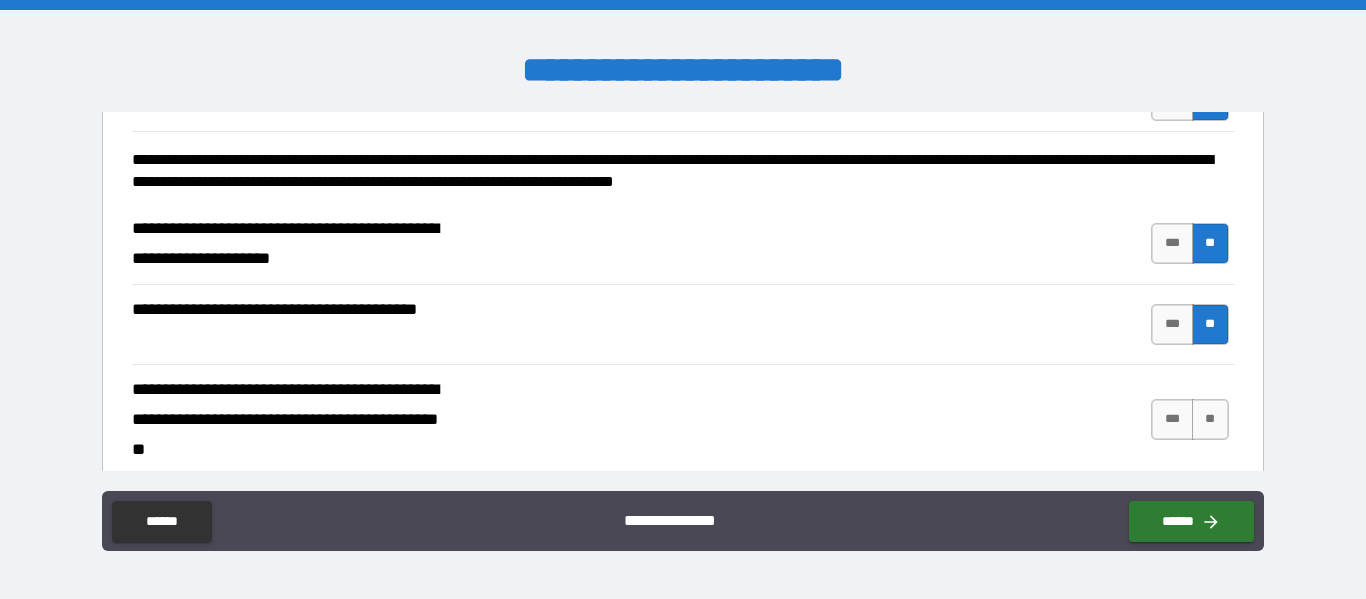 scroll, scrollTop: 3600, scrollLeft: 0, axis: vertical 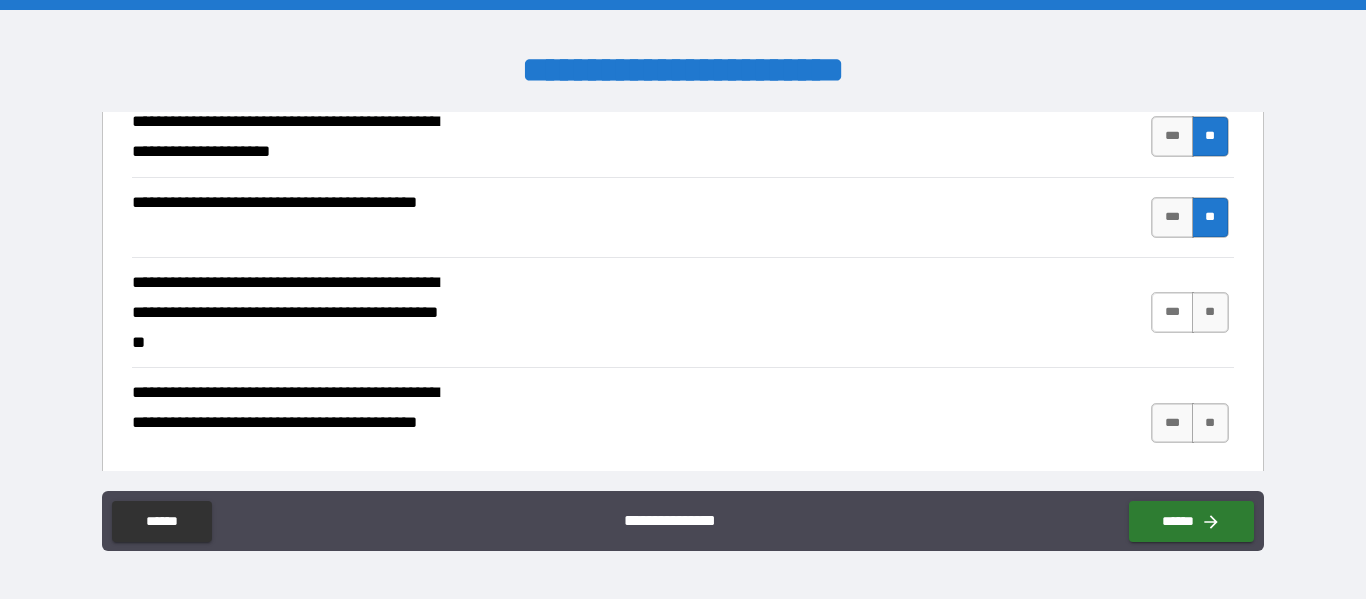 click on "***" at bounding box center (1172, 312) 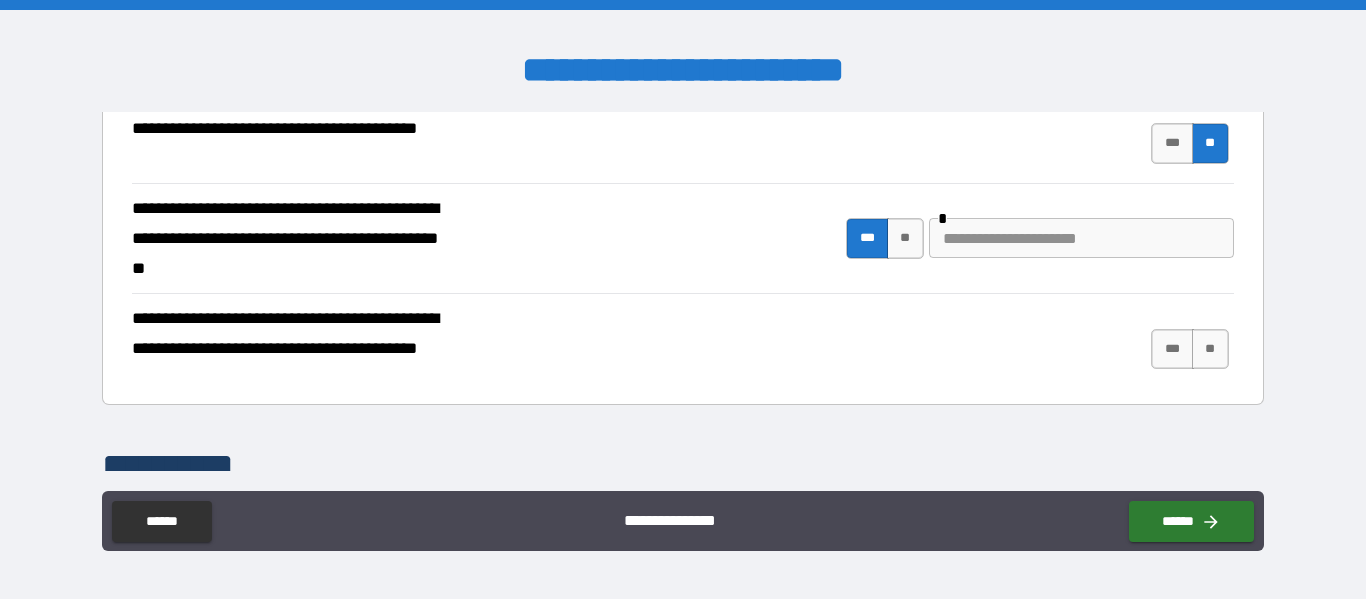 scroll, scrollTop: 3700, scrollLeft: 0, axis: vertical 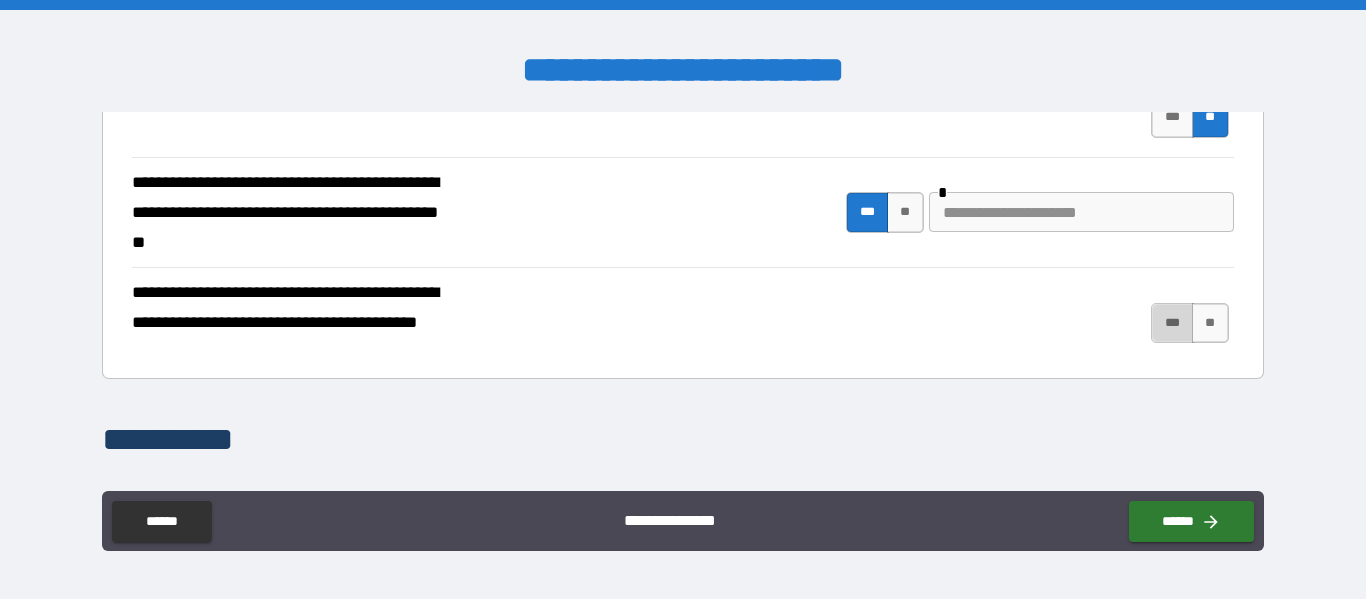 click on "***" at bounding box center (1172, 323) 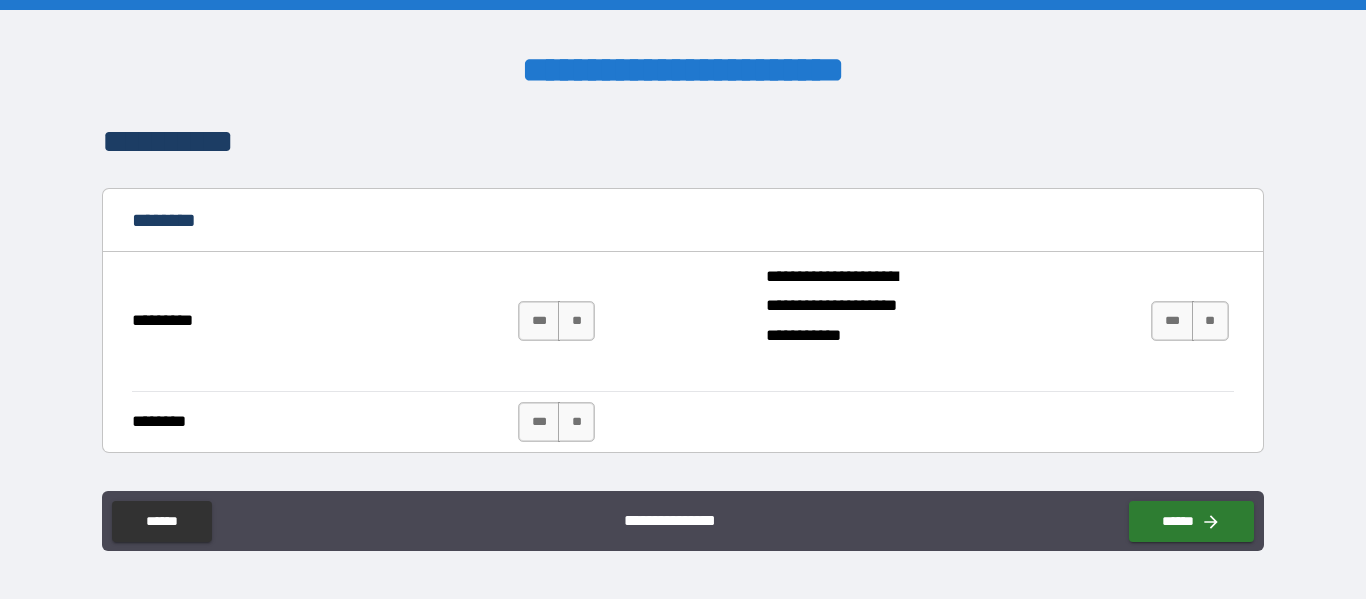 scroll, scrollTop: 4000, scrollLeft: 0, axis: vertical 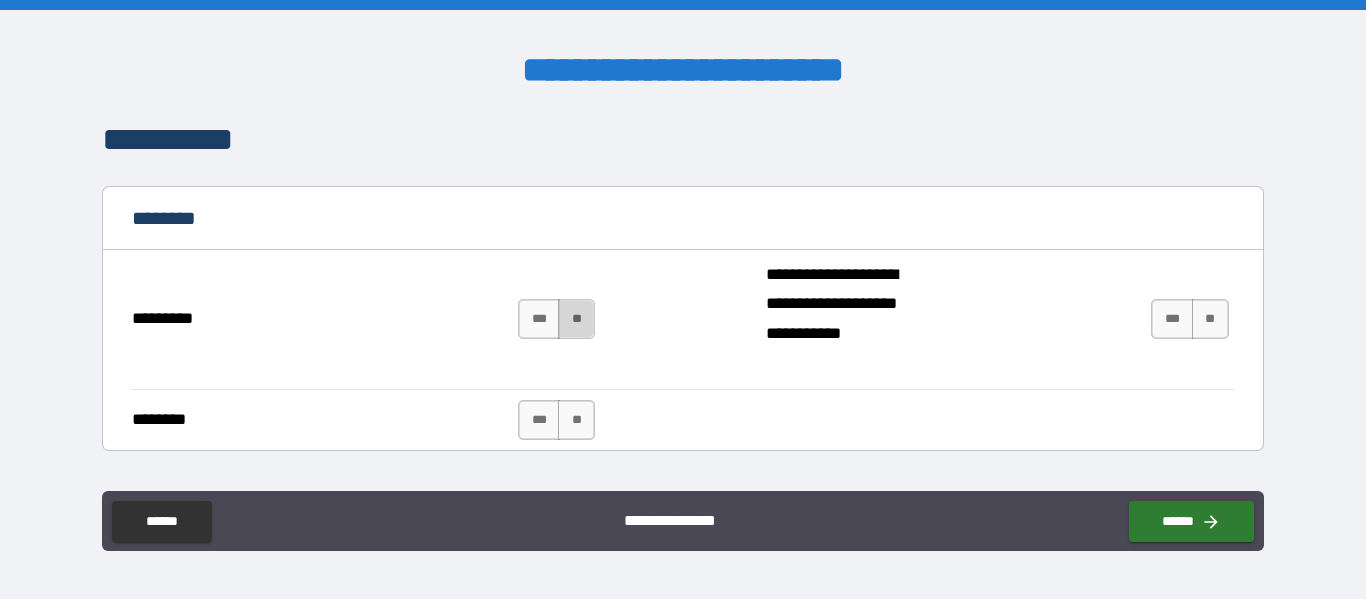 click on "**" at bounding box center [576, 319] 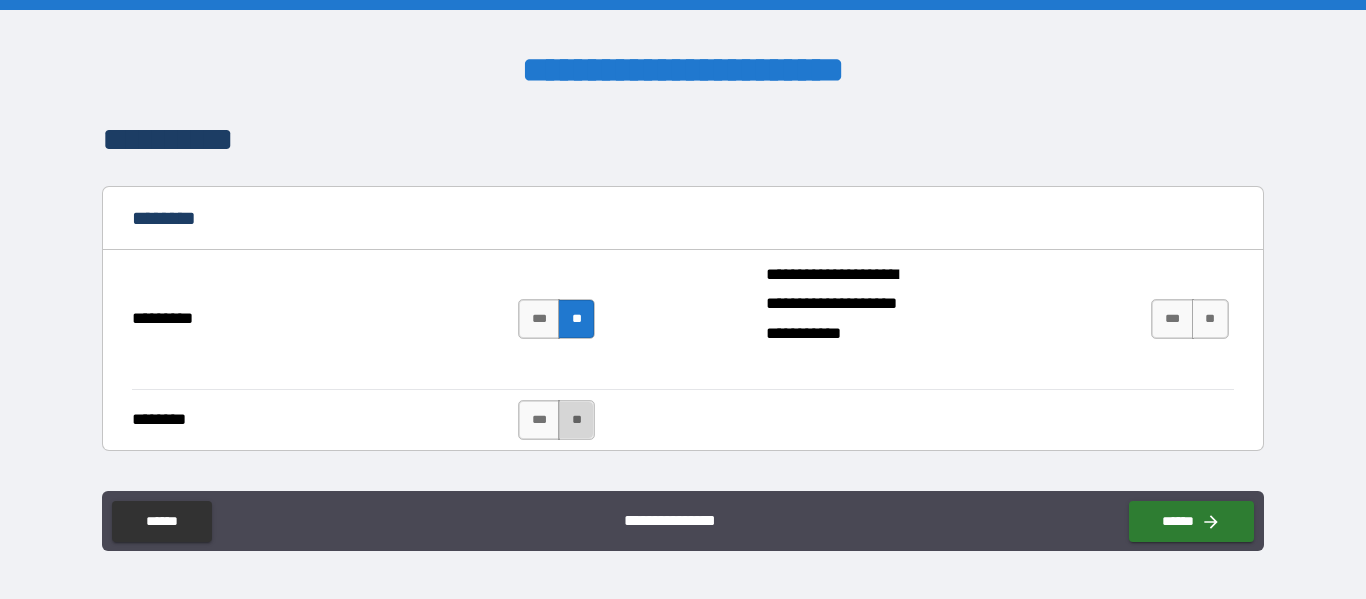 click on "**" at bounding box center [576, 420] 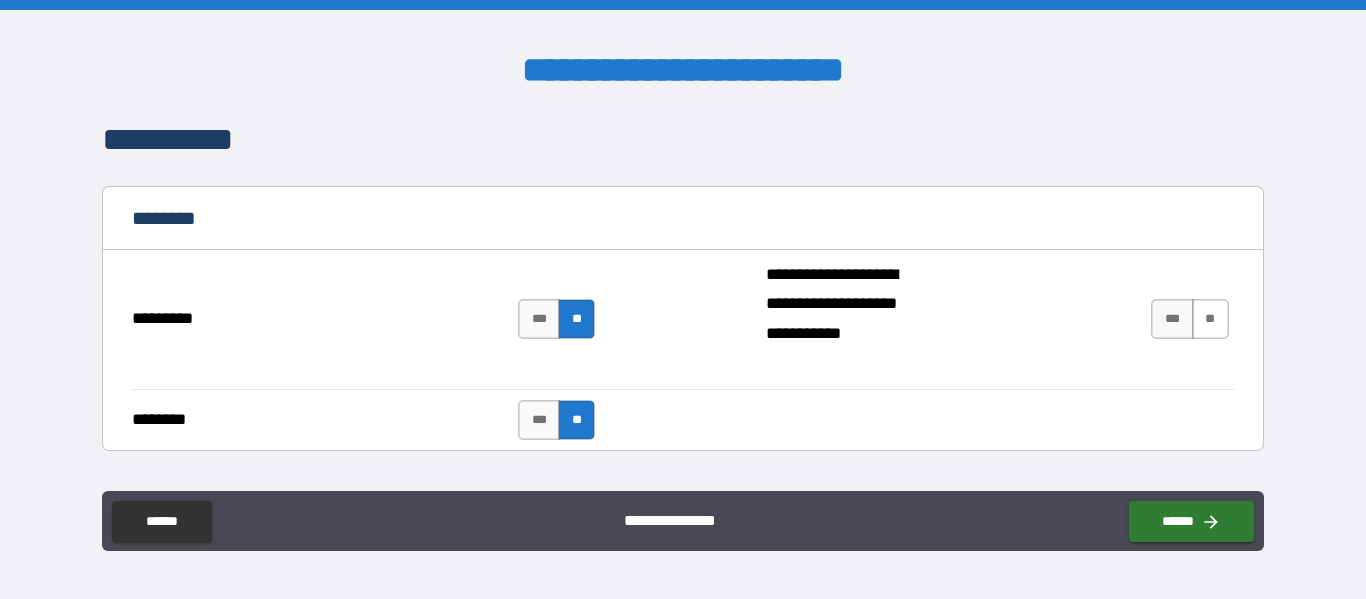 click on "**" at bounding box center (1210, 319) 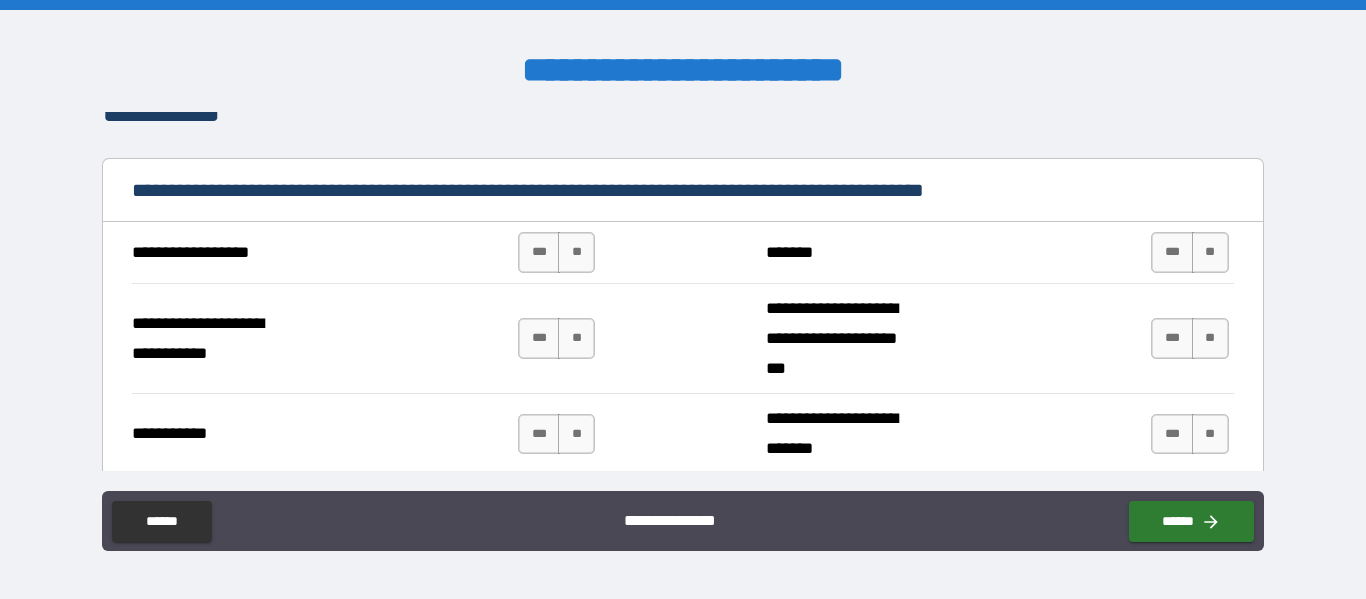 scroll, scrollTop: 4500, scrollLeft: 0, axis: vertical 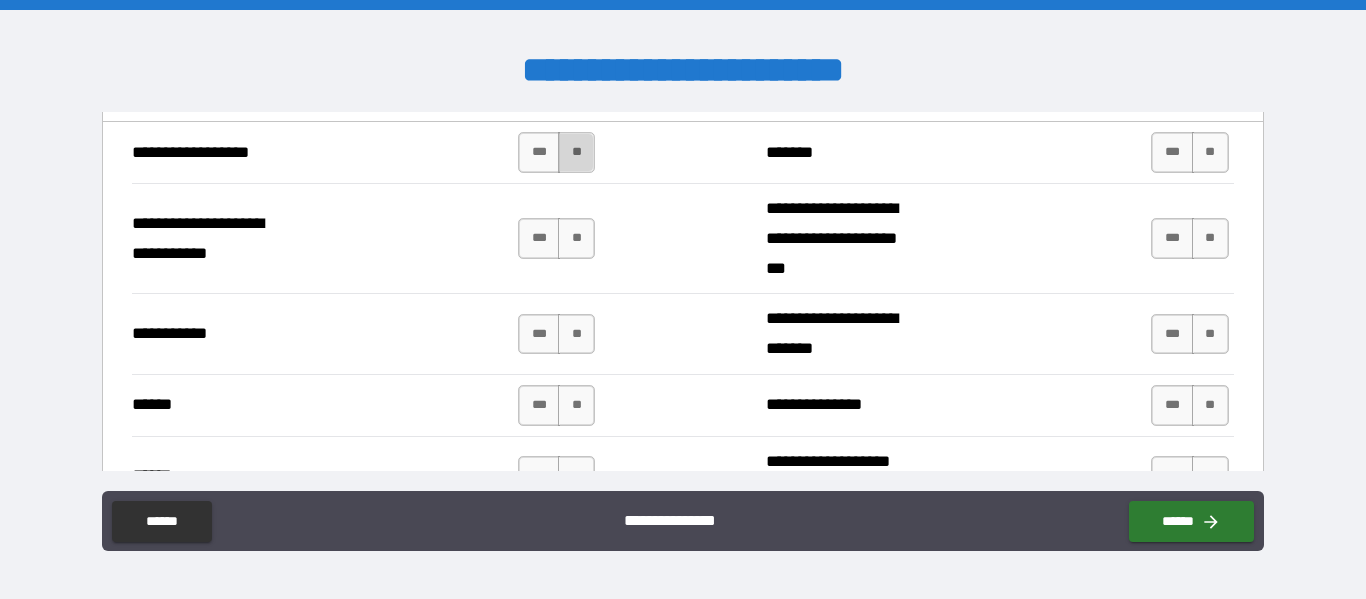 click on "**" at bounding box center (576, 152) 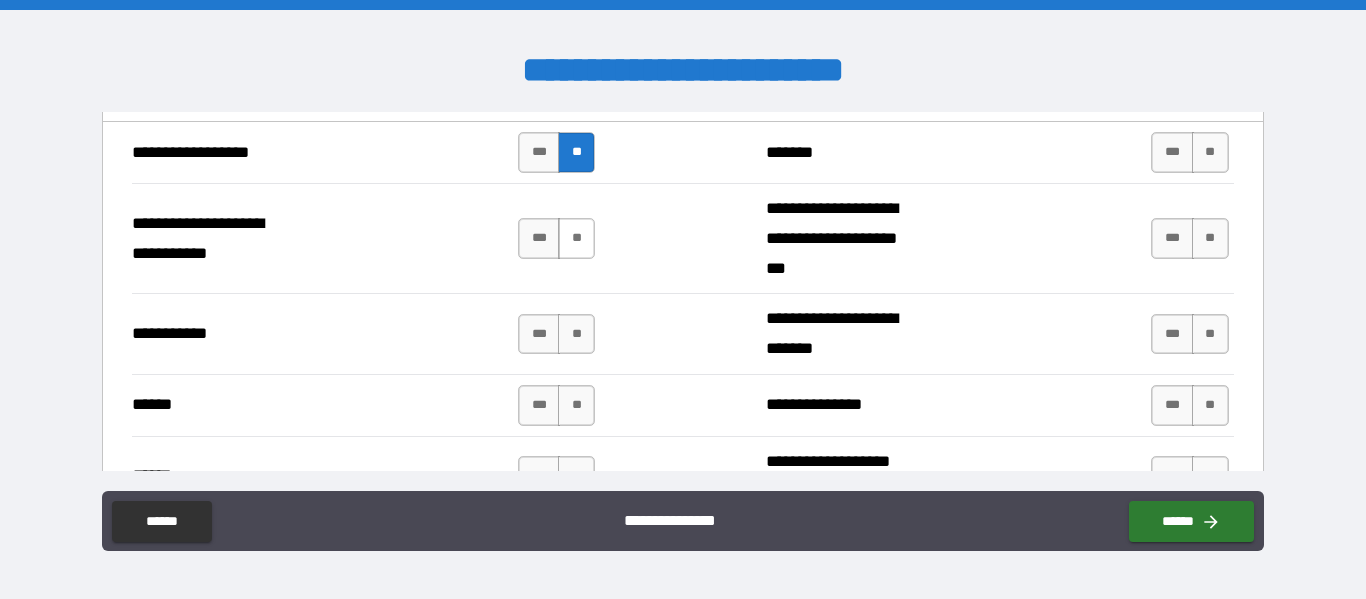 click on "**" at bounding box center [576, 238] 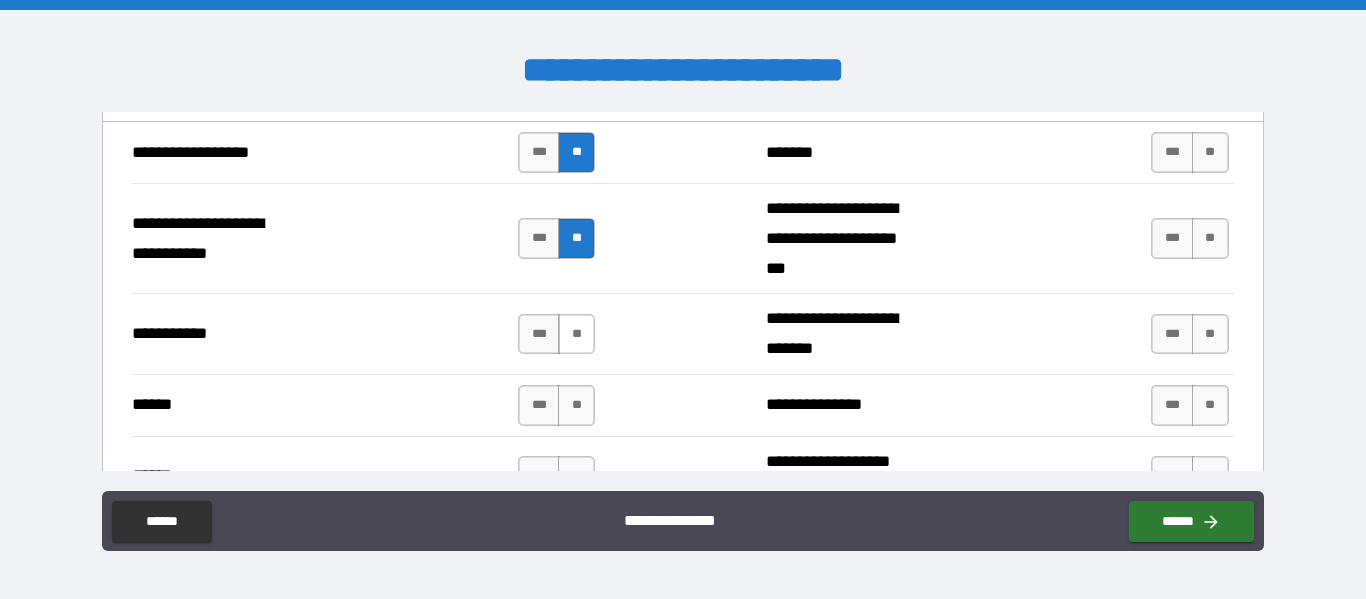click on "**" at bounding box center [576, 334] 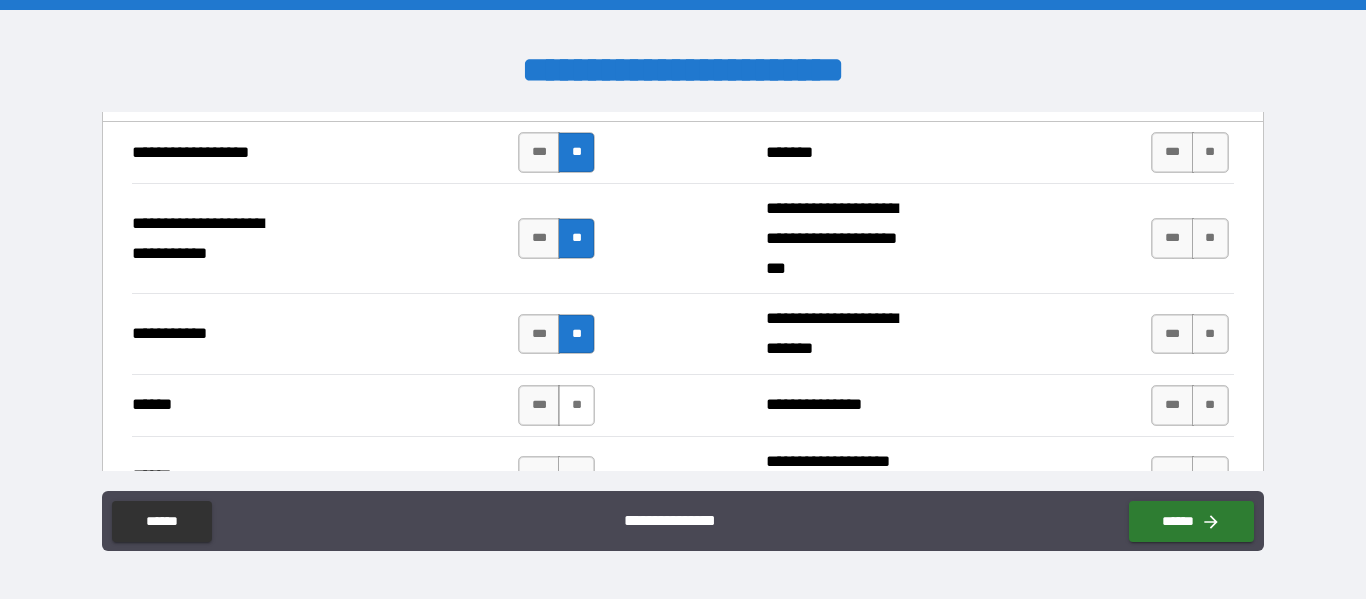 click on "**" at bounding box center [576, 405] 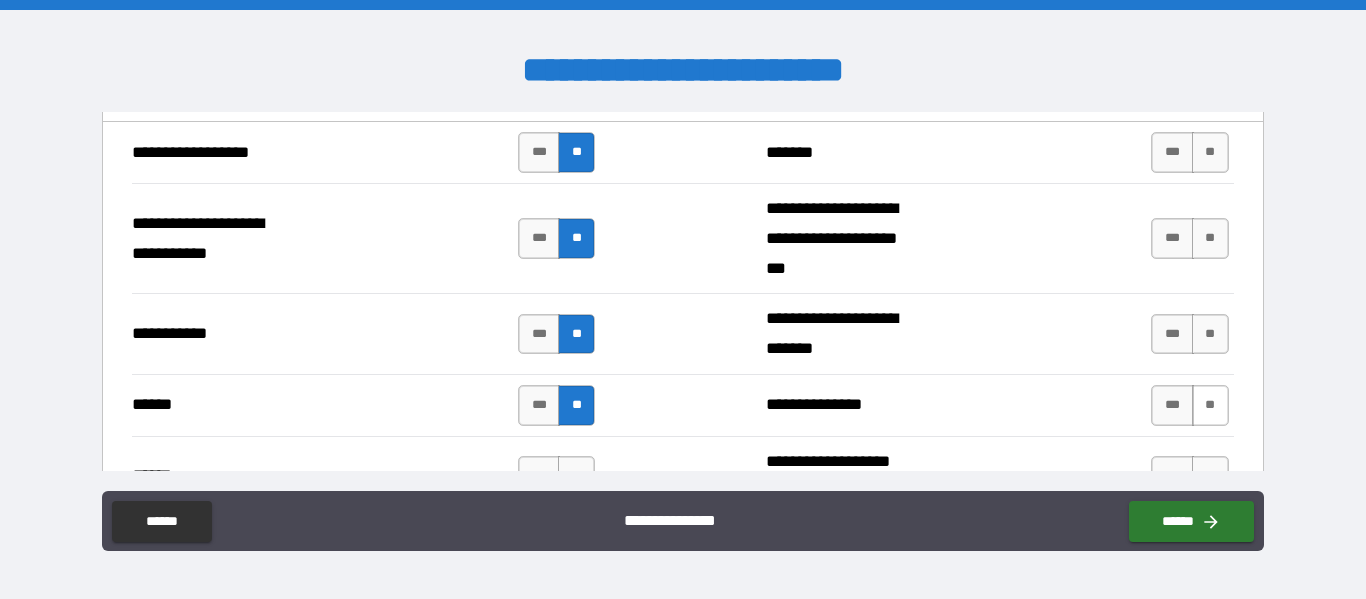 click on "**" at bounding box center (1210, 405) 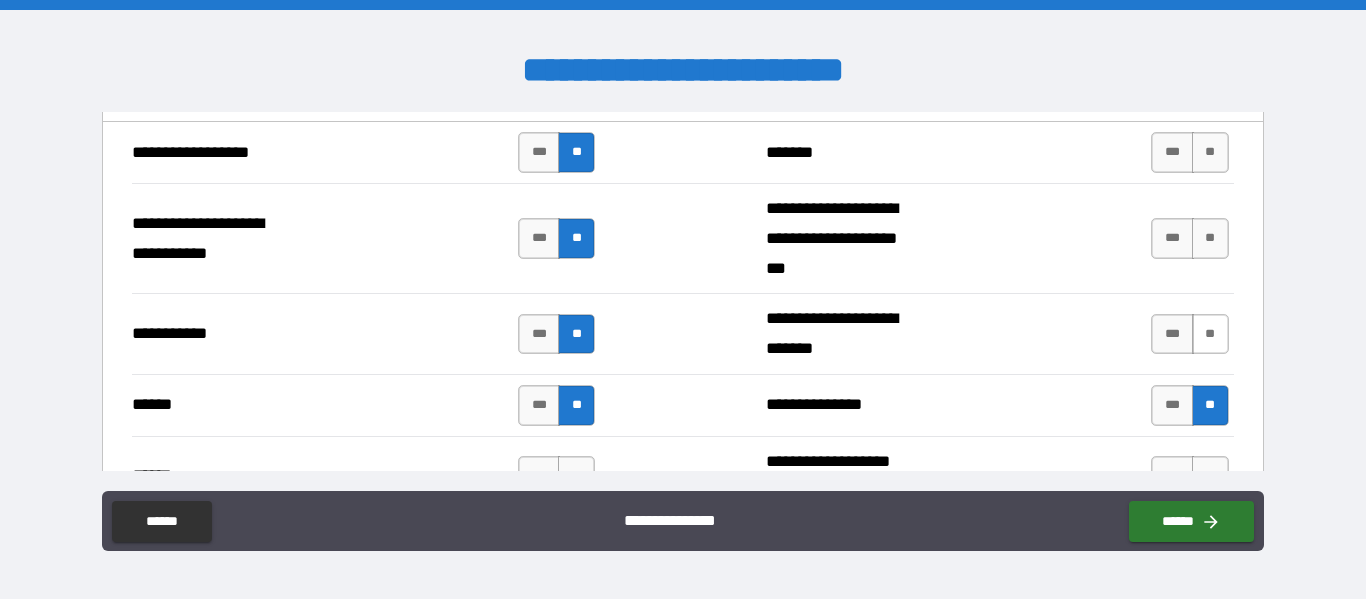 click on "**" at bounding box center [1210, 334] 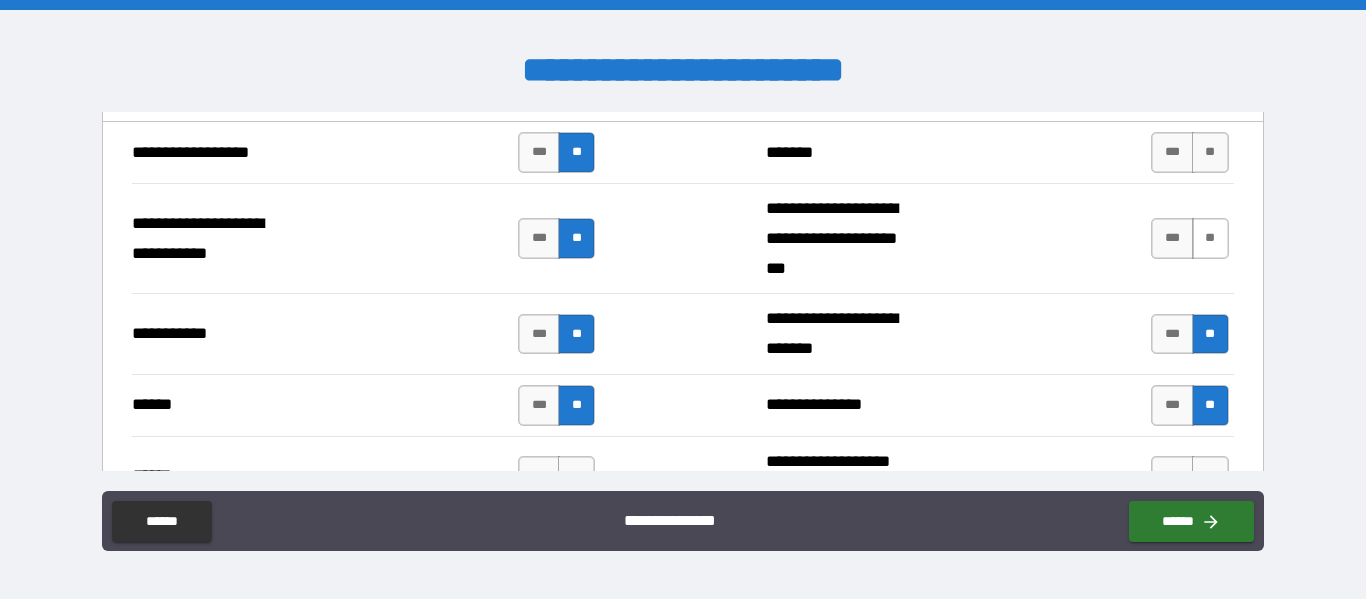 click on "**" at bounding box center [1210, 238] 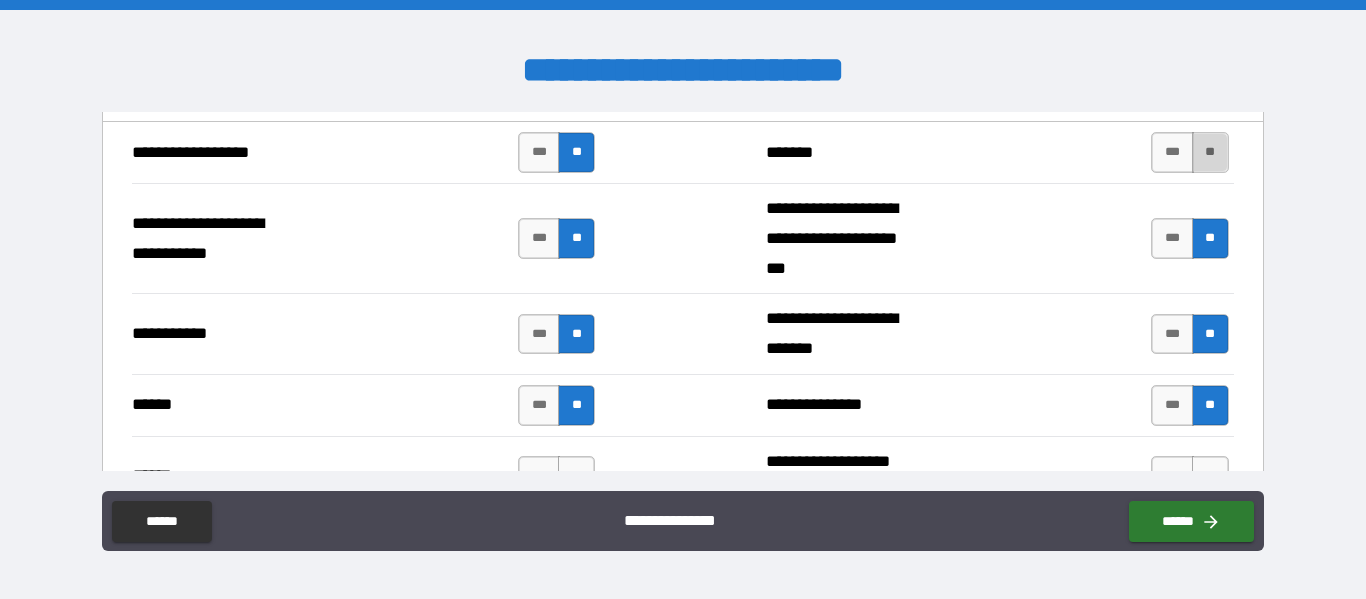 click on "**" at bounding box center [1210, 152] 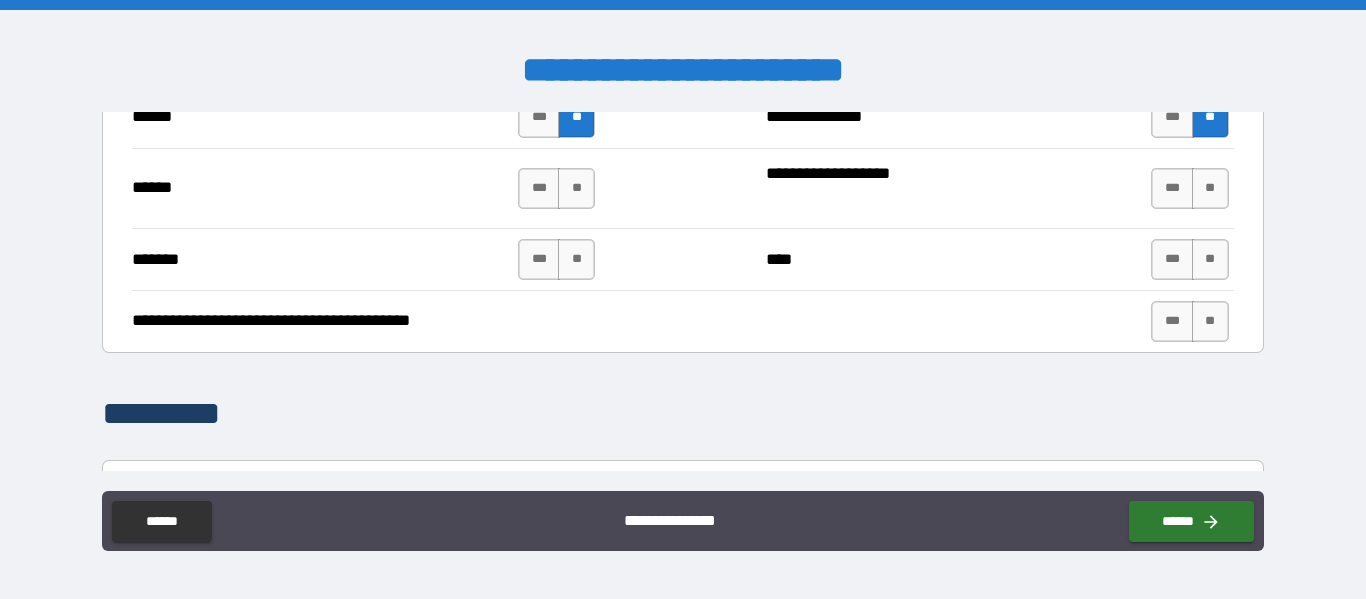 scroll, scrollTop: 4800, scrollLeft: 0, axis: vertical 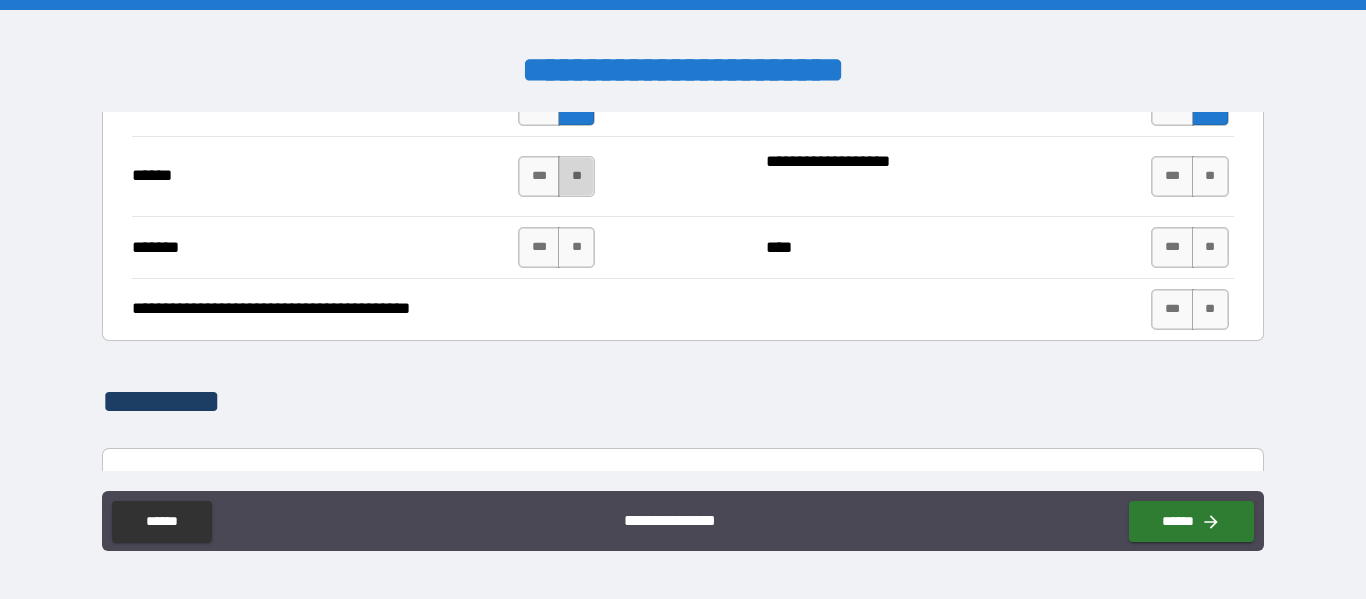 click on "**" at bounding box center (576, 176) 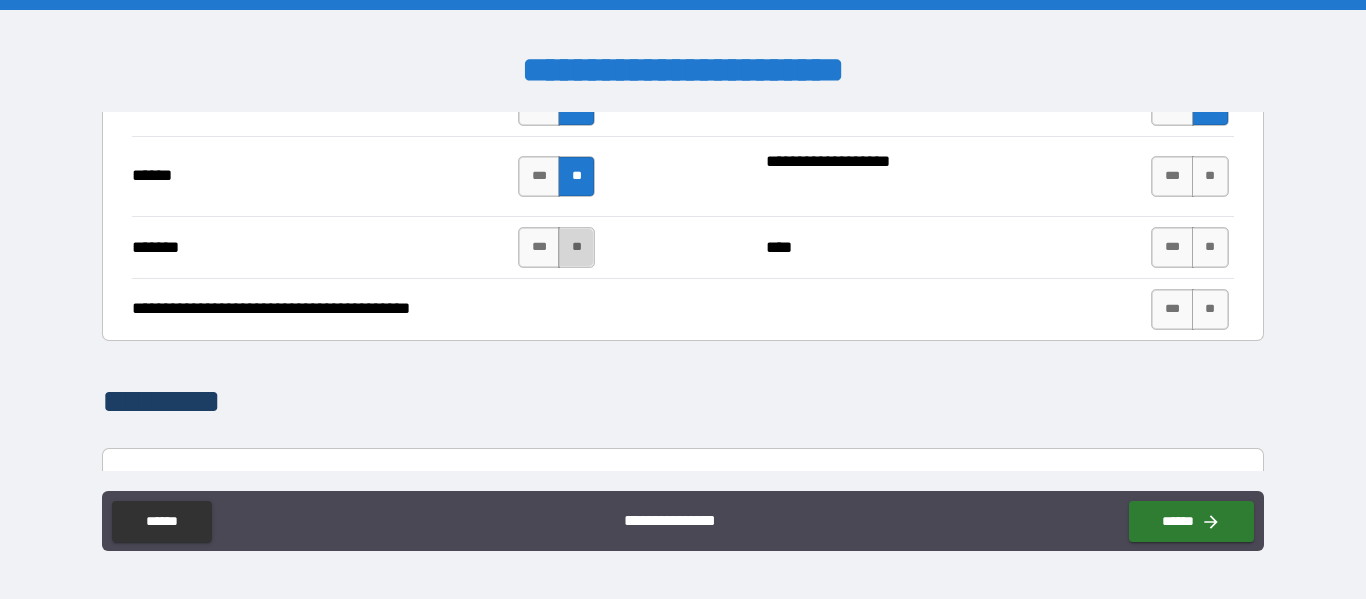 click on "**" at bounding box center [576, 247] 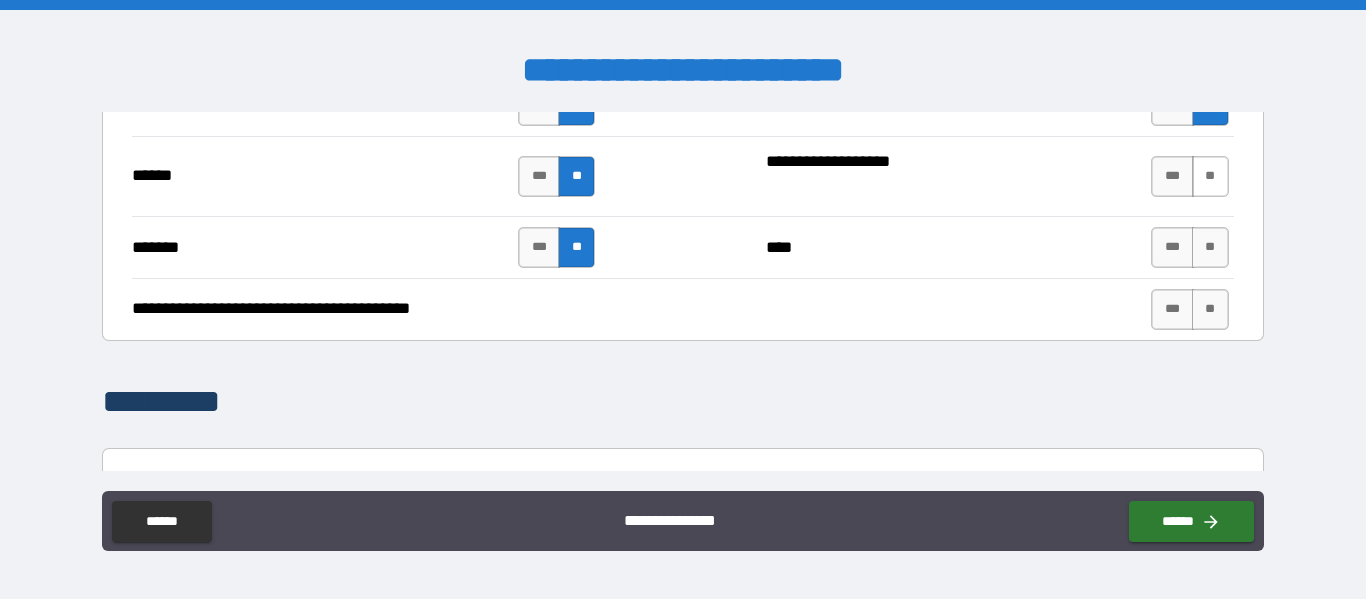 click on "**" at bounding box center [1210, 176] 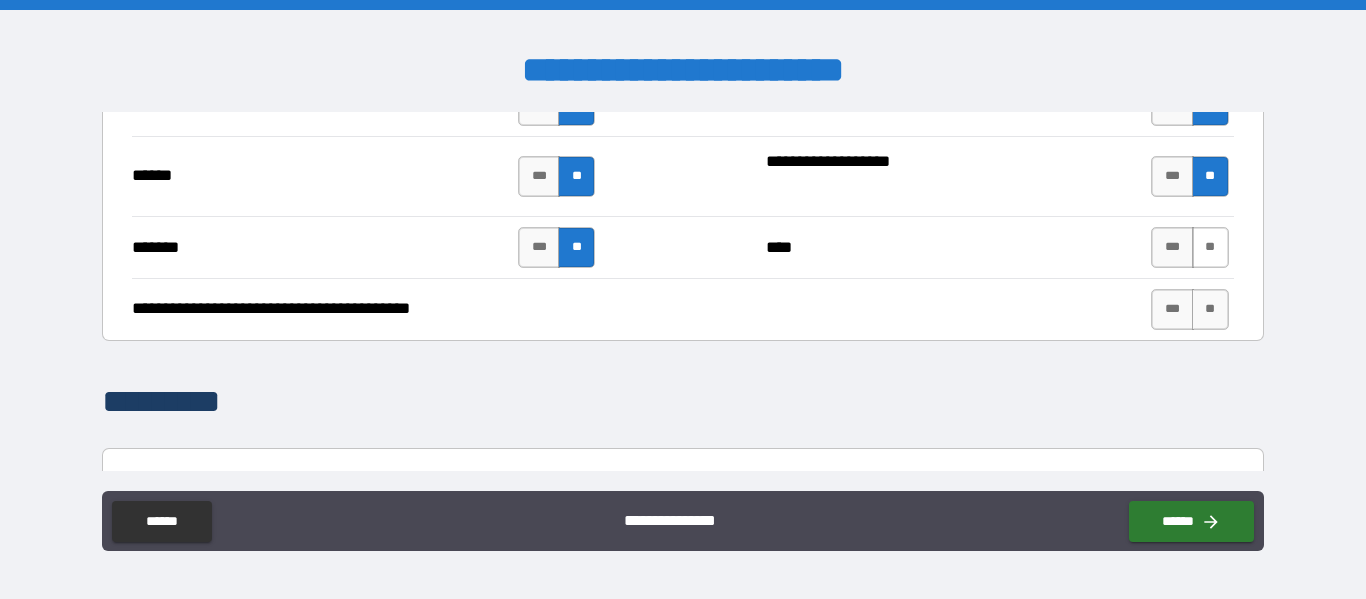 click on "**" at bounding box center (1210, 247) 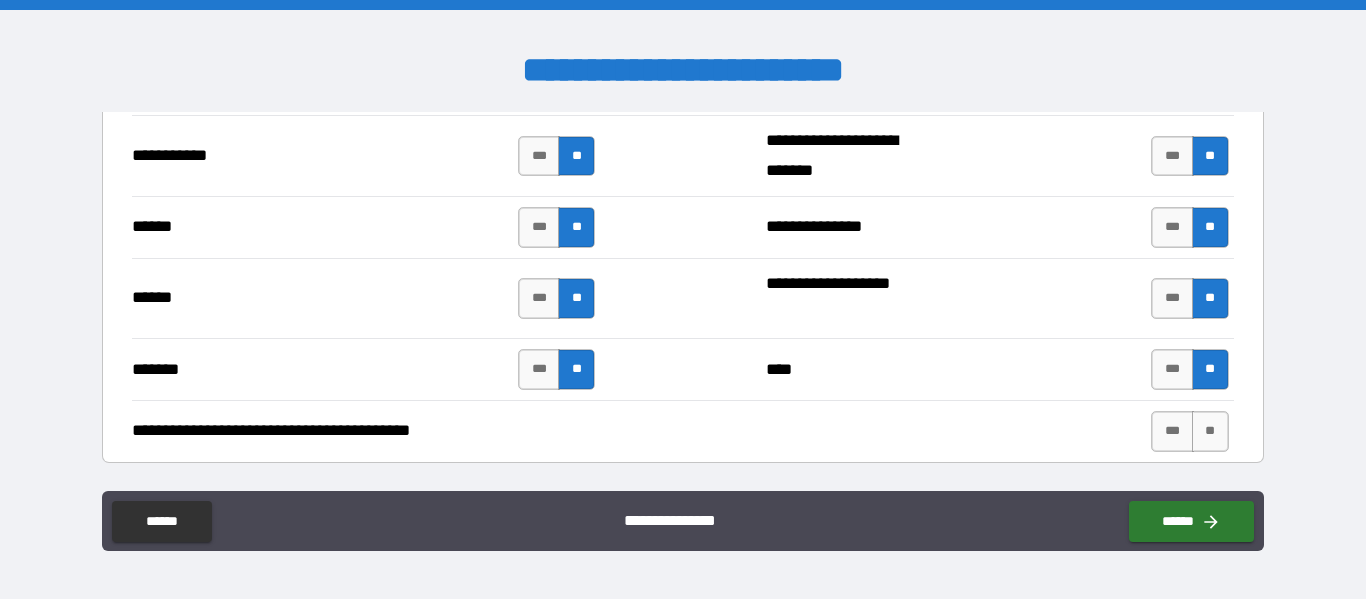 scroll, scrollTop: 4800, scrollLeft: 0, axis: vertical 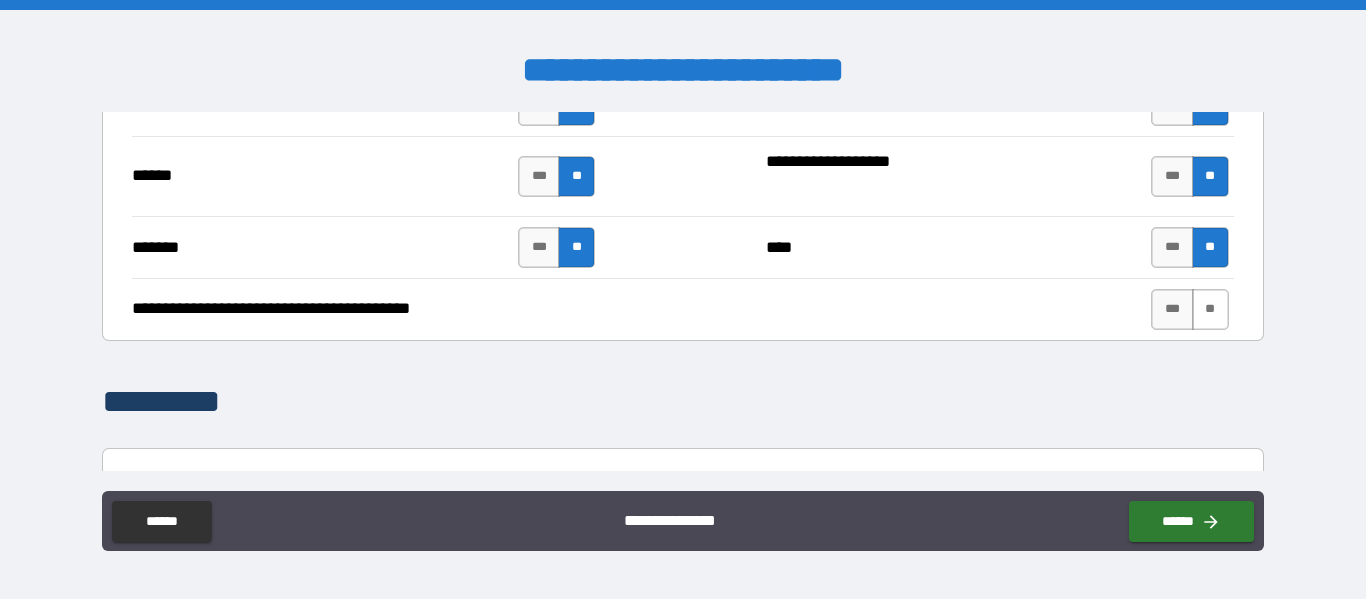 click on "**" at bounding box center (1210, 309) 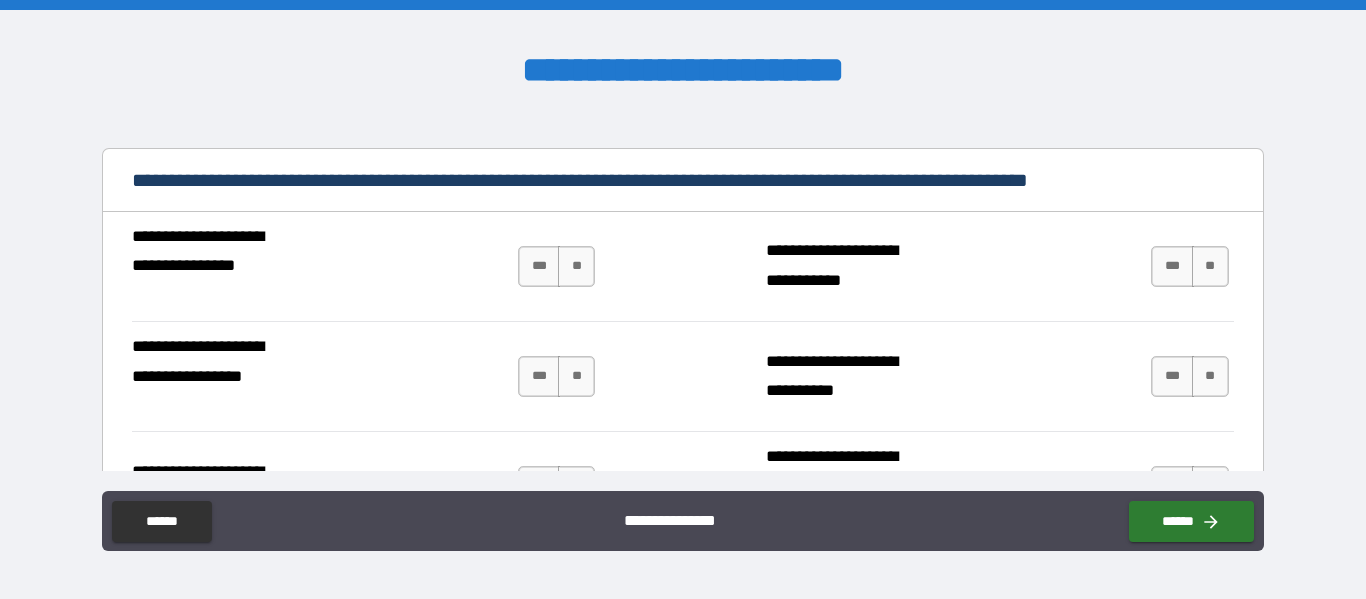 scroll, scrollTop: 5200, scrollLeft: 0, axis: vertical 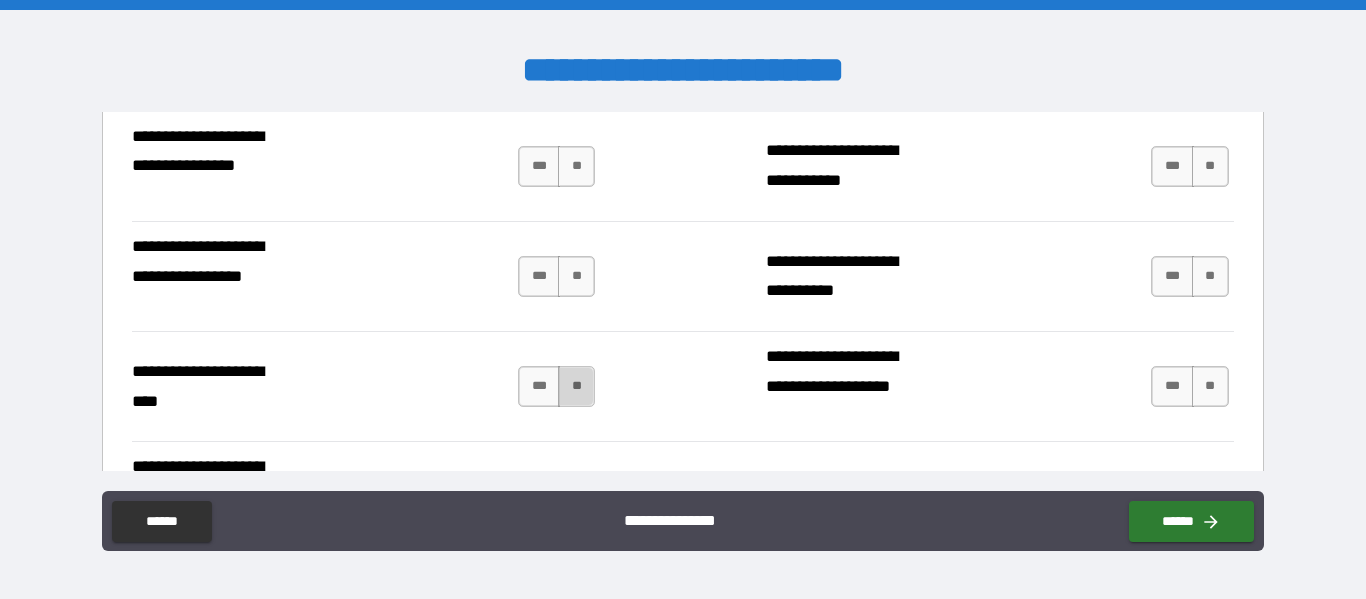 click on "**" at bounding box center [576, 386] 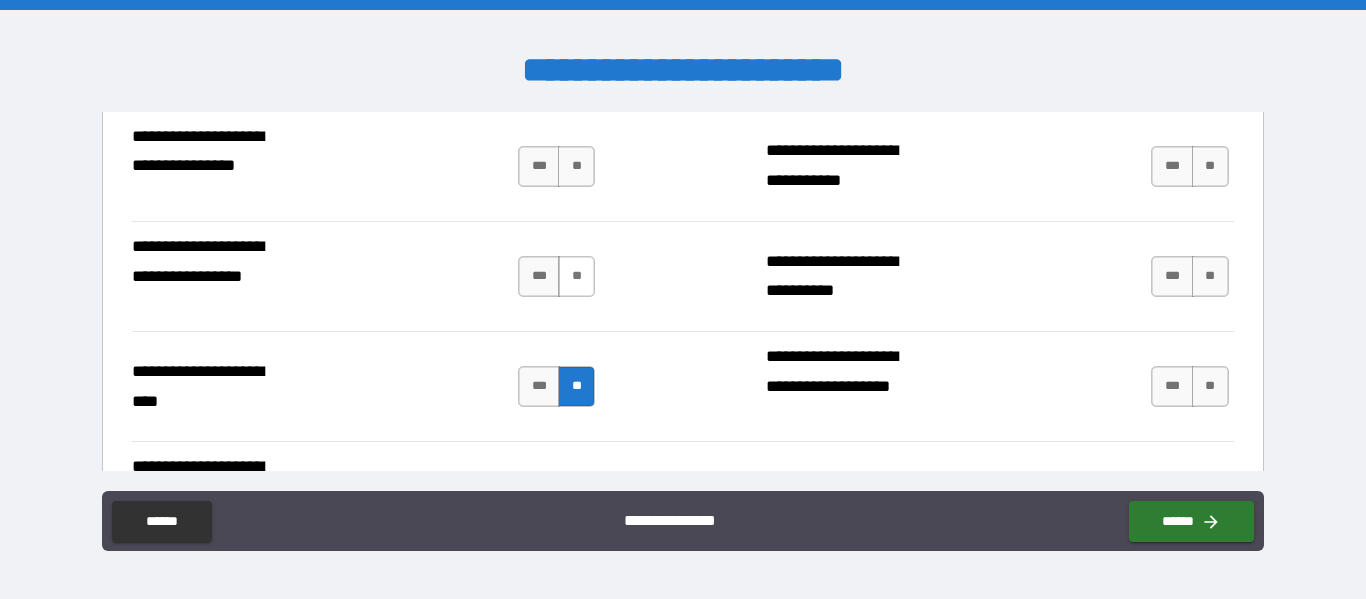 click on "**" at bounding box center (576, 276) 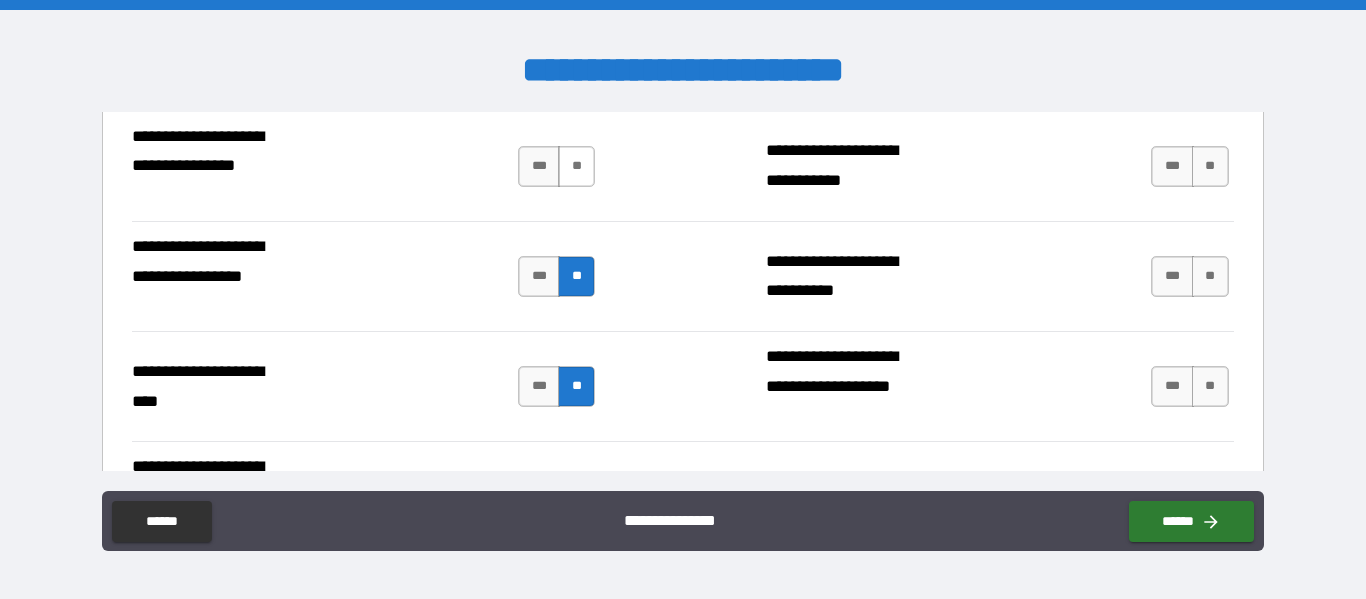 click on "**" at bounding box center (576, 166) 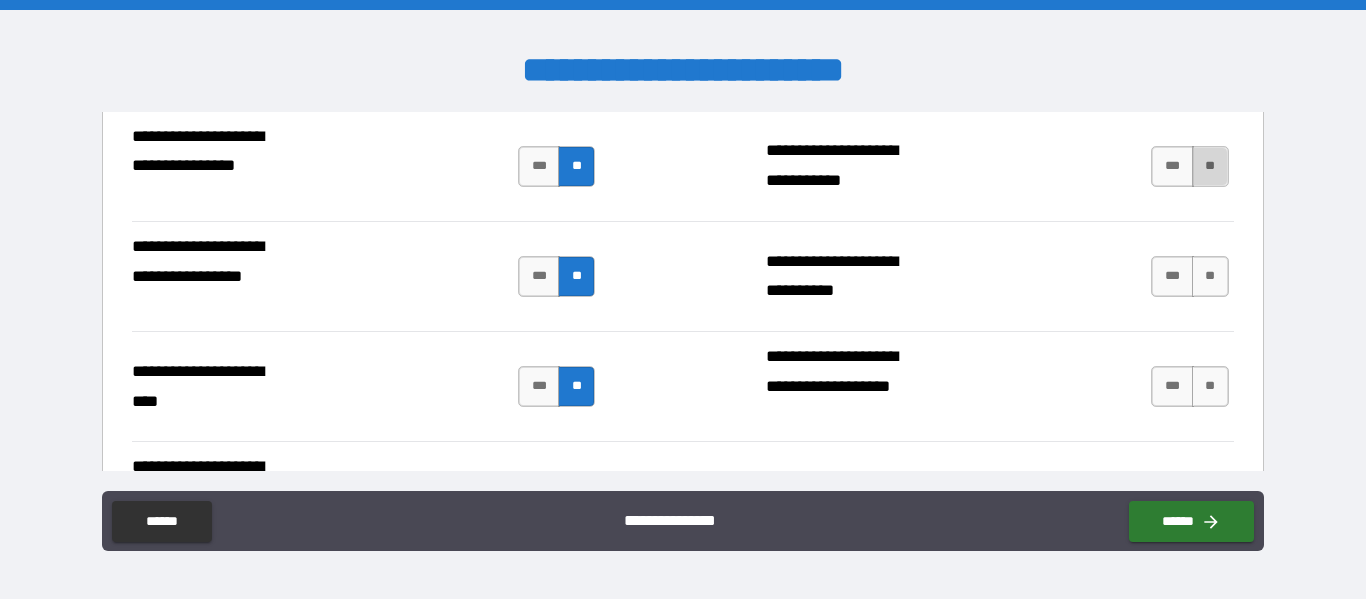 click on "**" at bounding box center [1210, 166] 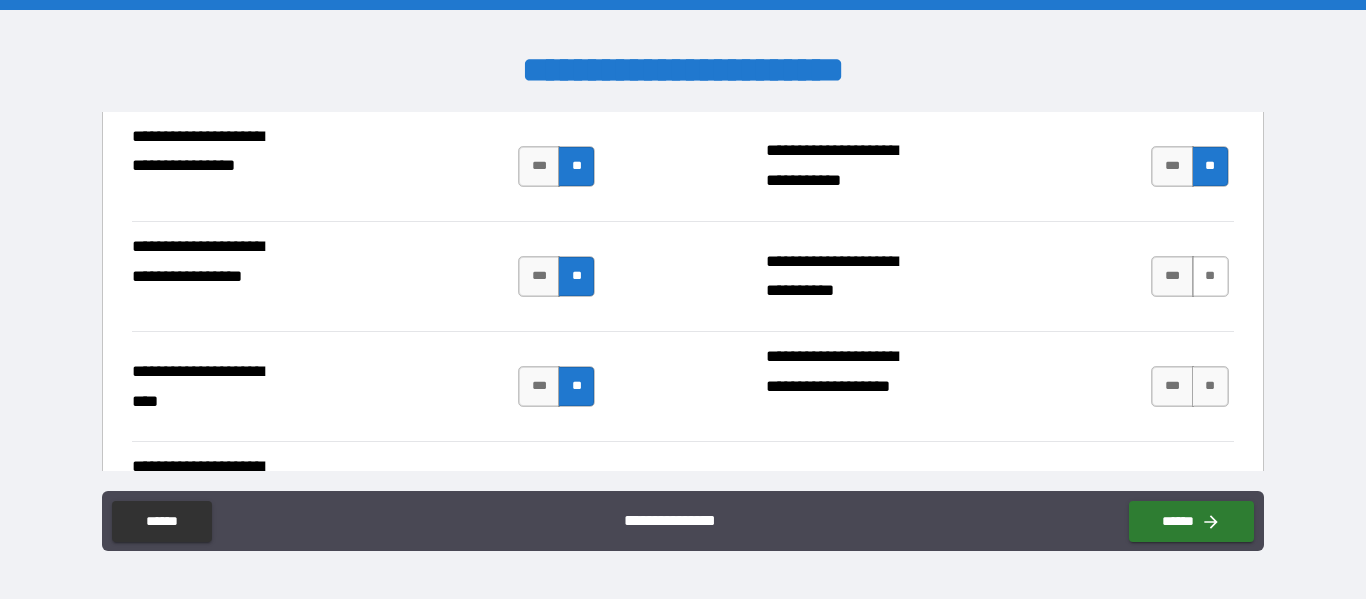 click on "**" at bounding box center (1210, 276) 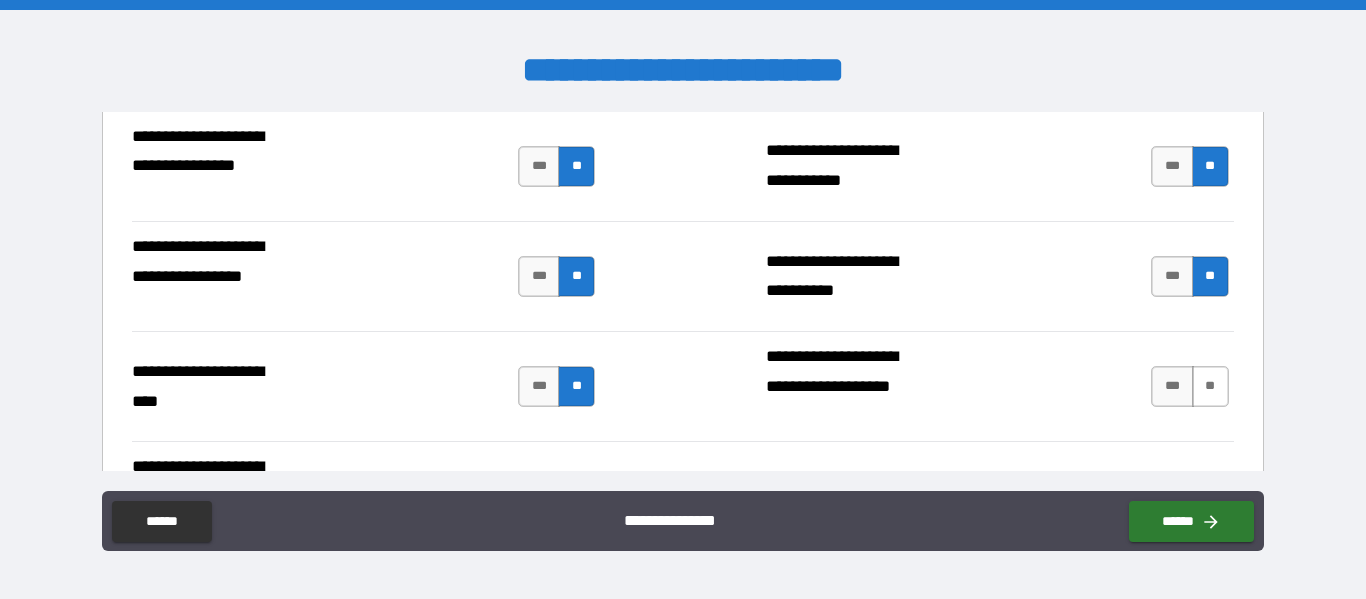 click on "**" at bounding box center (1210, 386) 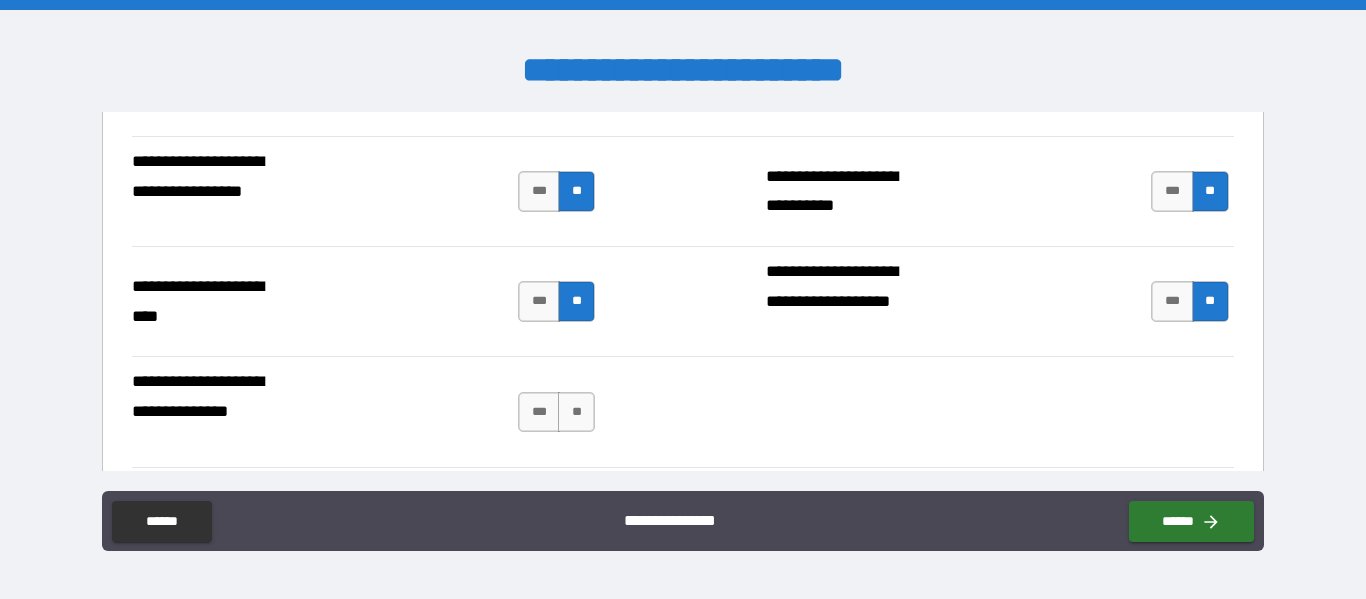 scroll, scrollTop: 5400, scrollLeft: 0, axis: vertical 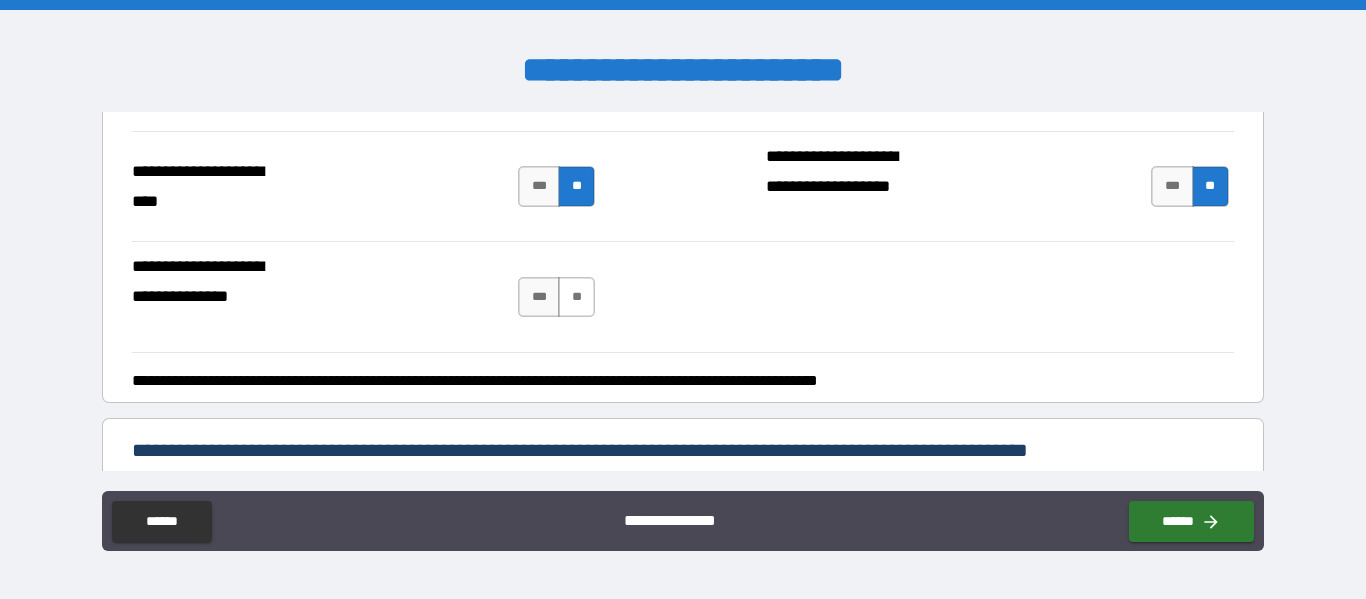 click on "**" at bounding box center (576, 297) 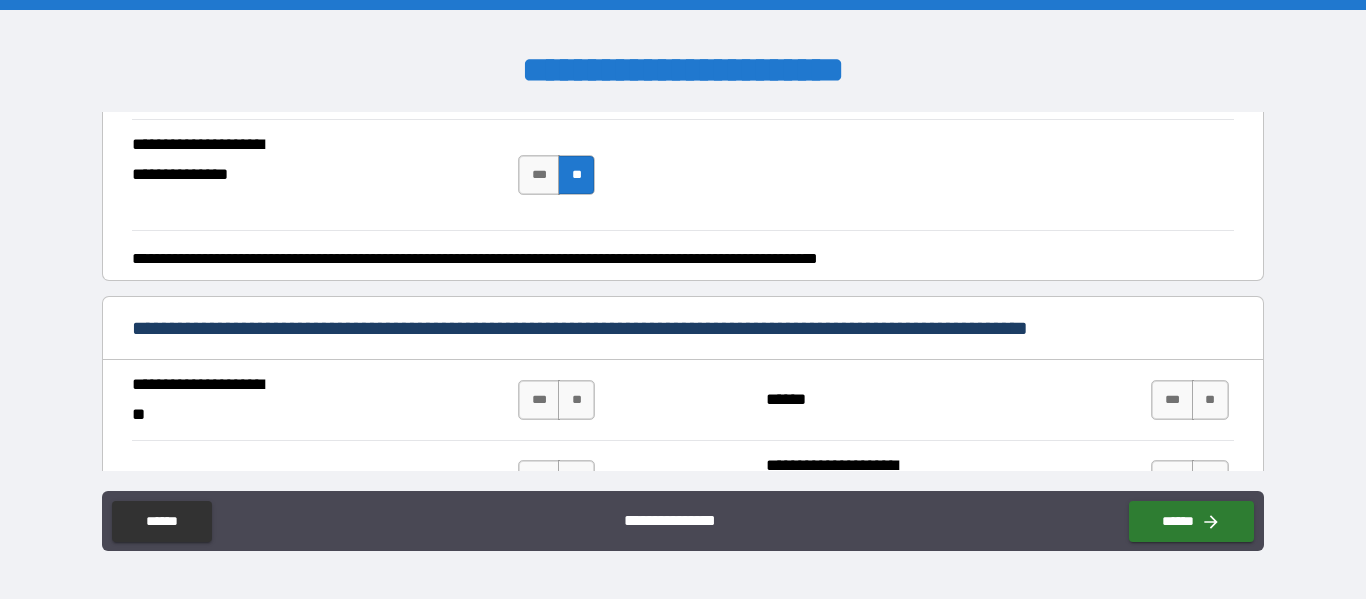 scroll, scrollTop: 5700, scrollLeft: 0, axis: vertical 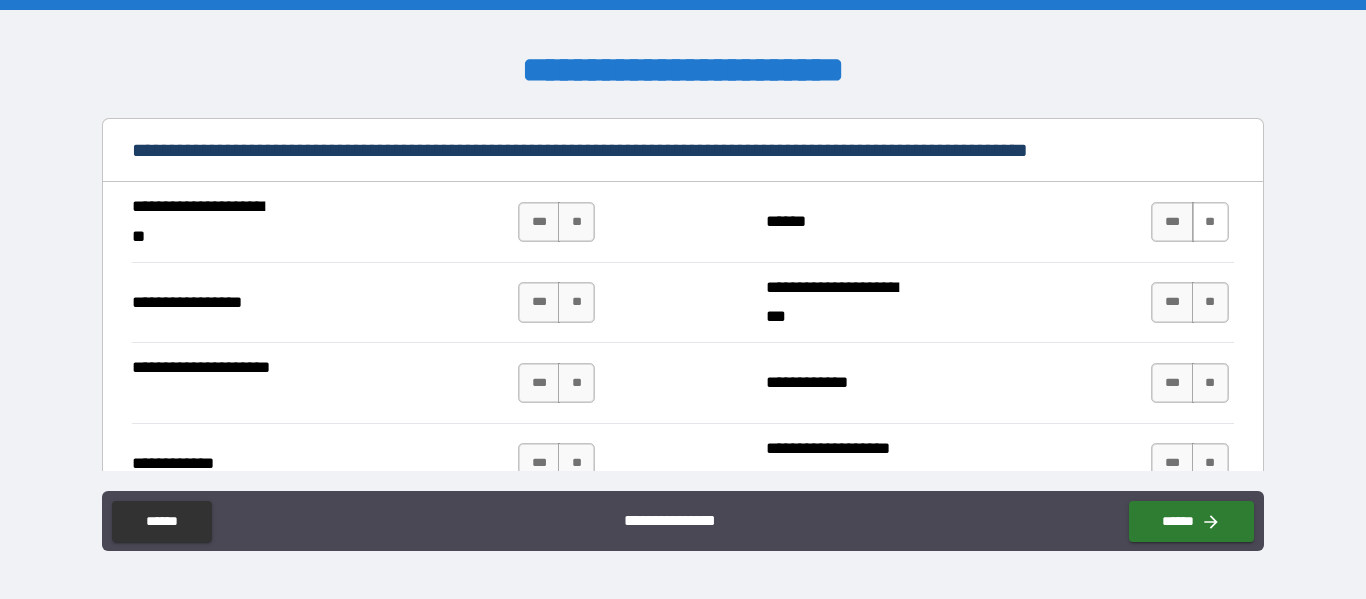 click on "**" at bounding box center (1210, 222) 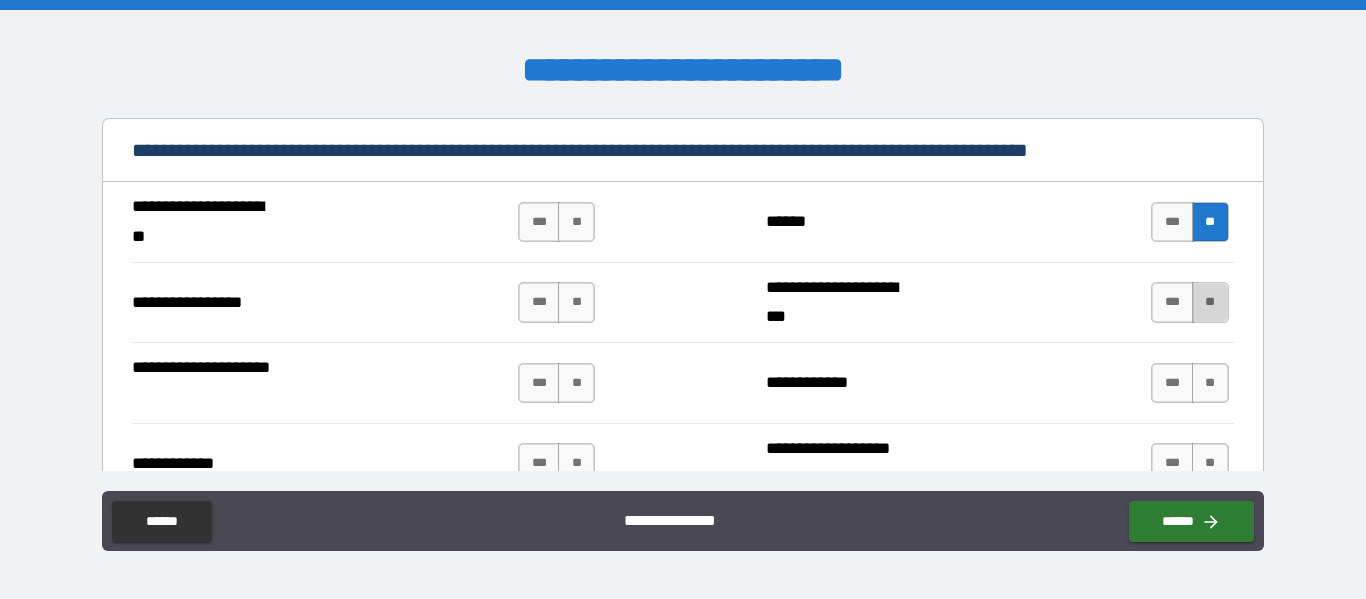 click on "**" at bounding box center [1210, 302] 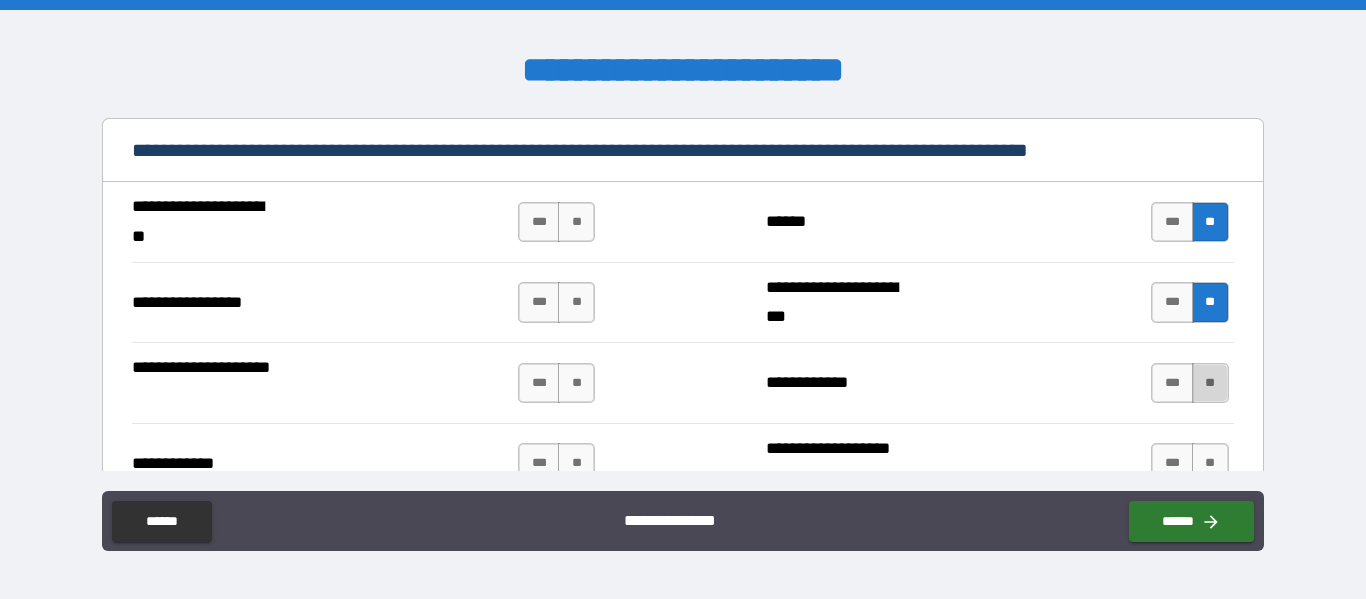 click on "**" at bounding box center (1210, 383) 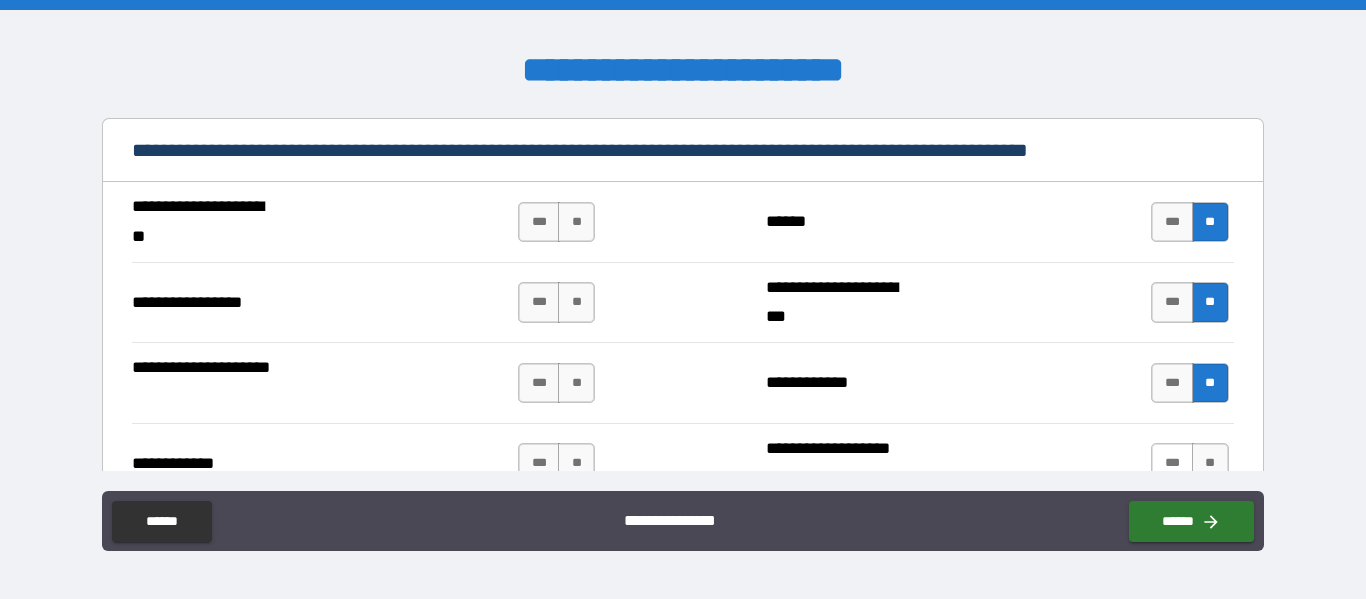 click on "**" at bounding box center (1210, 463) 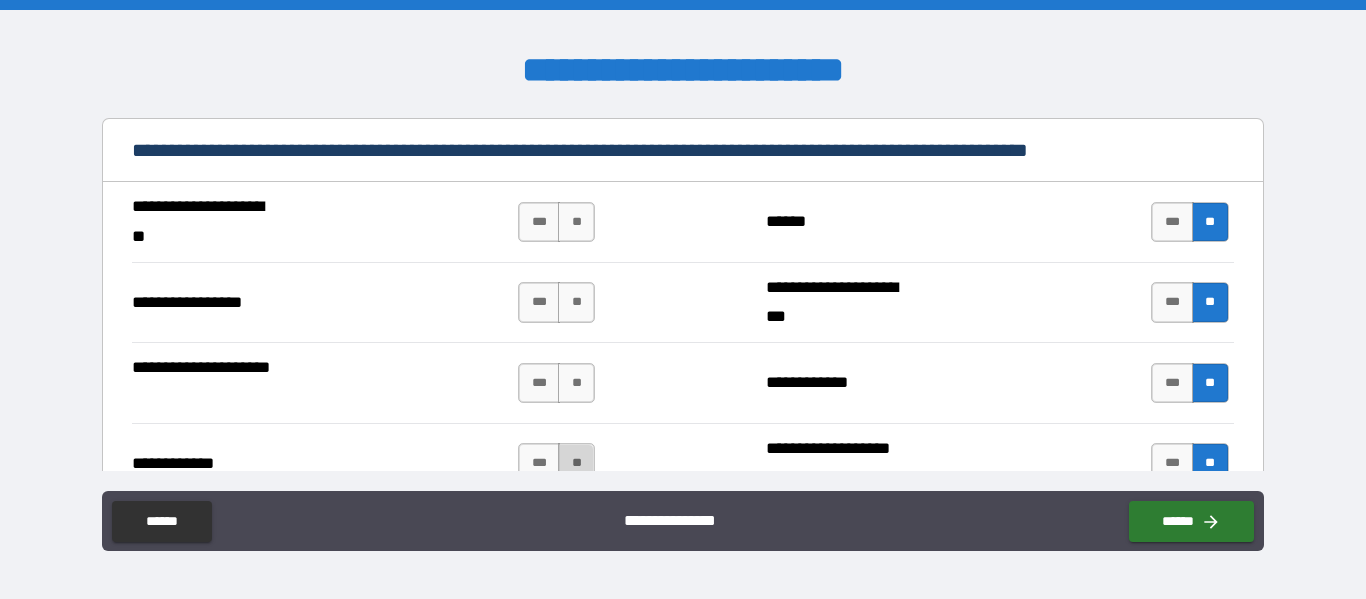 click on "**" at bounding box center (576, 463) 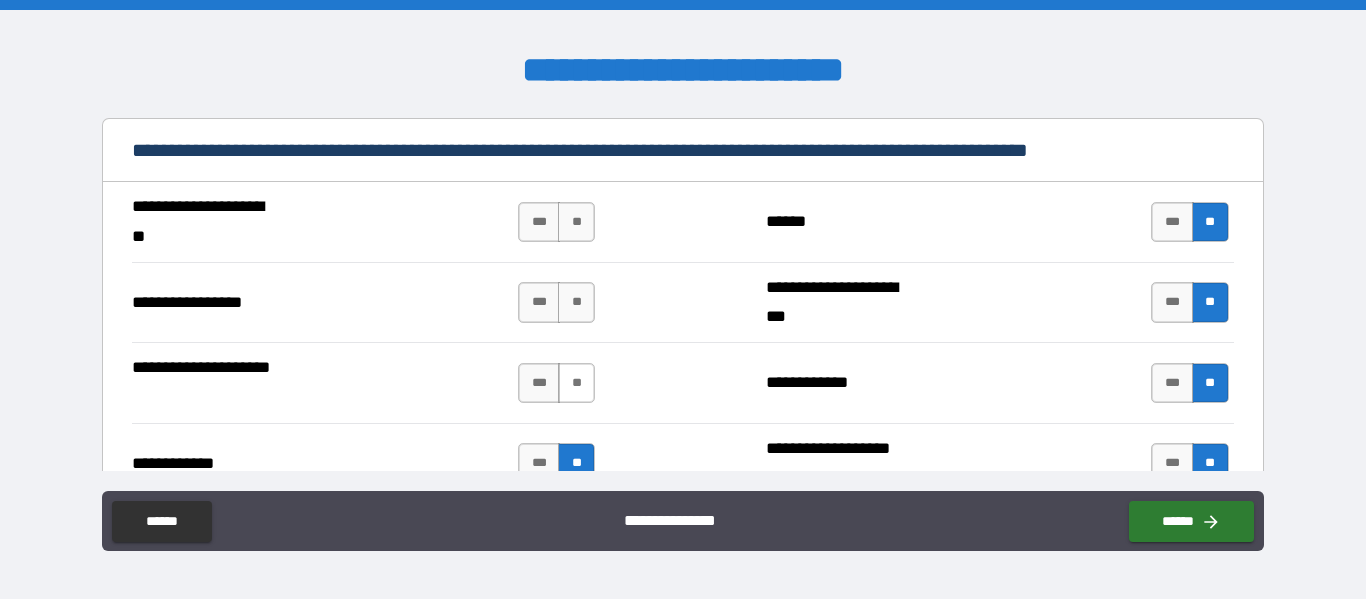 click on "**" at bounding box center (576, 383) 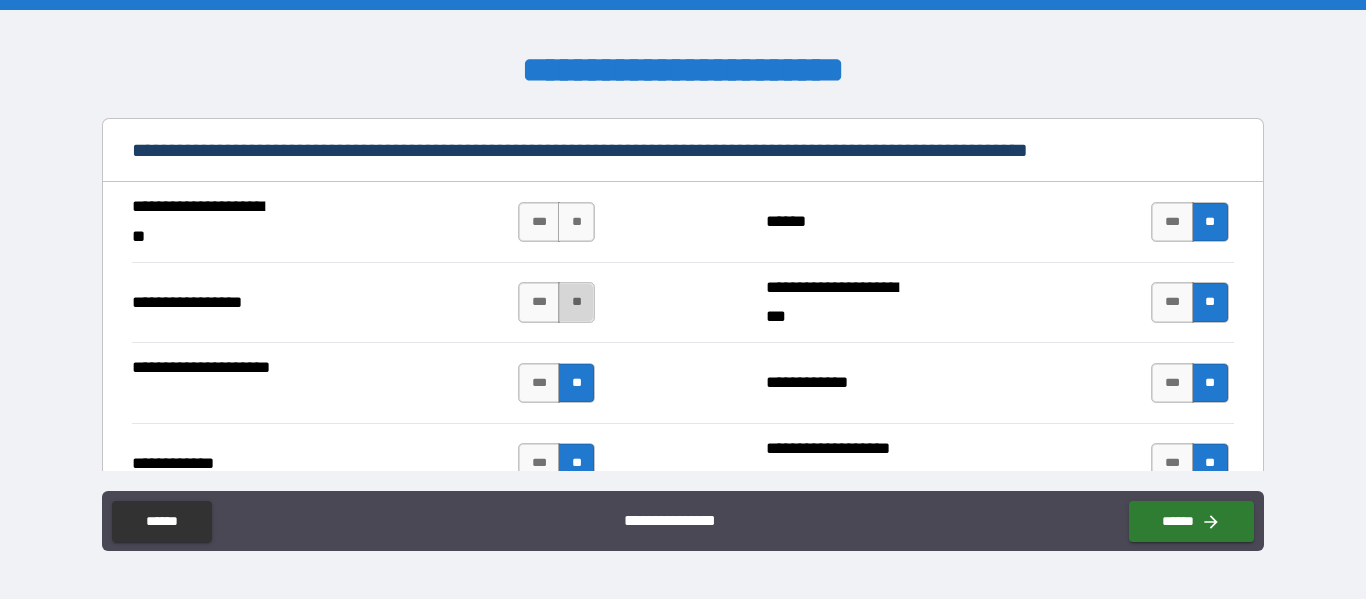 click on "**" at bounding box center [576, 302] 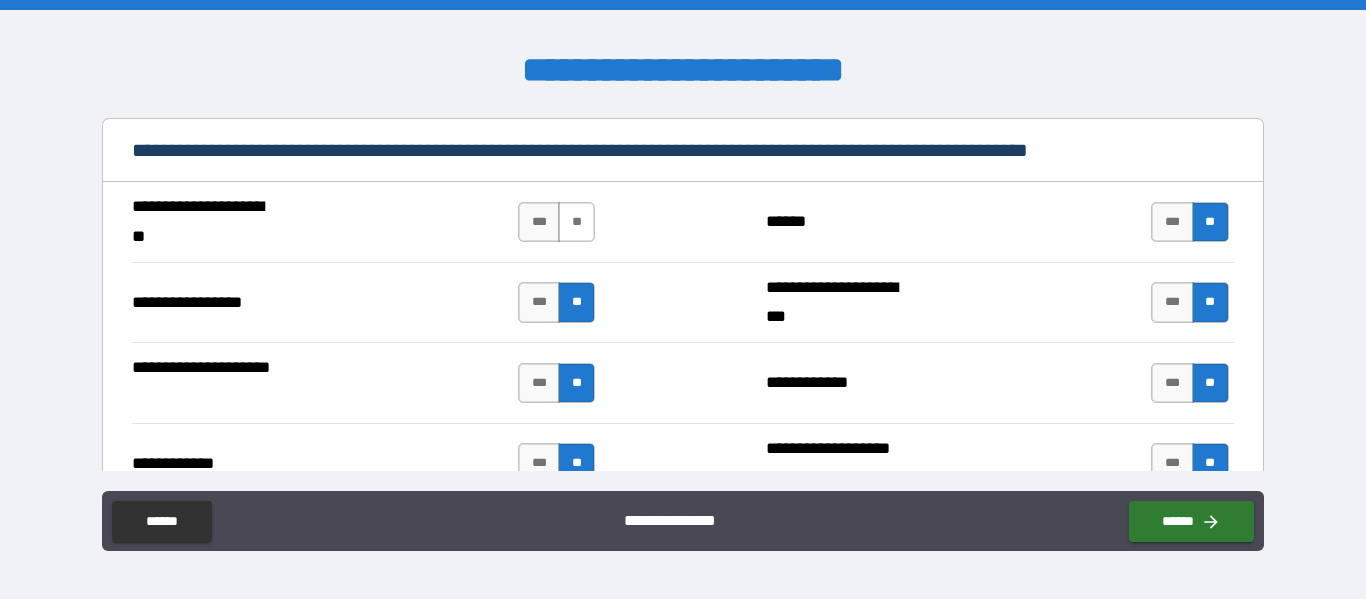 click on "**" at bounding box center [576, 222] 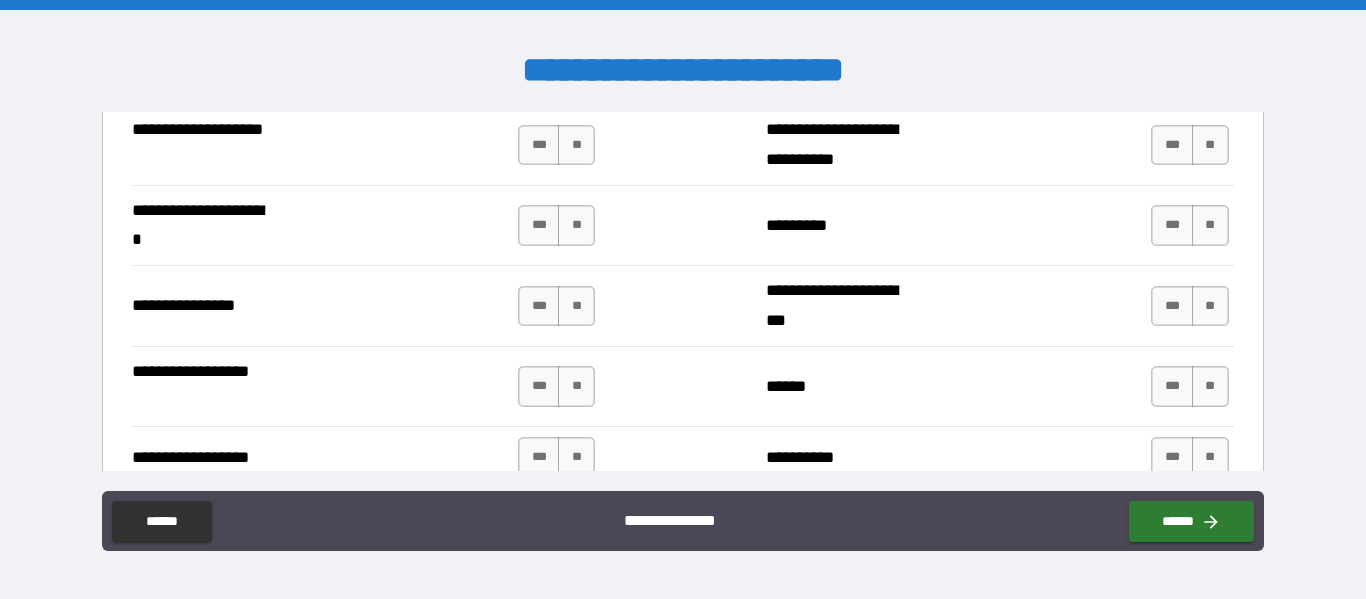 scroll, scrollTop: 6100, scrollLeft: 0, axis: vertical 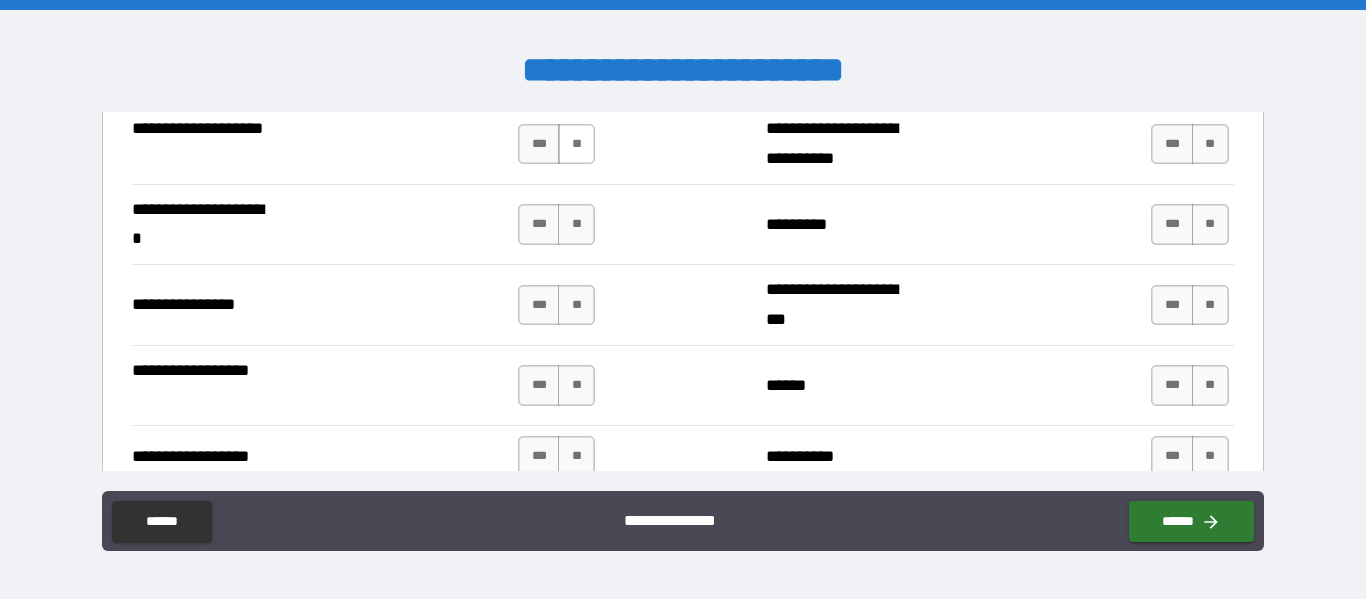click on "**" at bounding box center (576, 144) 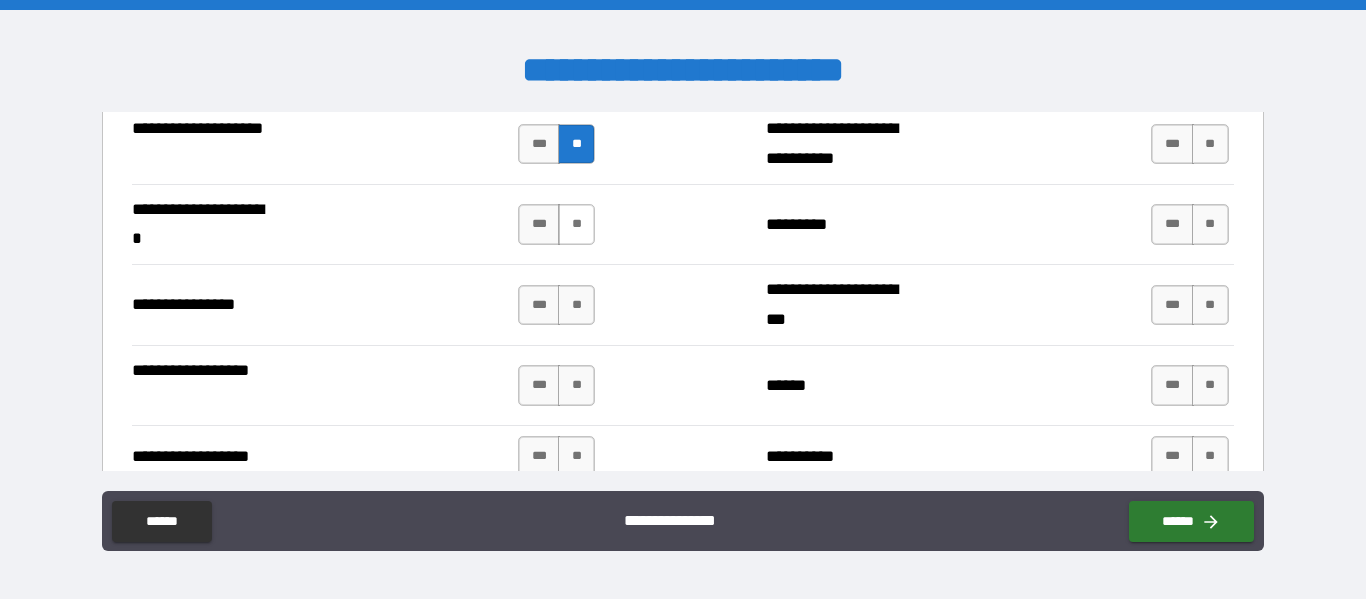 click on "**" at bounding box center (576, 224) 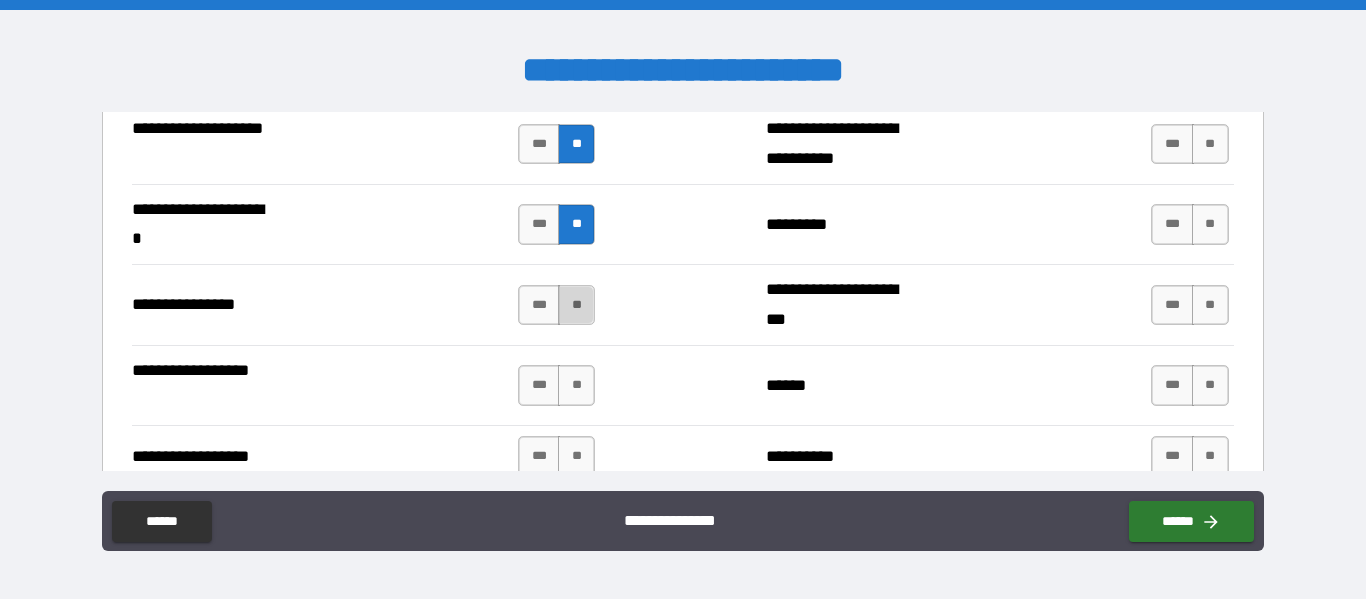 click on "**" at bounding box center [576, 305] 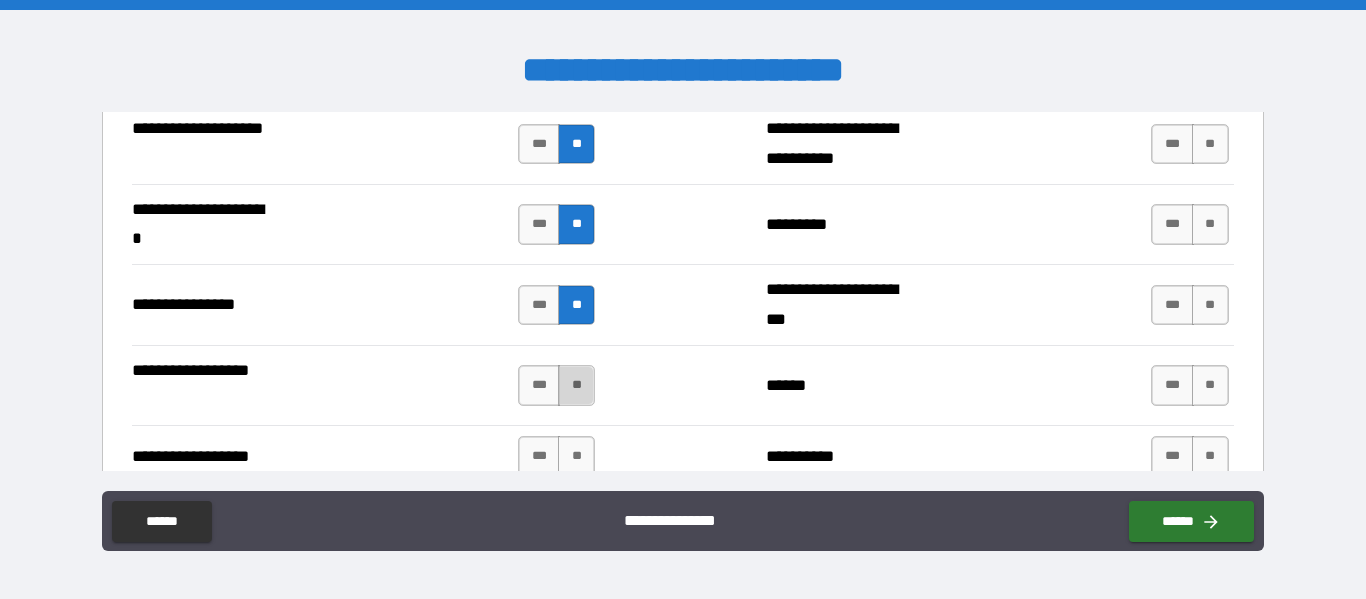 click on "**" at bounding box center [576, 385] 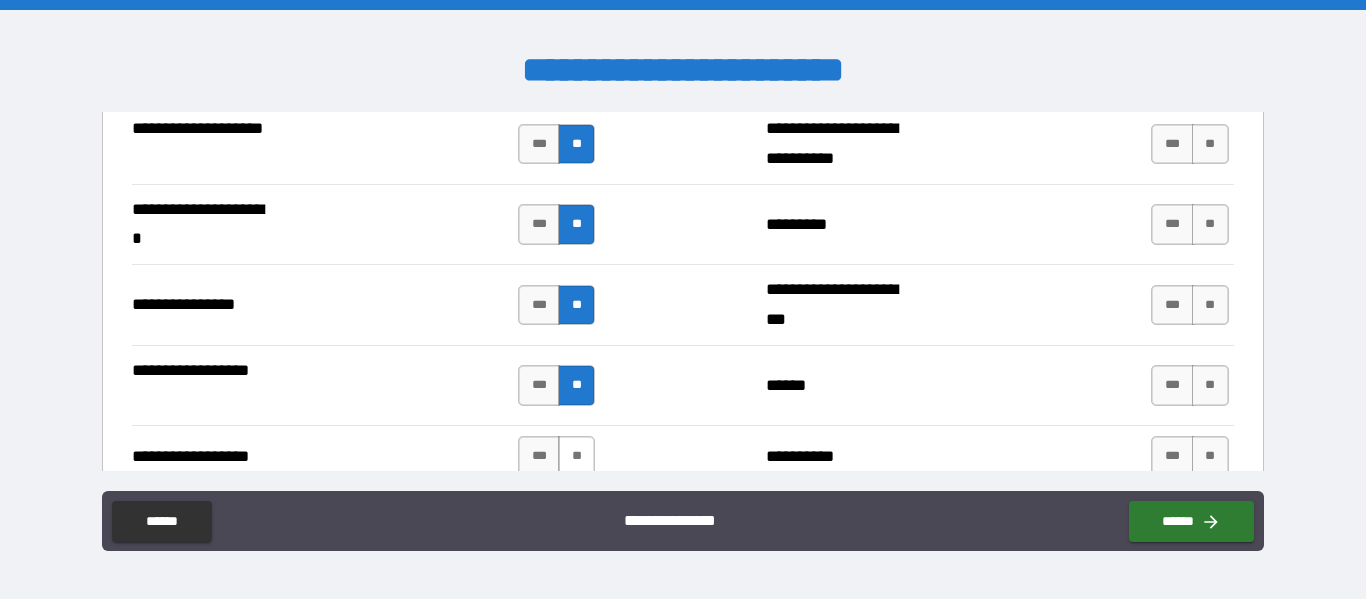 click on "**" at bounding box center (576, 456) 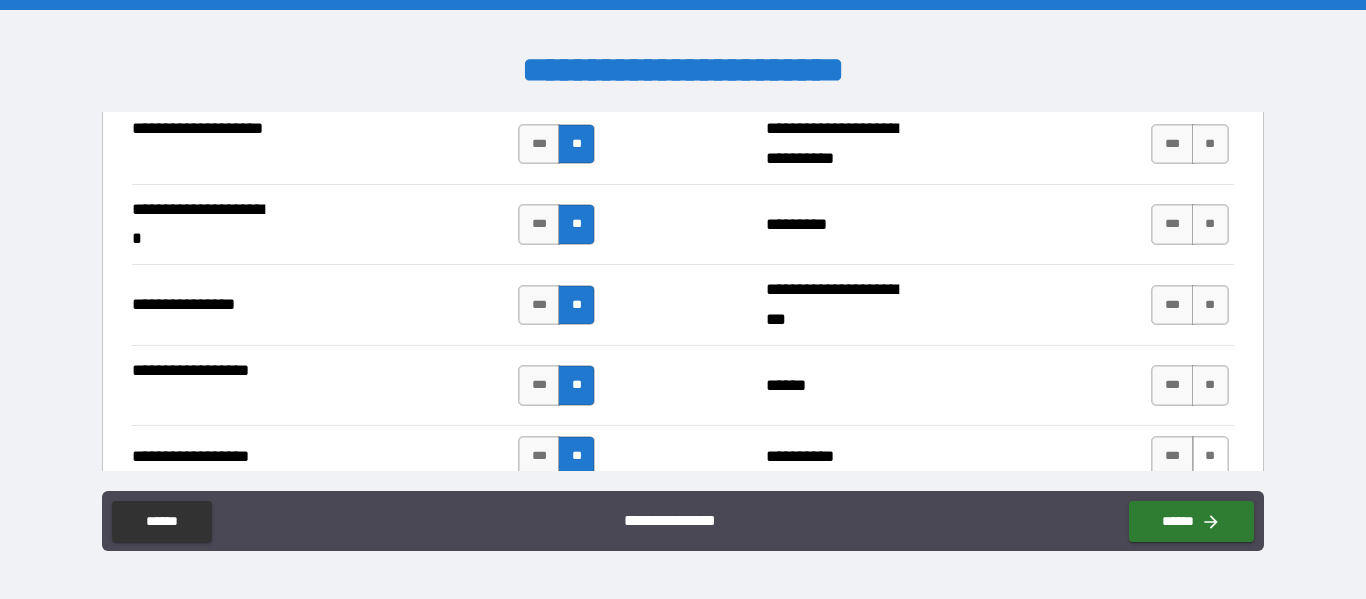 drag, startPoint x: 1213, startPoint y: 463, endPoint x: 1201, endPoint y: 445, distance: 21.633308 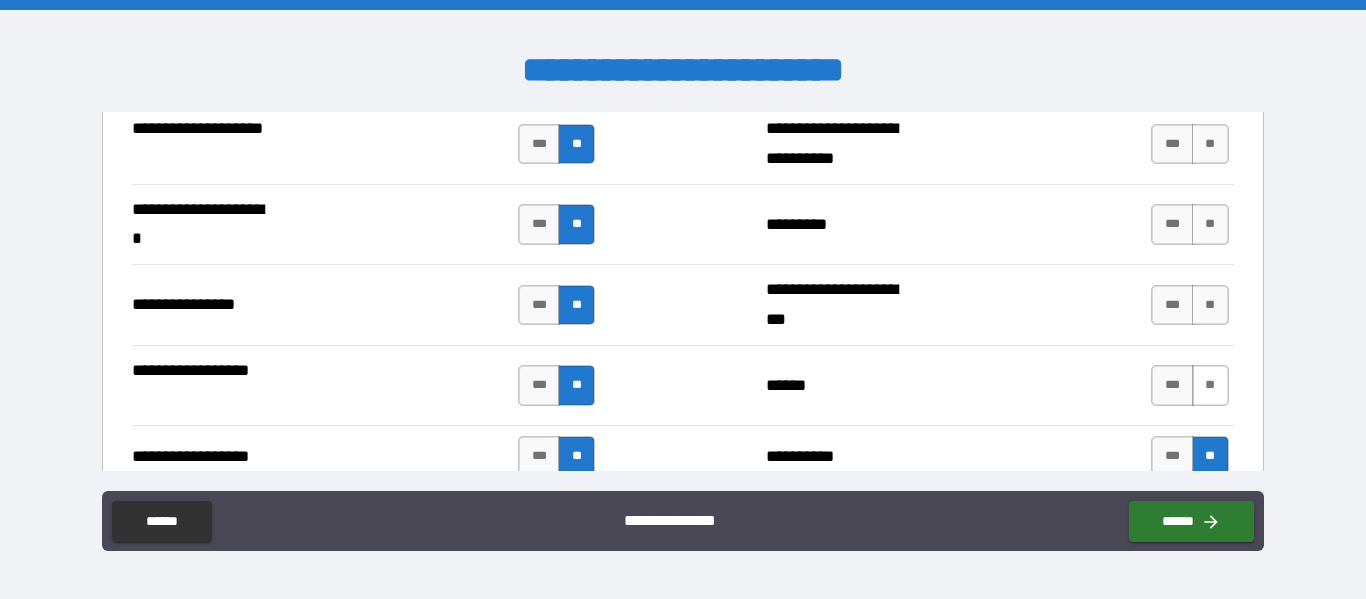 click on "**" at bounding box center [1210, 385] 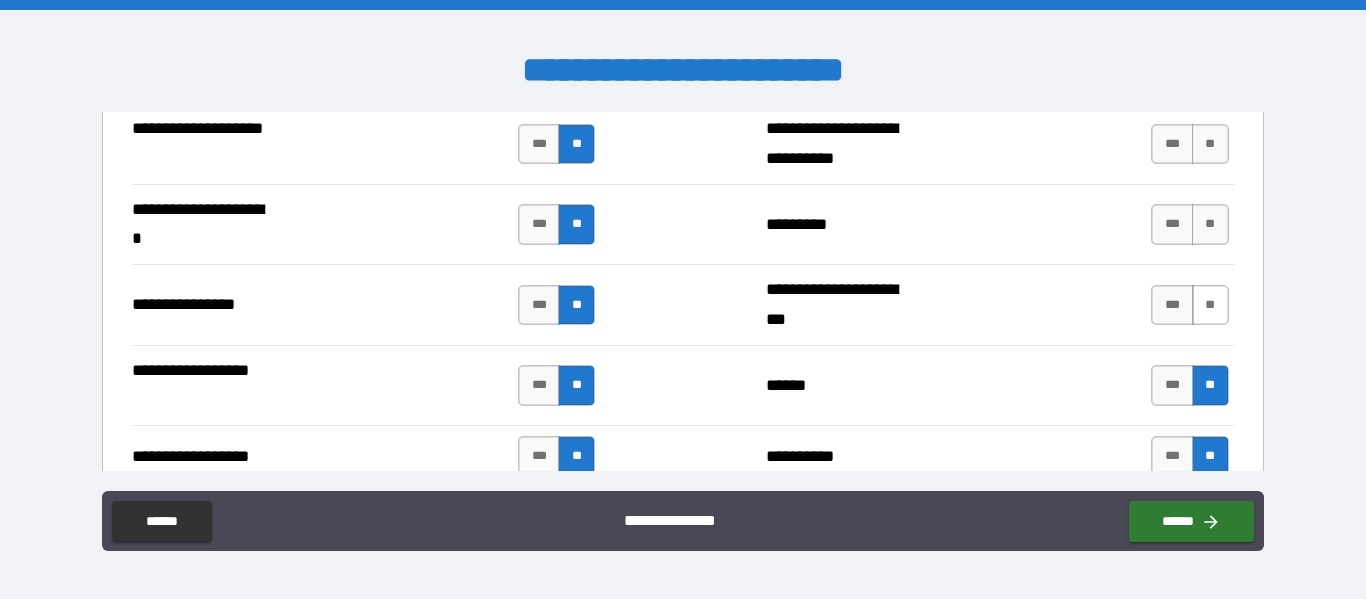 click on "**" at bounding box center (1210, 305) 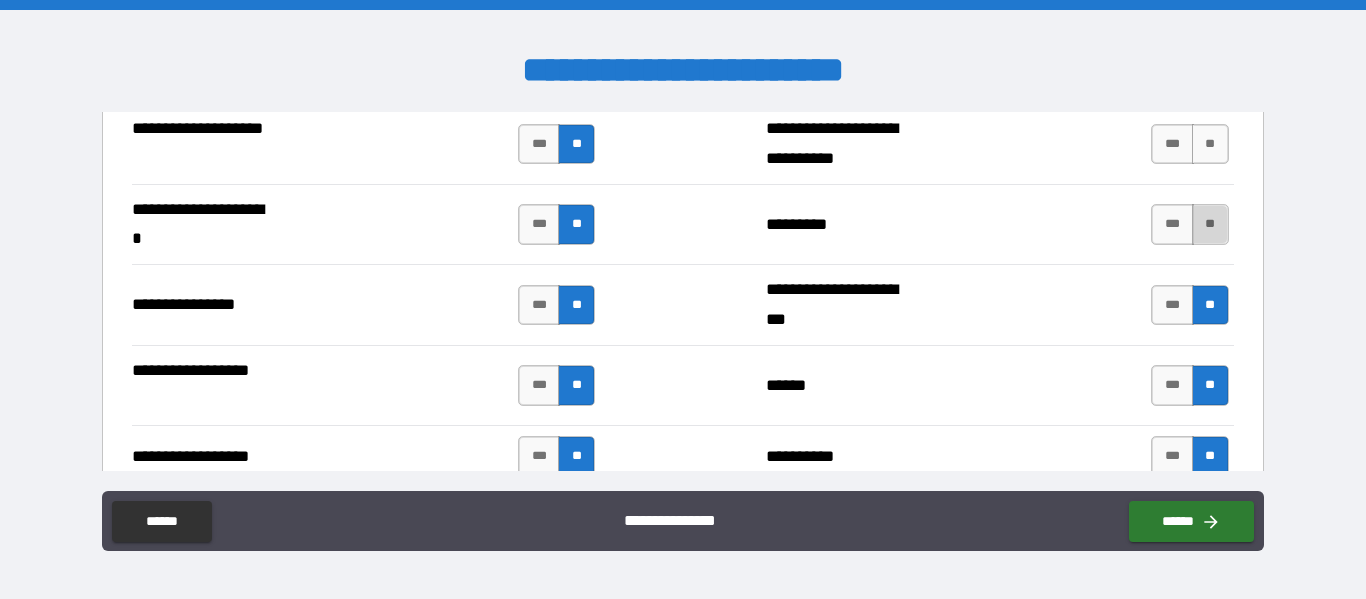 click on "**" at bounding box center [1210, 224] 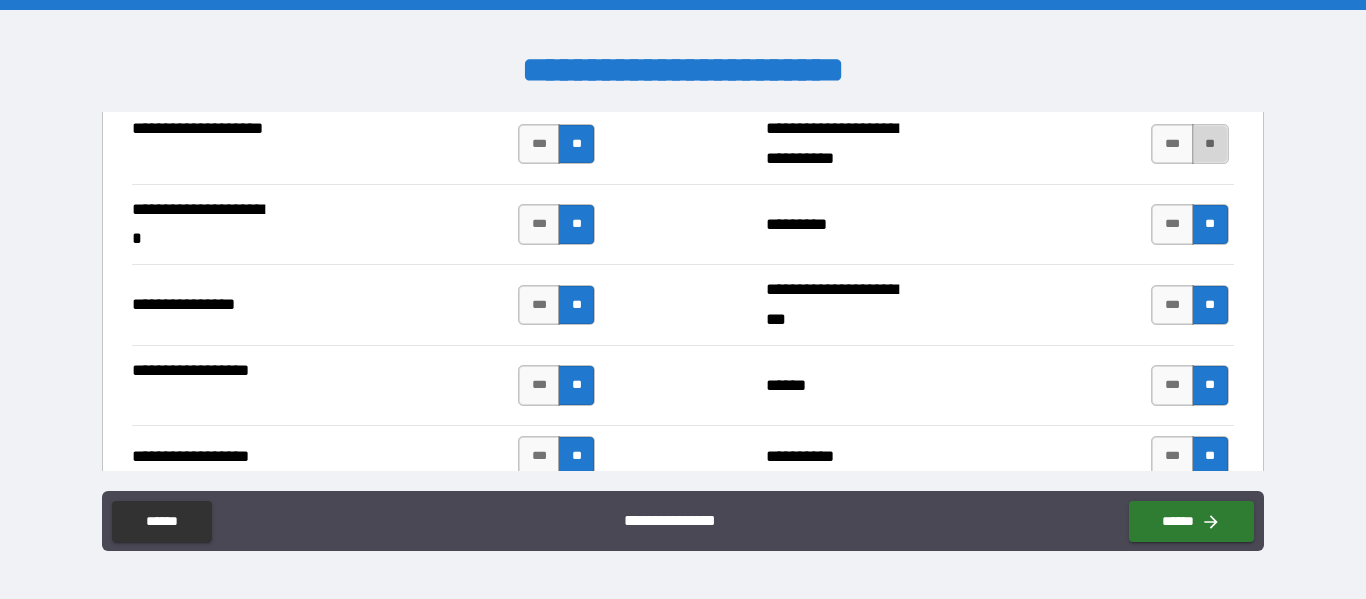 click on "**" at bounding box center [1210, 144] 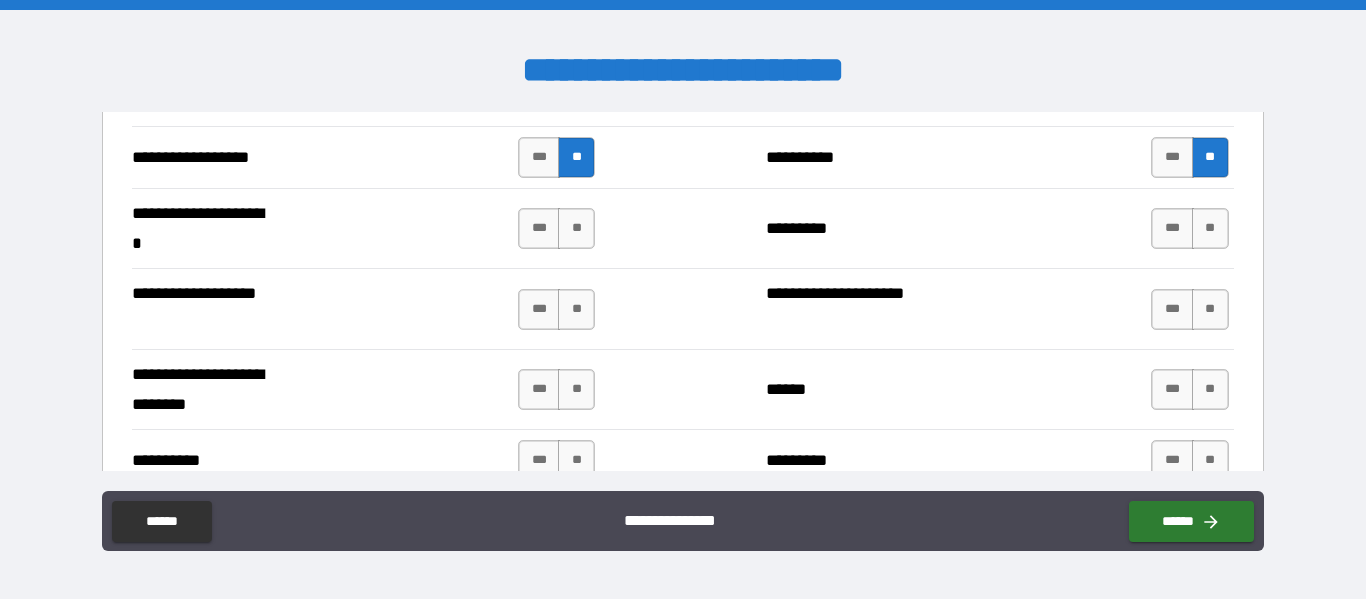 scroll, scrollTop: 6400, scrollLeft: 0, axis: vertical 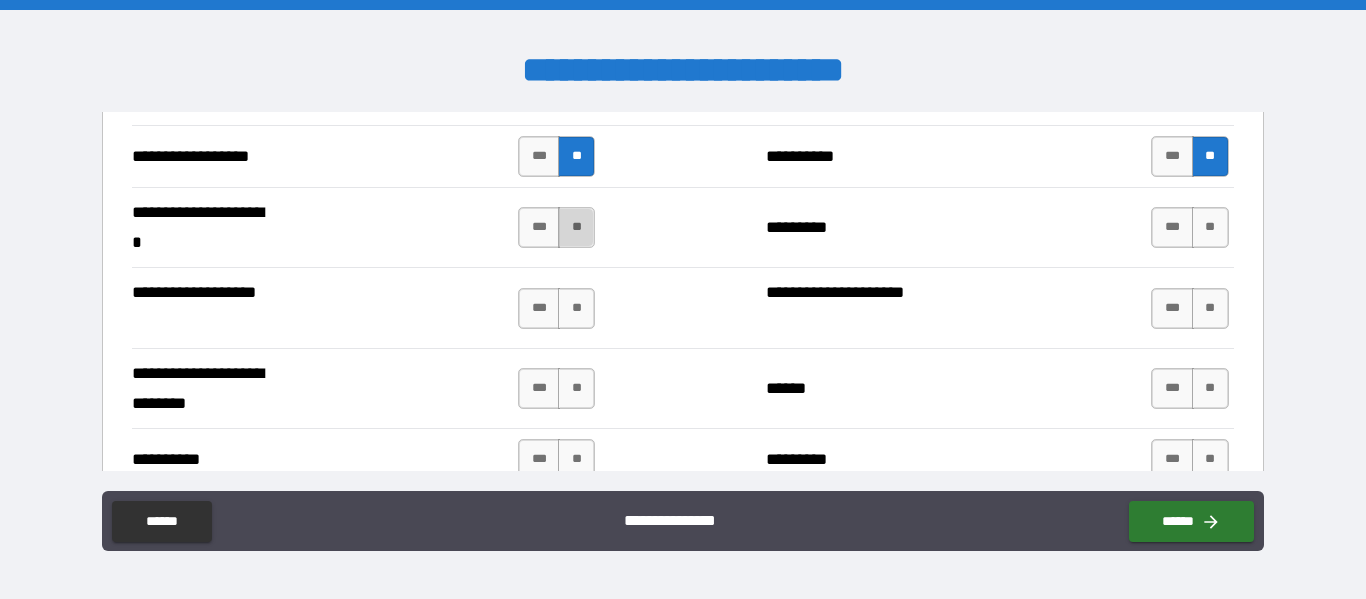 click on "**" at bounding box center (576, 227) 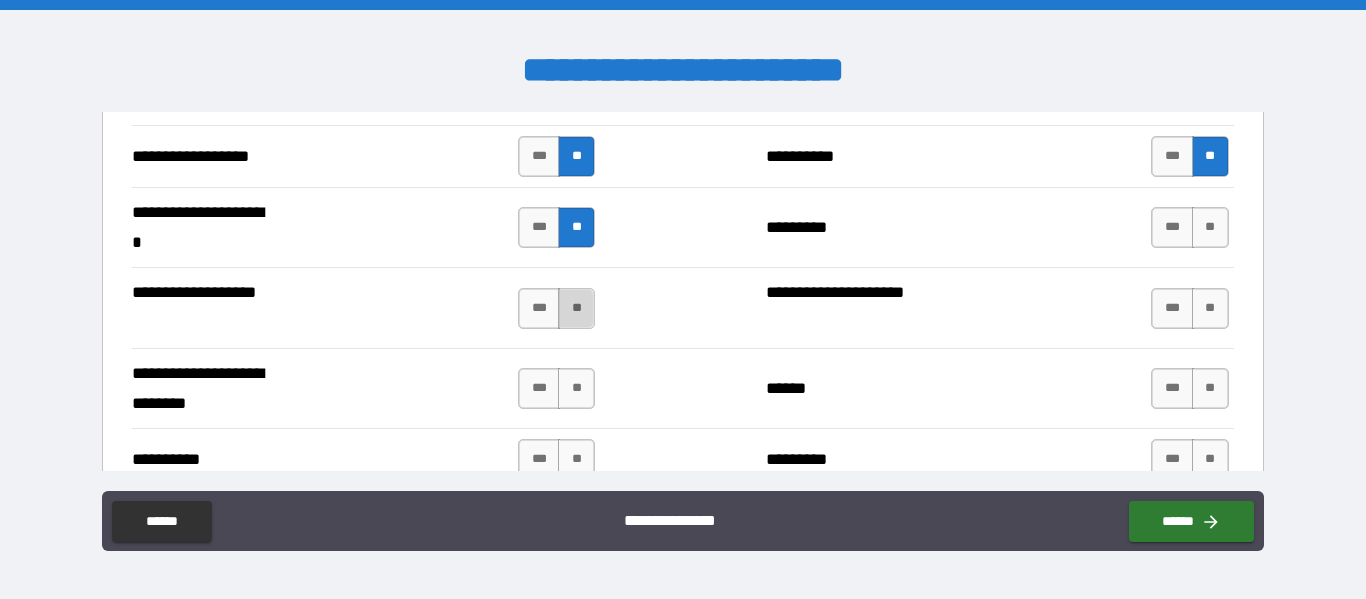 click on "**" at bounding box center (576, 308) 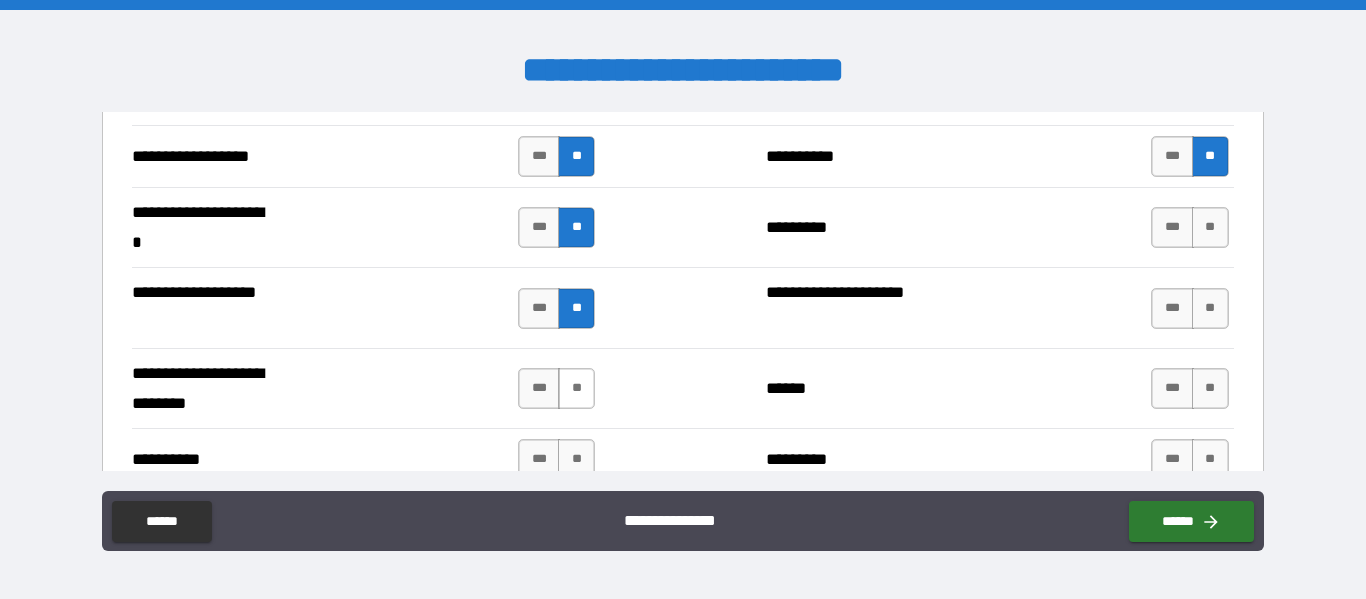 click on "**" at bounding box center [576, 388] 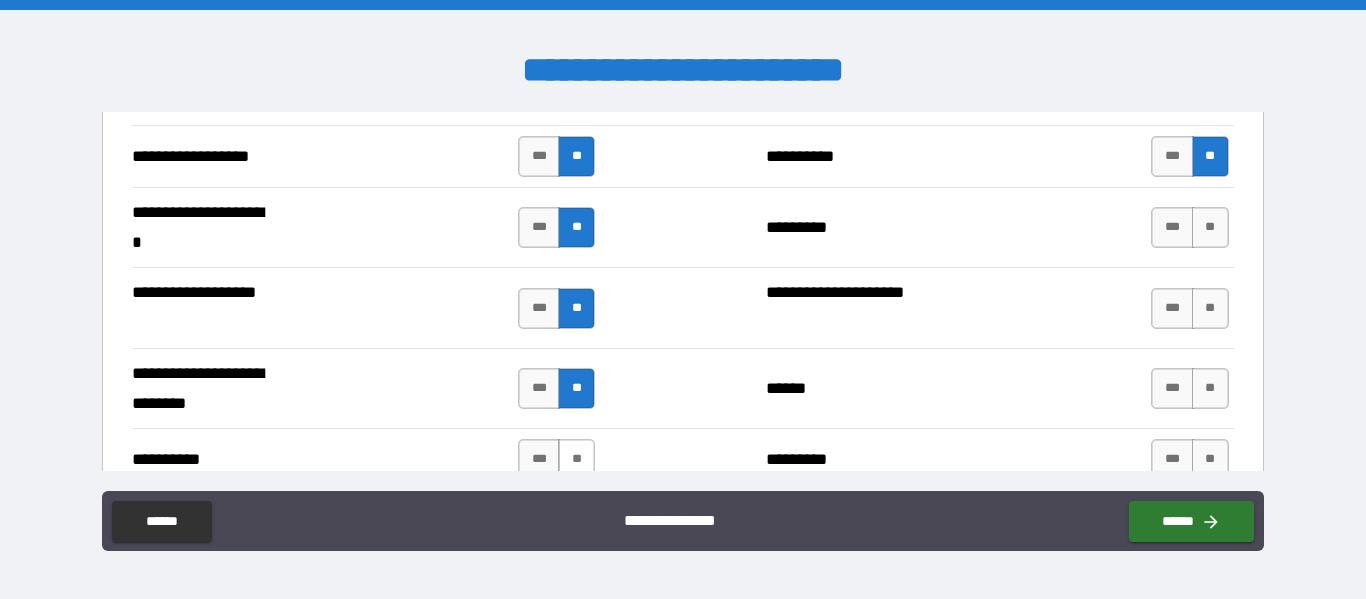 click on "**" at bounding box center (576, 459) 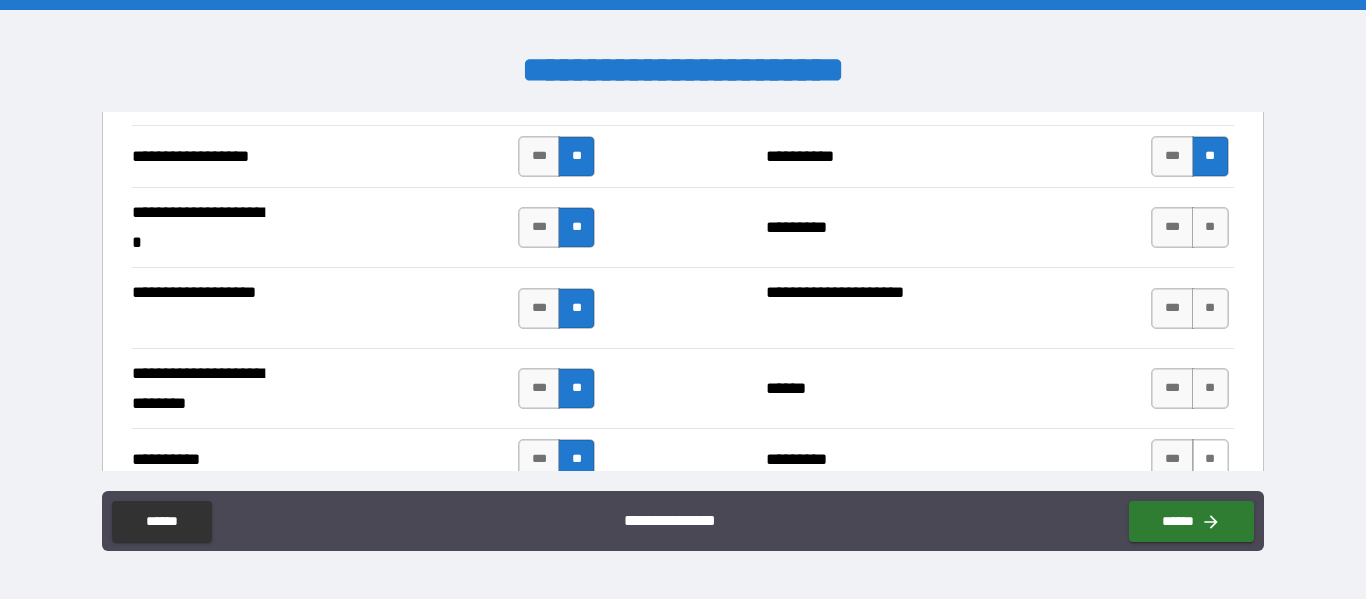 click on "**" at bounding box center [1210, 459] 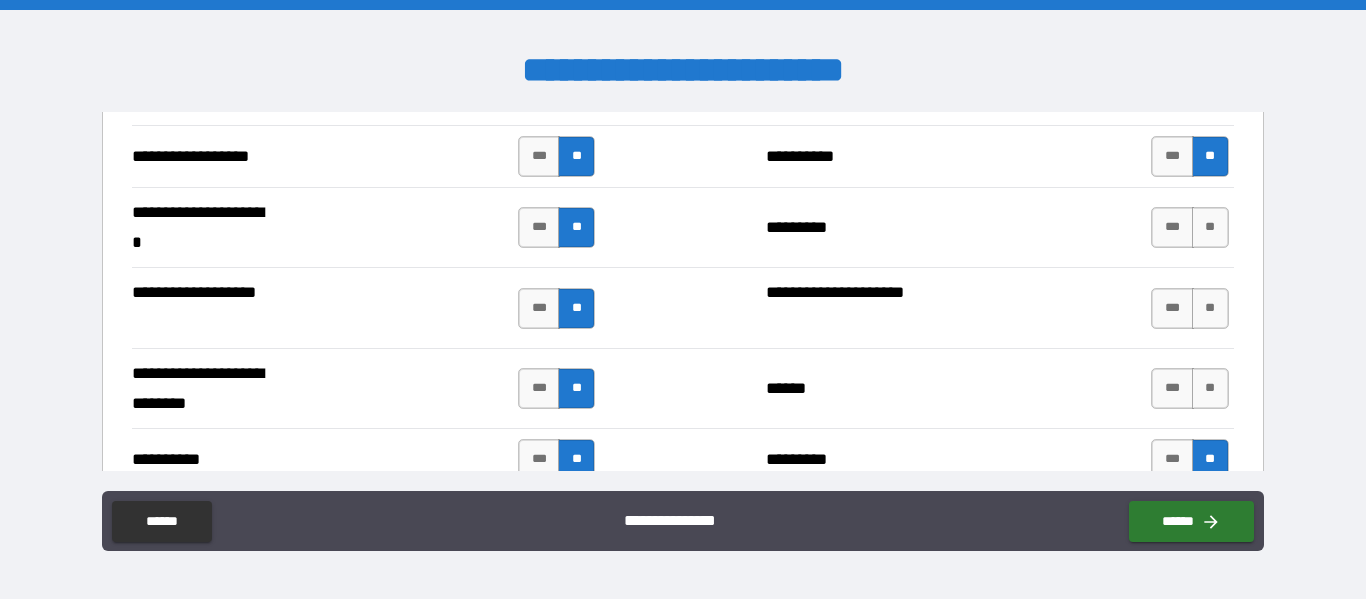 click on "**" at bounding box center [1210, 388] 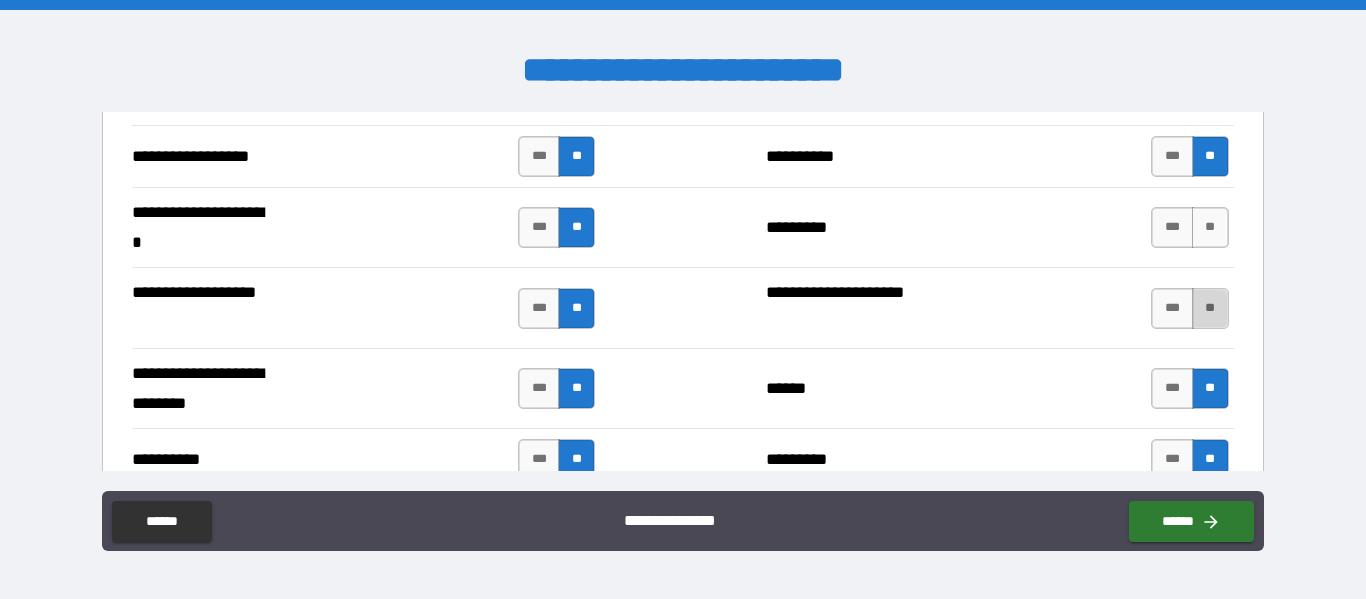 click on "**" at bounding box center [1210, 308] 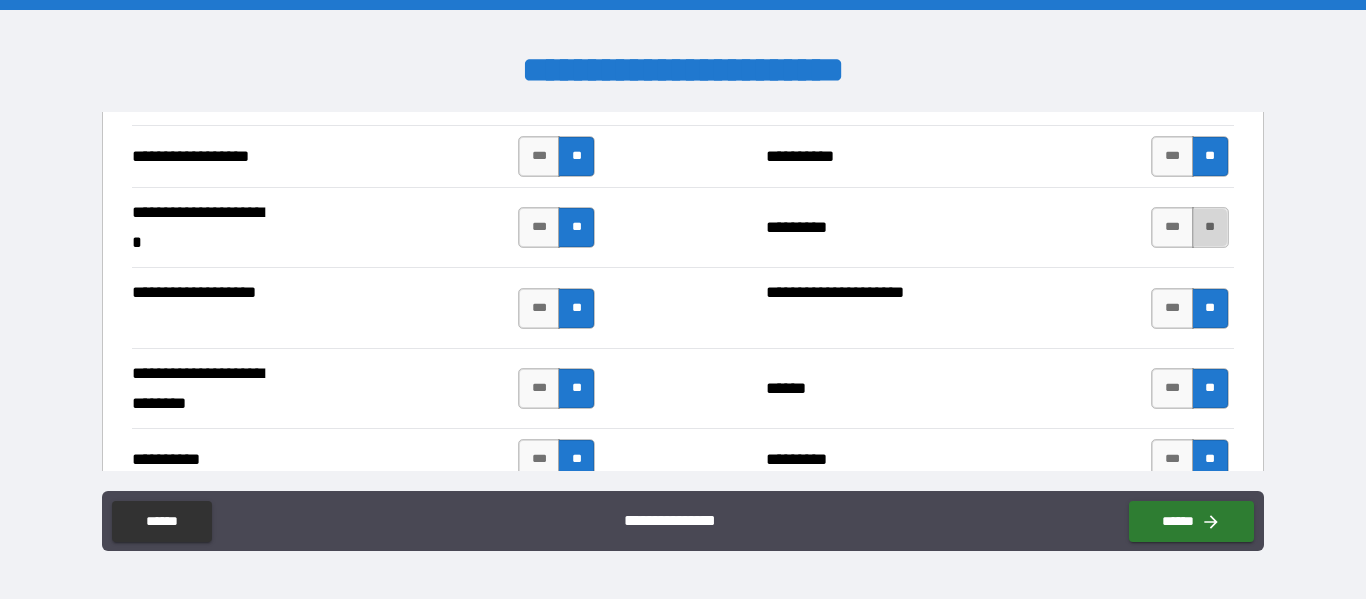 click on "**" at bounding box center [1210, 227] 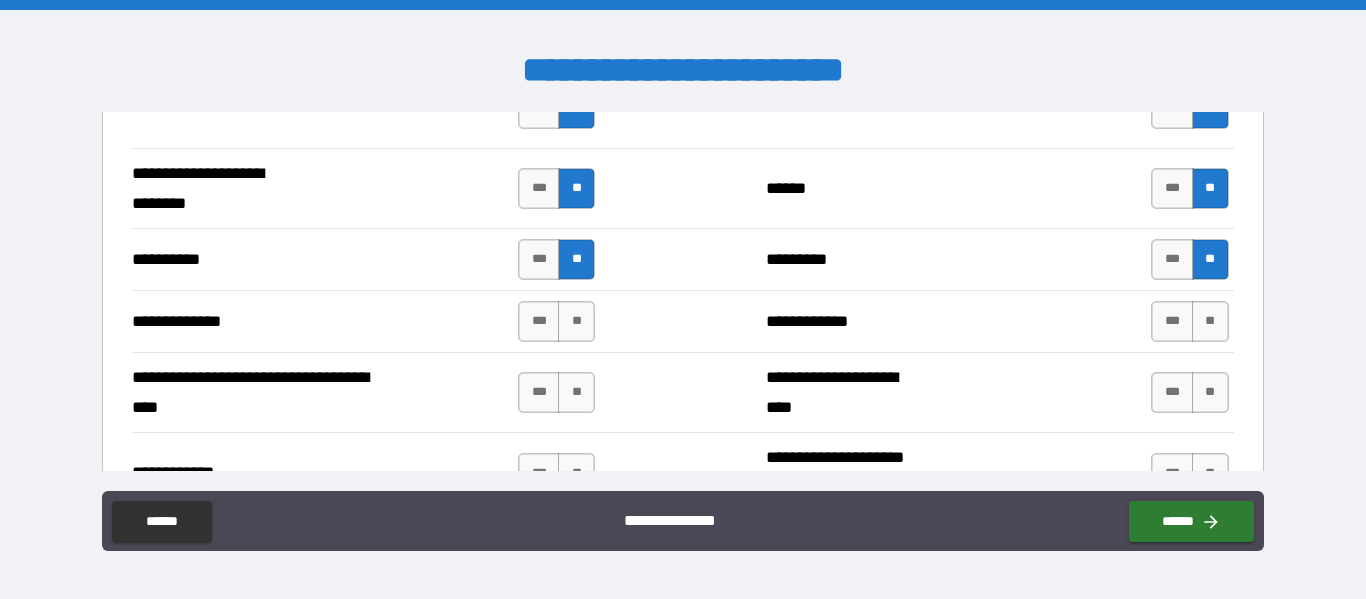 scroll, scrollTop: 6700, scrollLeft: 0, axis: vertical 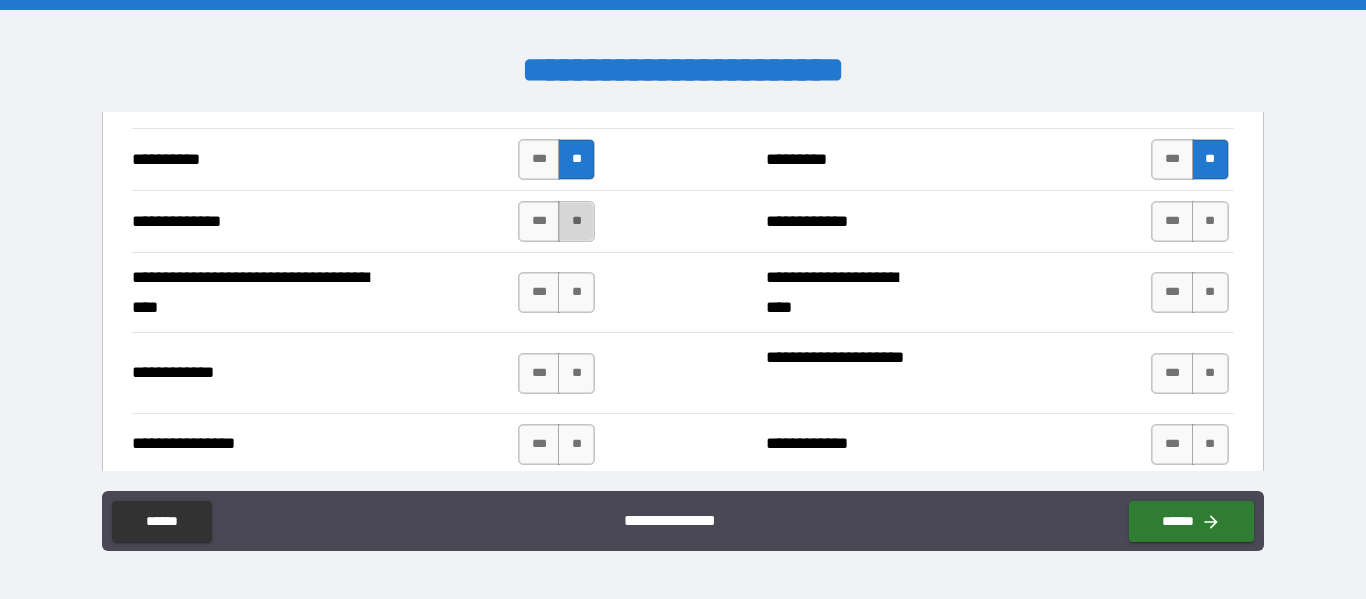 click on "**" at bounding box center (576, 221) 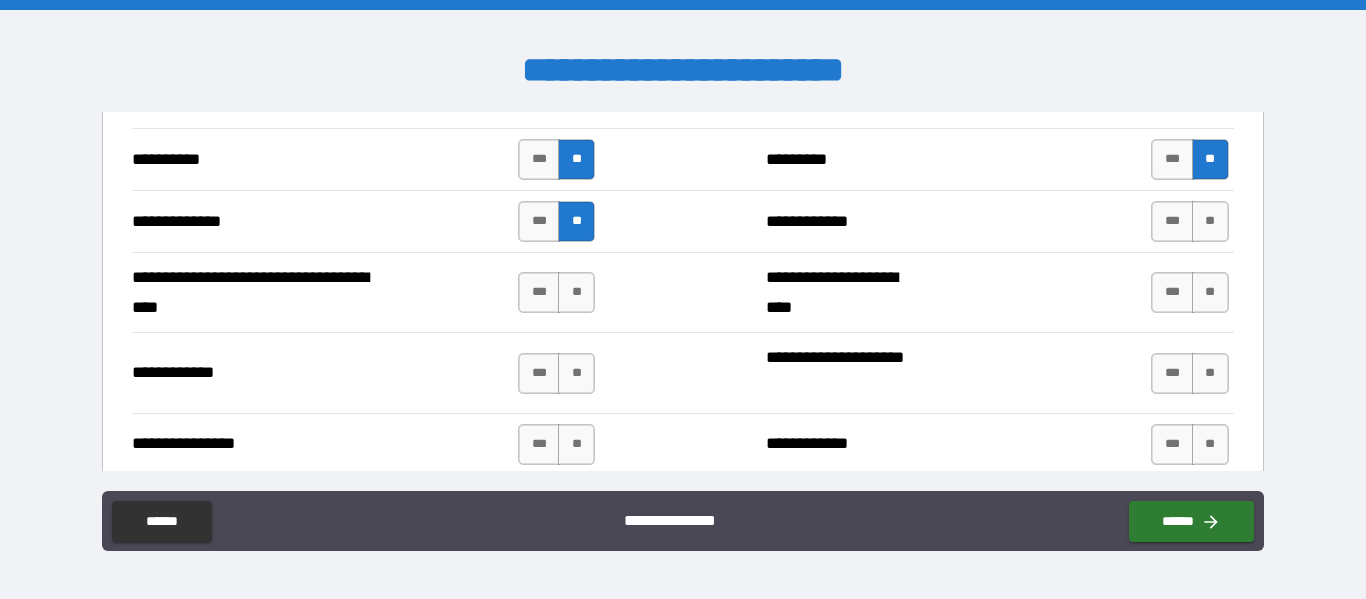click on "**" at bounding box center (576, 292) 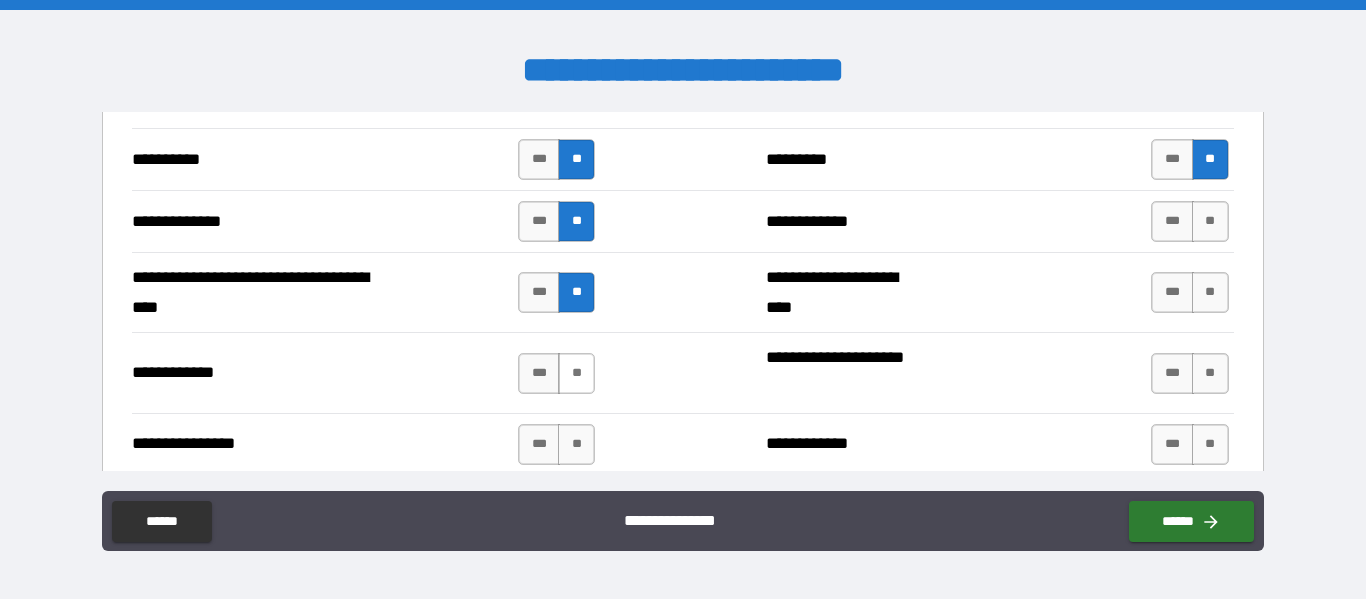 click on "**" at bounding box center [576, 373] 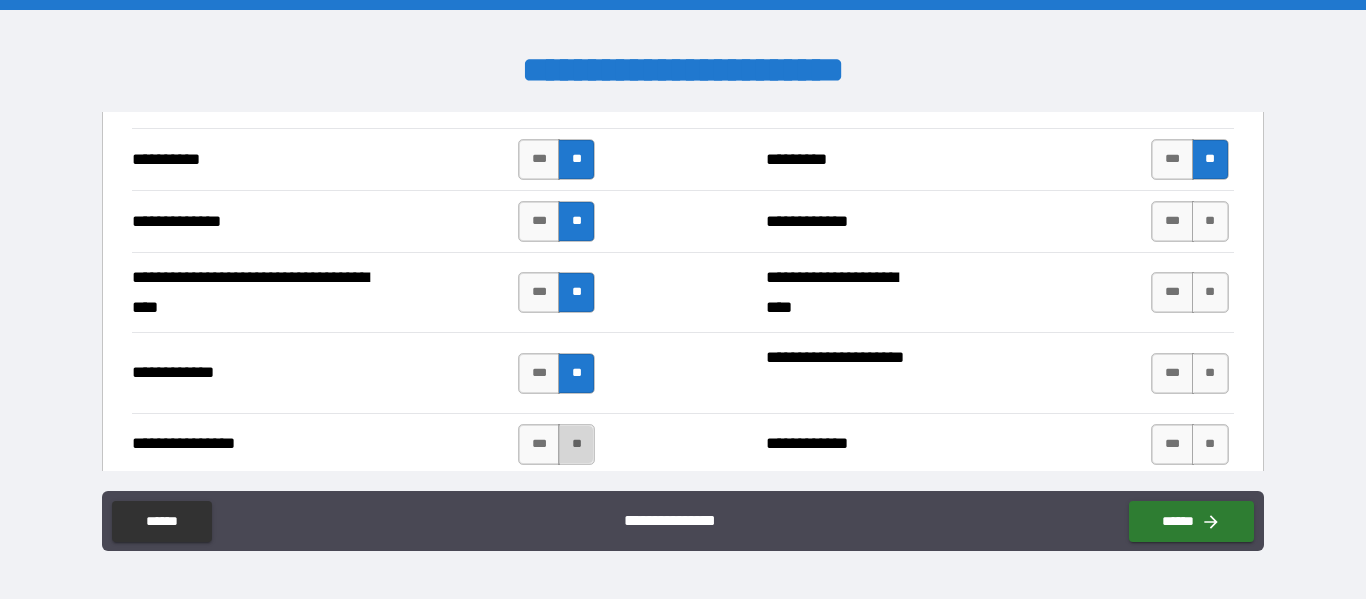click on "**" at bounding box center [576, 444] 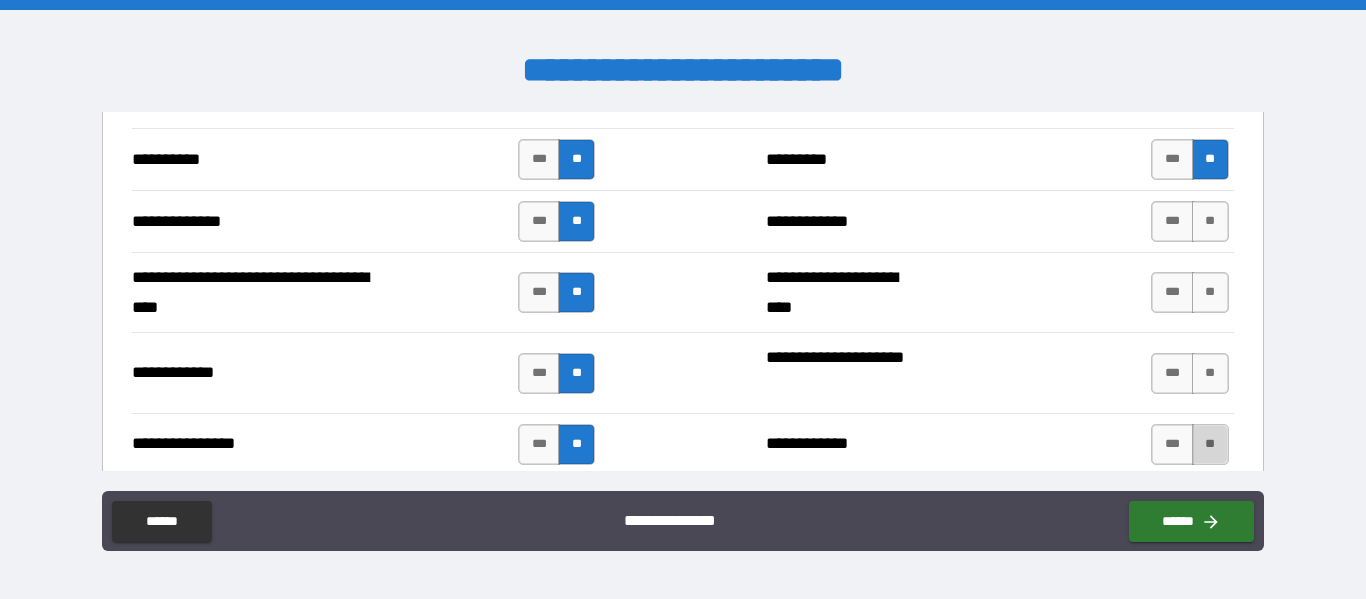 click on "**" at bounding box center (1210, 444) 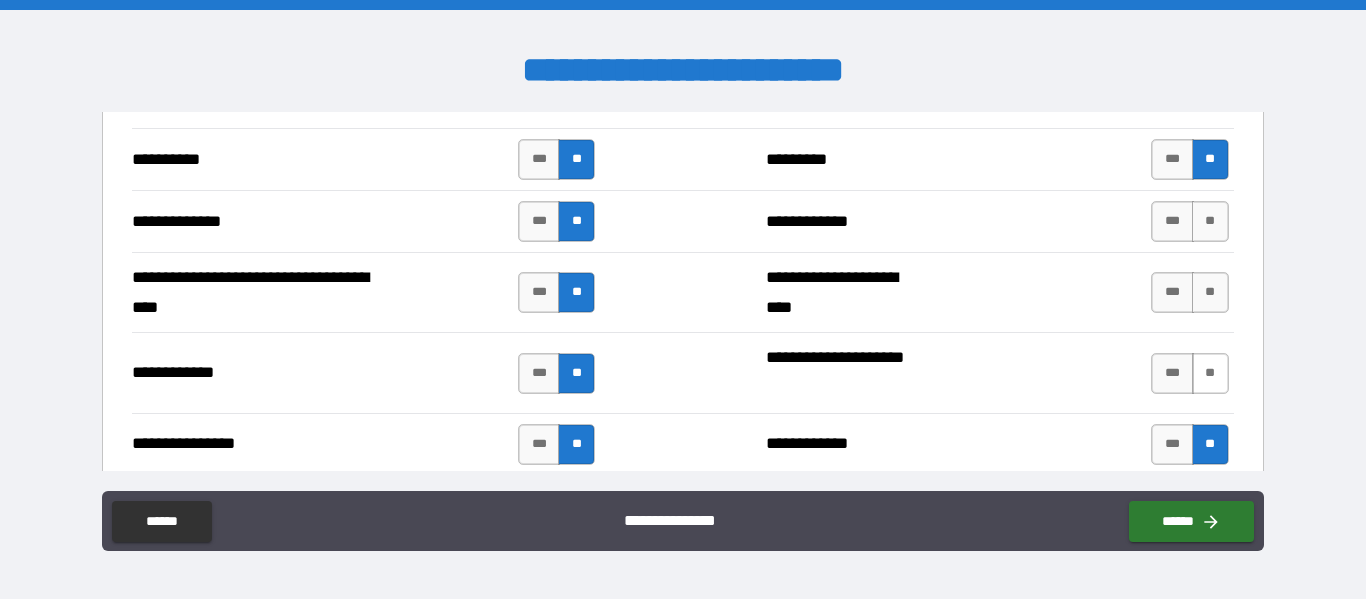 drag, startPoint x: 1196, startPoint y: 390, endPoint x: 1204, endPoint y: 326, distance: 64.49806 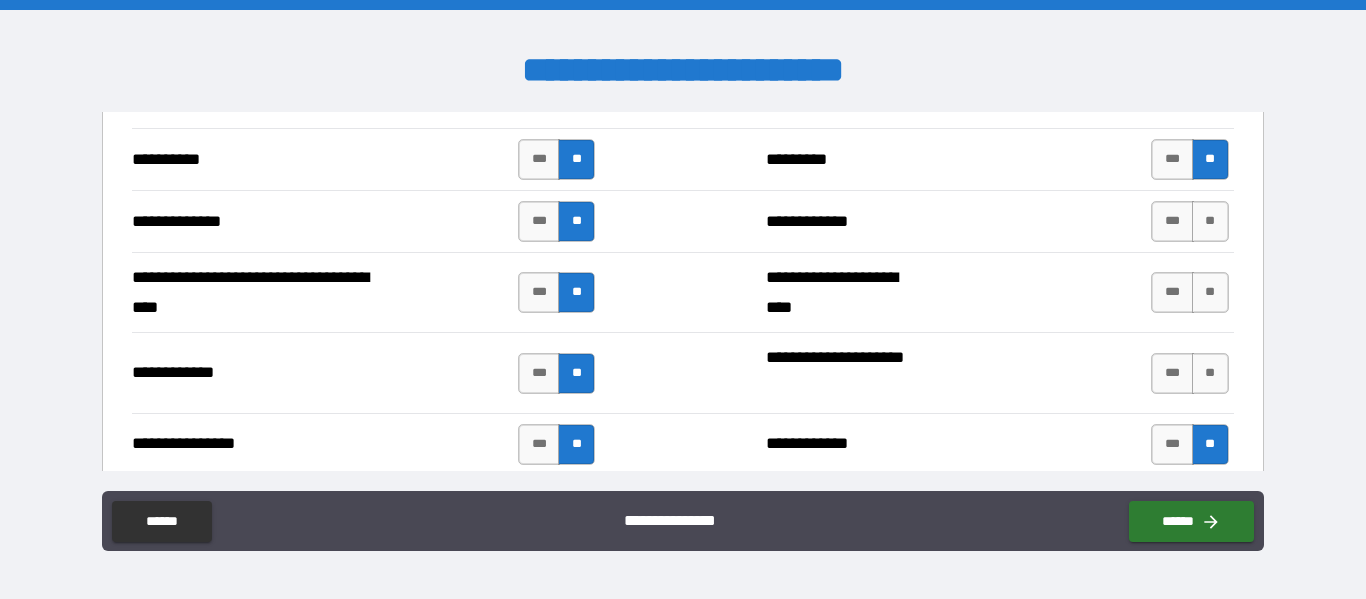 click on "**" at bounding box center (1210, 373) 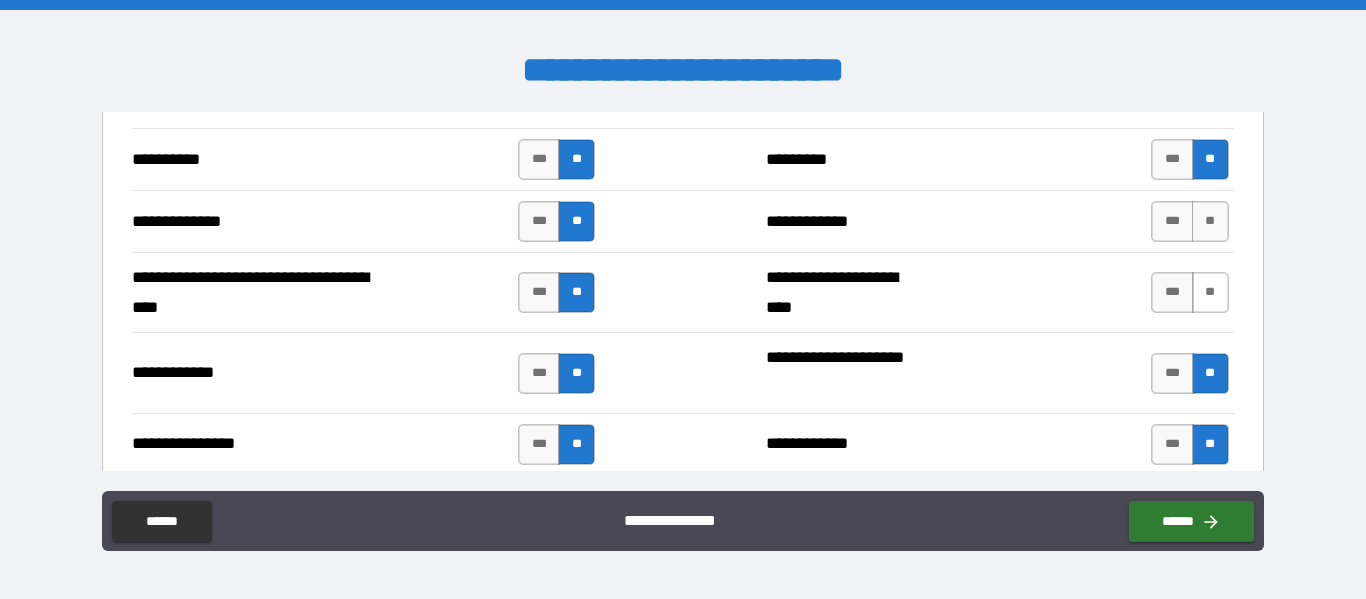 click on "**" at bounding box center [1210, 292] 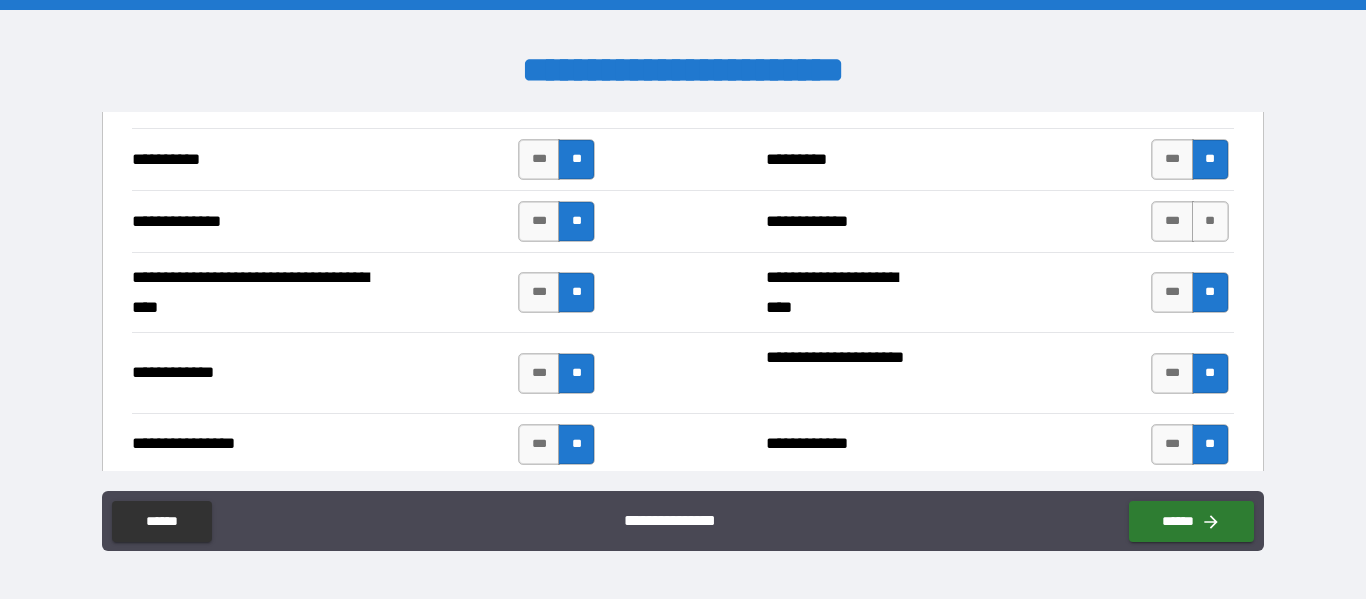 click on "**********" at bounding box center (682, 221) 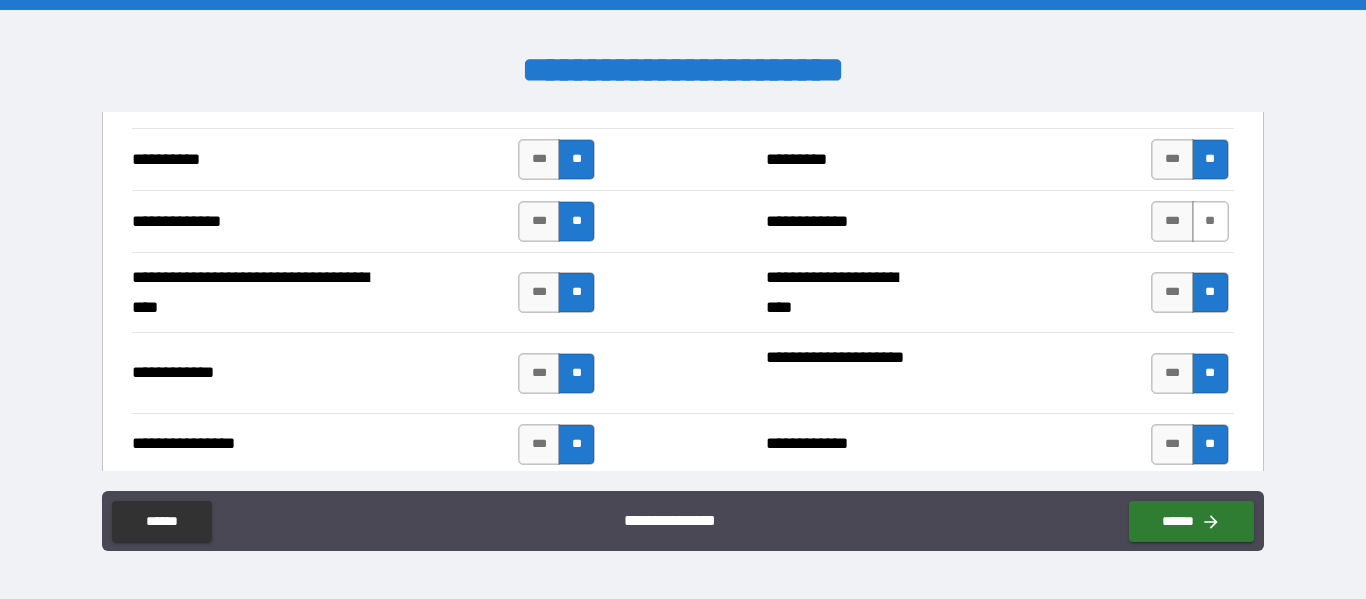 click on "**" at bounding box center [1210, 221] 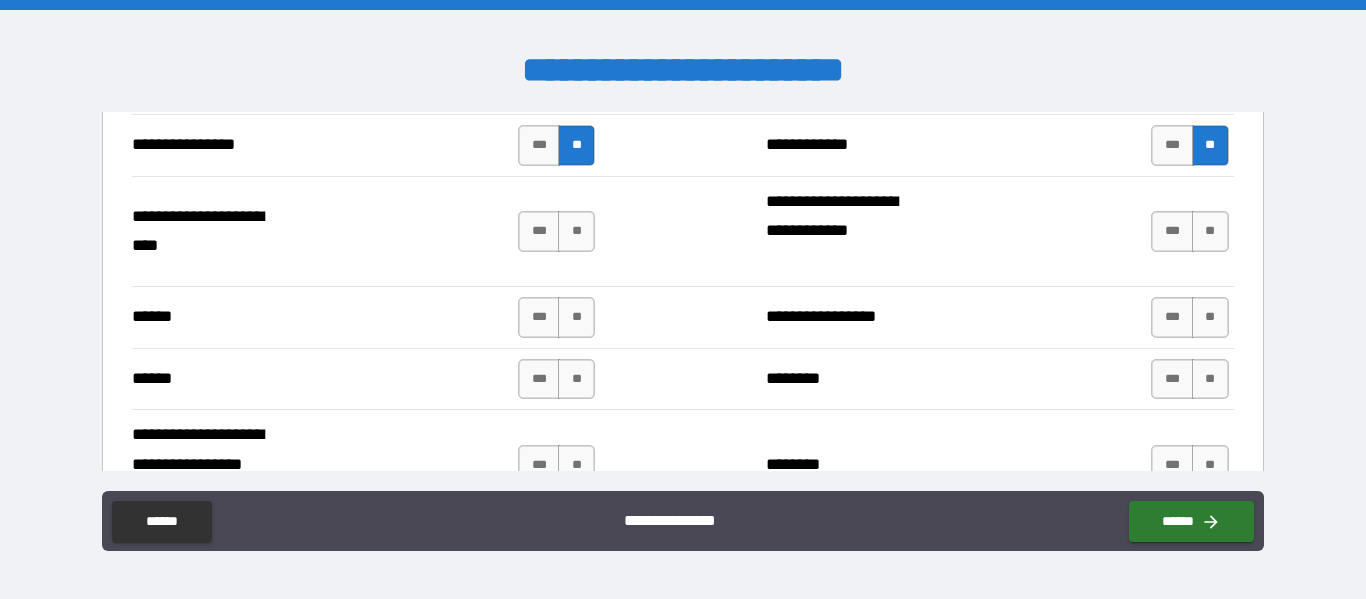scroll, scrollTop: 7000, scrollLeft: 0, axis: vertical 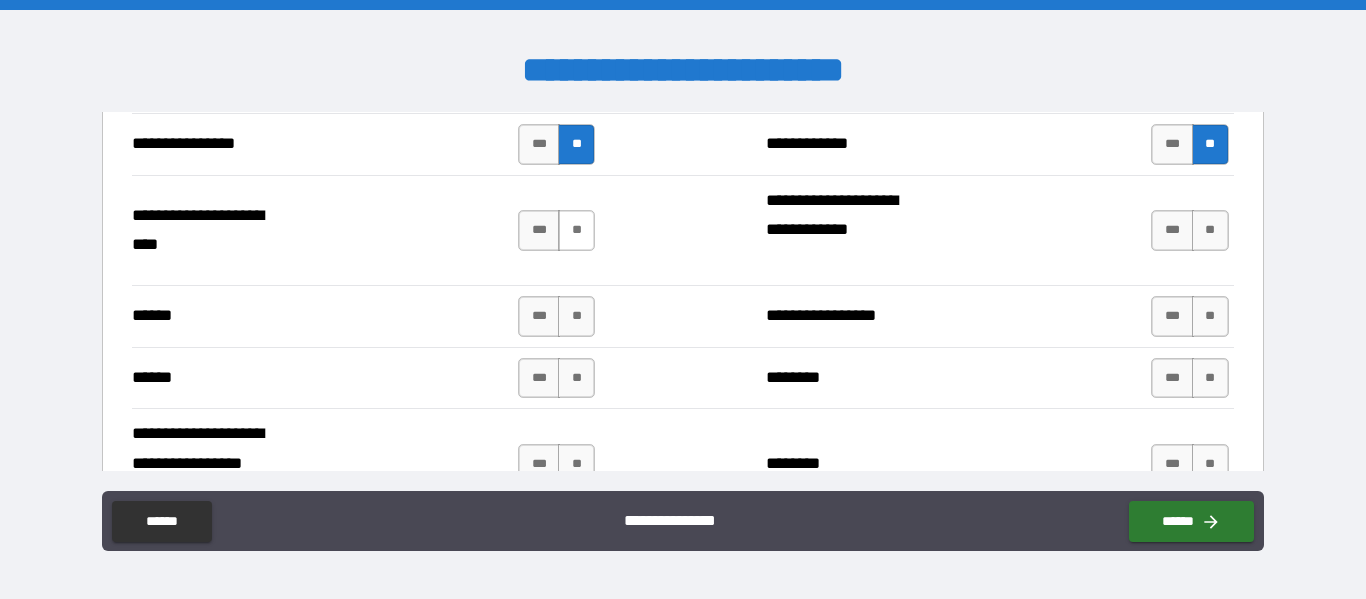 click on "**" at bounding box center [576, 230] 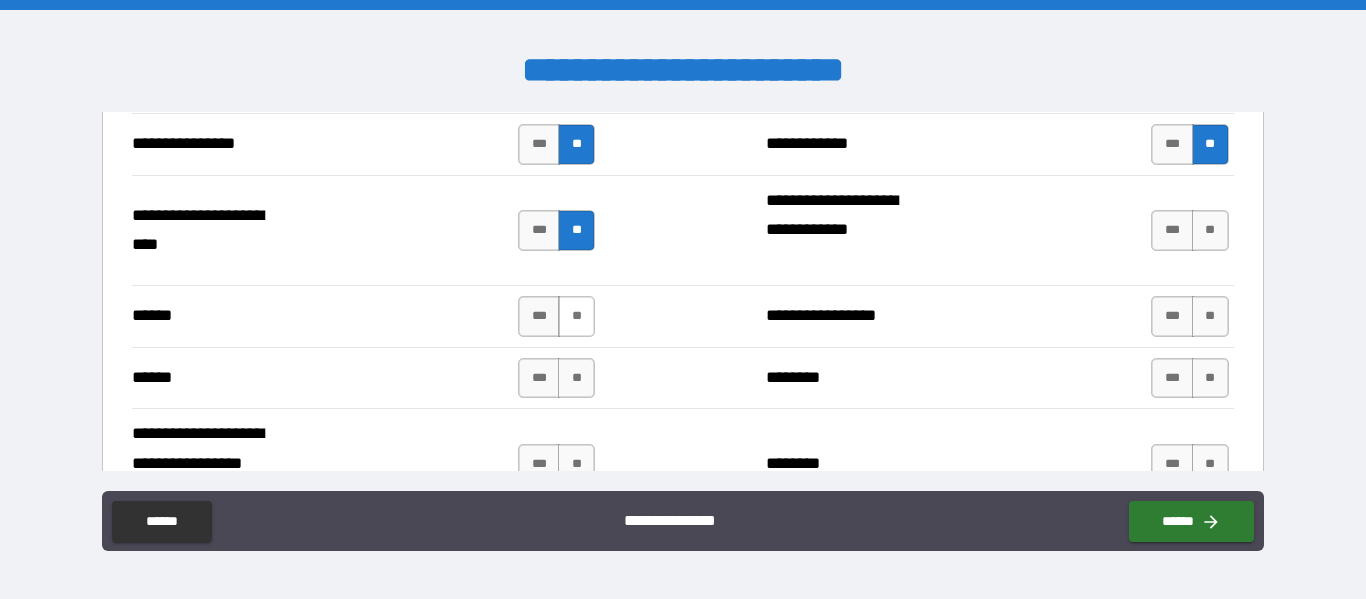 click on "**" at bounding box center (576, 316) 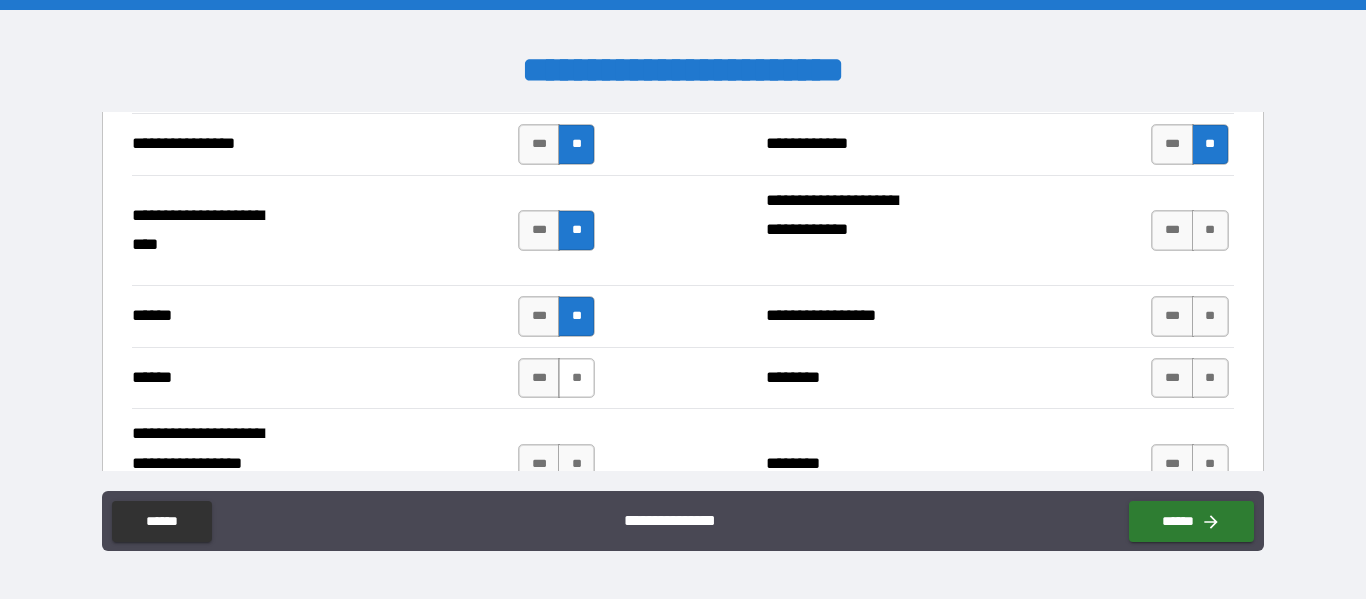 click on "**" at bounding box center [576, 378] 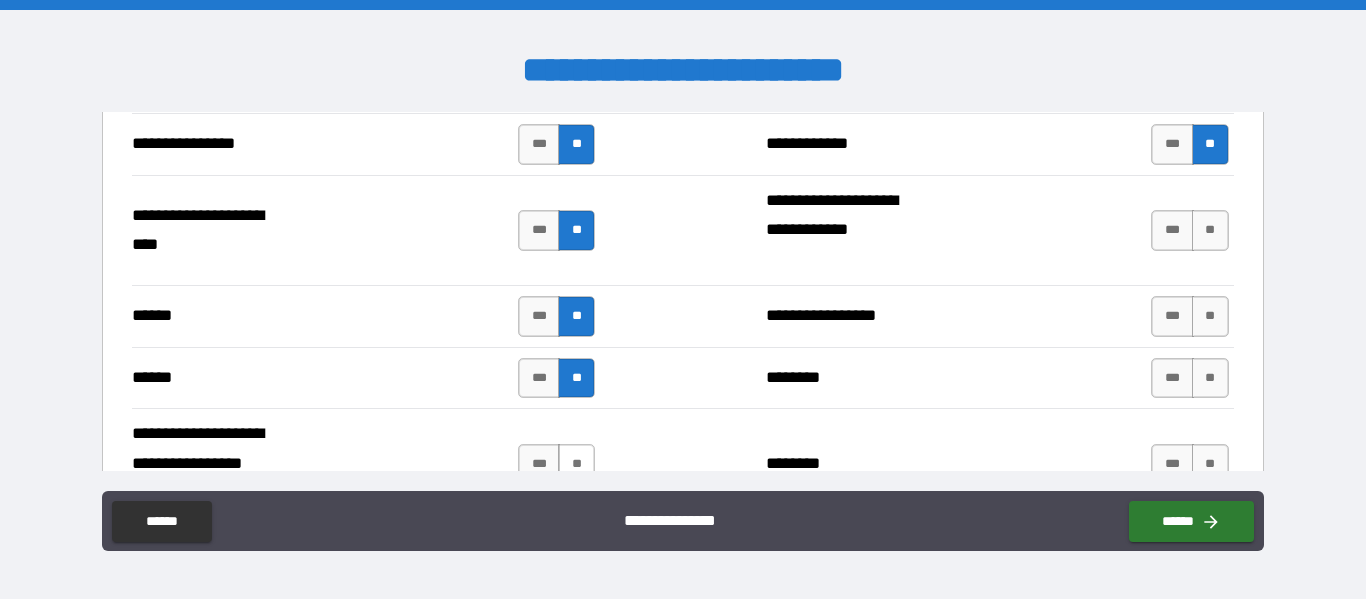 click on "**" at bounding box center (576, 464) 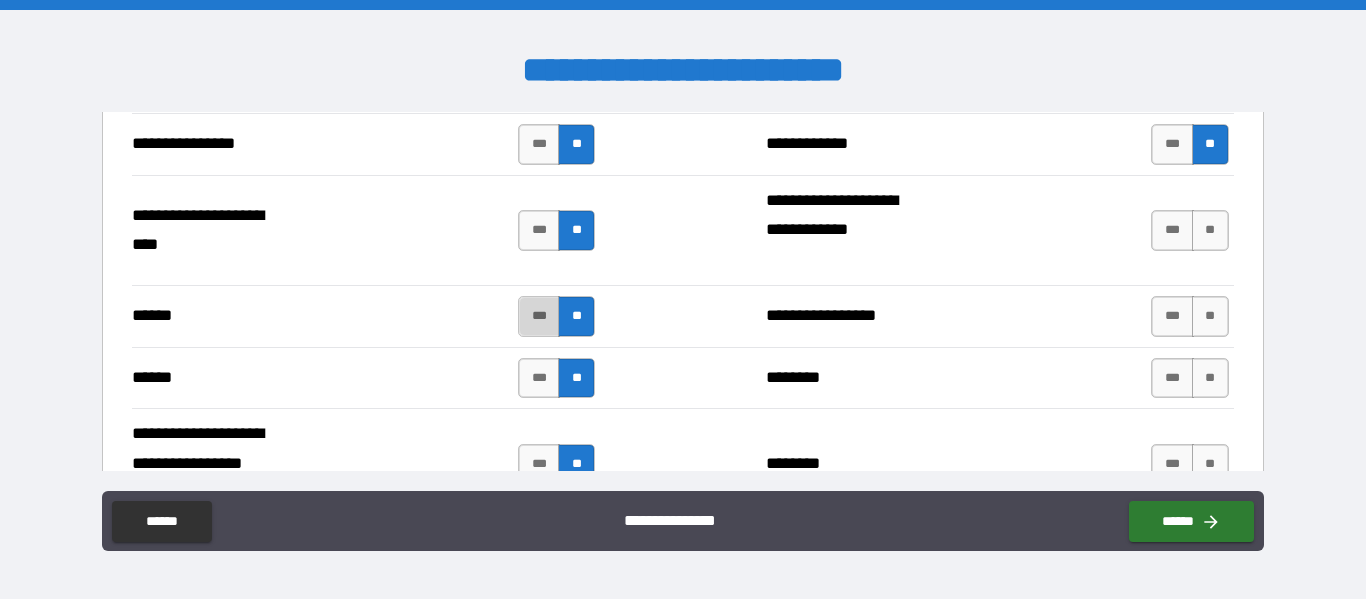 click on "***" at bounding box center (539, 316) 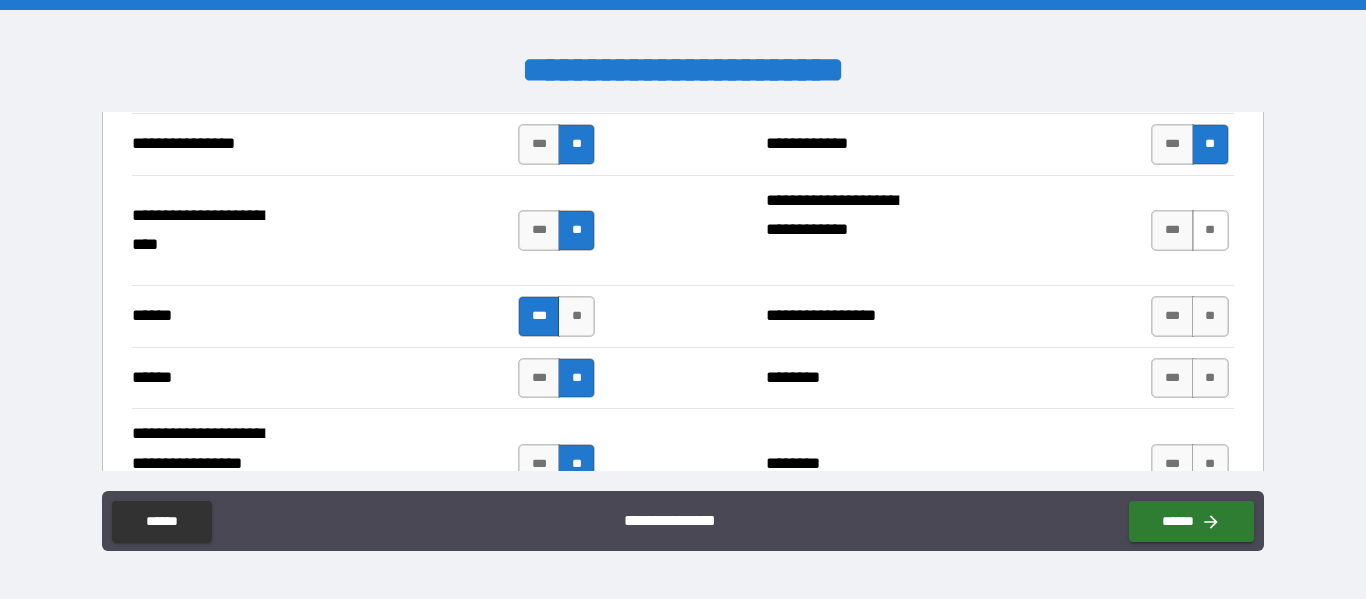 click on "**" at bounding box center (1210, 230) 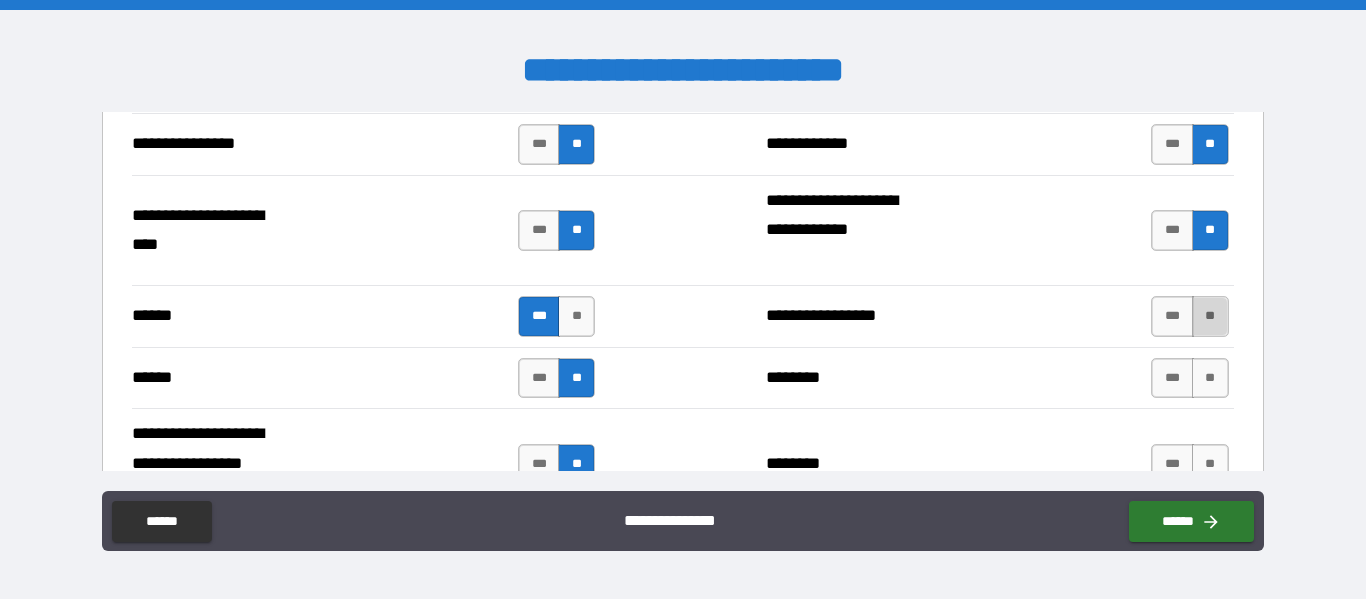 click on "**" at bounding box center [1210, 316] 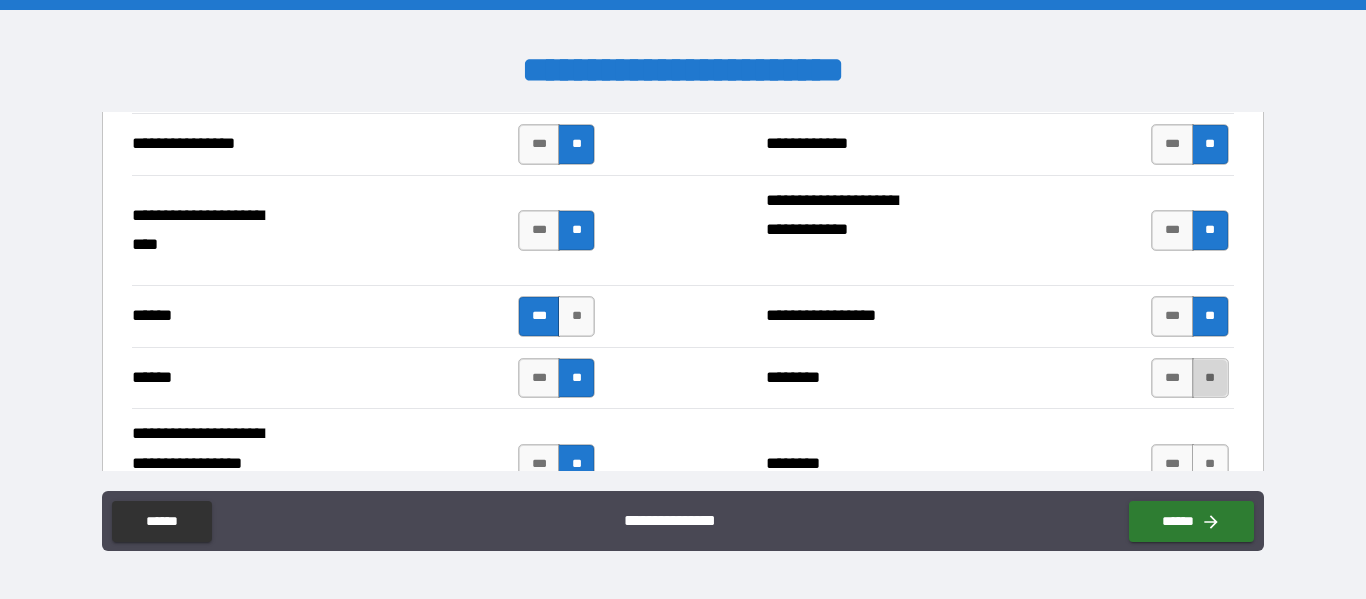 click on "**" at bounding box center [1210, 378] 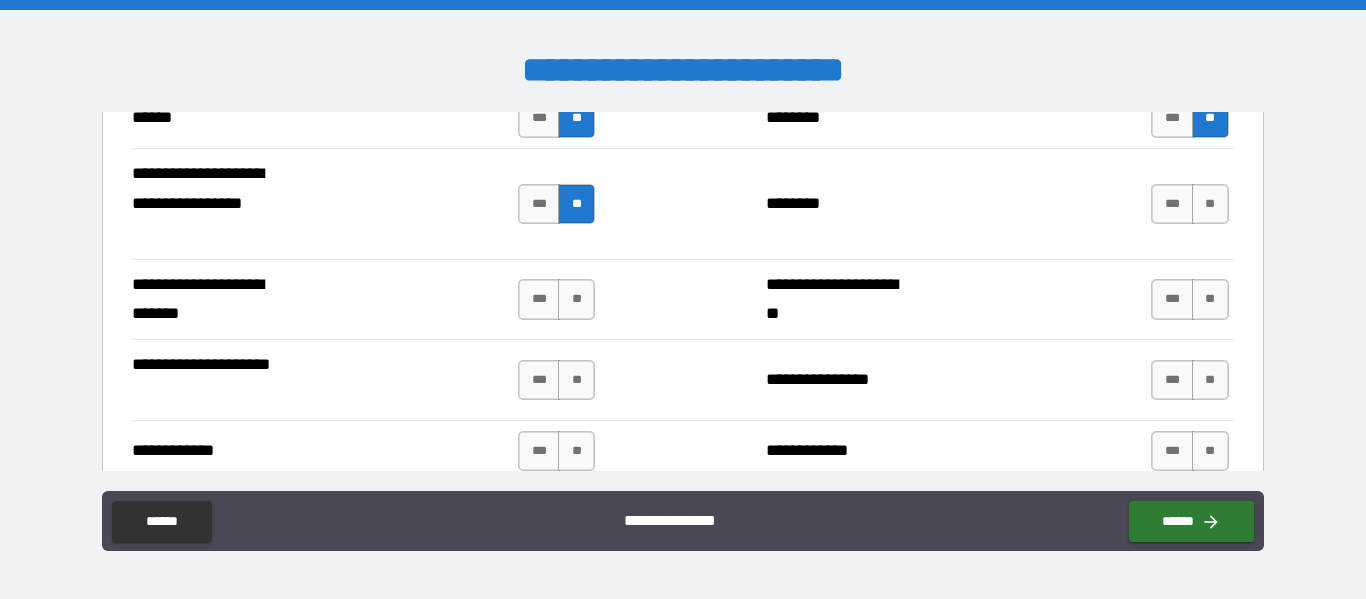 scroll, scrollTop: 7300, scrollLeft: 0, axis: vertical 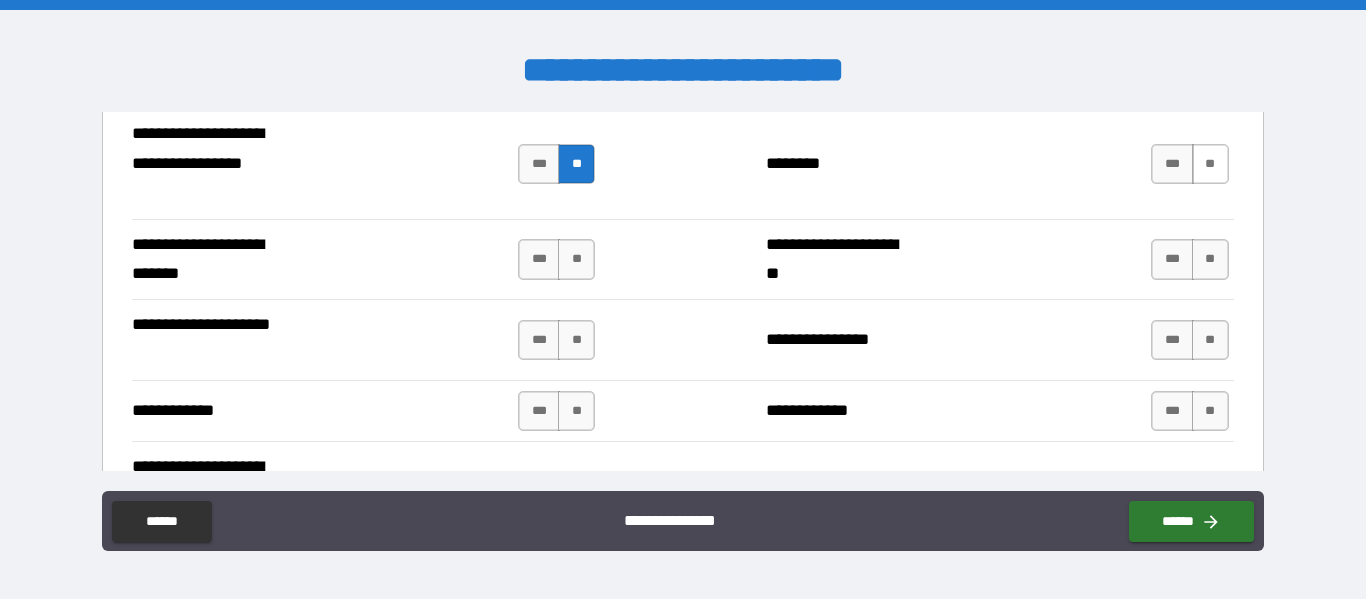 click on "**" at bounding box center (1210, 164) 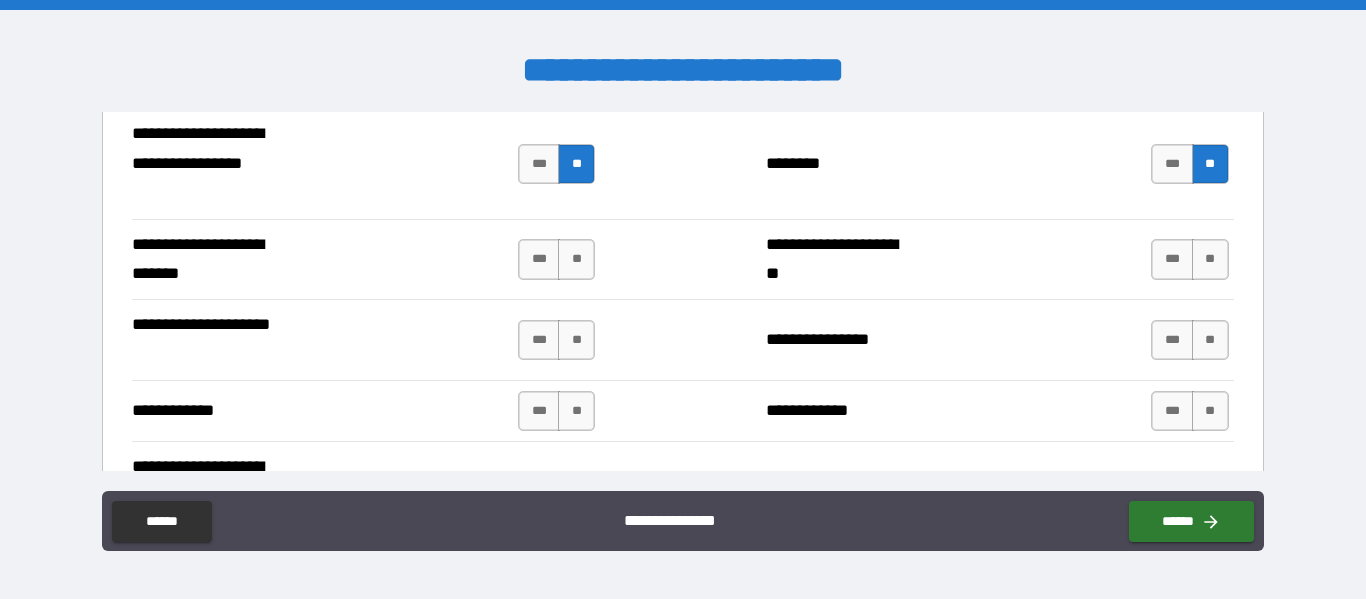 click on "*** **" at bounding box center (1192, 260) 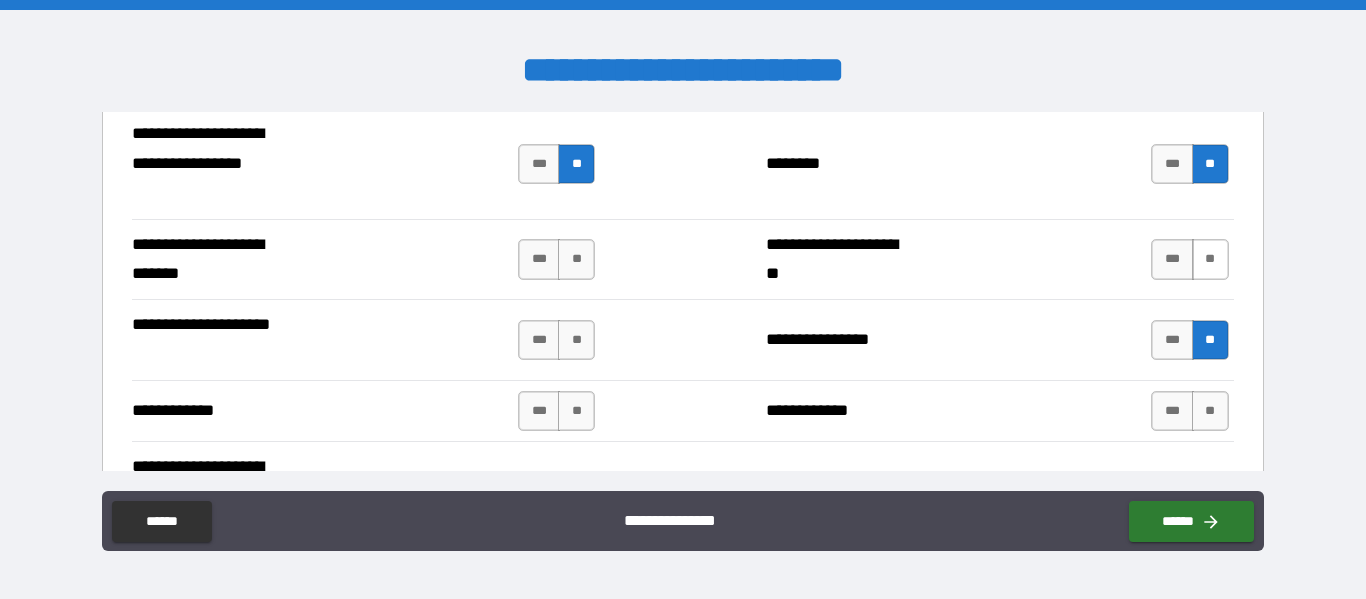 click on "**" at bounding box center (1210, 259) 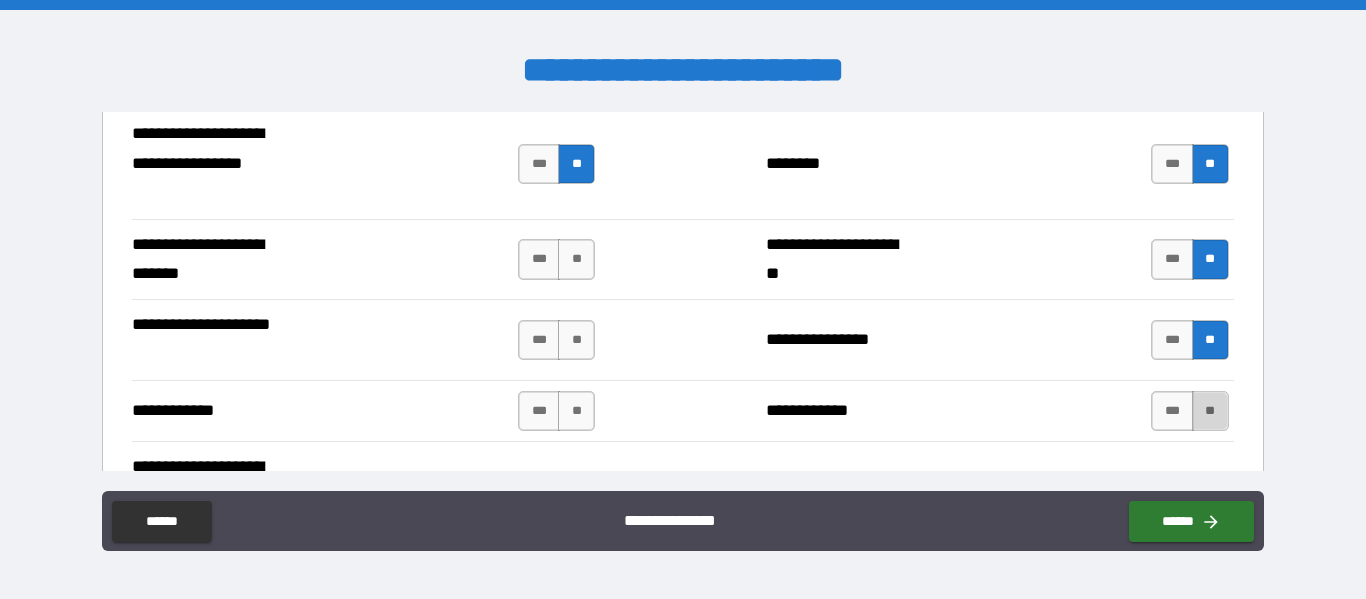 click on "**" at bounding box center (1210, 411) 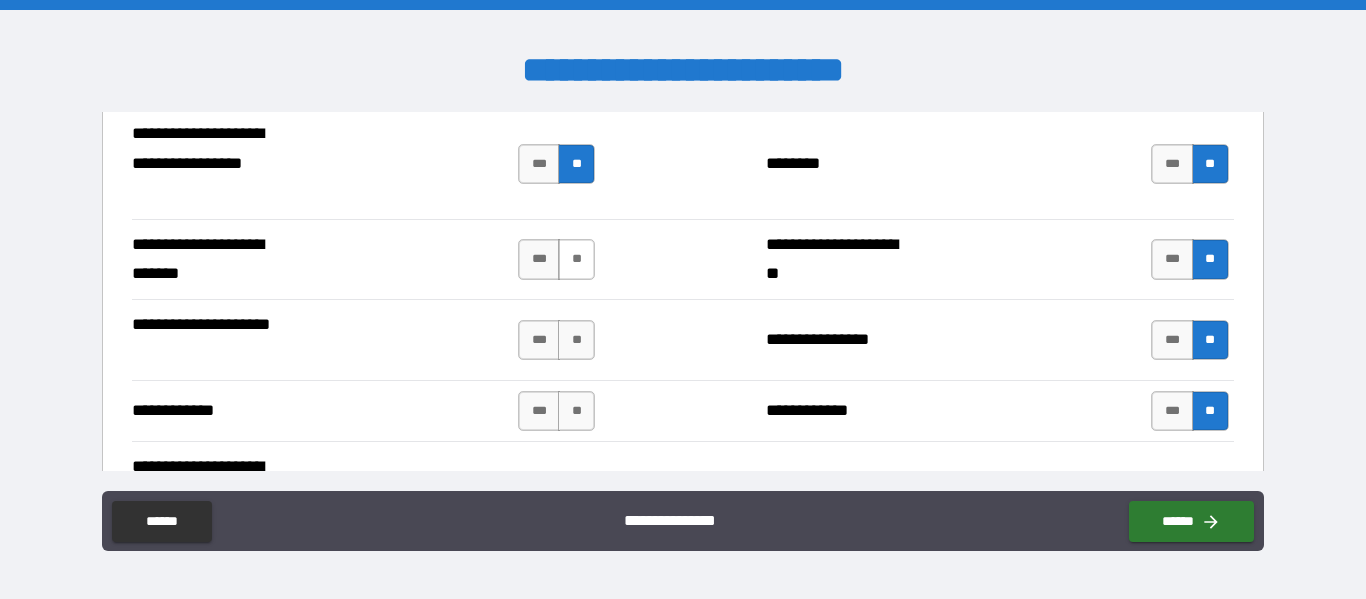 click on "**" at bounding box center [576, 259] 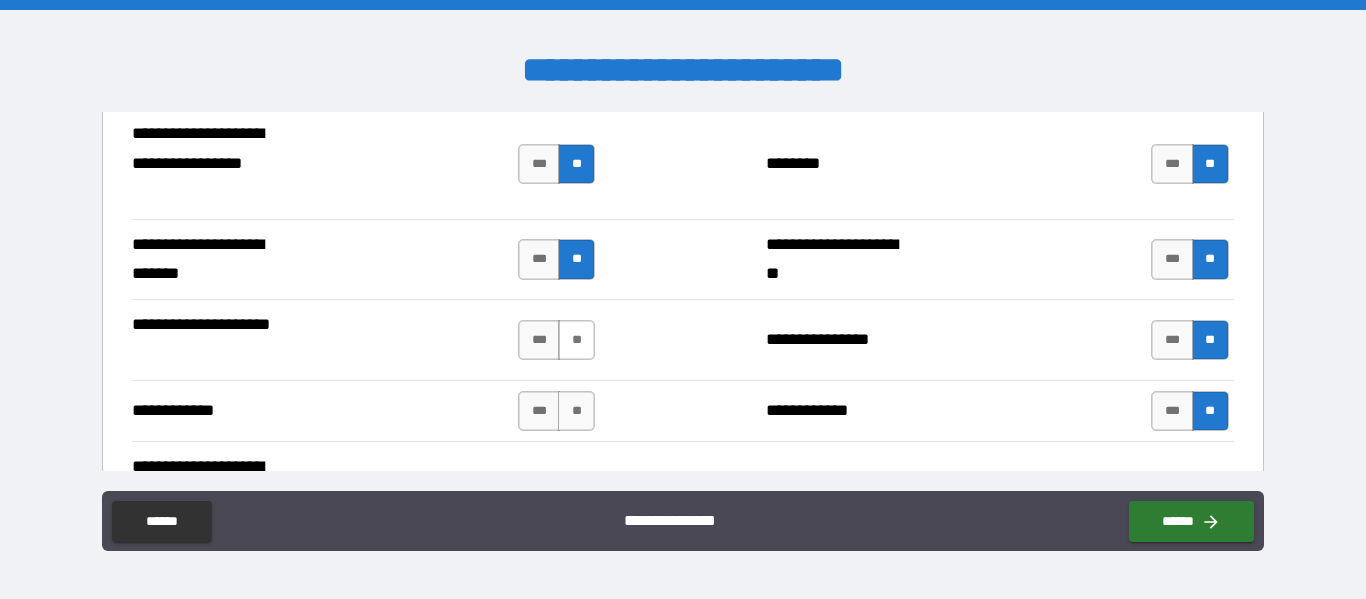 click on "**" at bounding box center (576, 340) 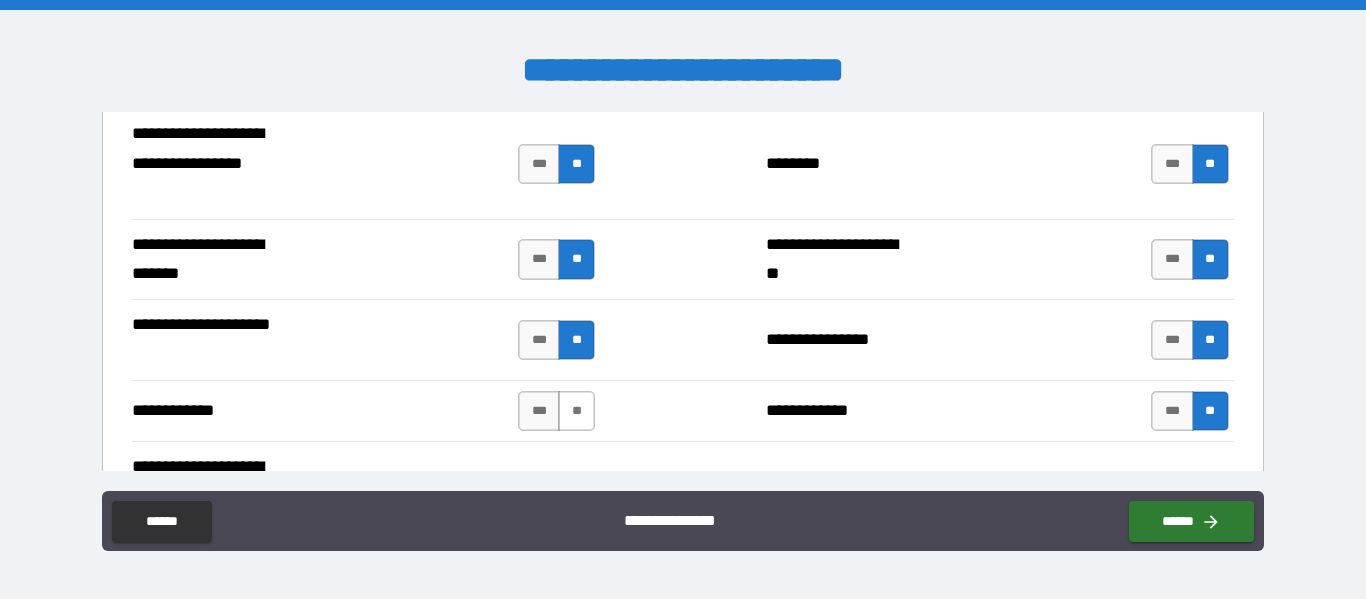 click on "**" at bounding box center [576, 411] 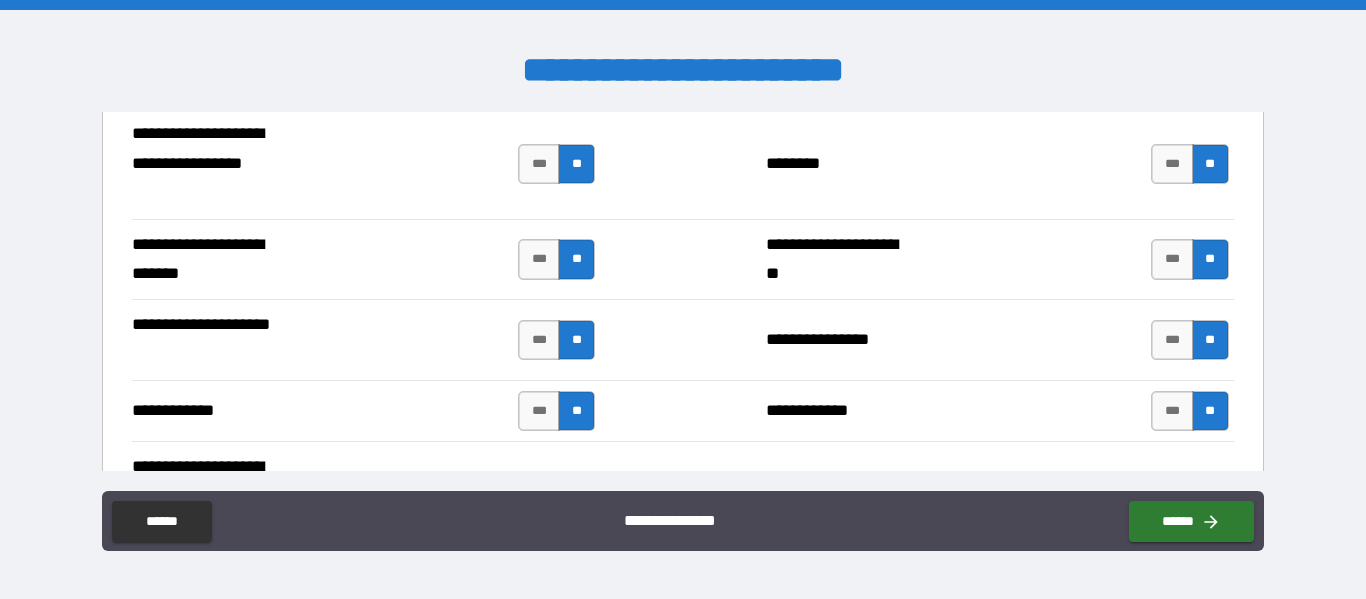scroll, scrollTop: 7500, scrollLeft: 0, axis: vertical 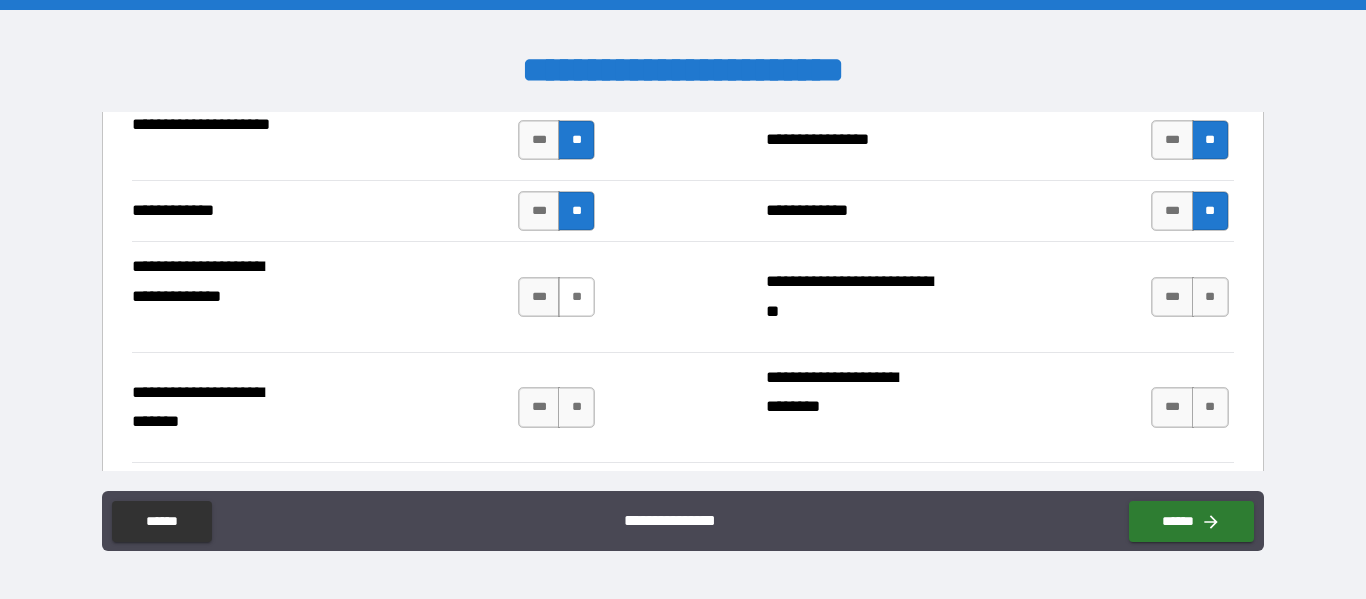 click on "**" at bounding box center [576, 297] 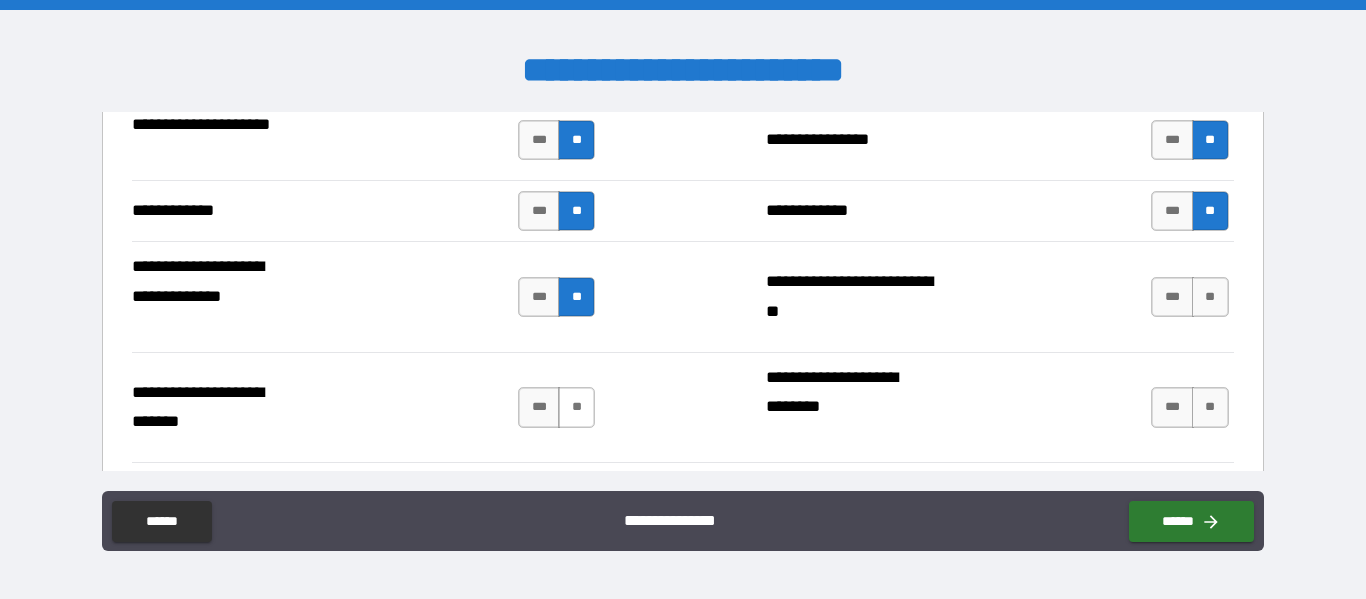 click on "**" at bounding box center [576, 407] 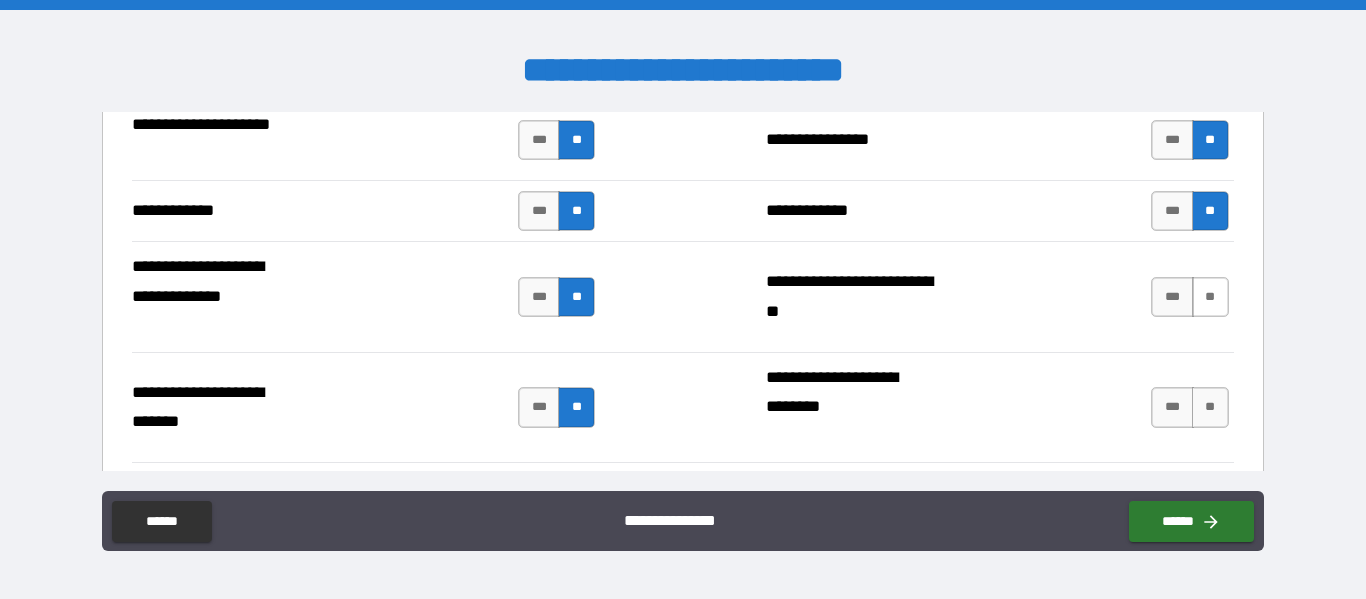 click on "**" at bounding box center [1210, 297] 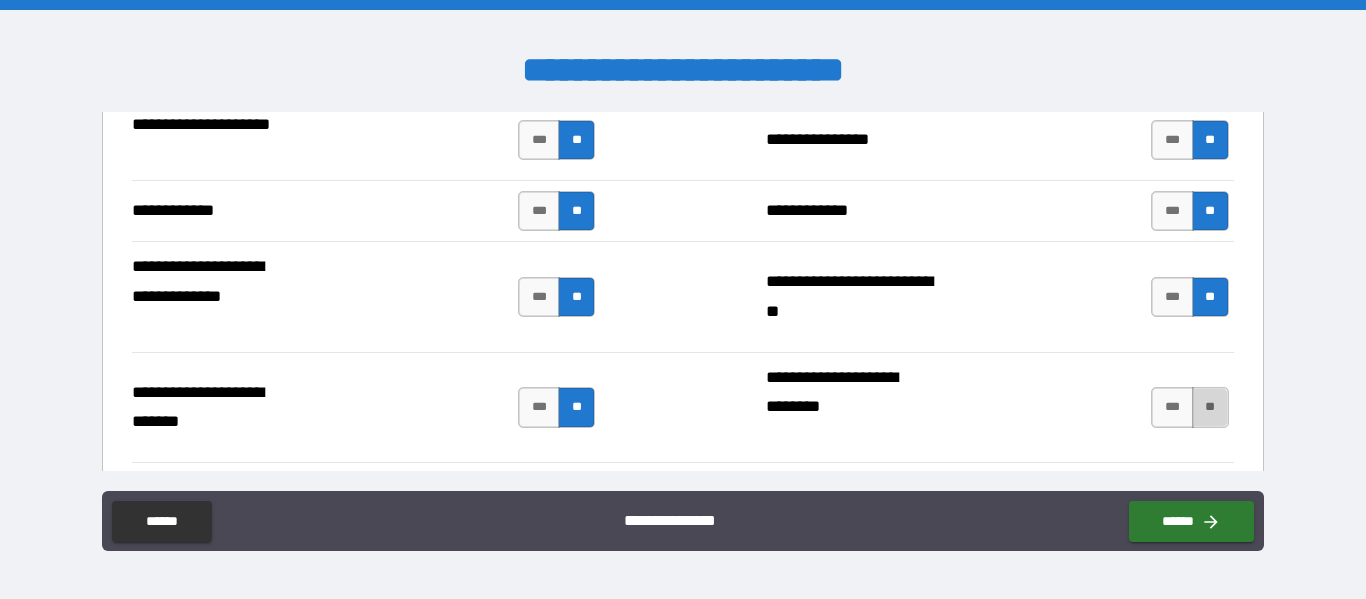 click on "**" at bounding box center [1210, 407] 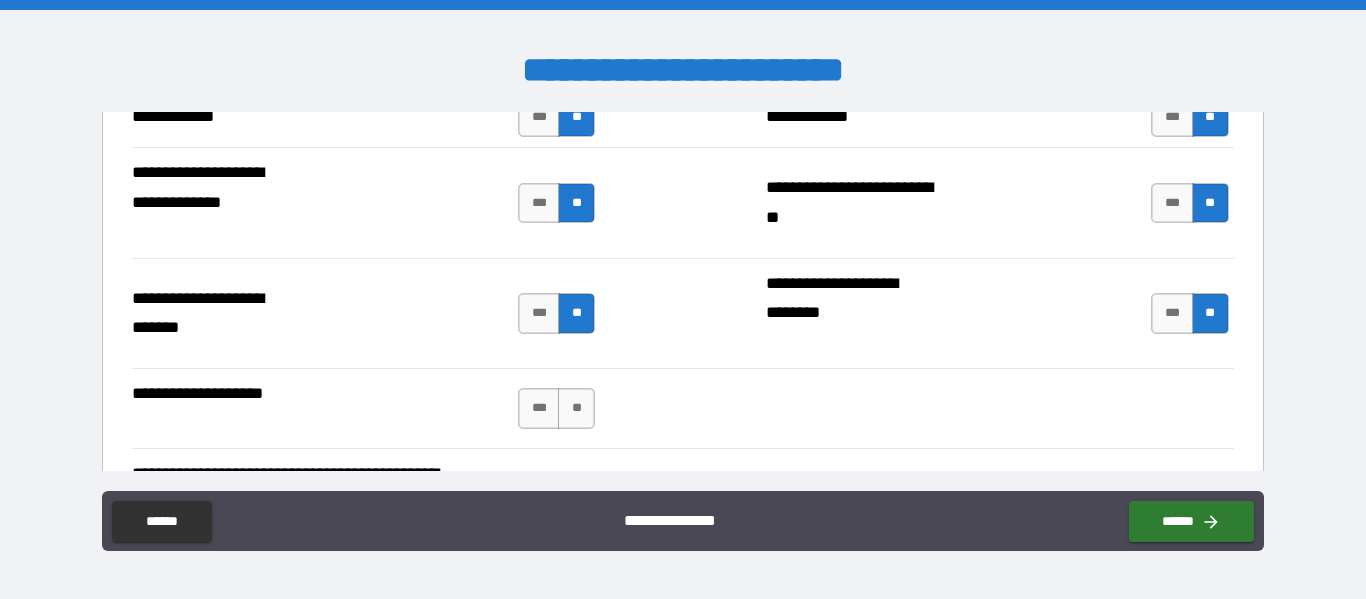 scroll, scrollTop: 7700, scrollLeft: 0, axis: vertical 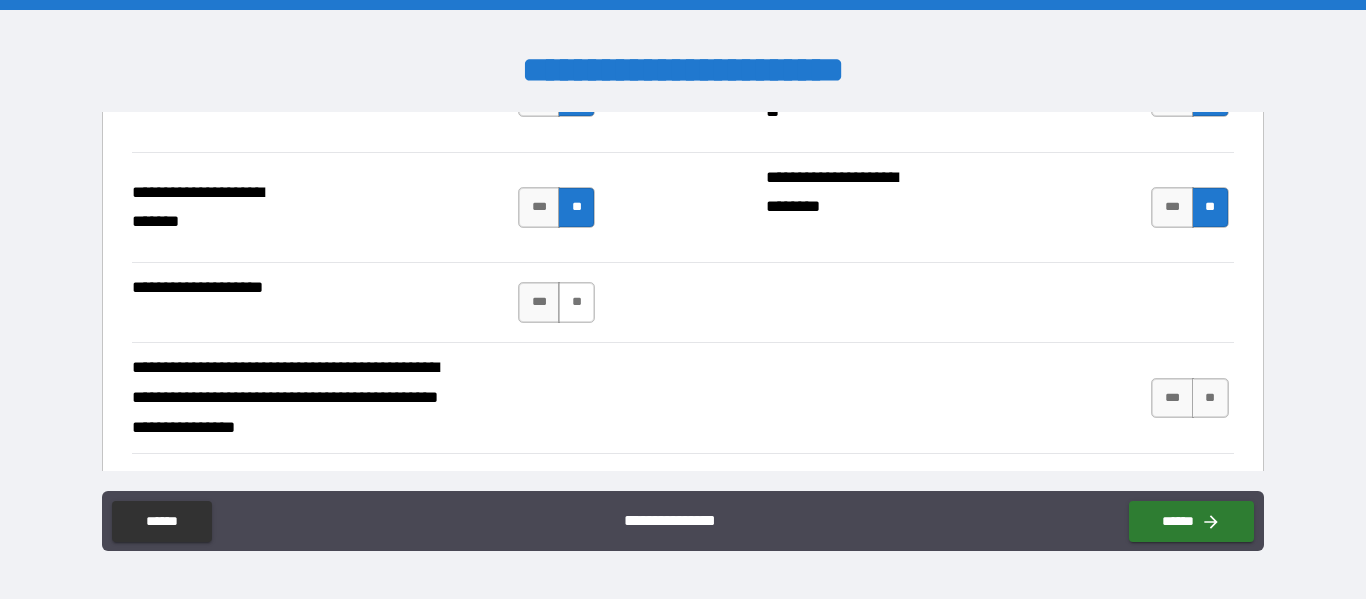 click on "**" at bounding box center (576, 302) 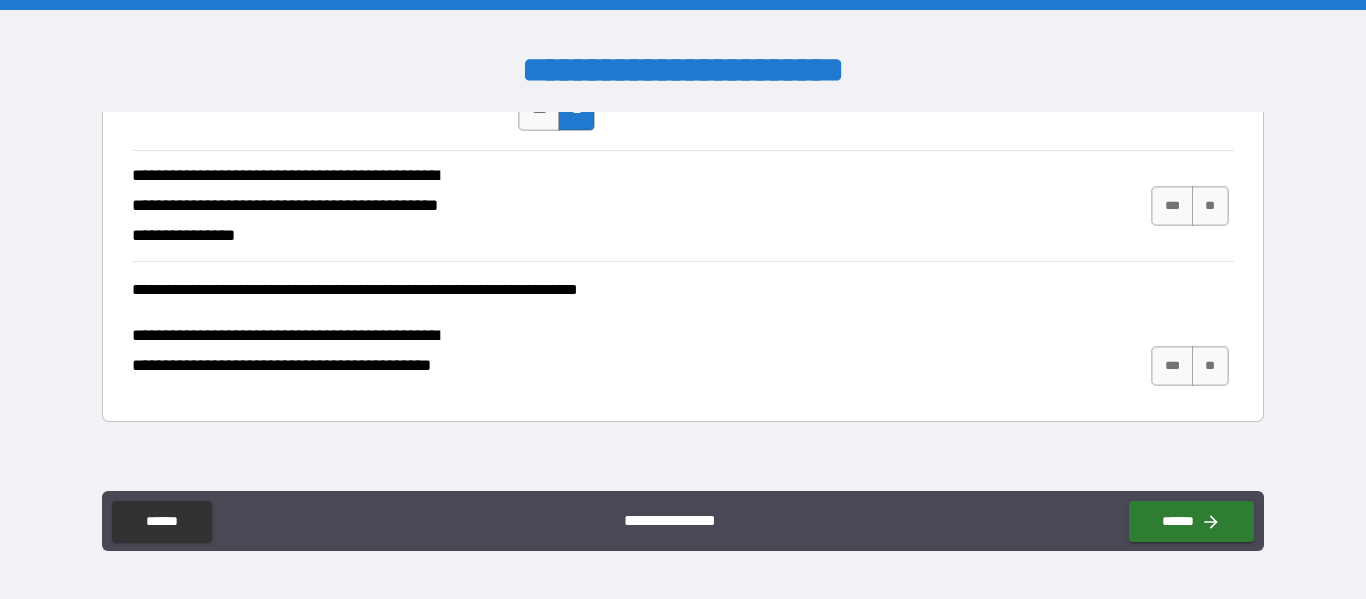 scroll, scrollTop: 7900, scrollLeft: 0, axis: vertical 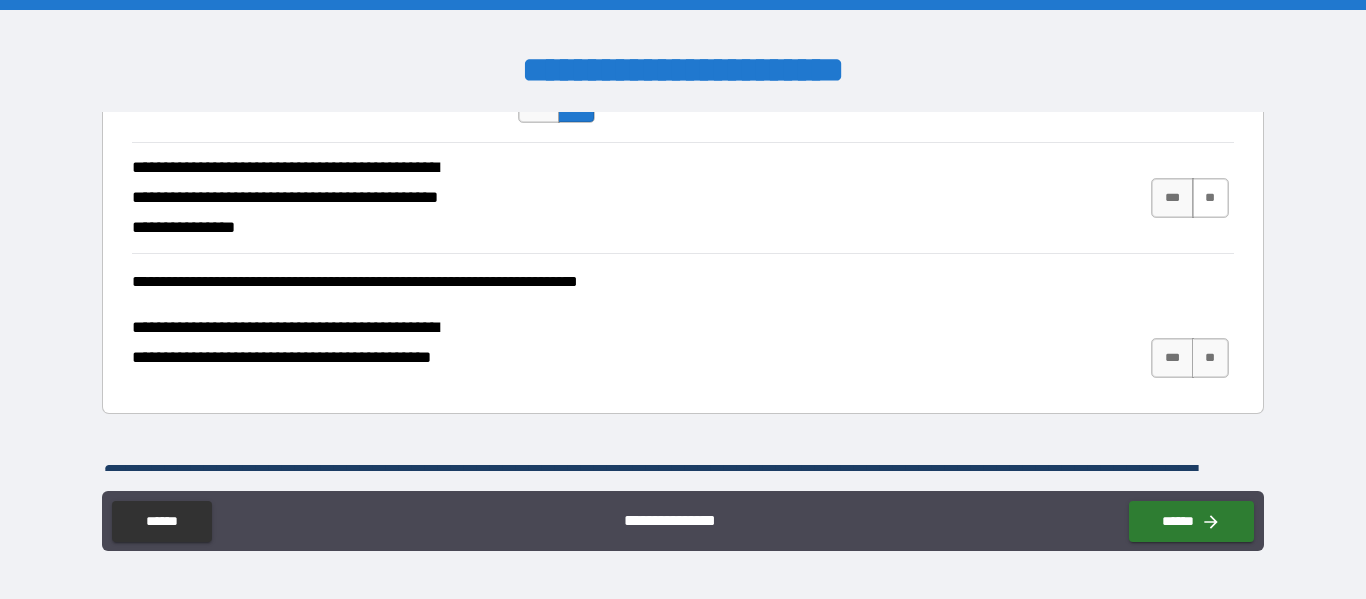 click on "**" at bounding box center (1210, 198) 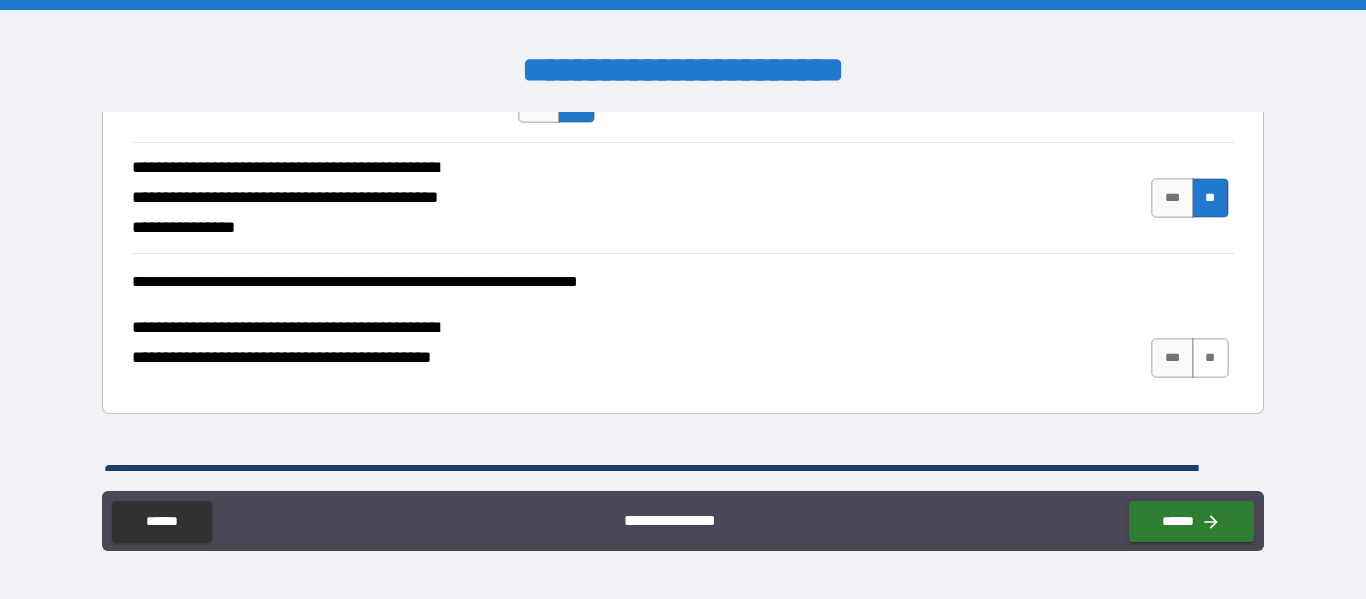 click on "**" at bounding box center [1210, 358] 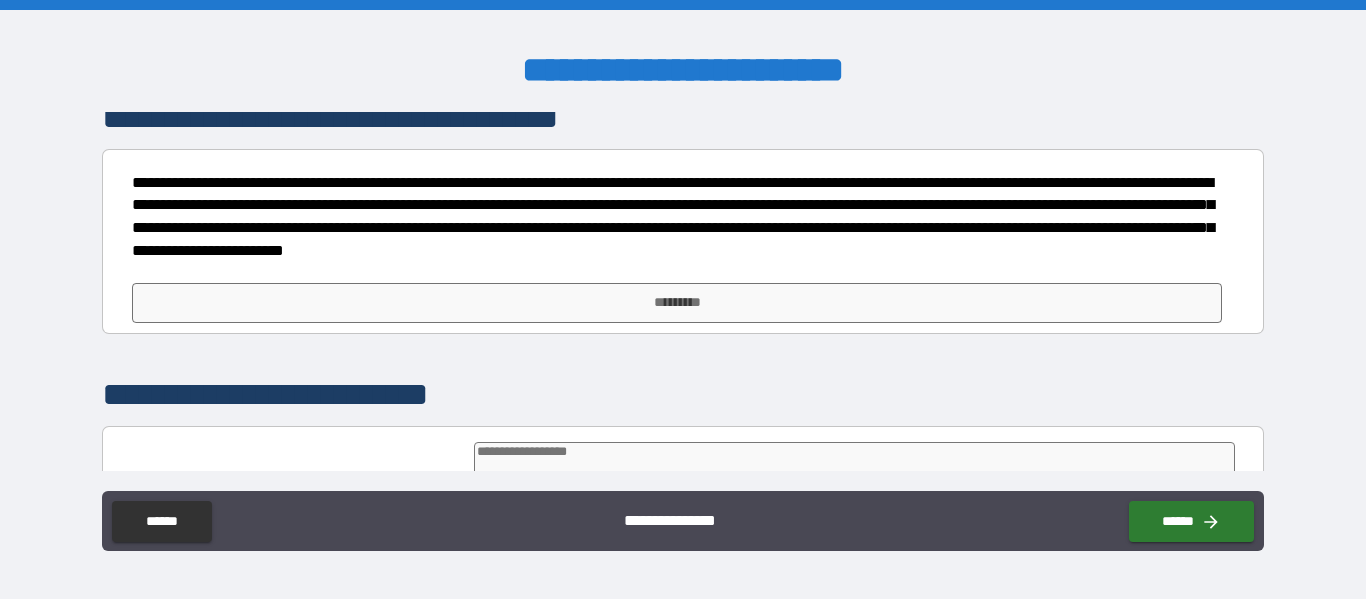 scroll, scrollTop: 8391, scrollLeft: 0, axis: vertical 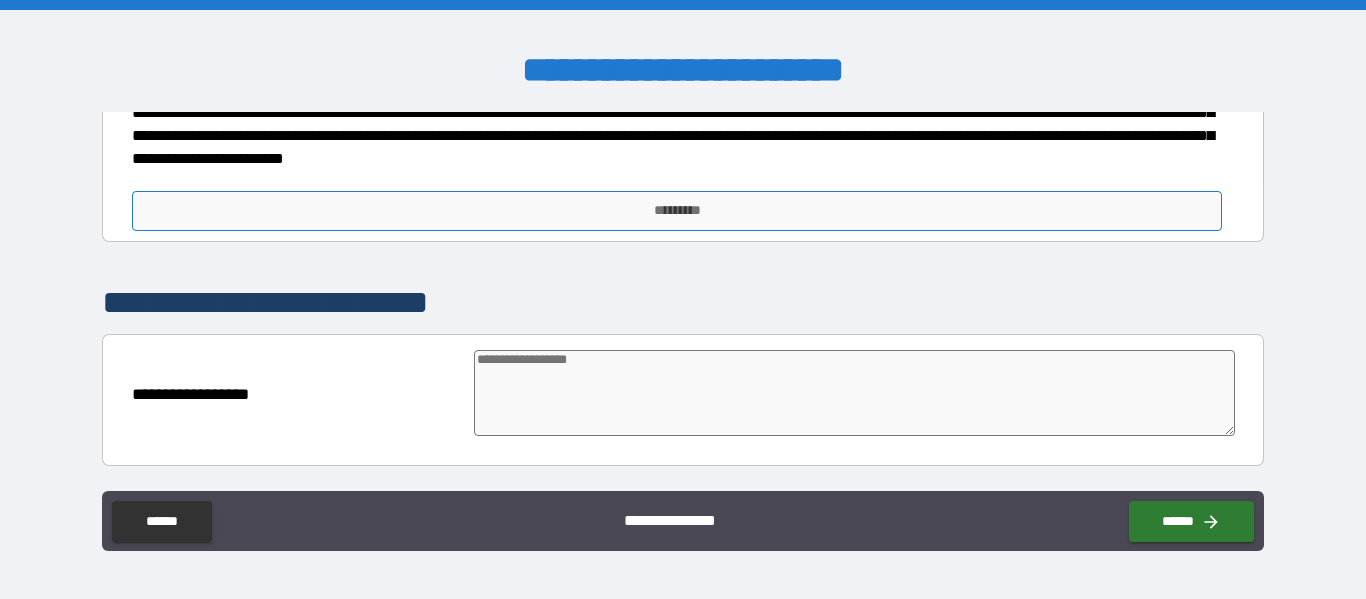 click on "*********" at bounding box center (677, 211) 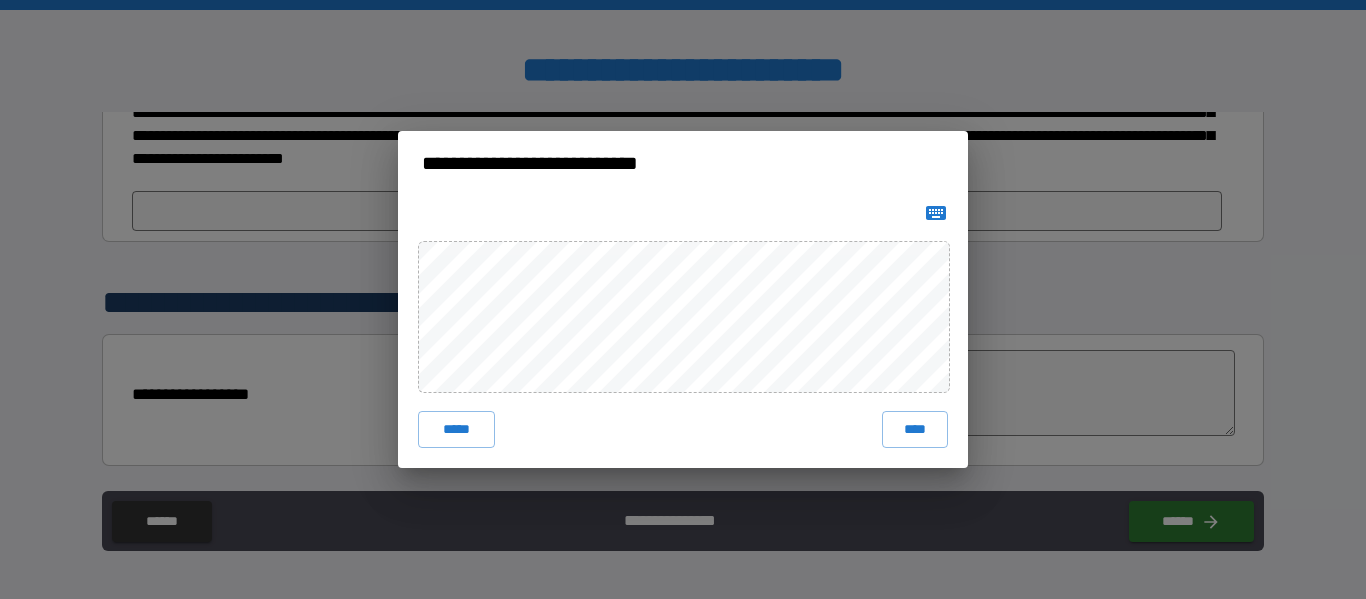 click at bounding box center (936, 213) 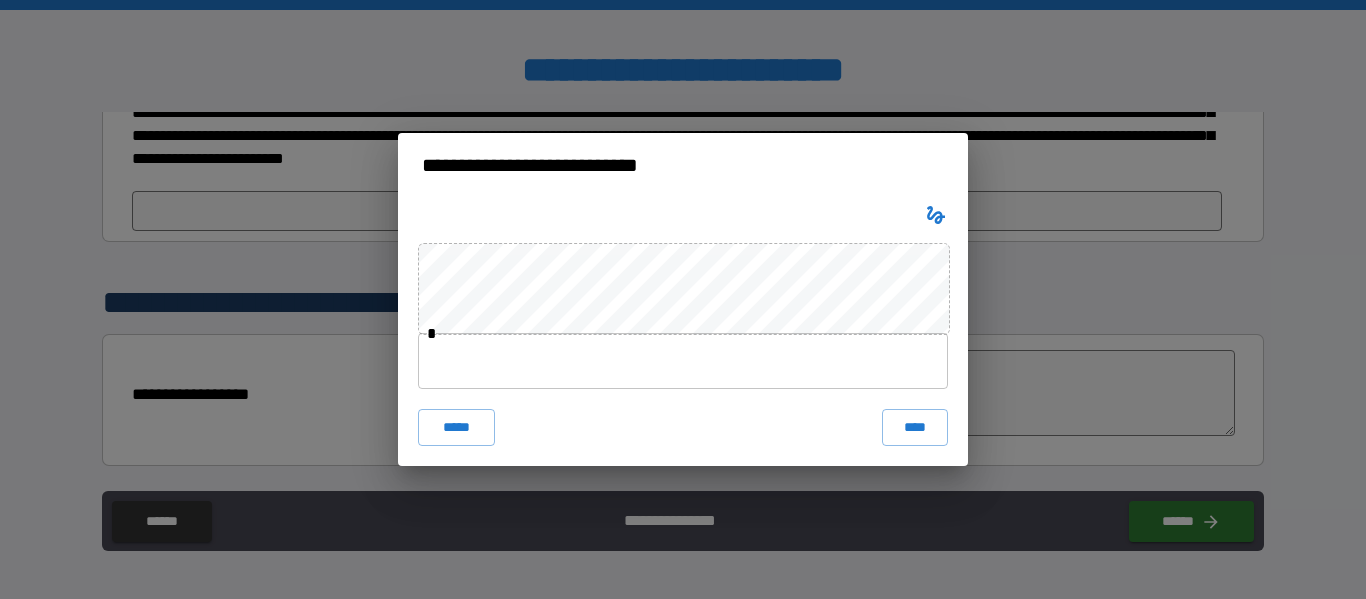 click at bounding box center [683, 361] 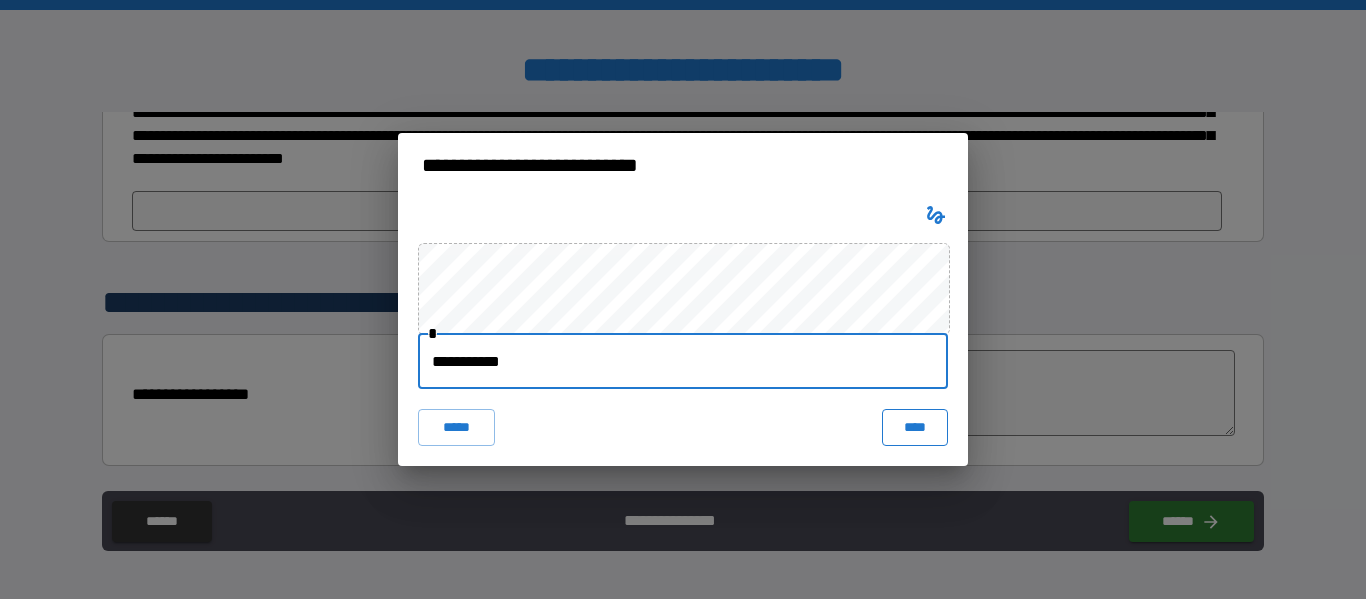 click on "****" at bounding box center [915, 427] 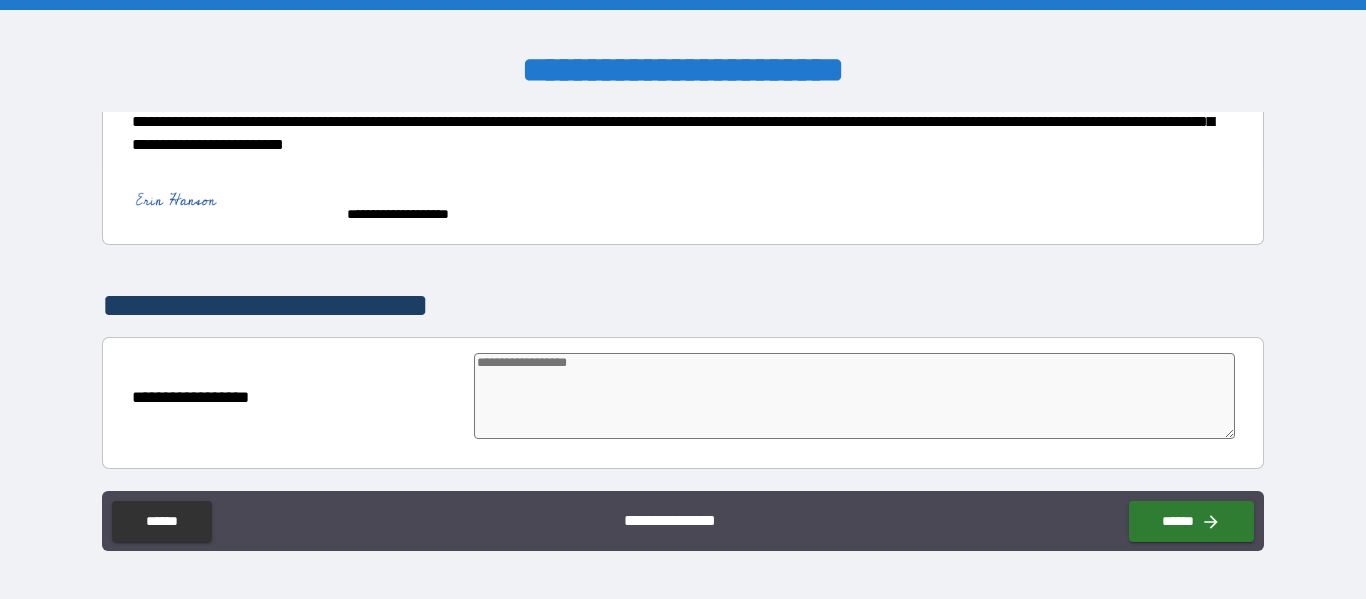 scroll, scrollTop: 8408, scrollLeft: 0, axis: vertical 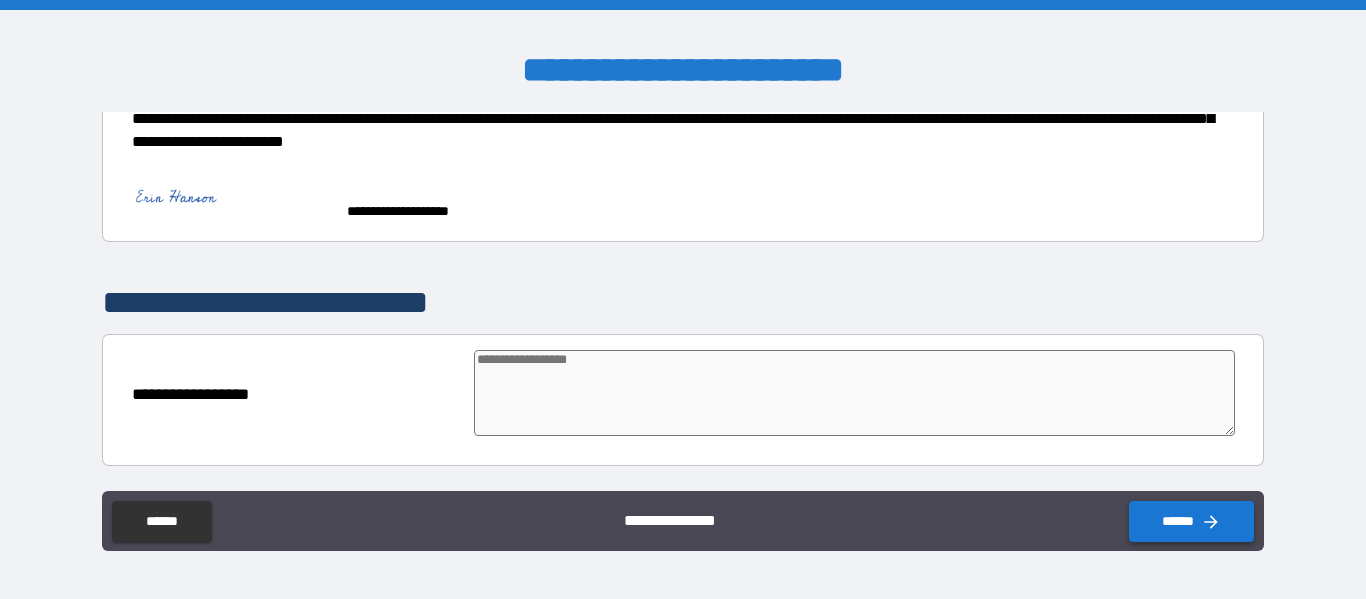 click on "******" at bounding box center [1191, 521] 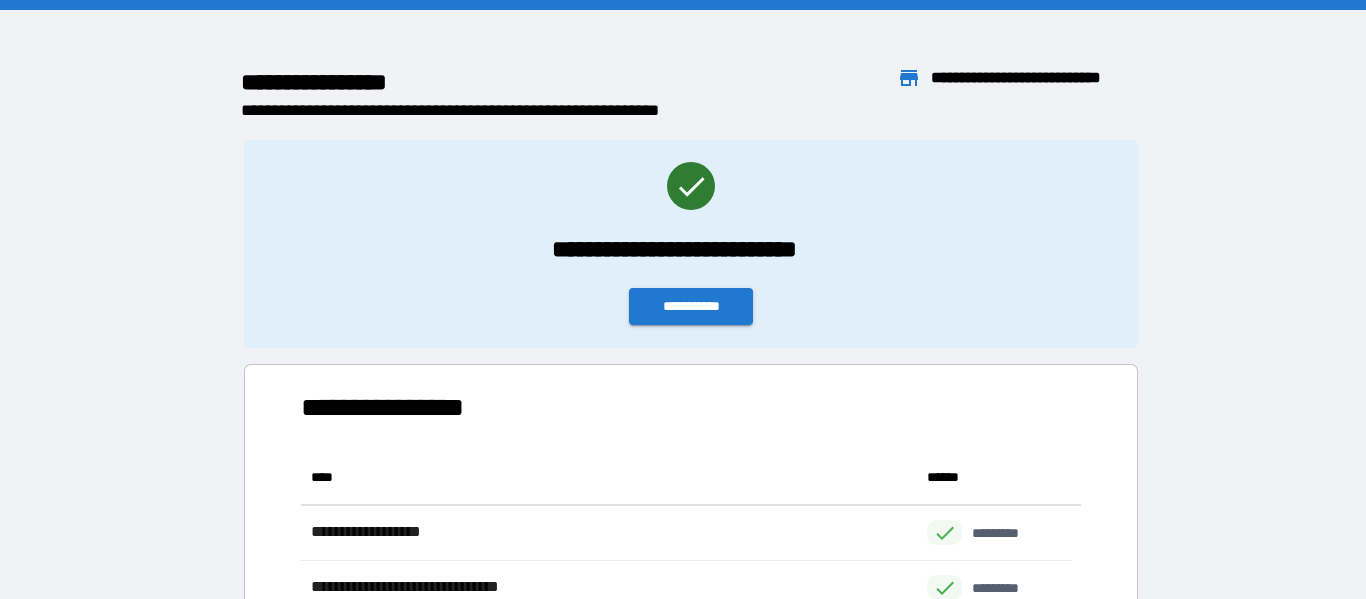 scroll, scrollTop: 16, scrollLeft: 16, axis: both 